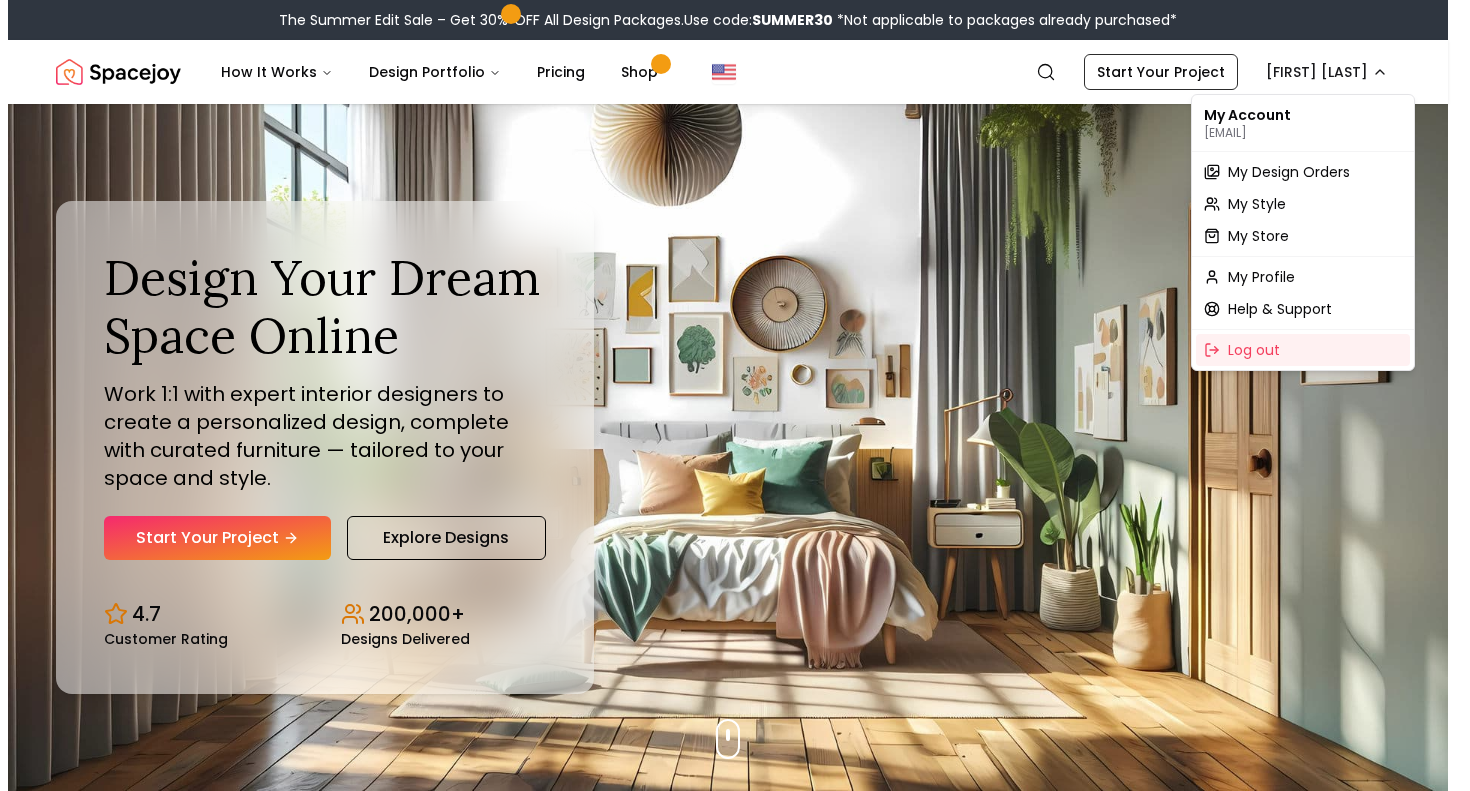 scroll, scrollTop: 0, scrollLeft: 0, axis: both 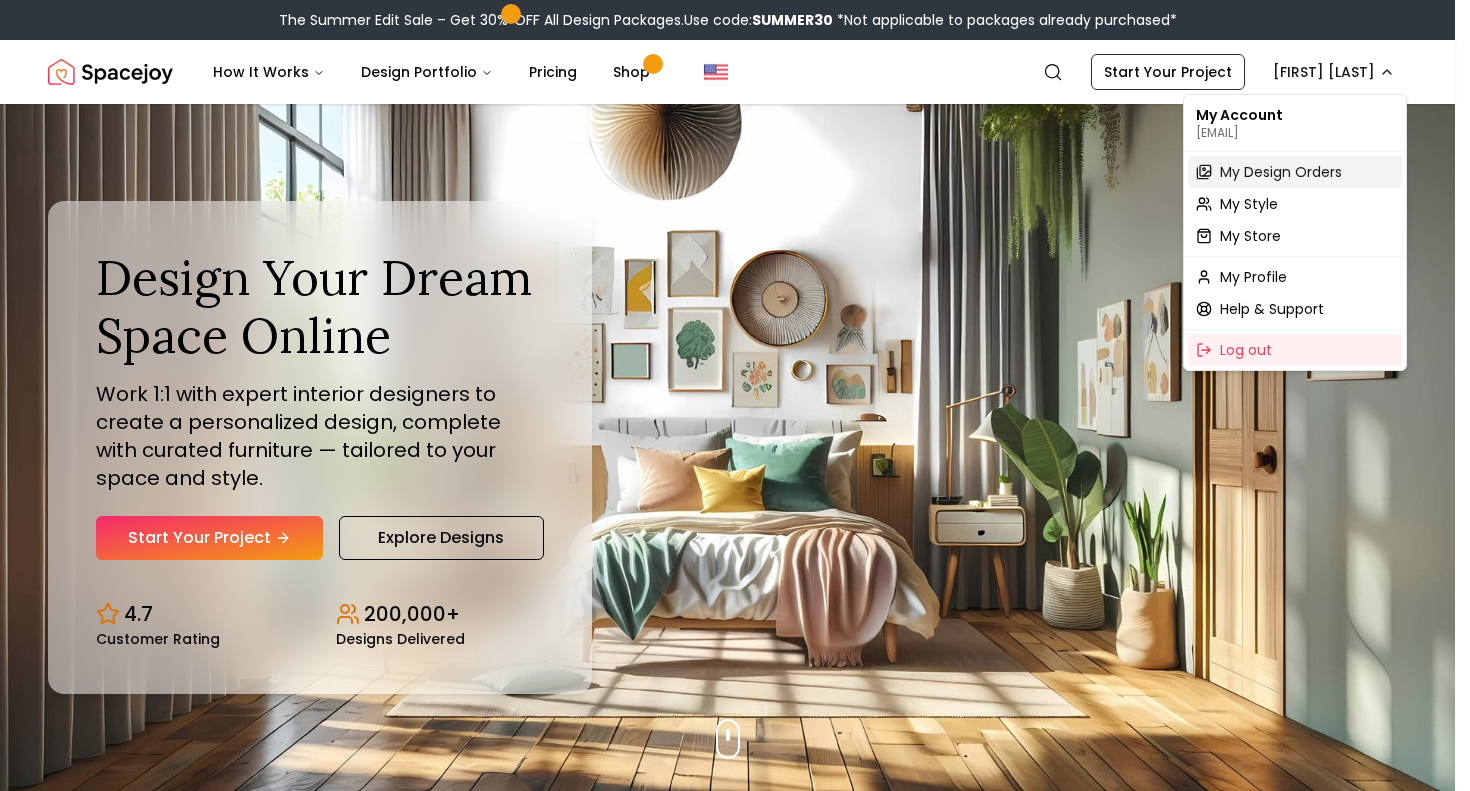 click on "My Design Orders" at bounding box center [1281, 172] 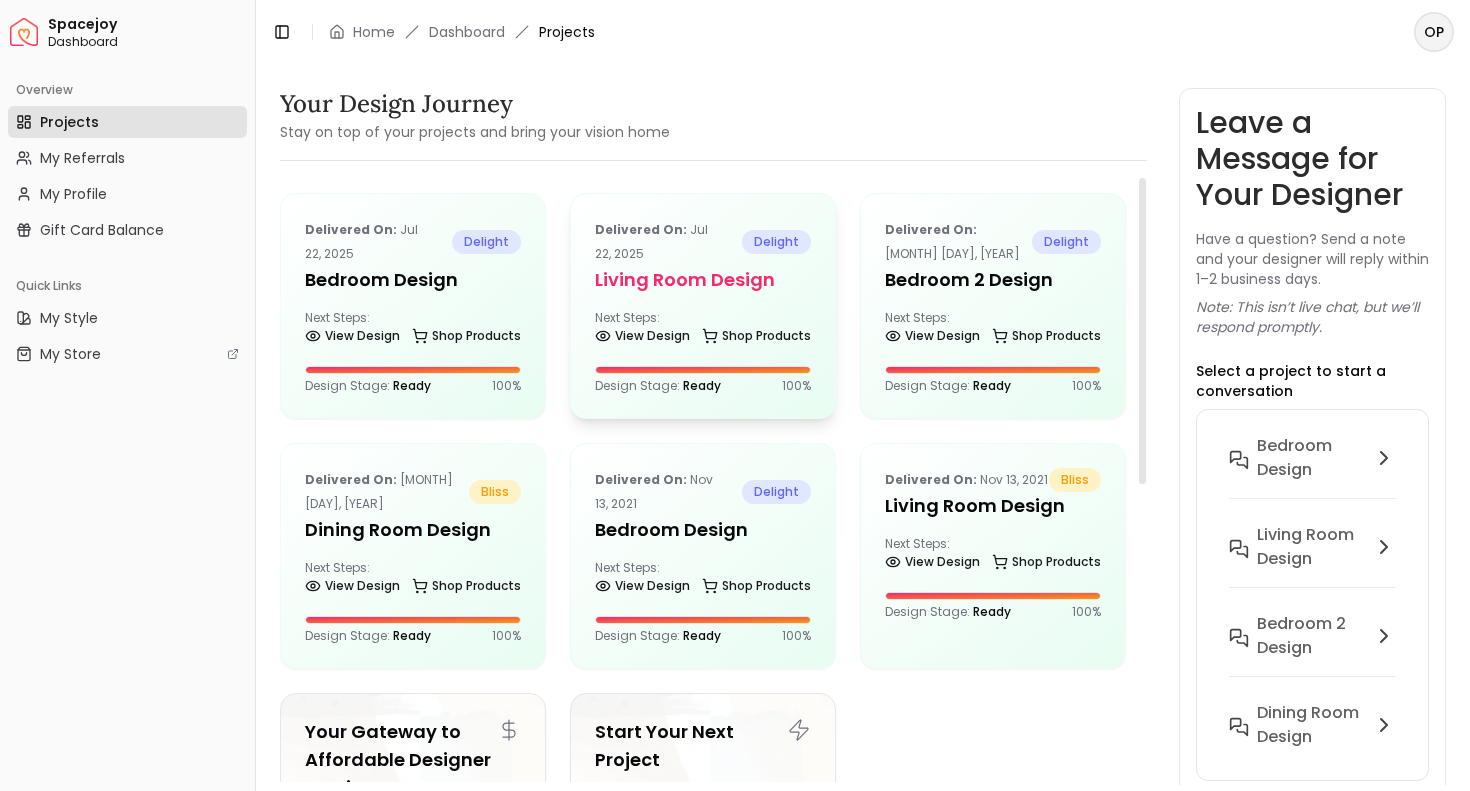 click on "Next Steps: View Design Shop Products" at bounding box center [703, 330] 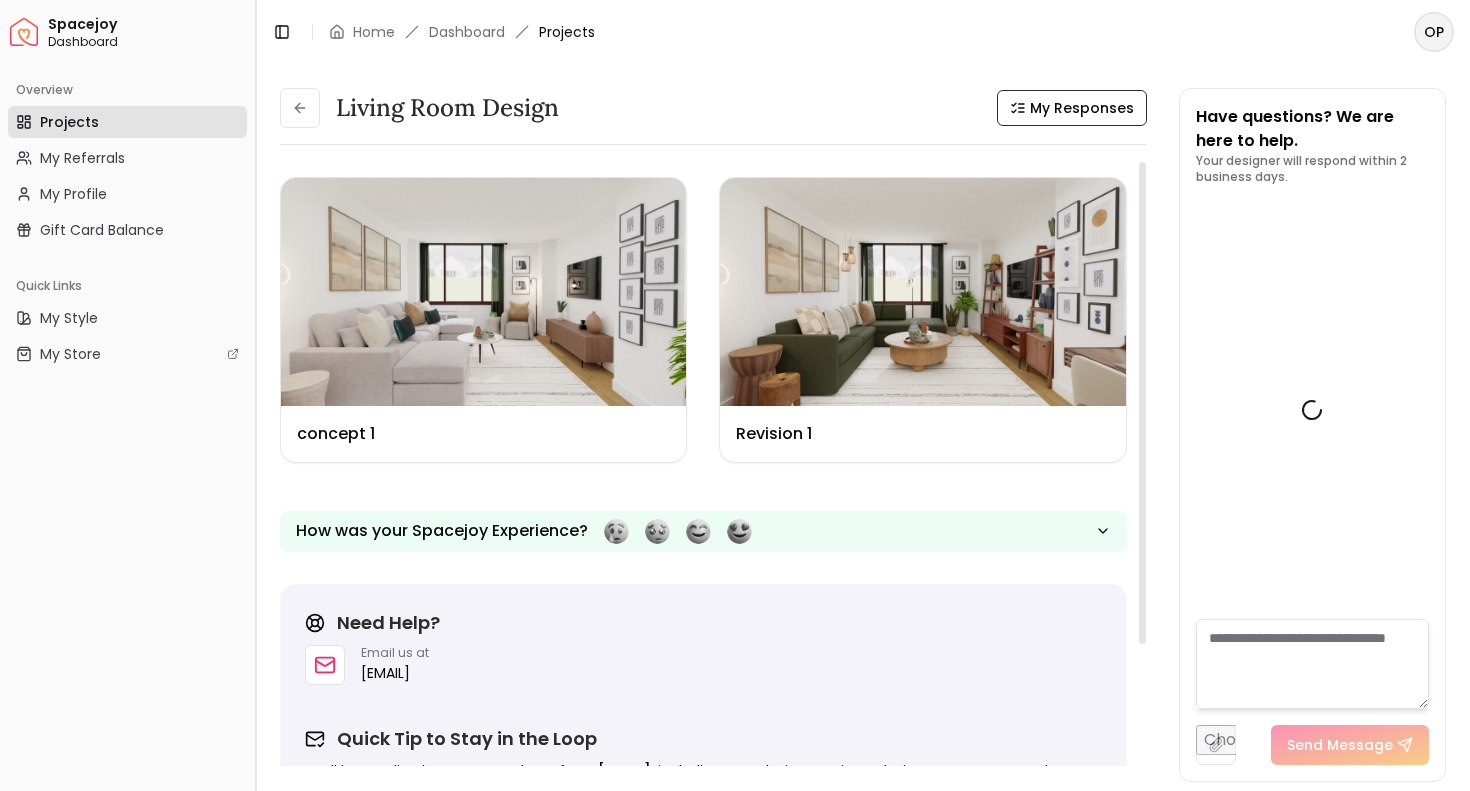 scroll, scrollTop: 4590, scrollLeft: 0, axis: vertical 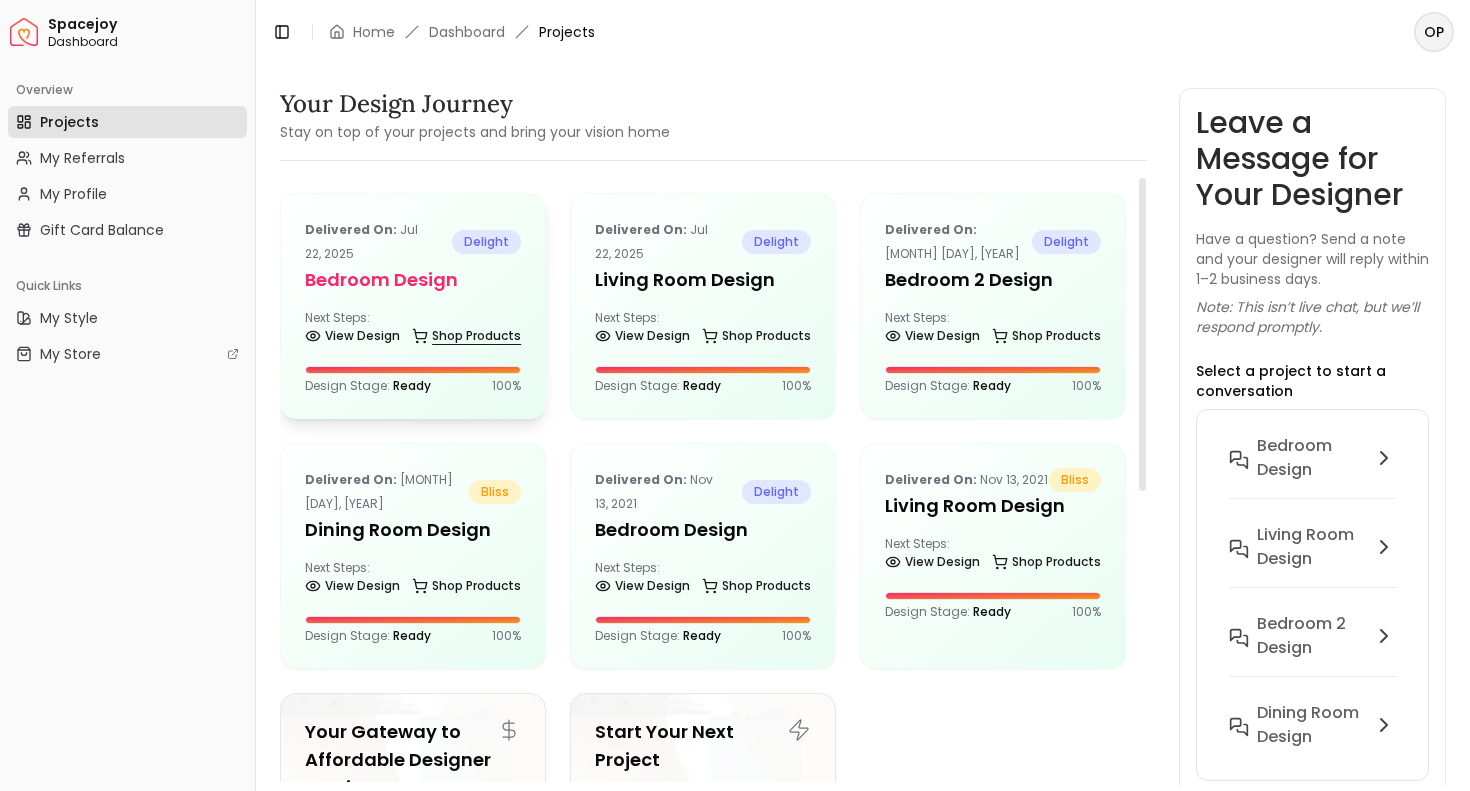 click on "Shop Products" at bounding box center (466, 336) 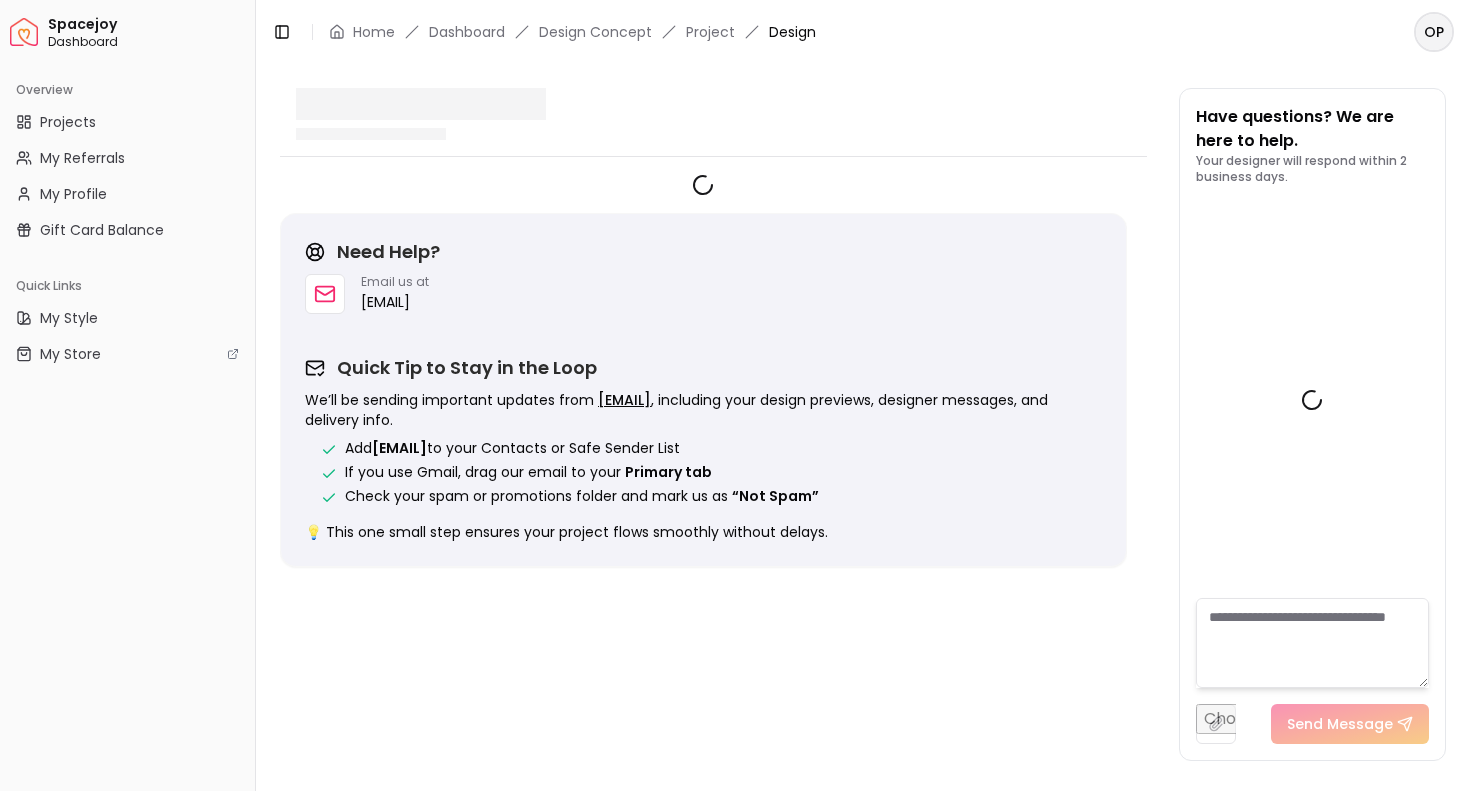 scroll, scrollTop: 3942, scrollLeft: 0, axis: vertical 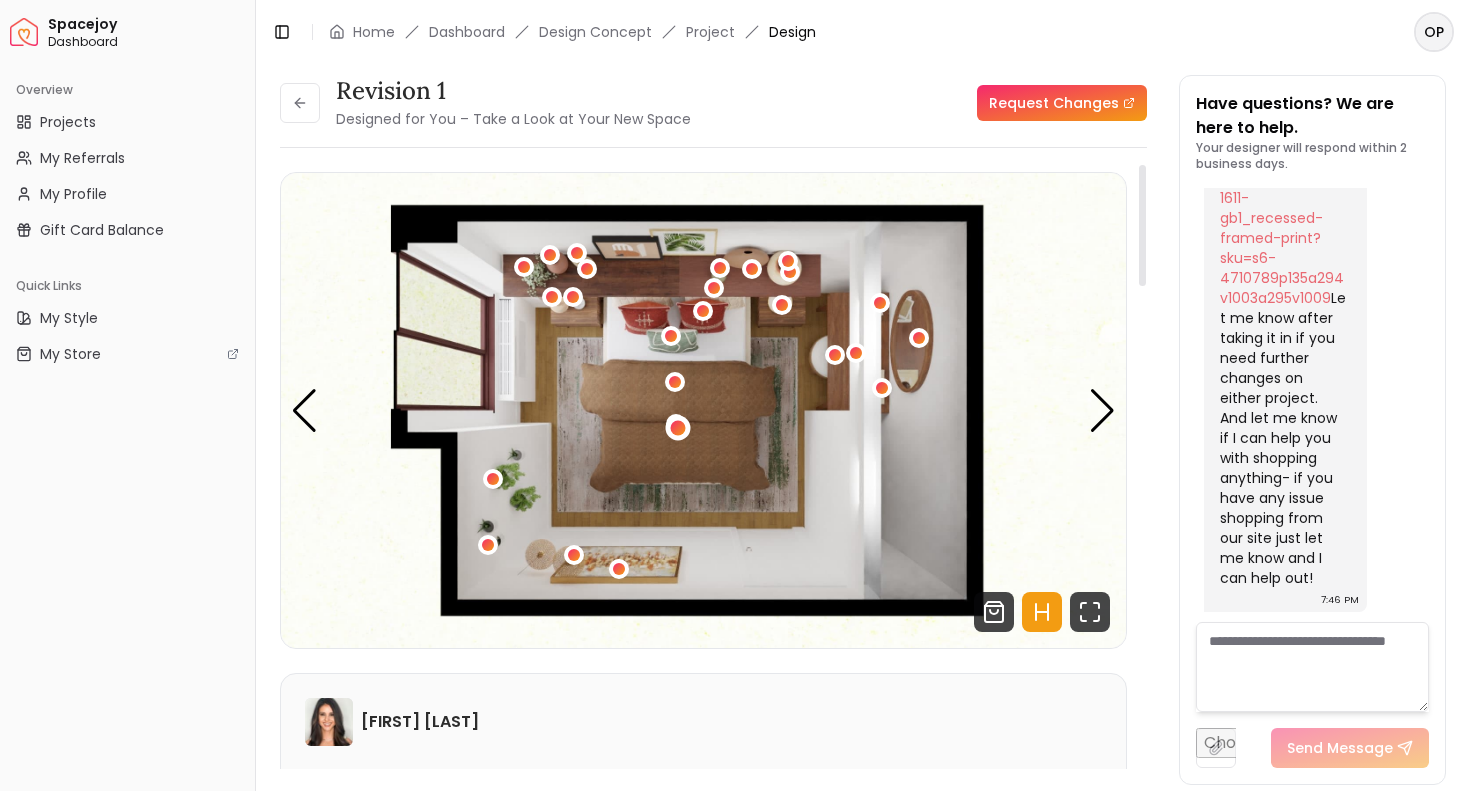 click at bounding box center [678, 427] 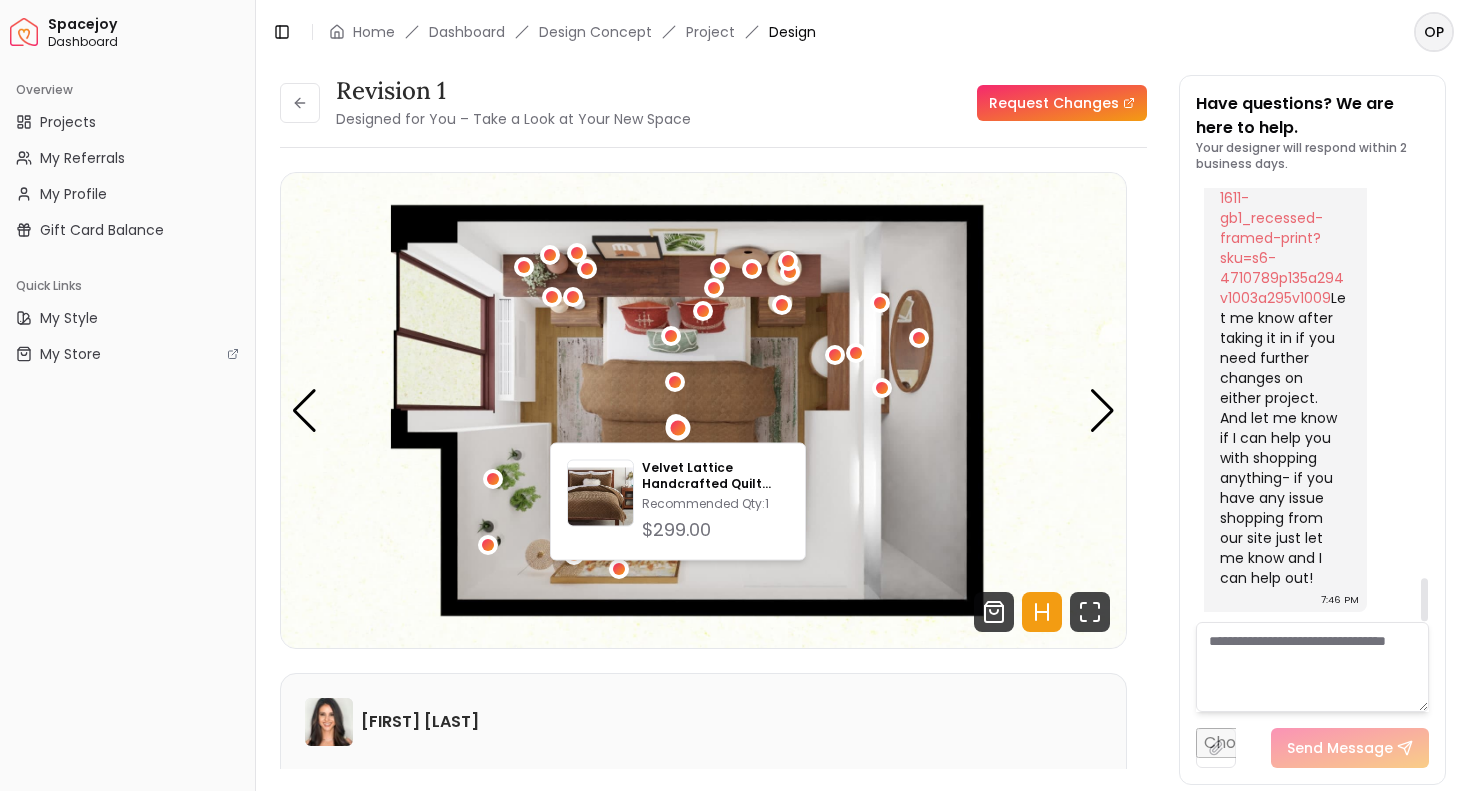 click at bounding box center (1313, 667) 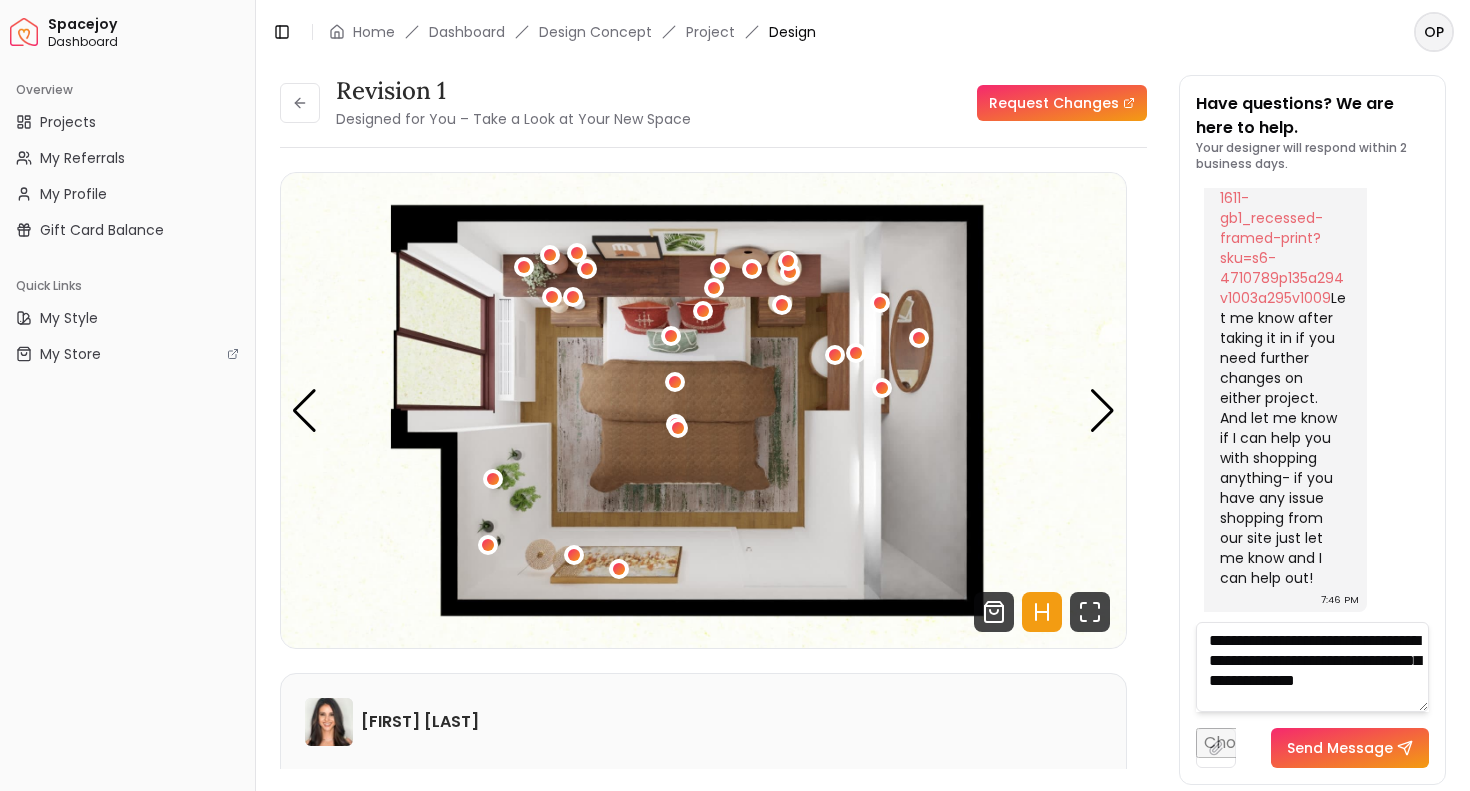 scroll, scrollTop: 21, scrollLeft: 0, axis: vertical 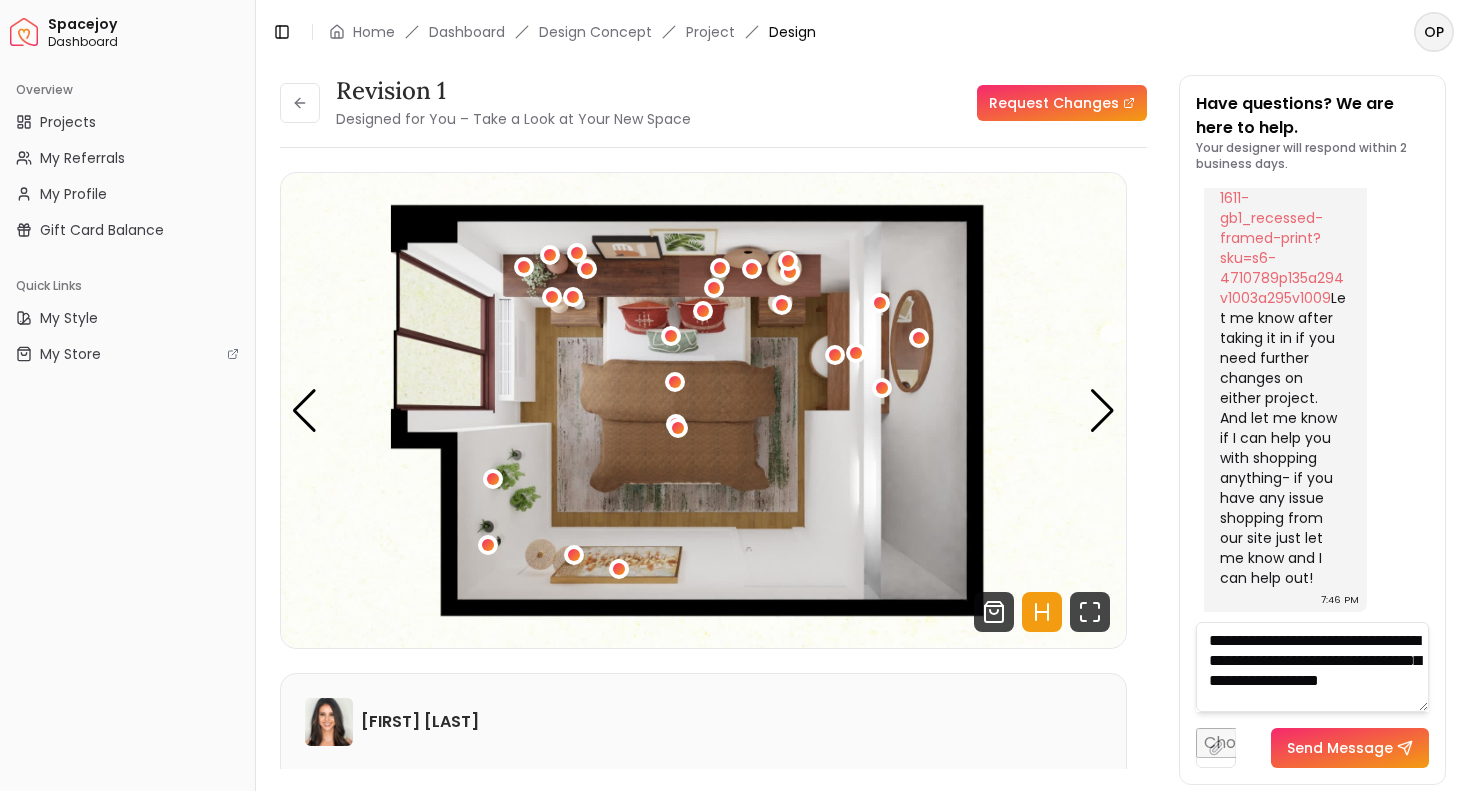 drag, startPoint x: 1375, startPoint y: 701, endPoint x: 1358, endPoint y: 684, distance: 24.04163 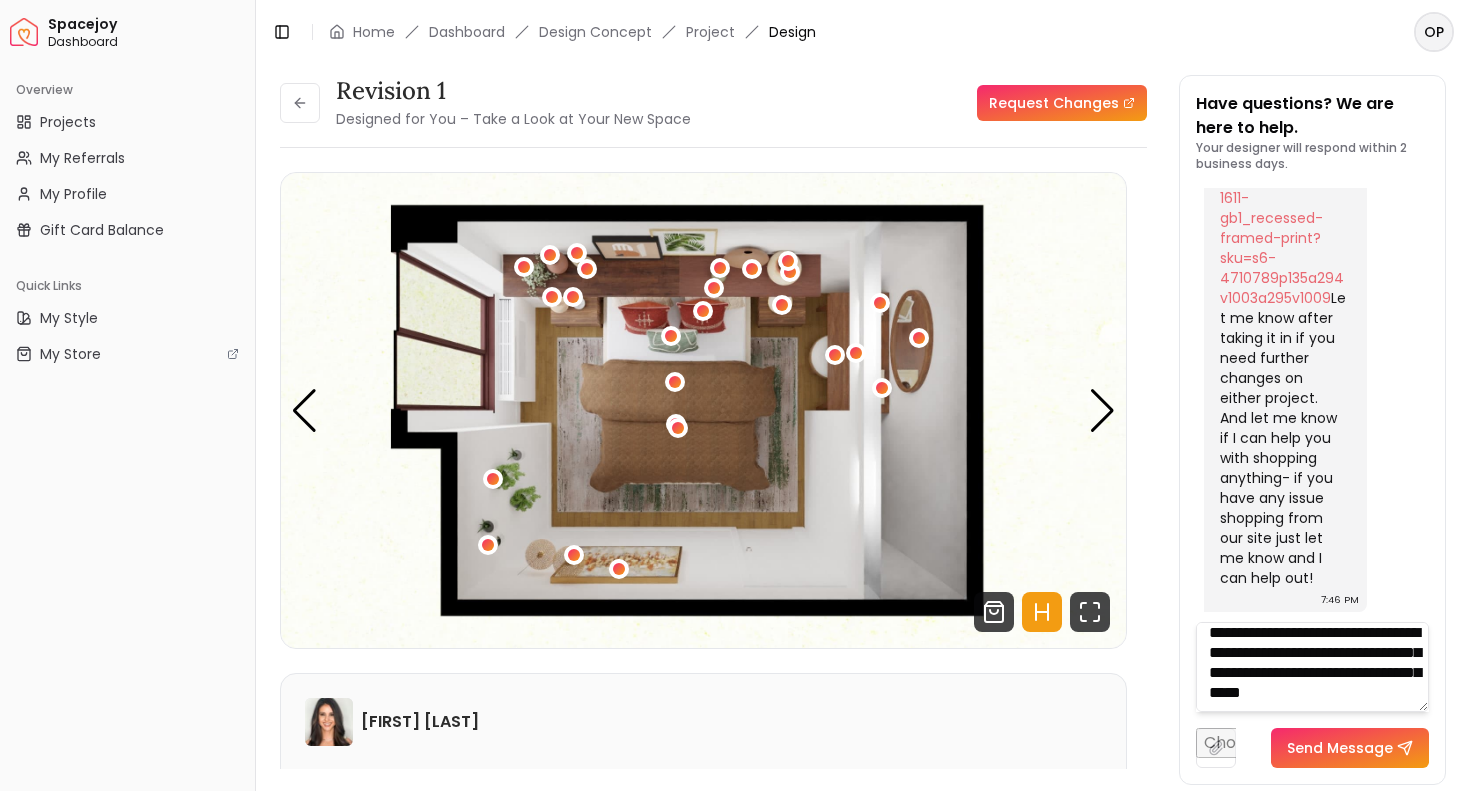 scroll, scrollTop: 0, scrollLeft: 0, axis: both 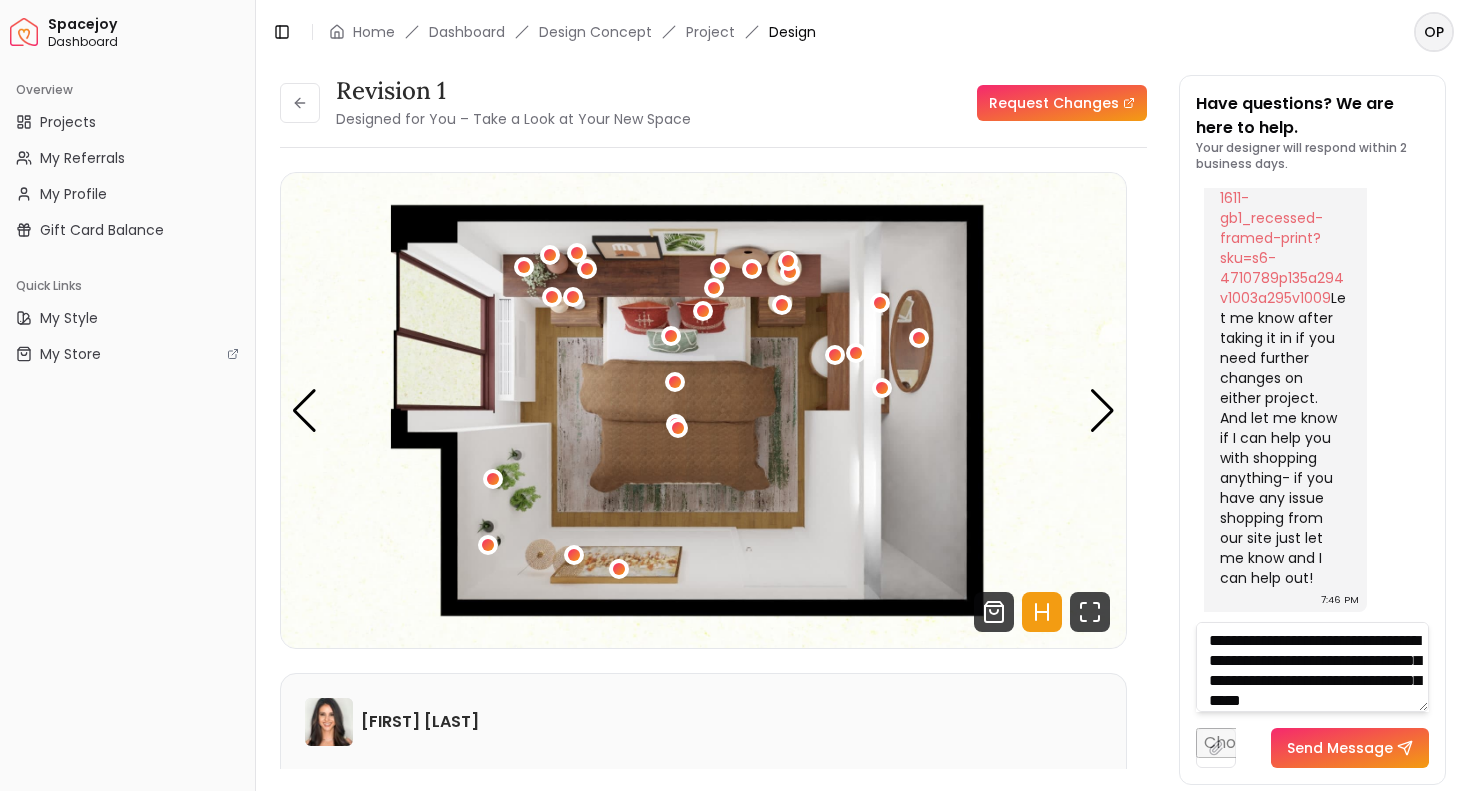 click on "**********" at bounding box center [1313, 667] 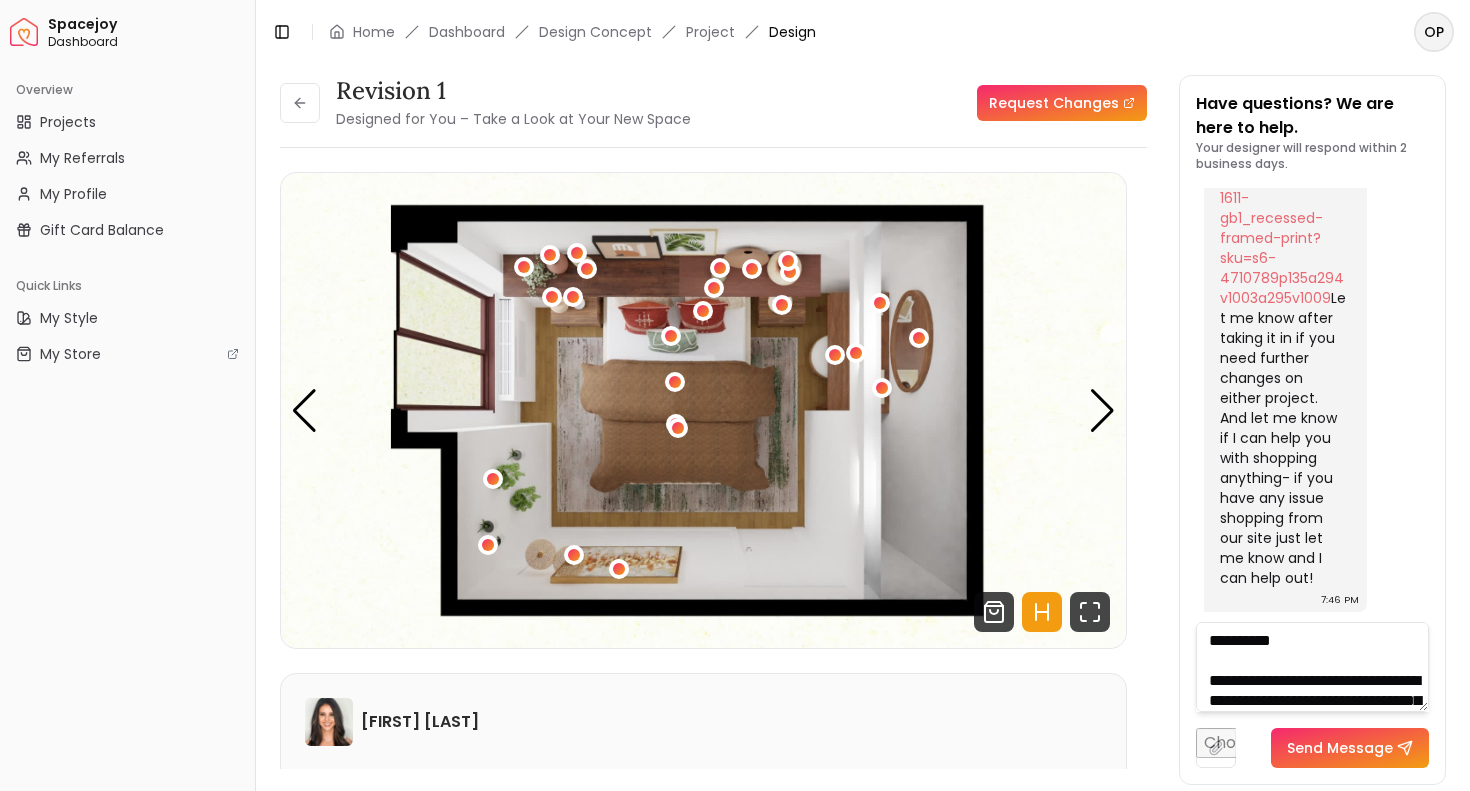 click on "**********" at bounding box center [1313, 667] 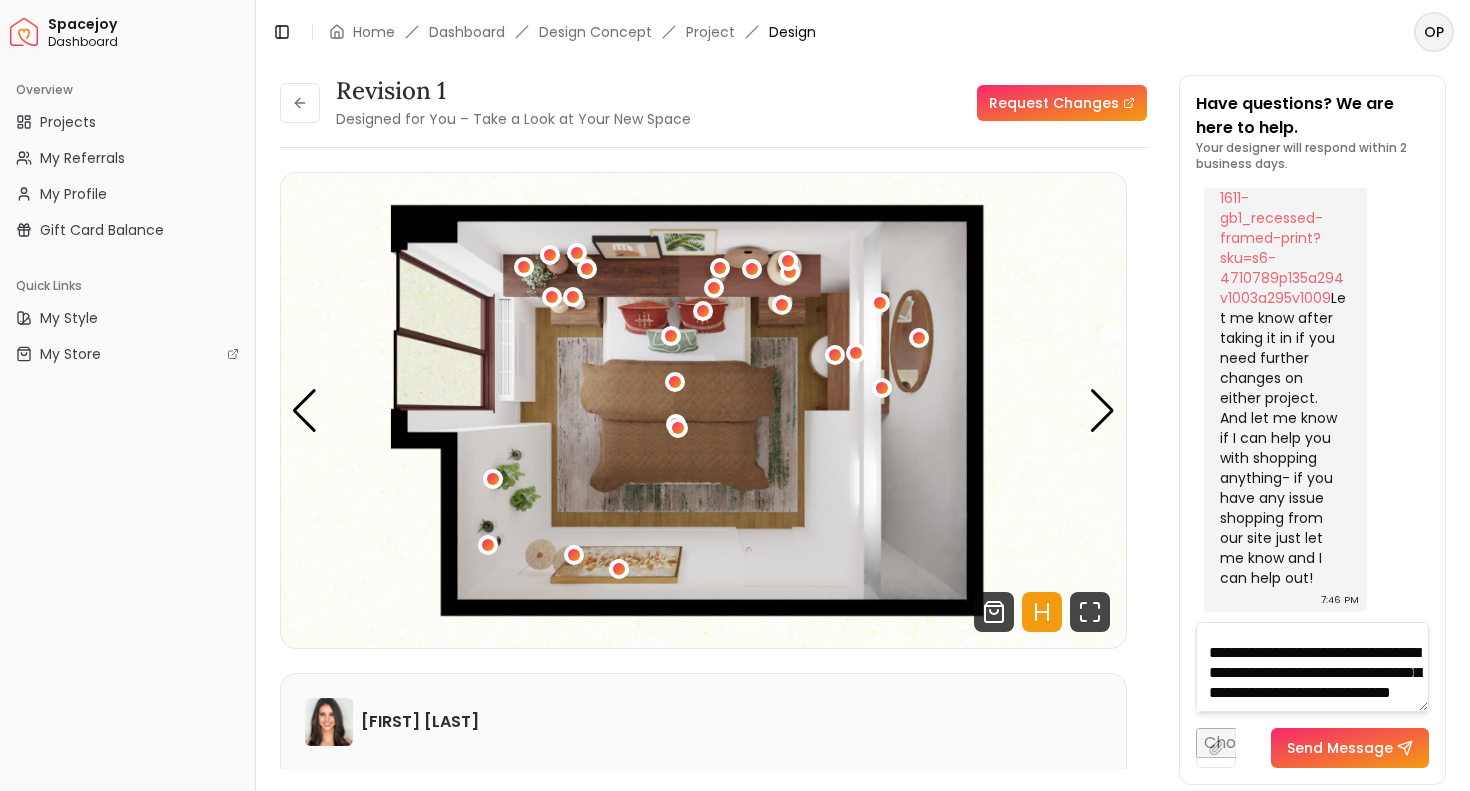 scroll, scrollTop: 461, scrollLeft: 0, axis: vertical 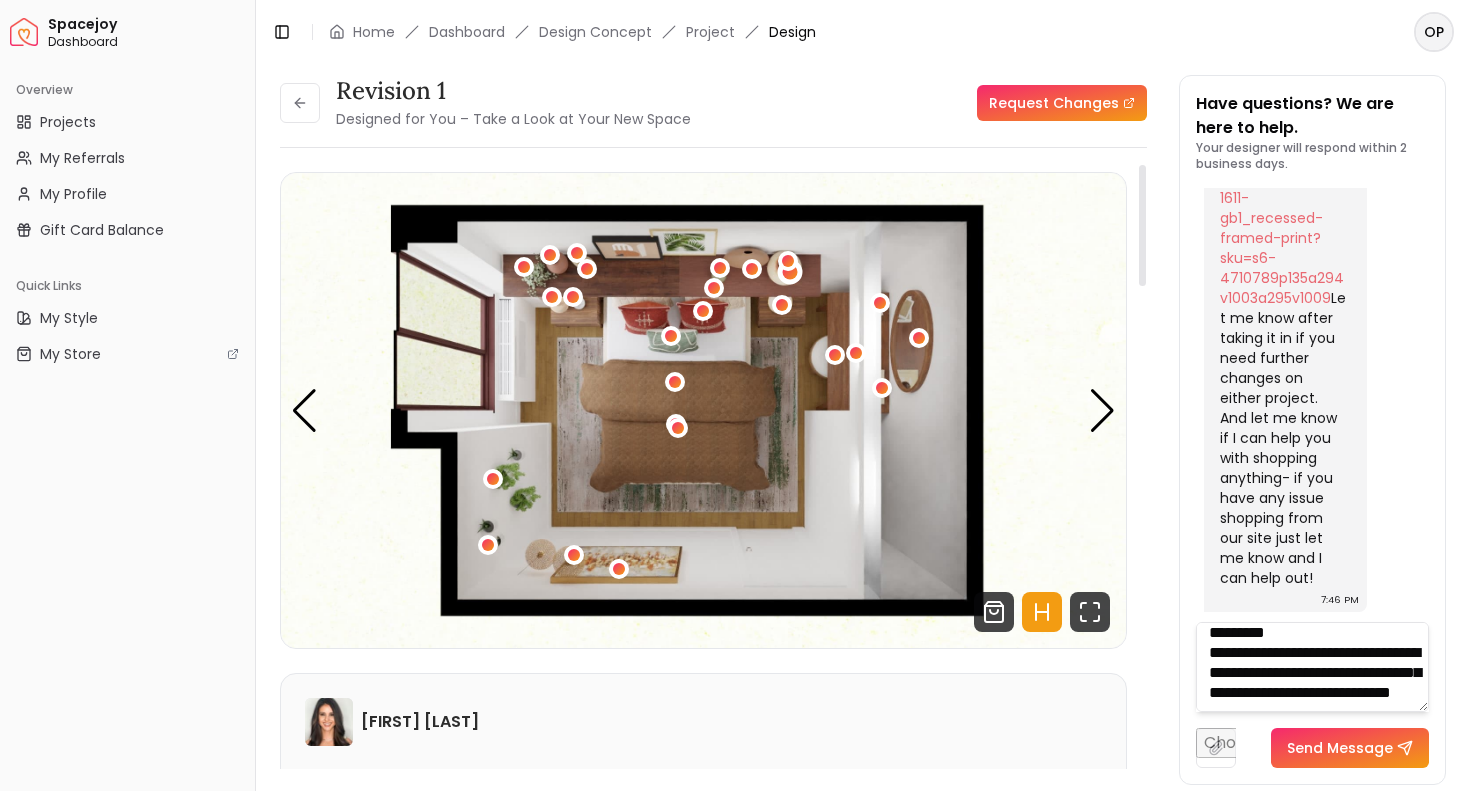 click at bounding box center [789, 272] 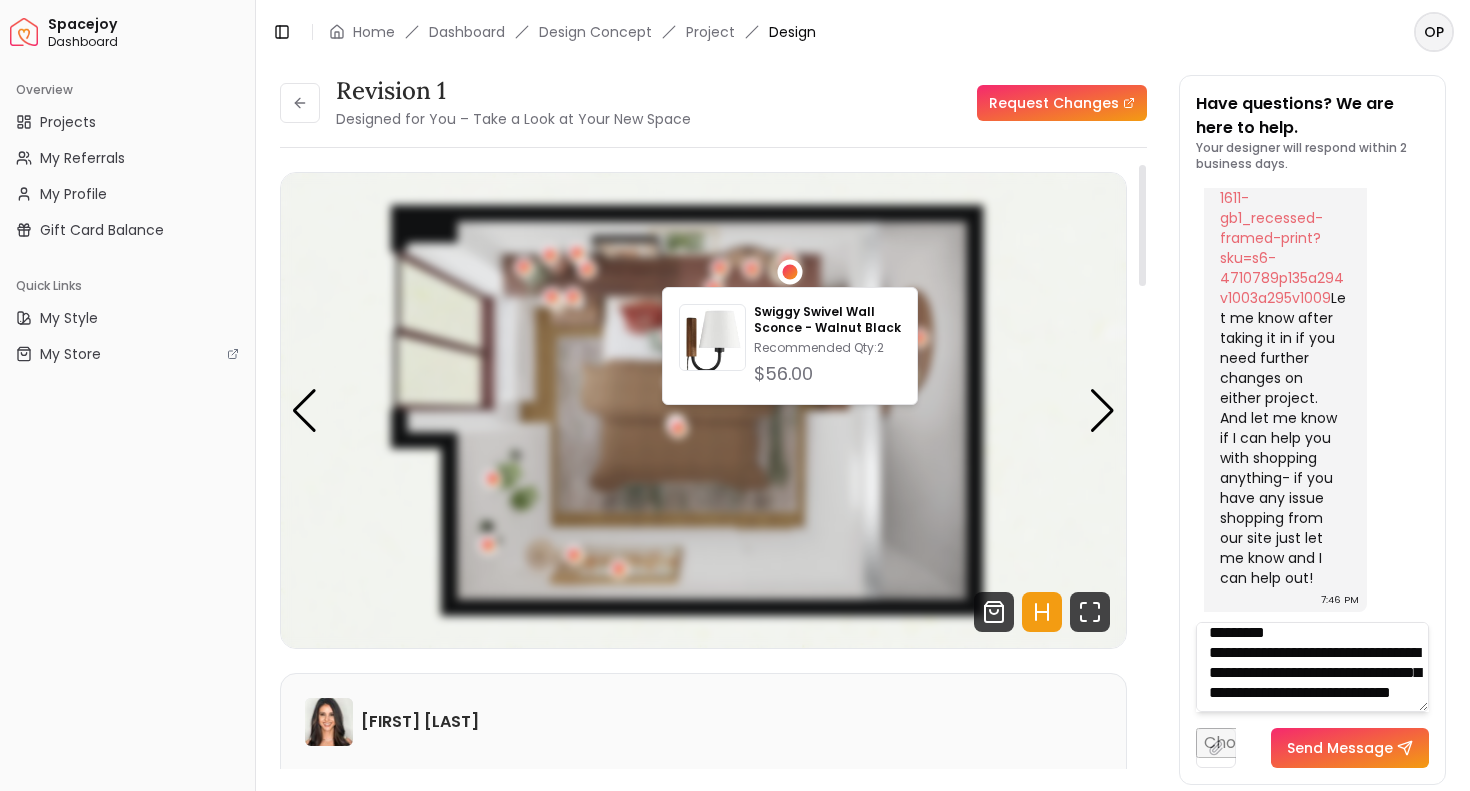 click at bounding box center [789, 272] 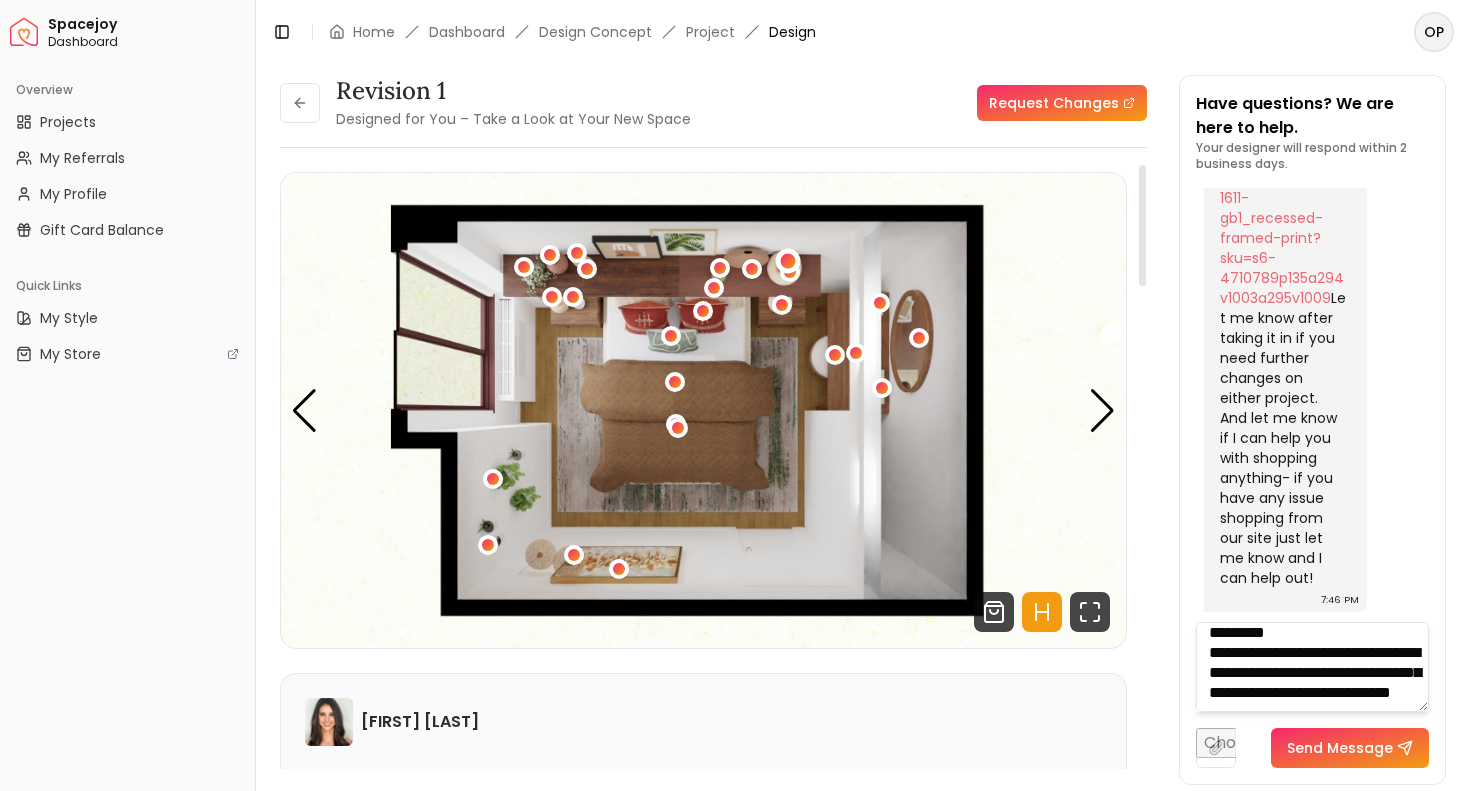click at bounding box center [788, 260] 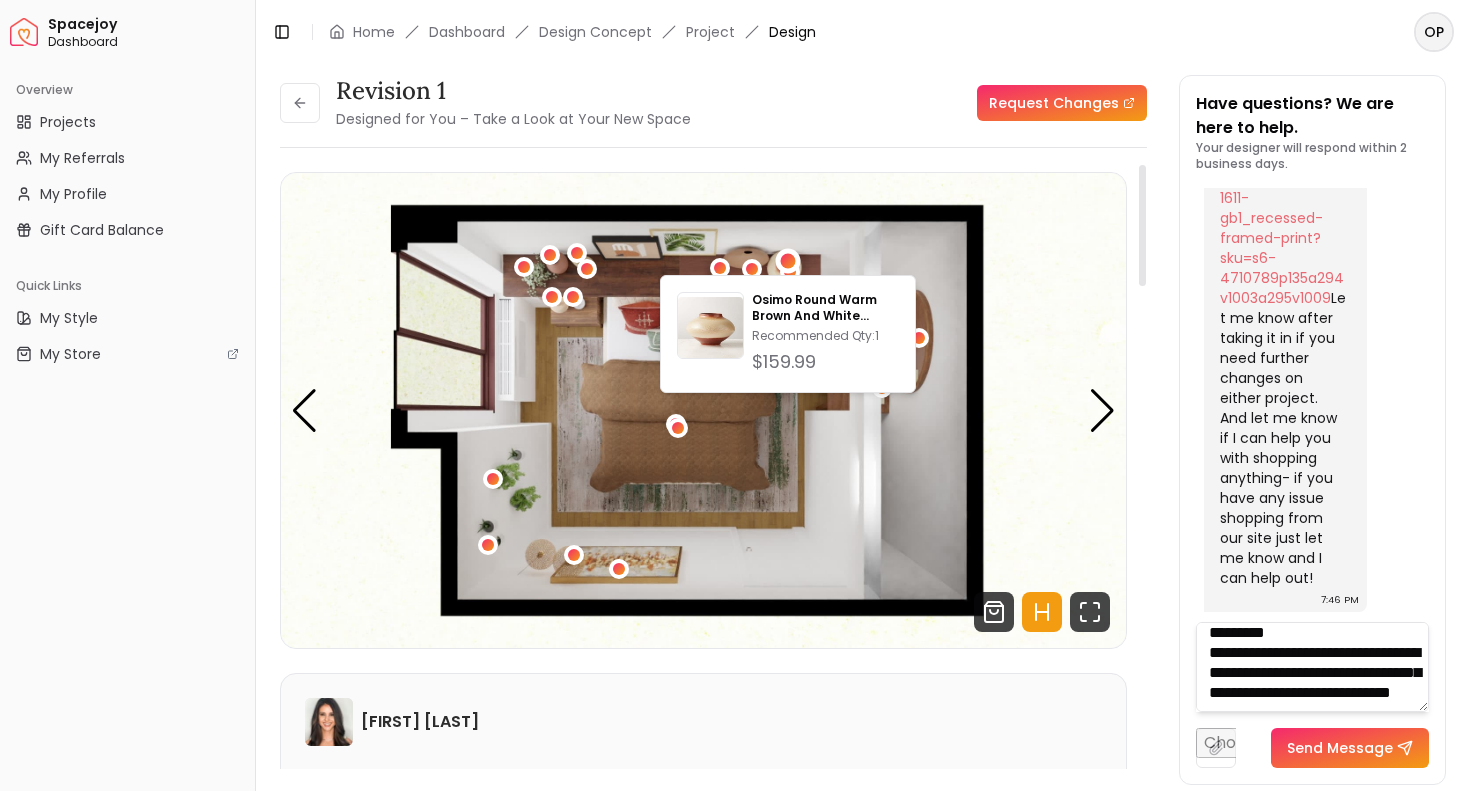 click at bounding box center (703, 410) 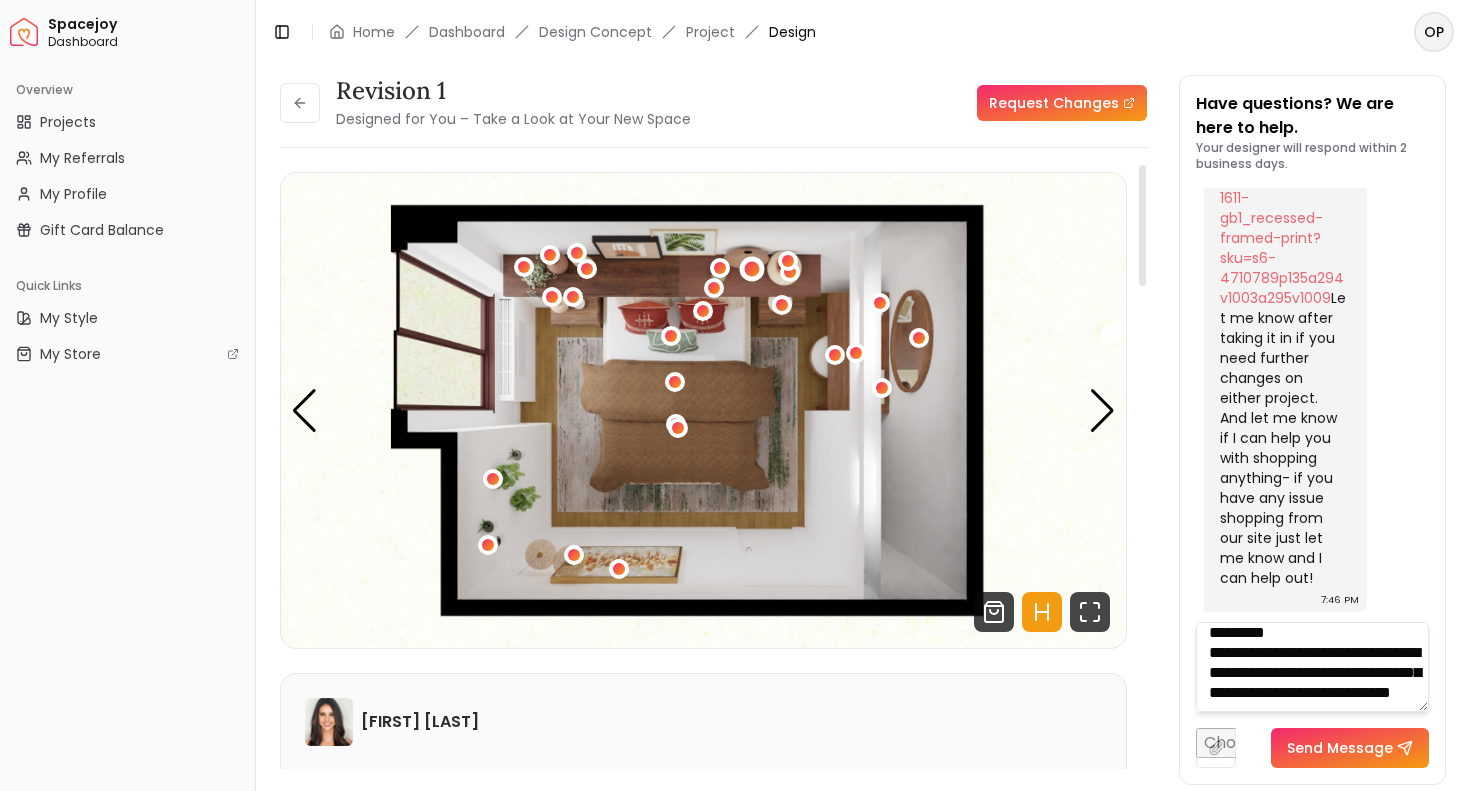 click at bounding box center [751, 268] 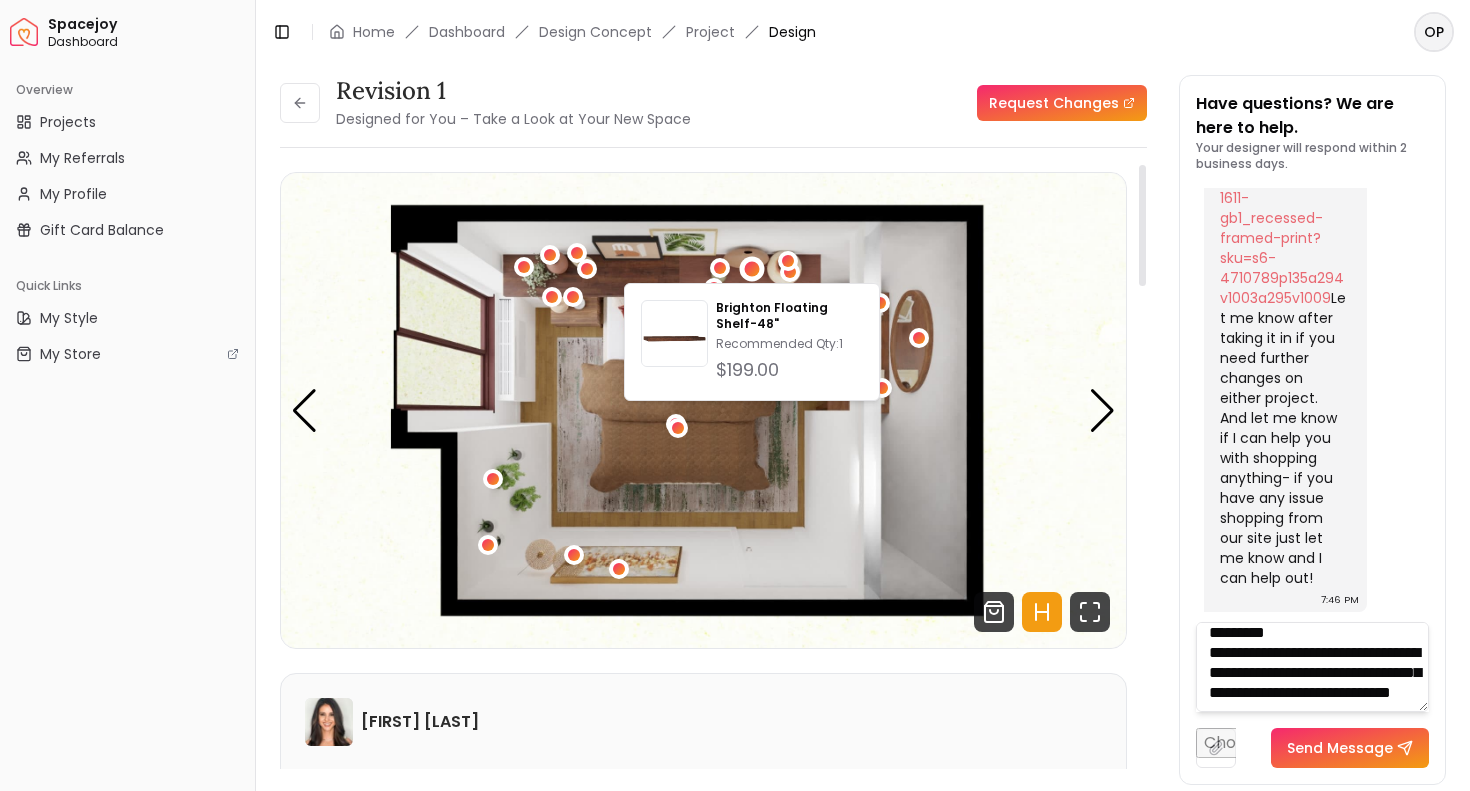 click at bounding box center [720, 268] 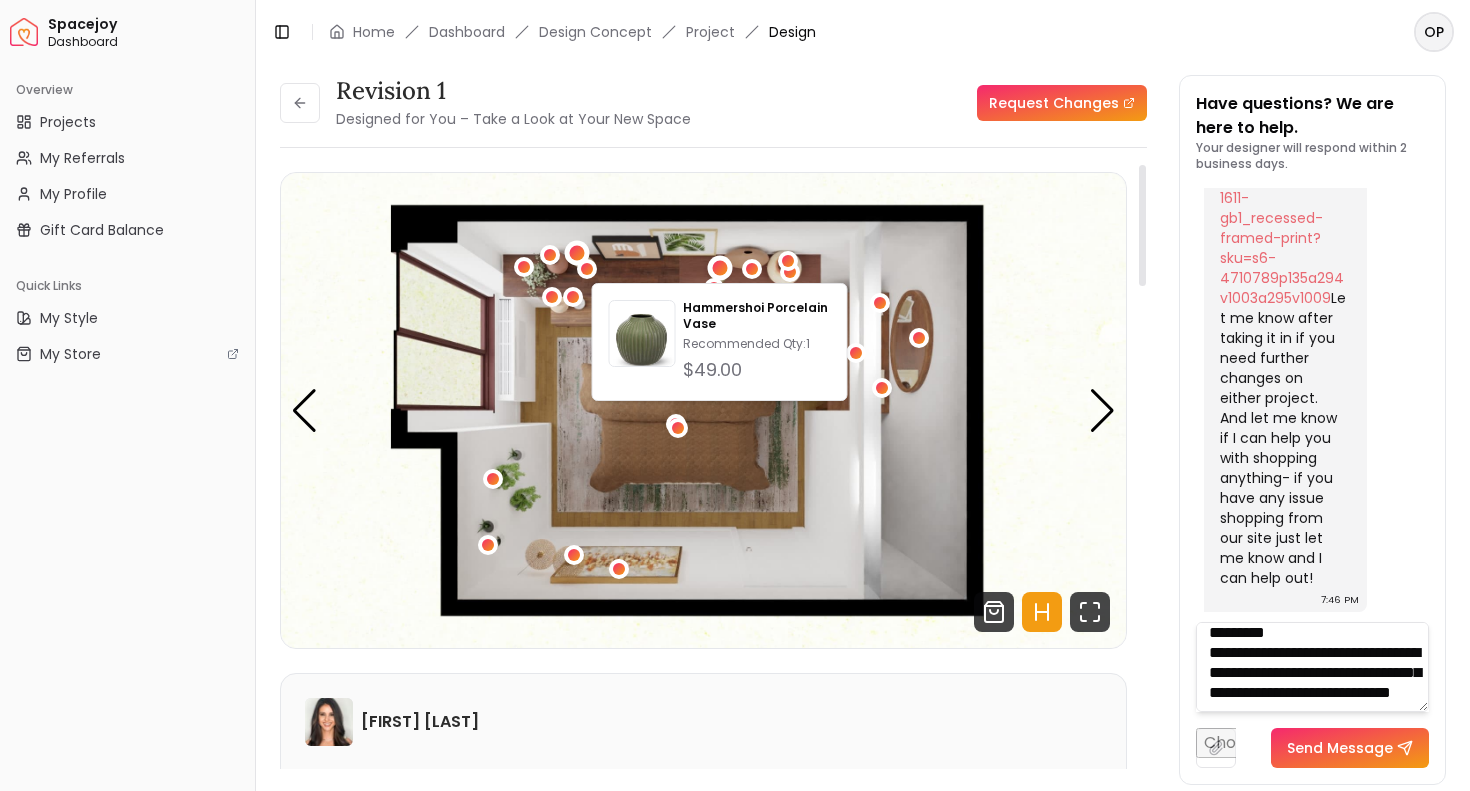 click at bounding box center (576, 252) 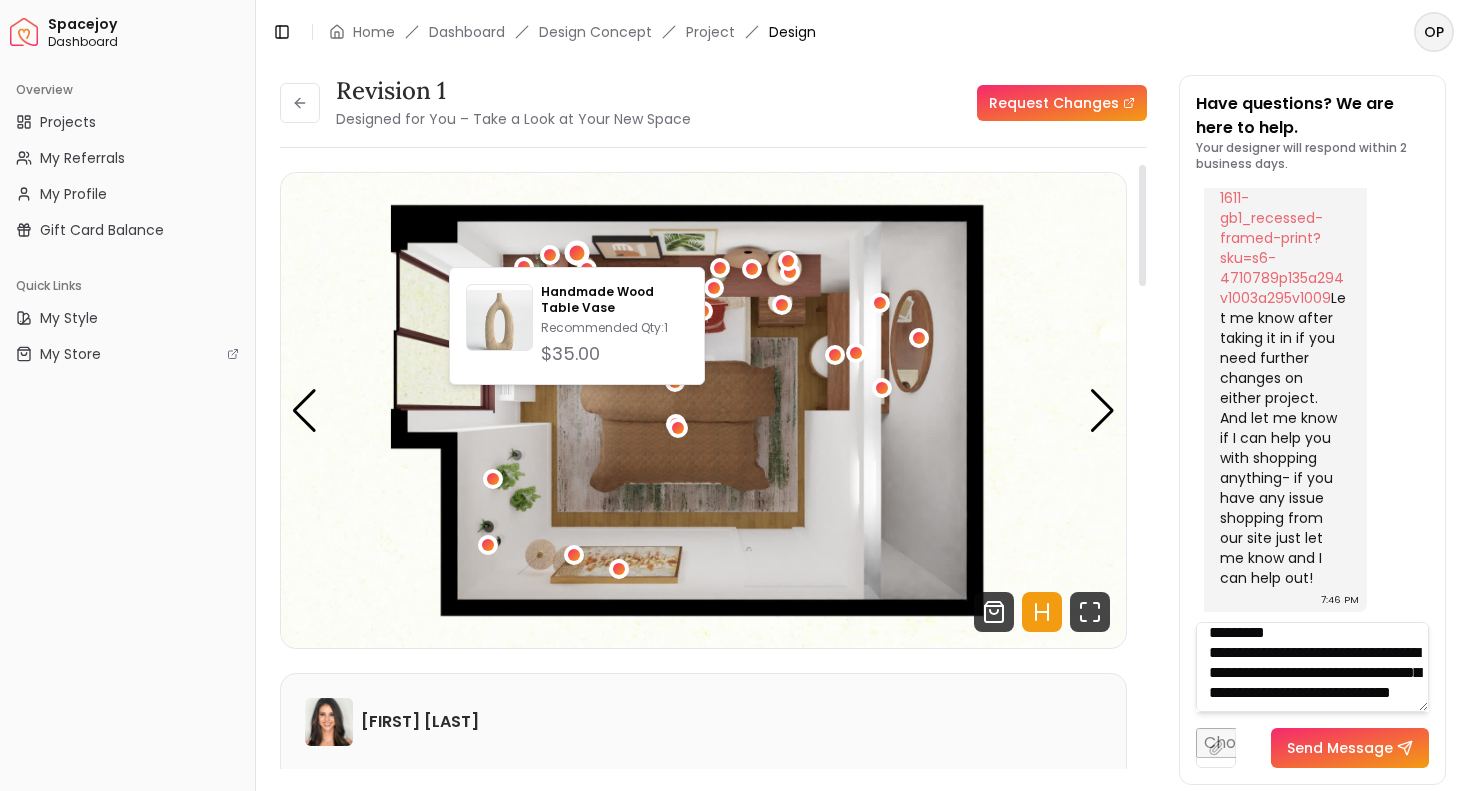 click at bounding box center [703, 410] 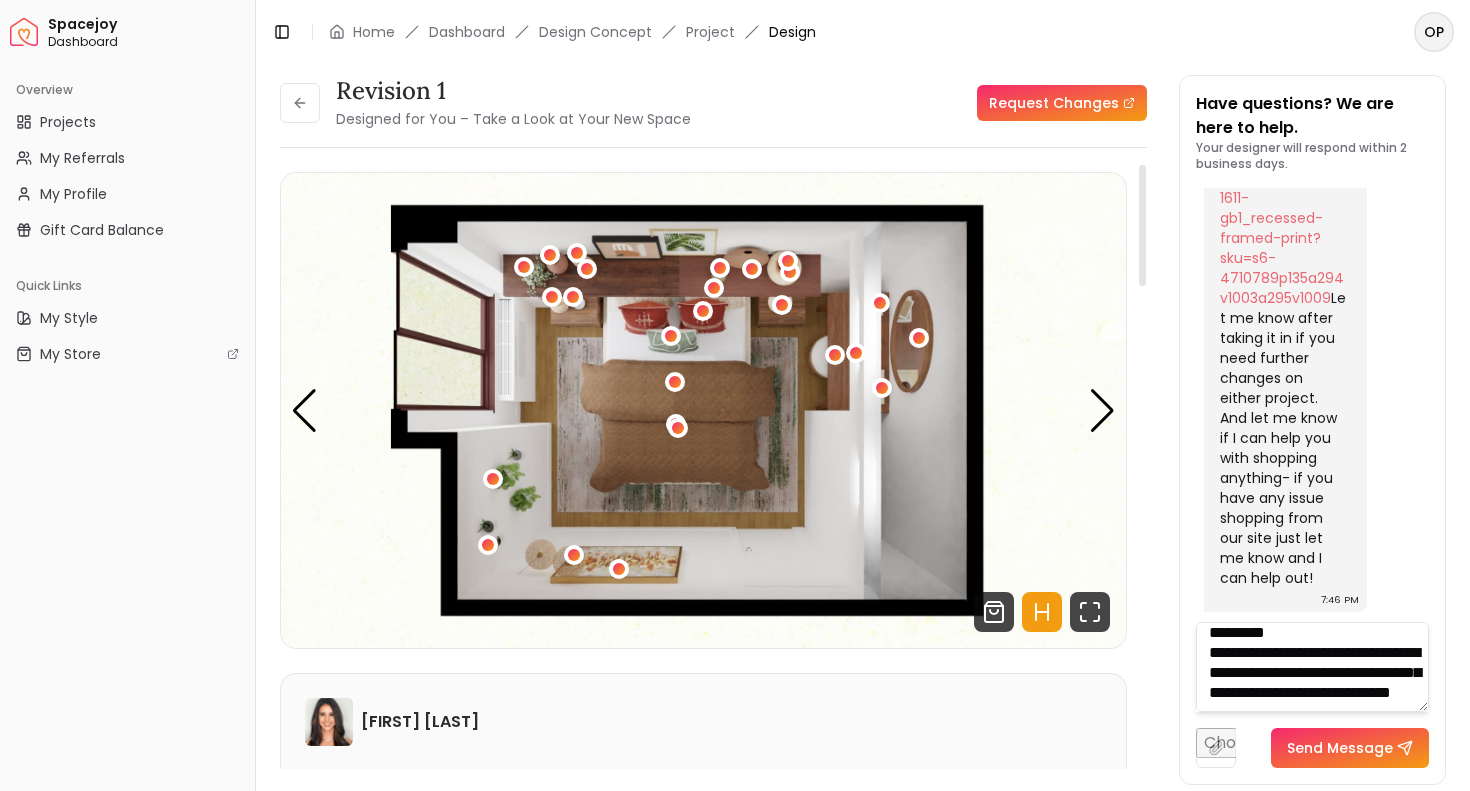 click at bounding box center (703, 410) 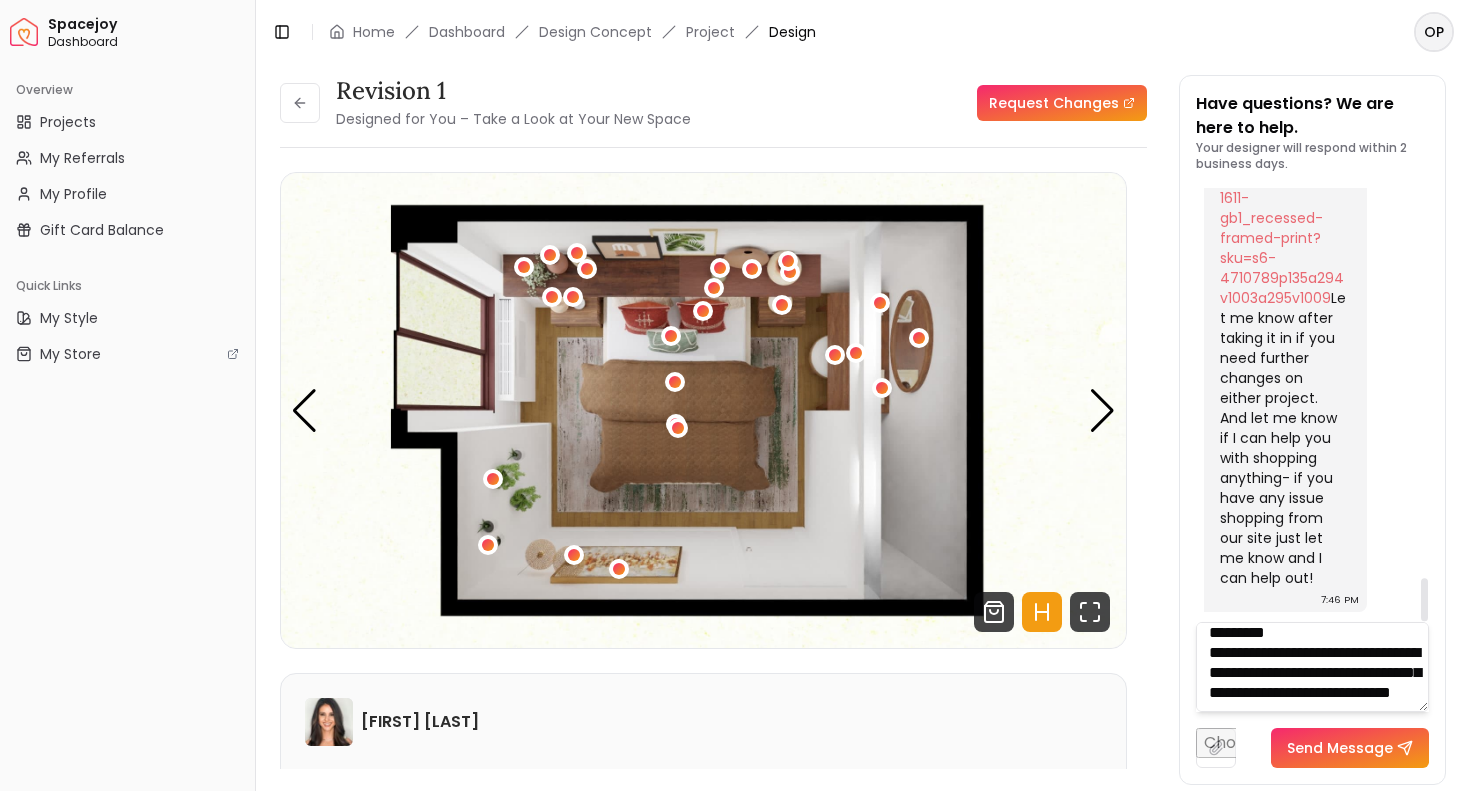 click on "**********" at bounding box center (1313, 667) 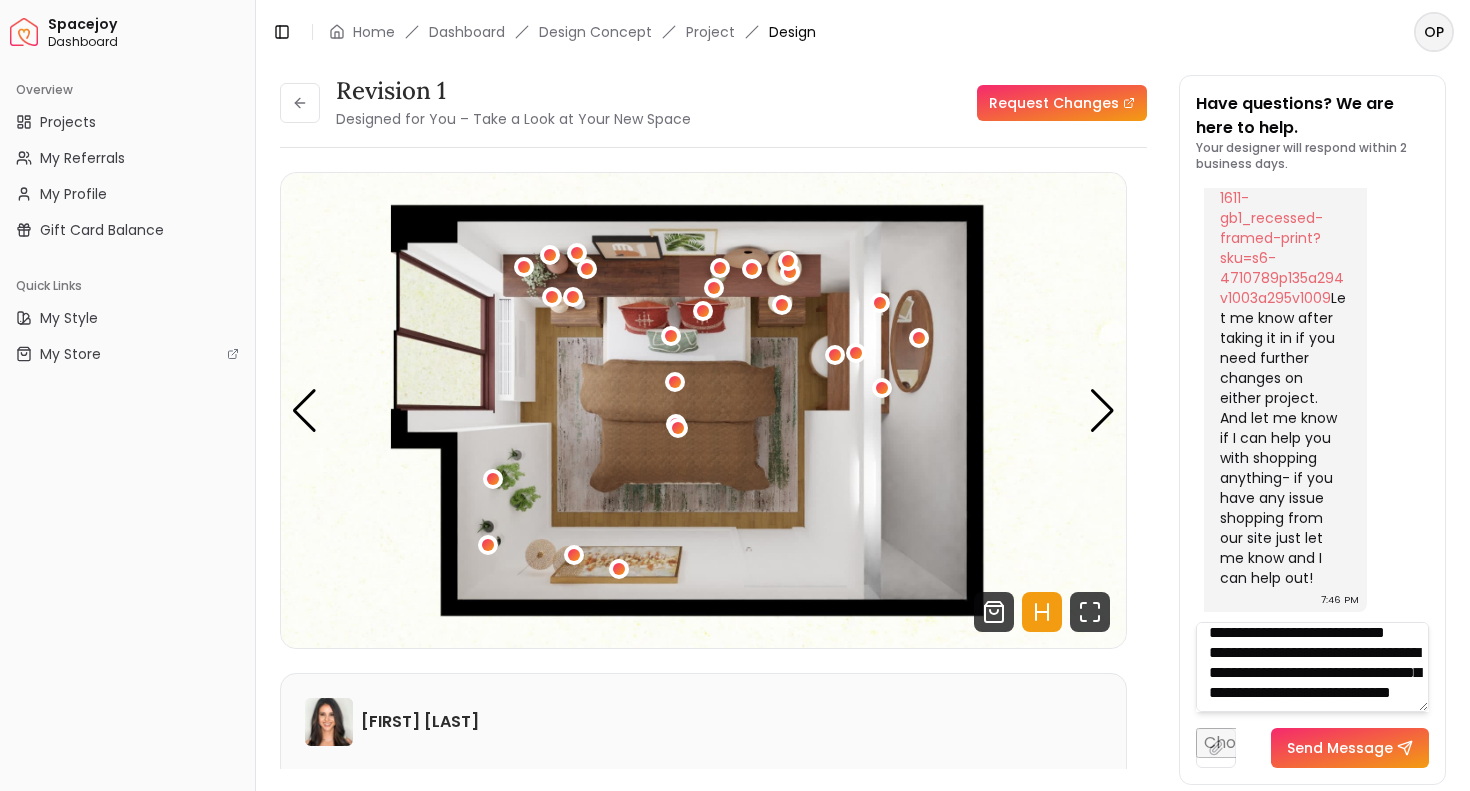 scroll, scrollTop: 761, scrollLeft: 0, axis: vertical 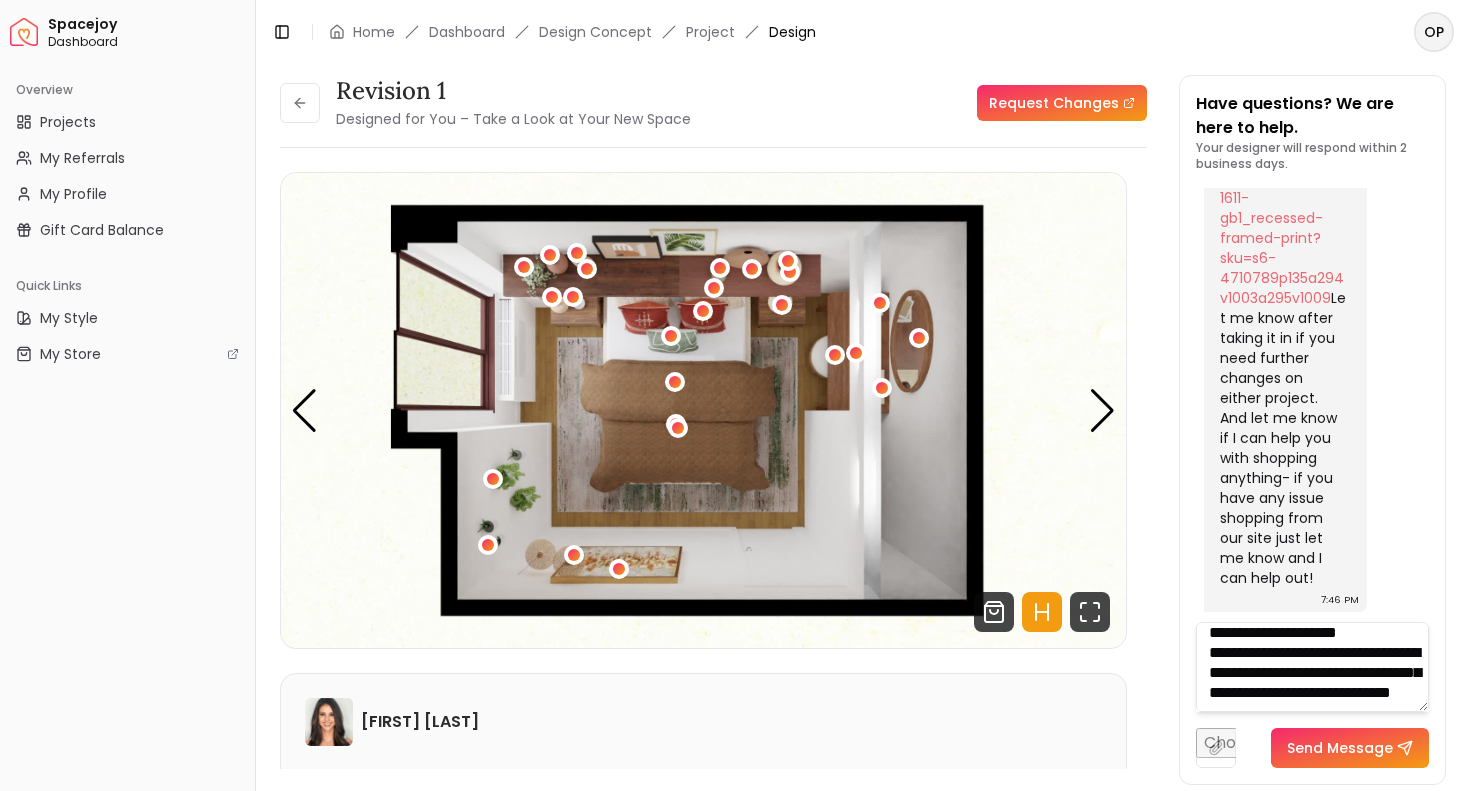type on "**********" 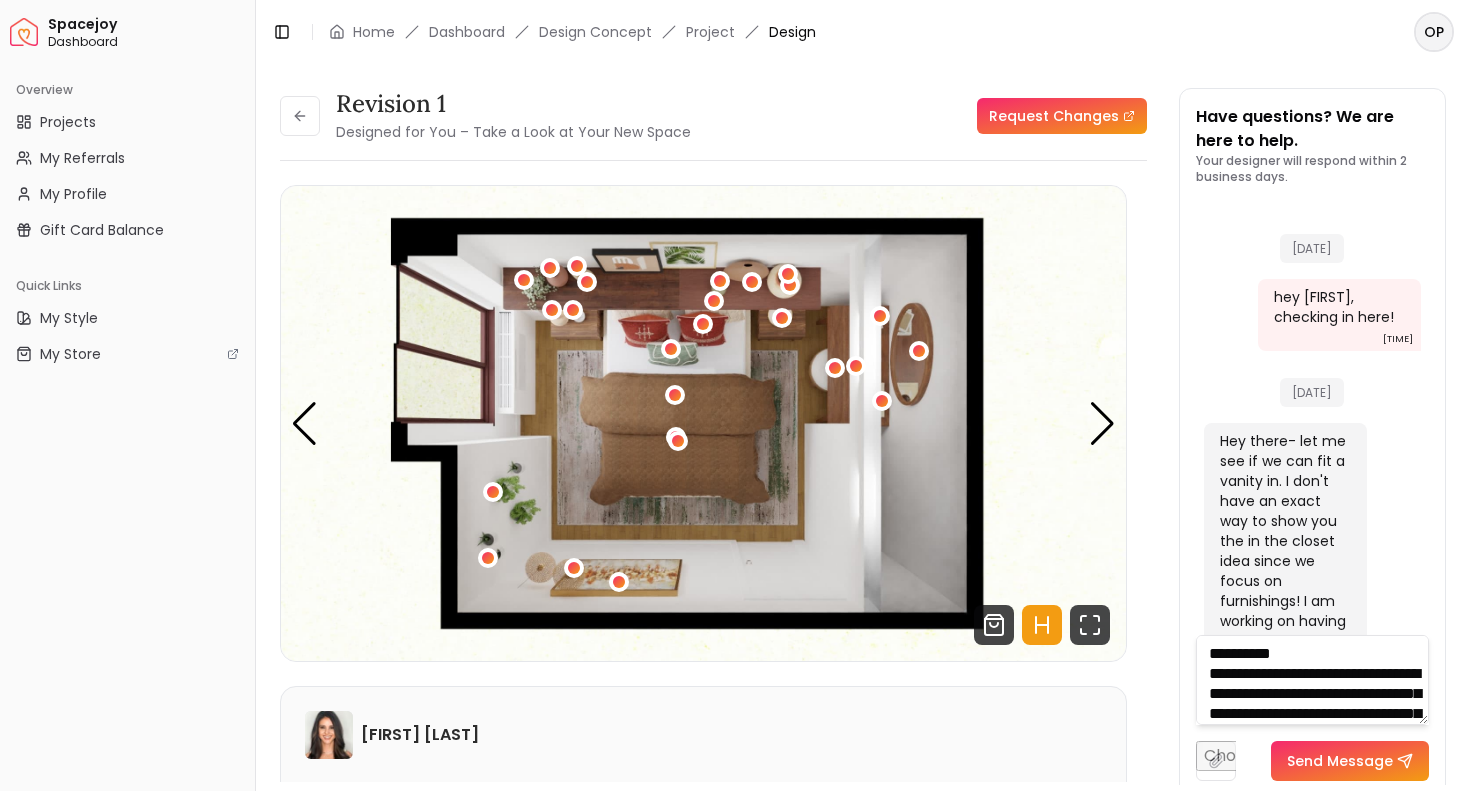 scroll, scrollTop: 0, scrollLeft: 0, axis: both 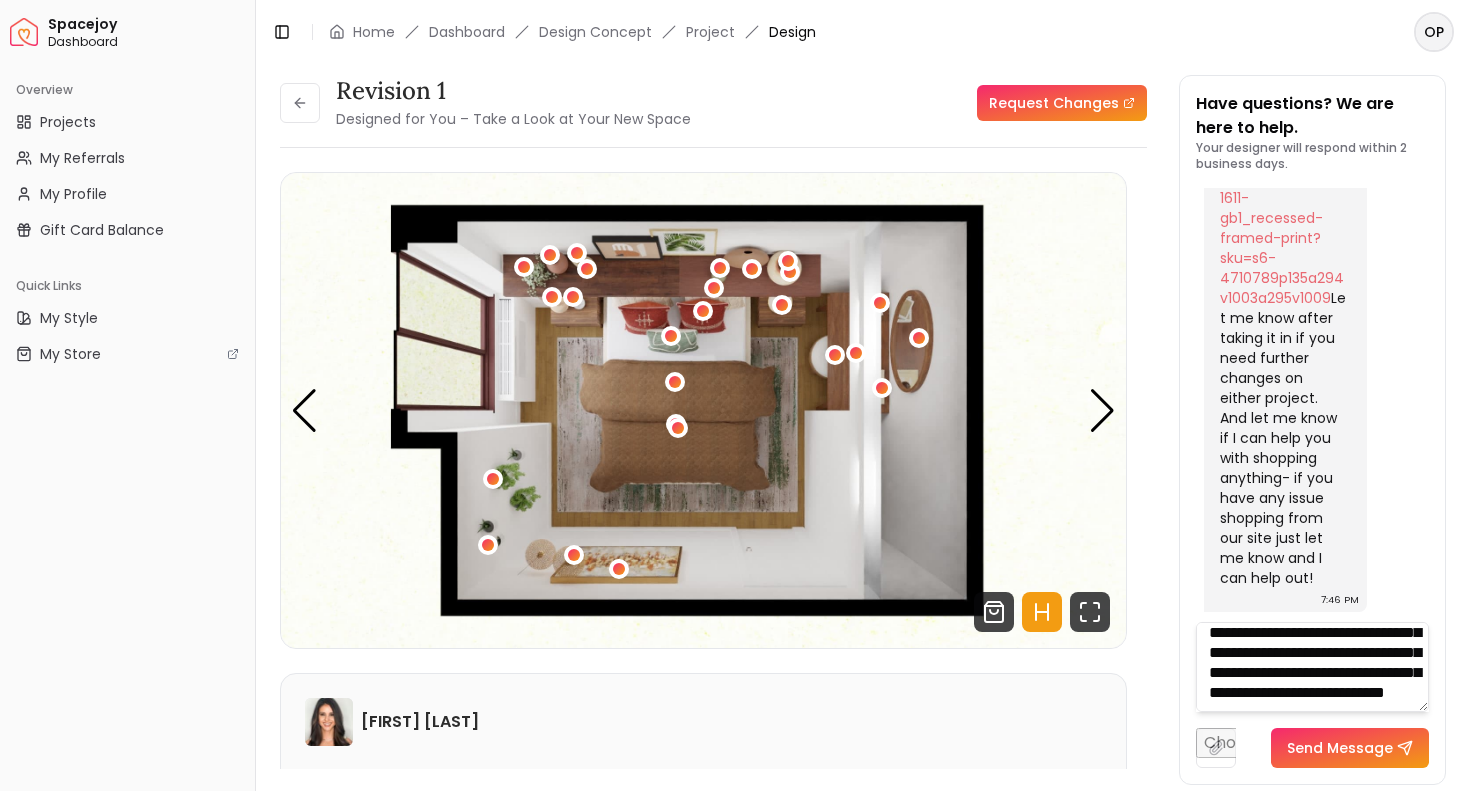 type on "**********" 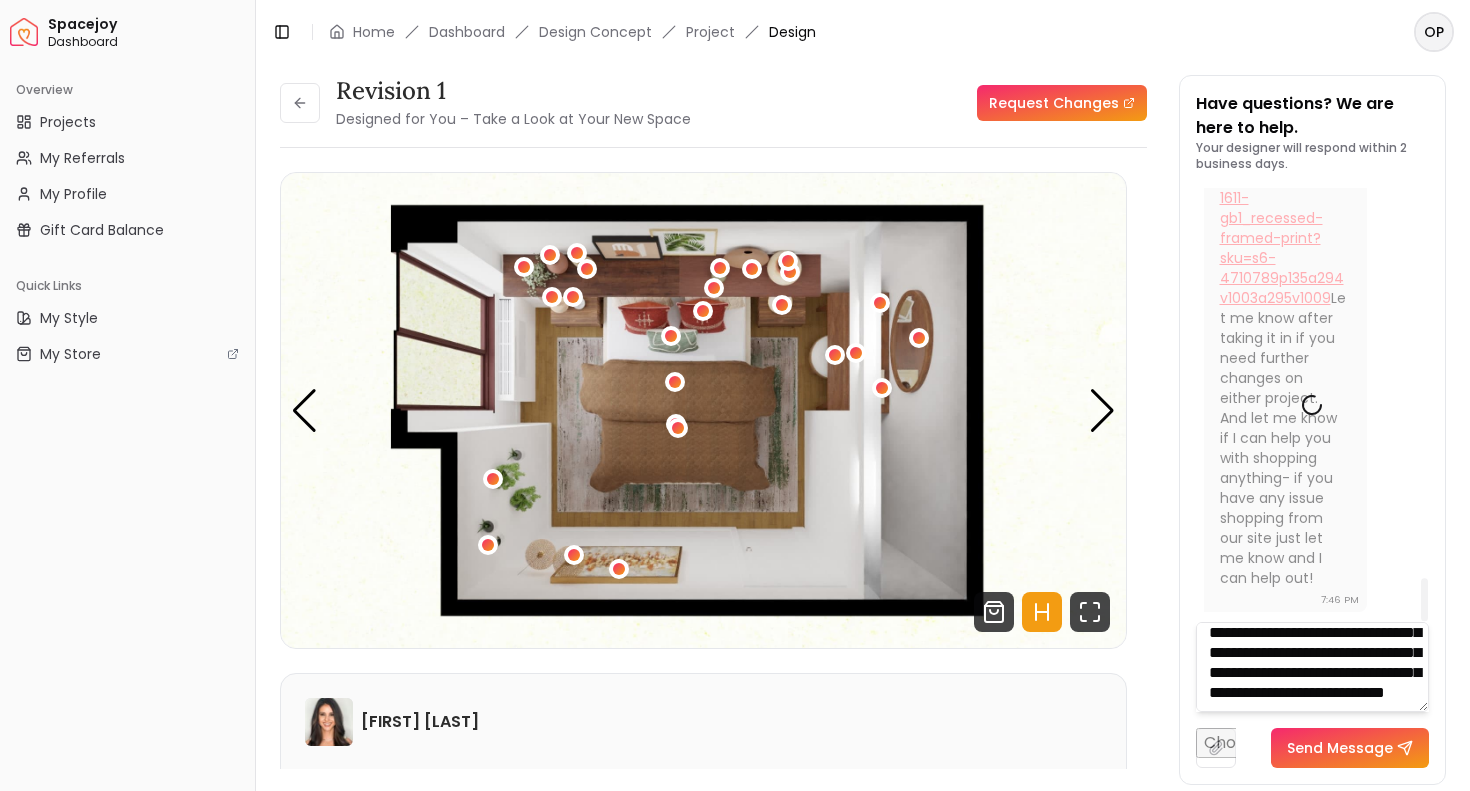 scroll, scrollTop: 0, scrollLeft: 0, axis: both 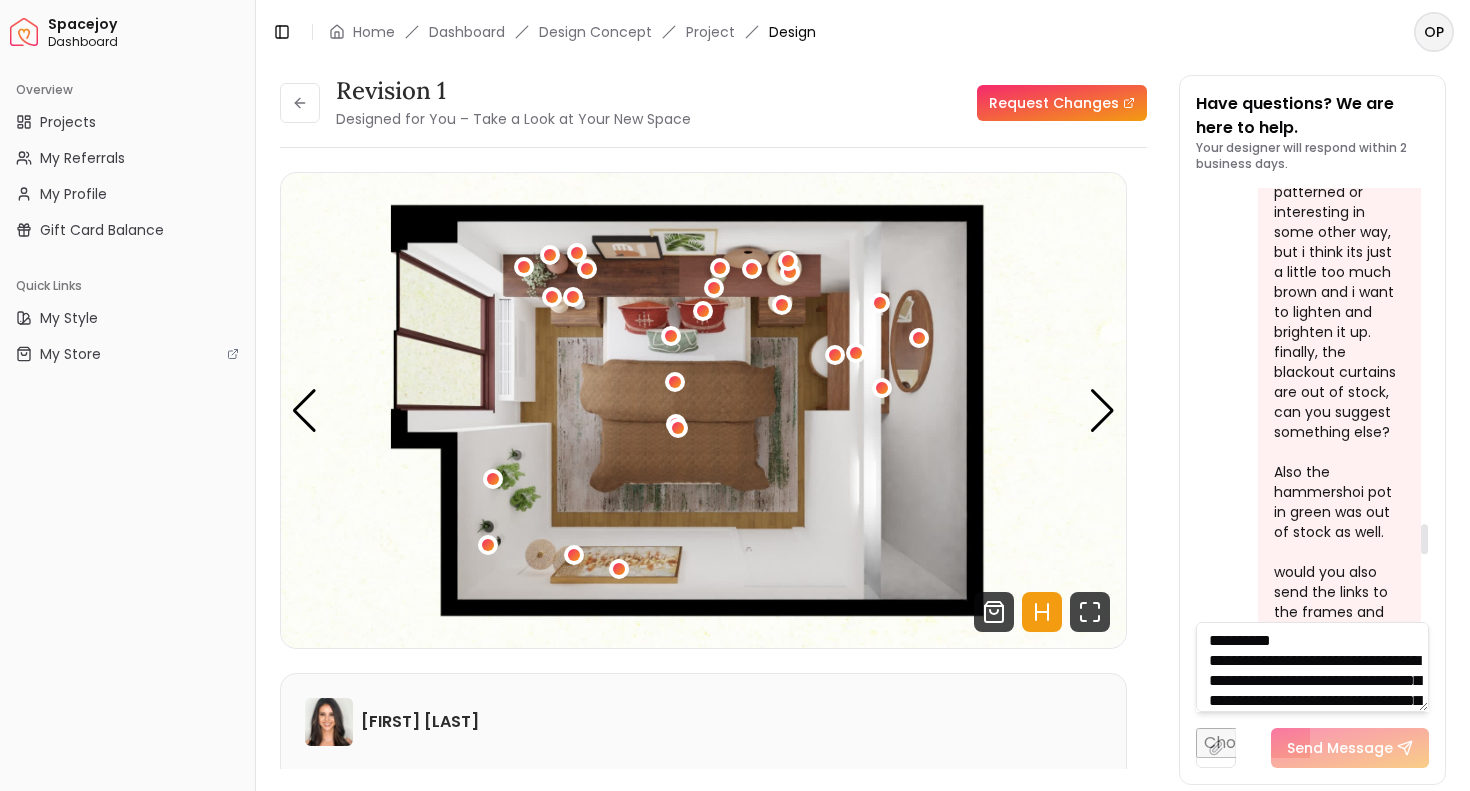 click at bounding box center [1313, 667] 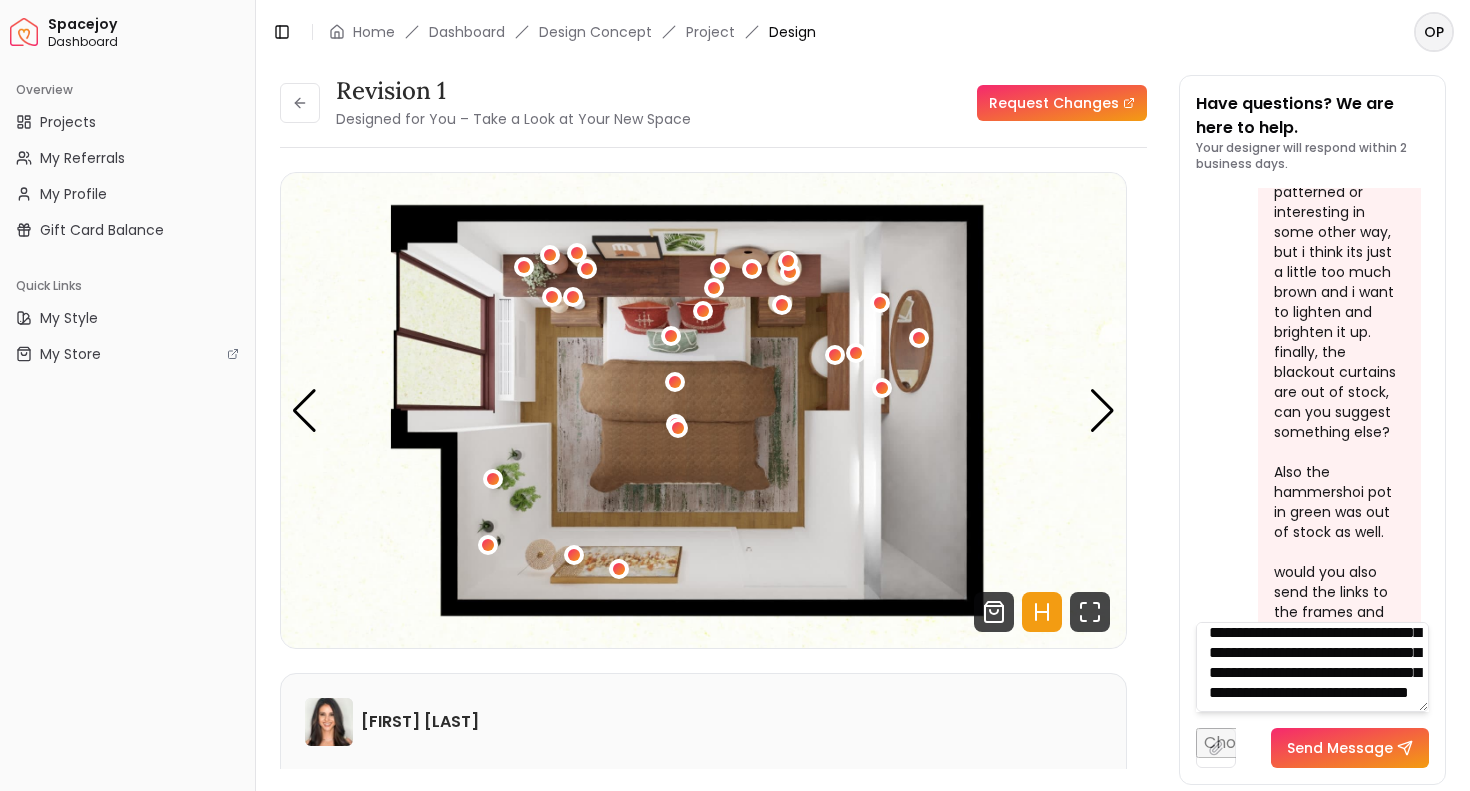 scroll, scrollTop: 161, scrollLeft: 0, axis: vertical 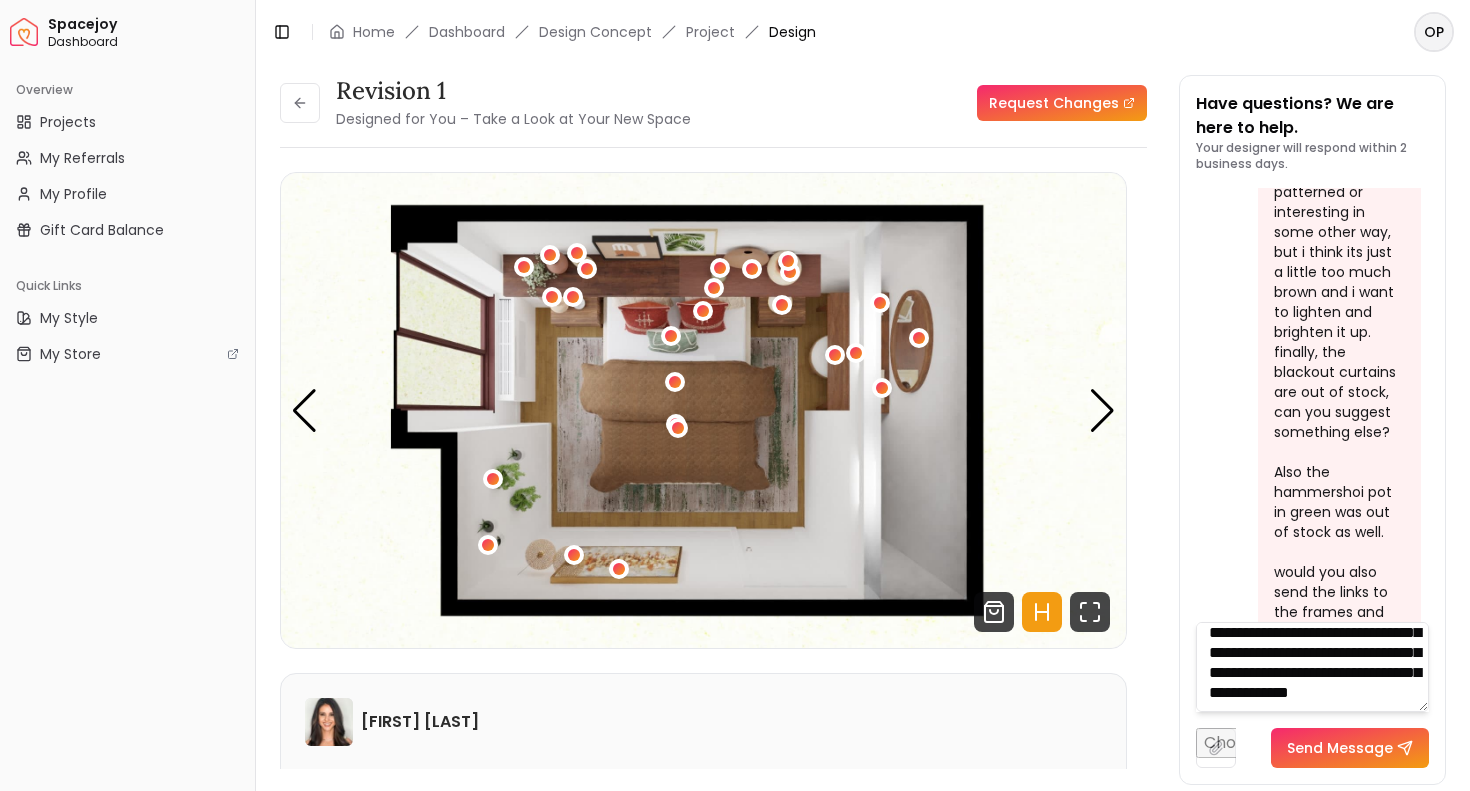 type on "**********" 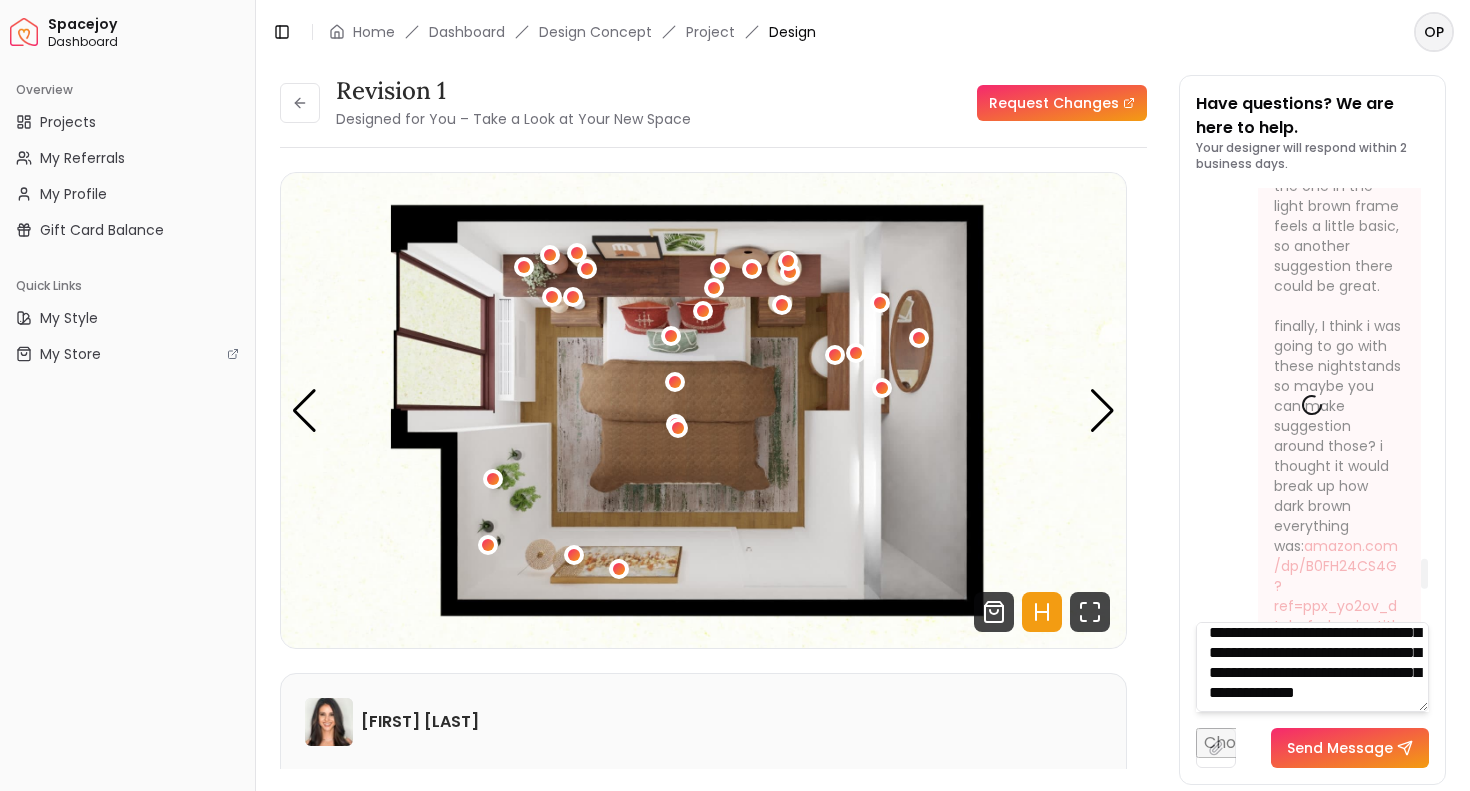 scroll, scrollTop: 5379, scrollLeft: 0, axis: vertical 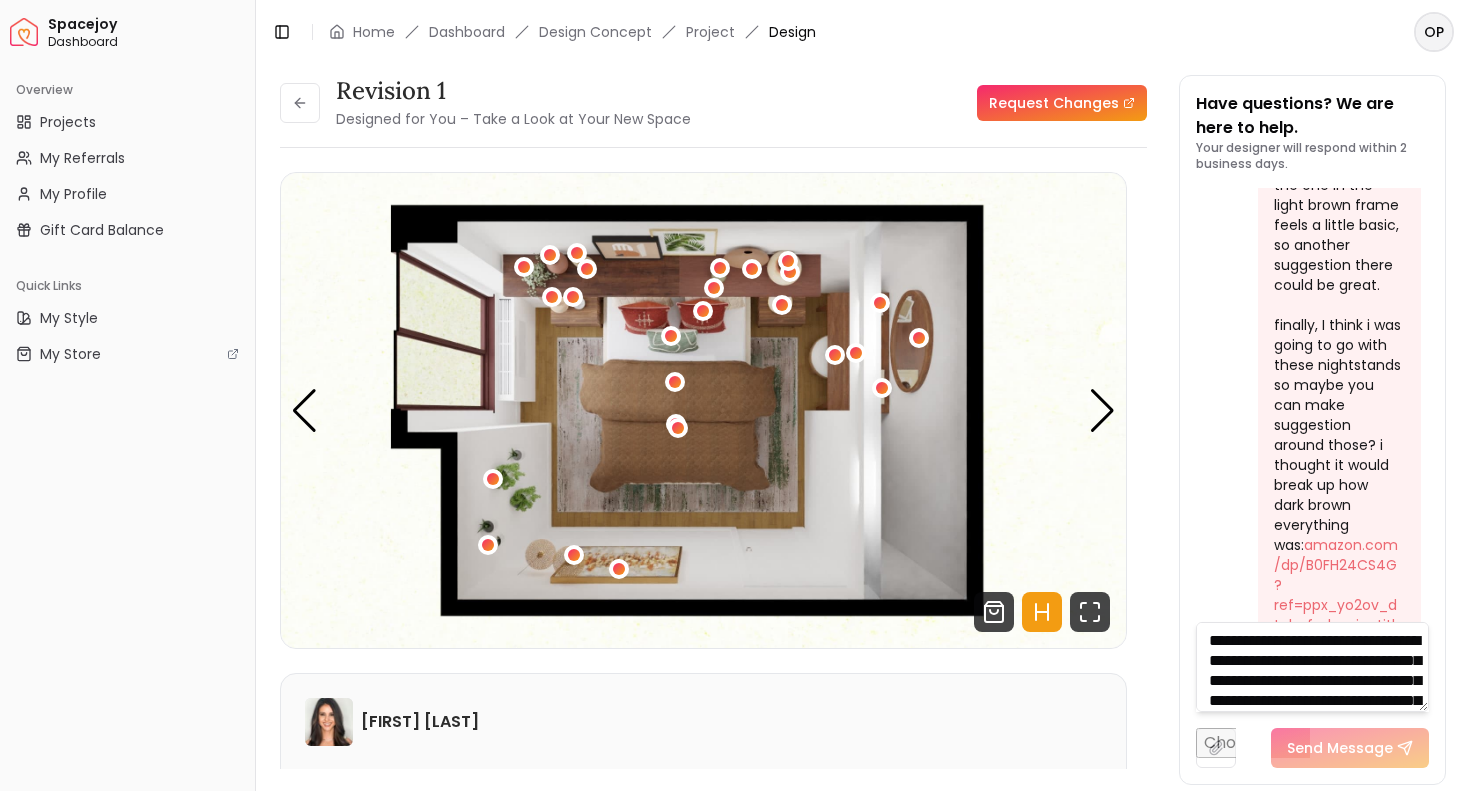 click on "Request Changes" at bounding box center [1062, 103] 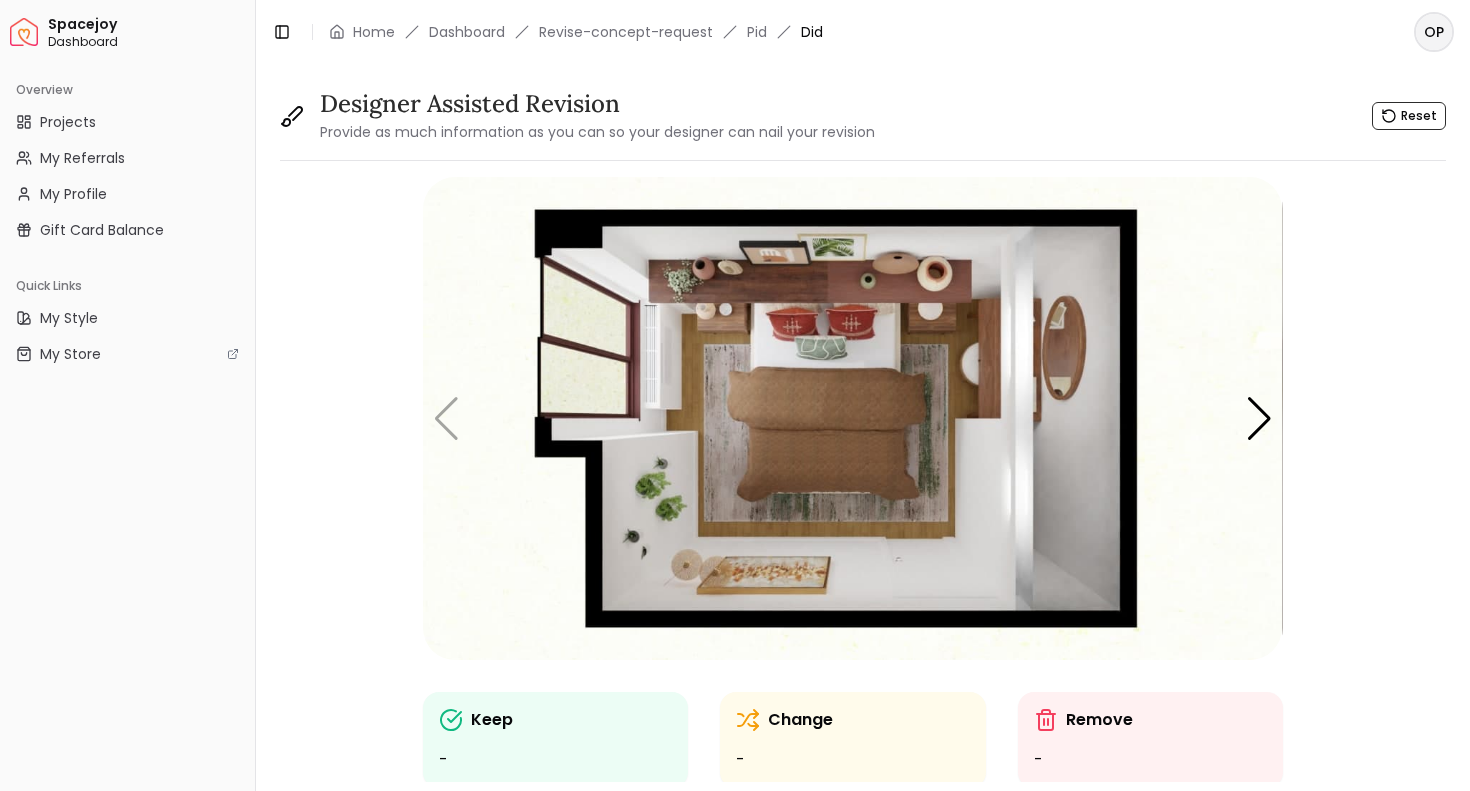 scroll, scrollTop: 0, scrollLeft: 0, axis: both 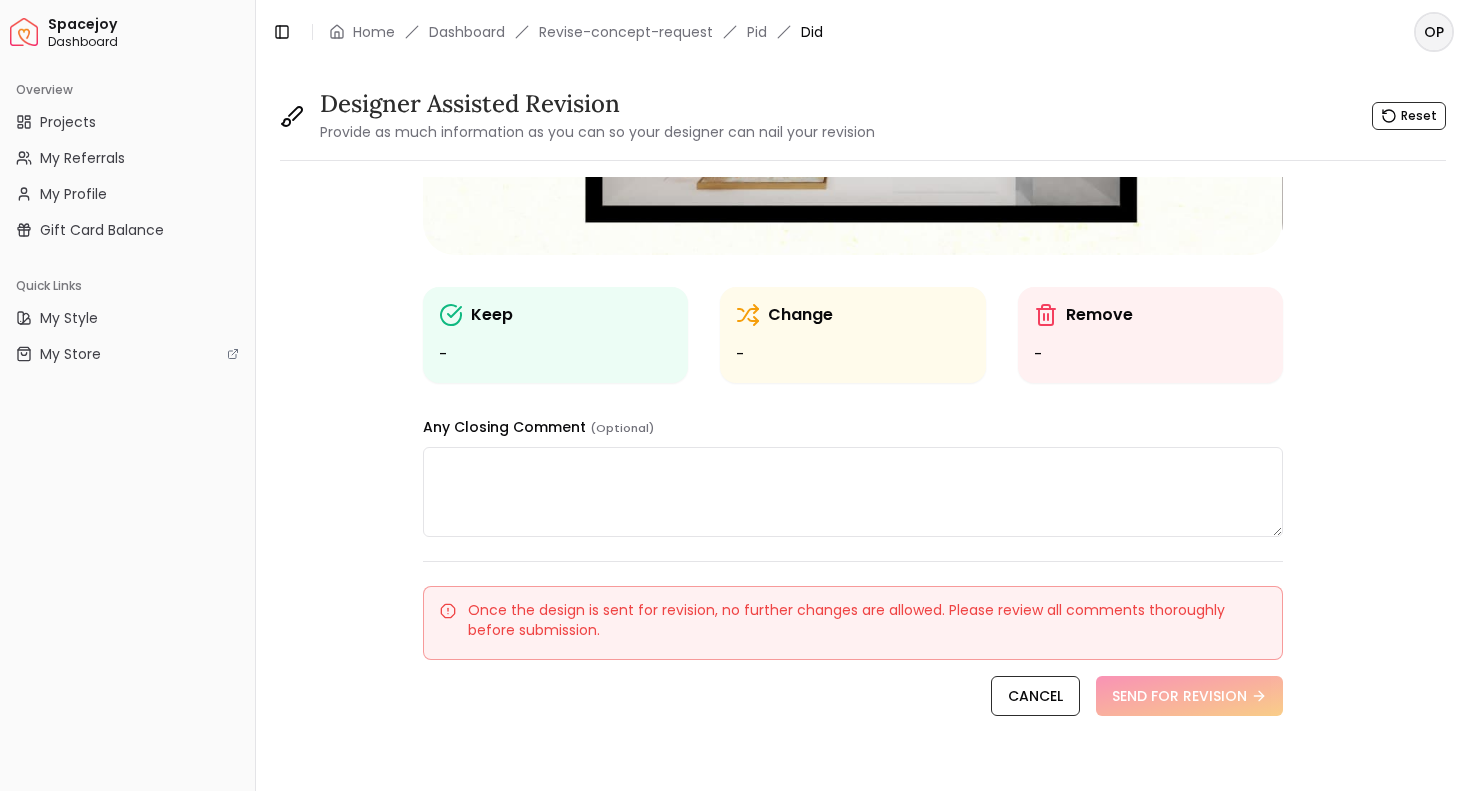 click on "Change -" at bounding box center [852, 335] 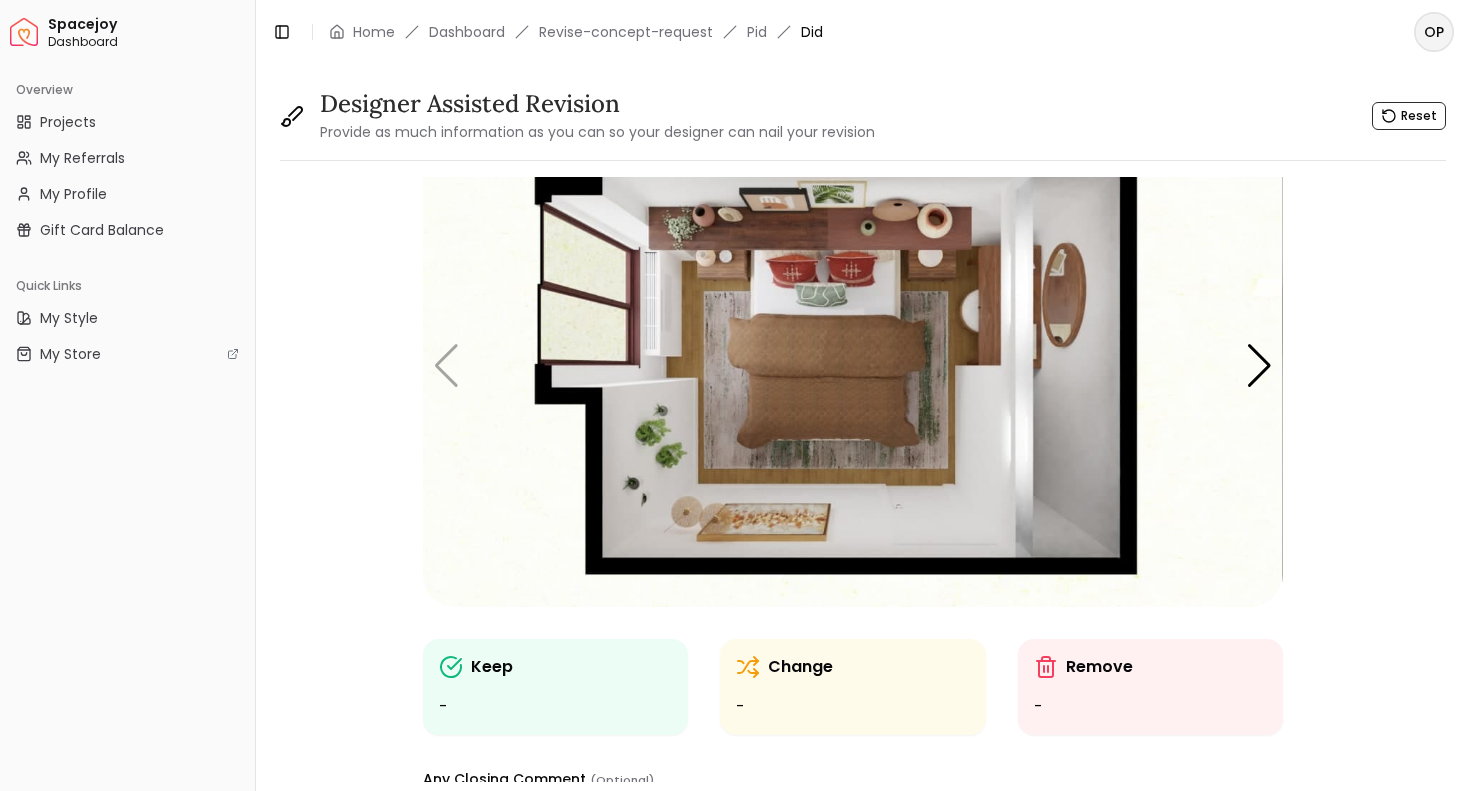 scroll, scrollTop: 51, scrollLeft: 0, axis: vertical 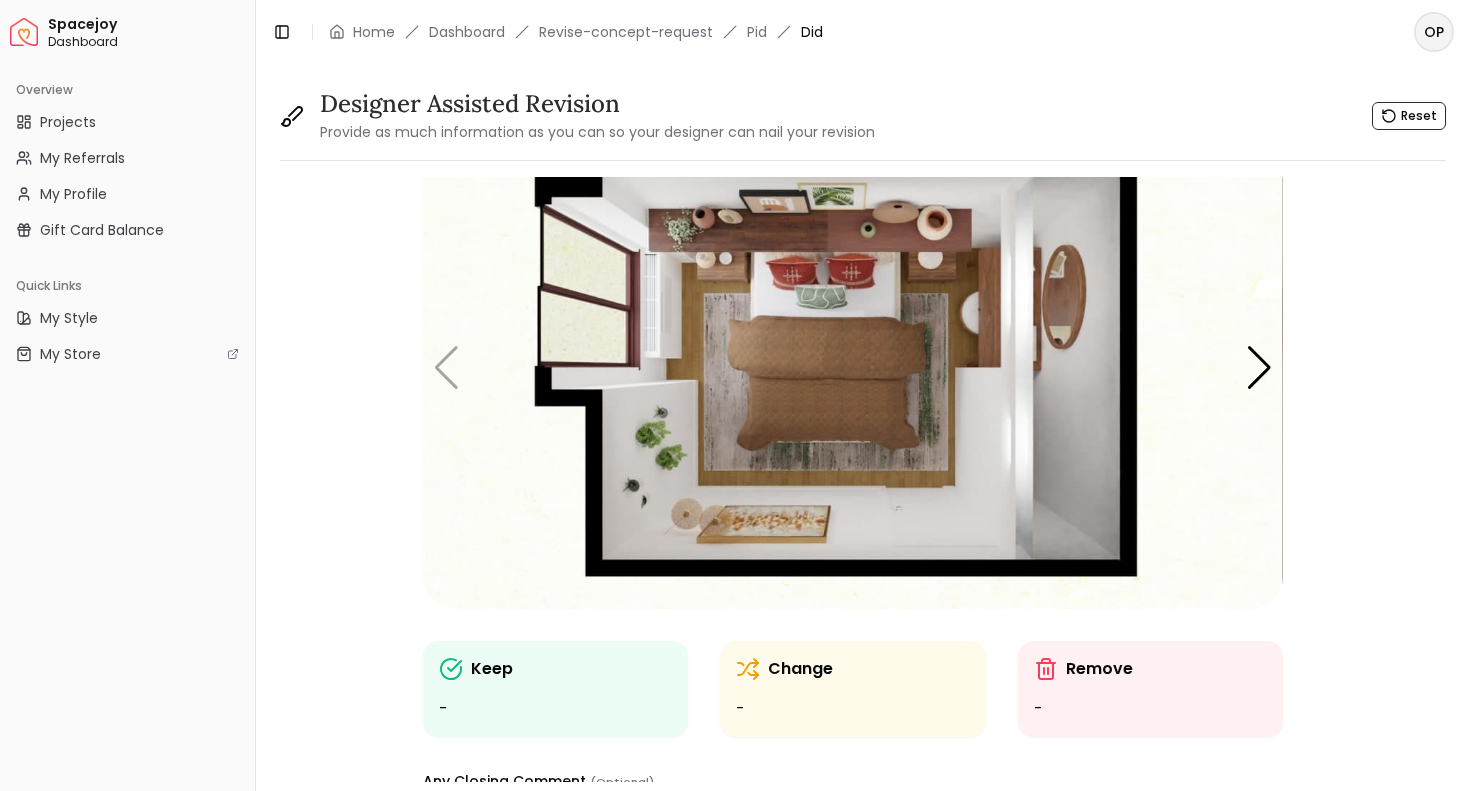 click at bounding box center (852, 367) 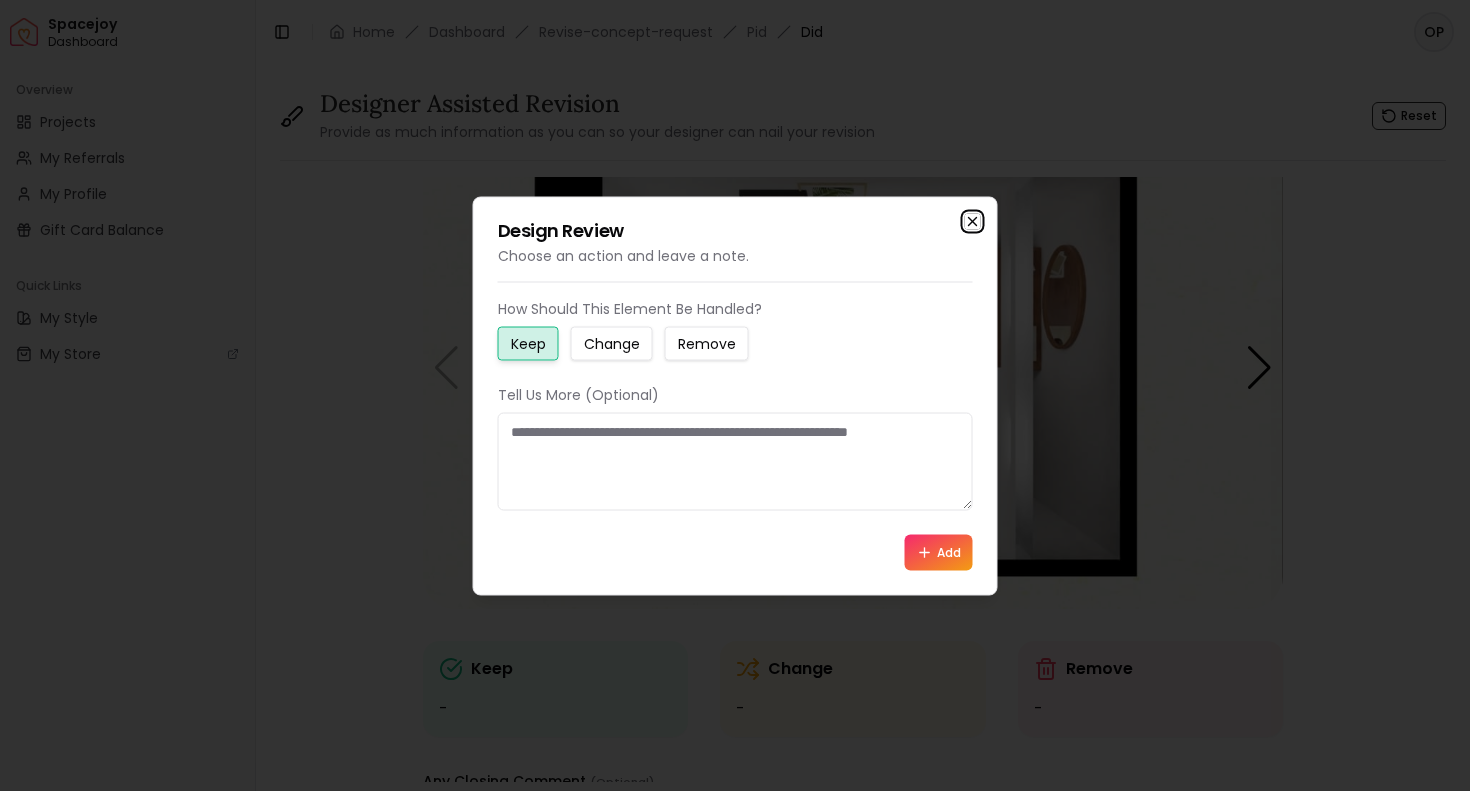 click 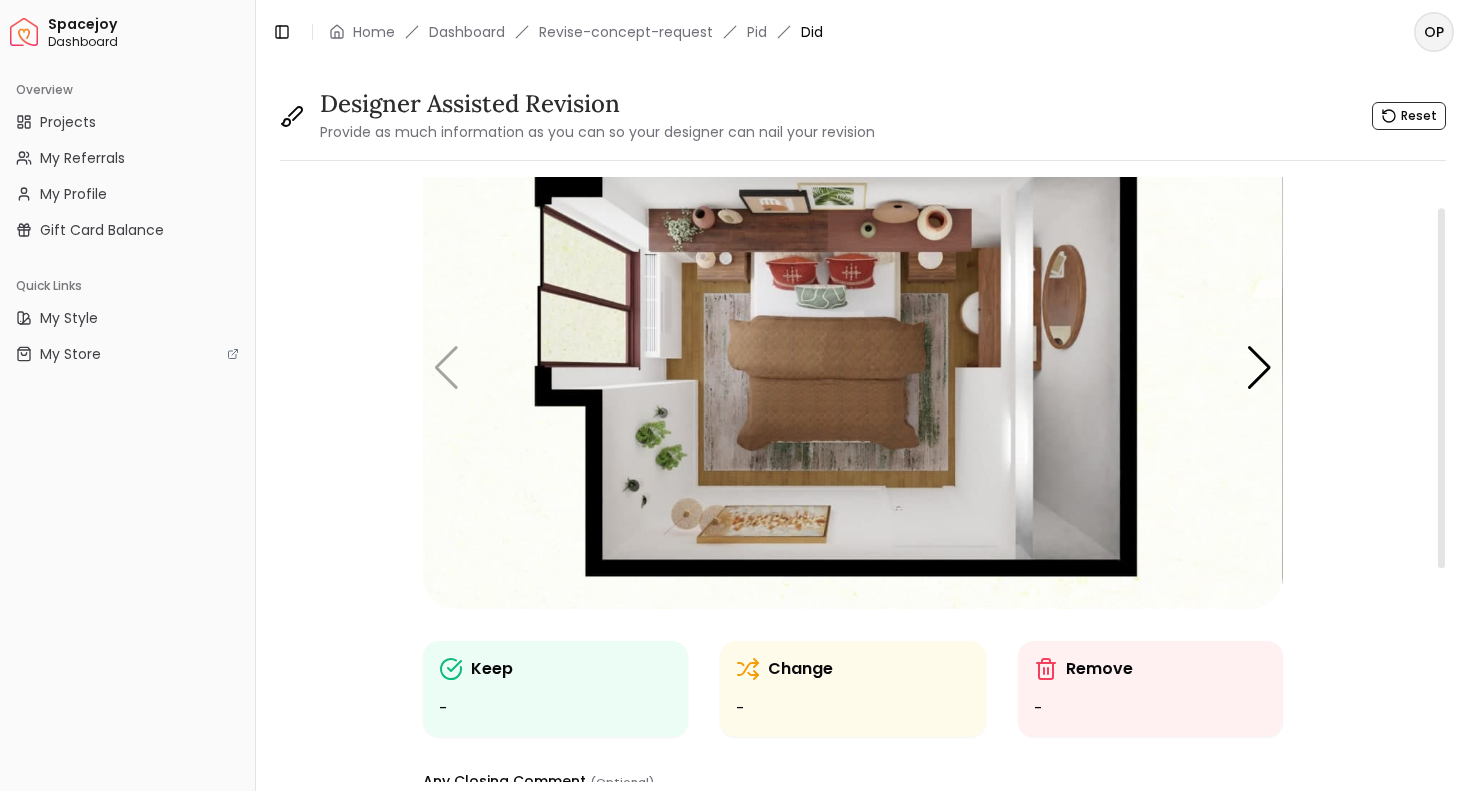 click at bounding box center (852, 367) 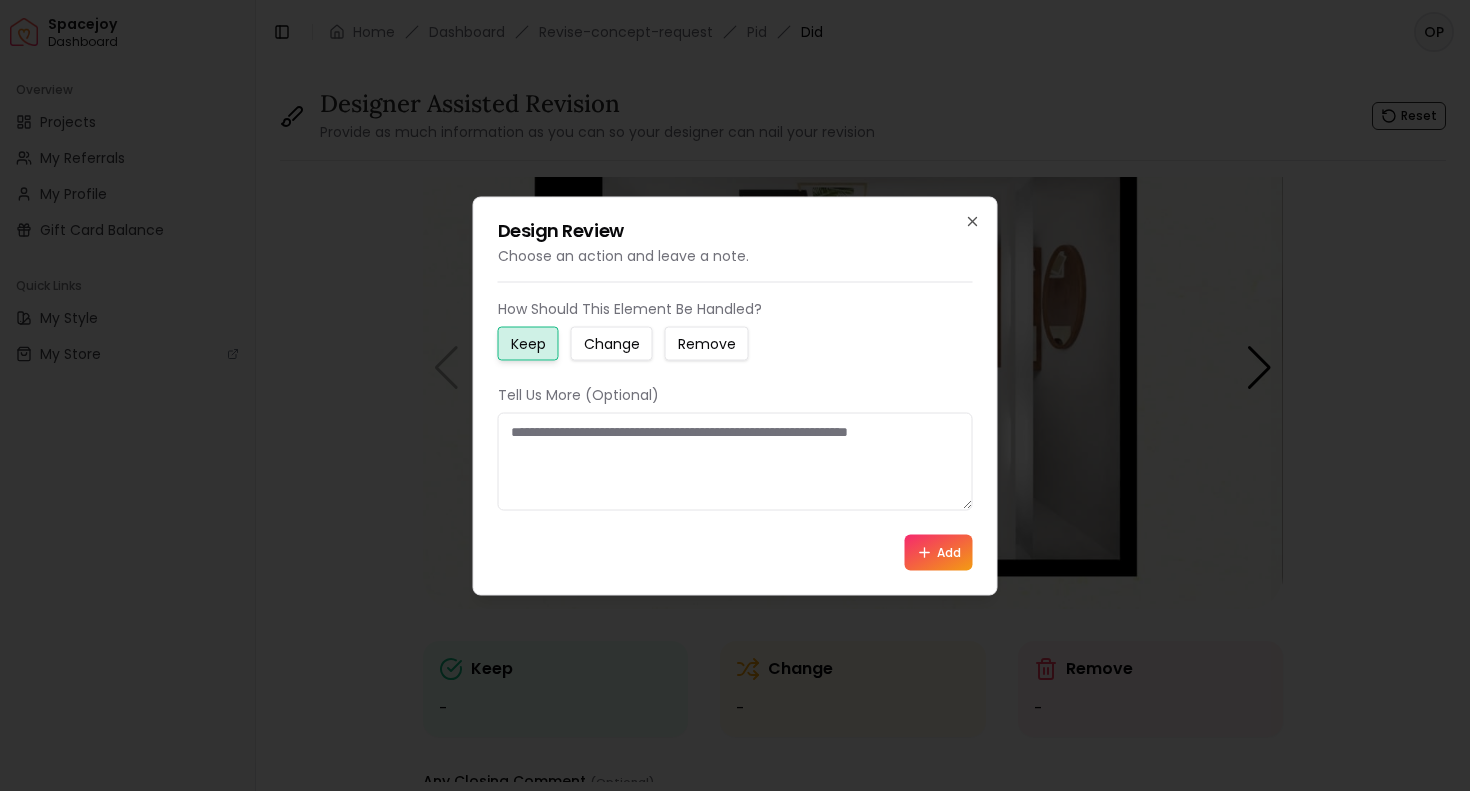 click on "Change" at bounding box center [612, 343] 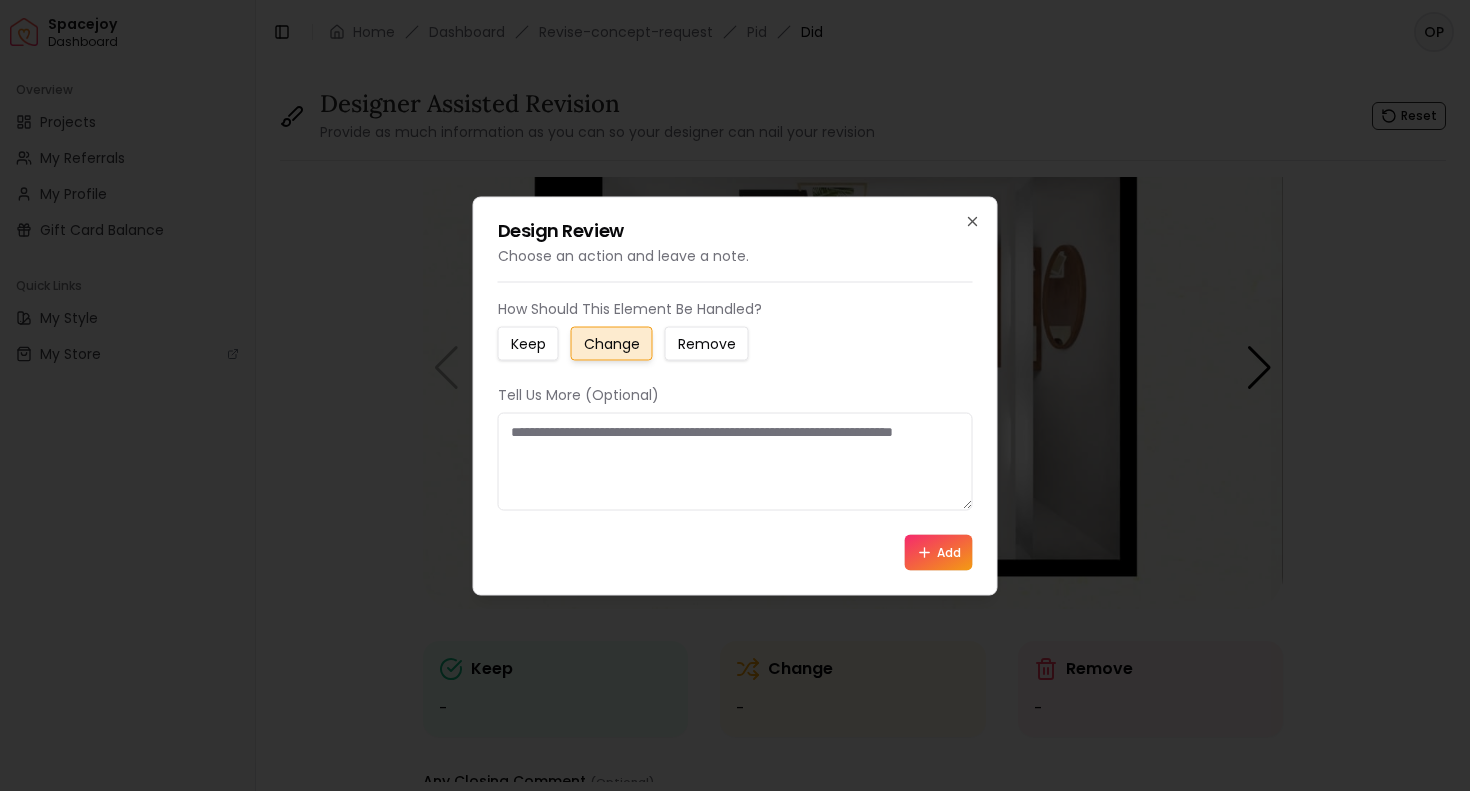 click on "Add" at bounding box center (939, 552) 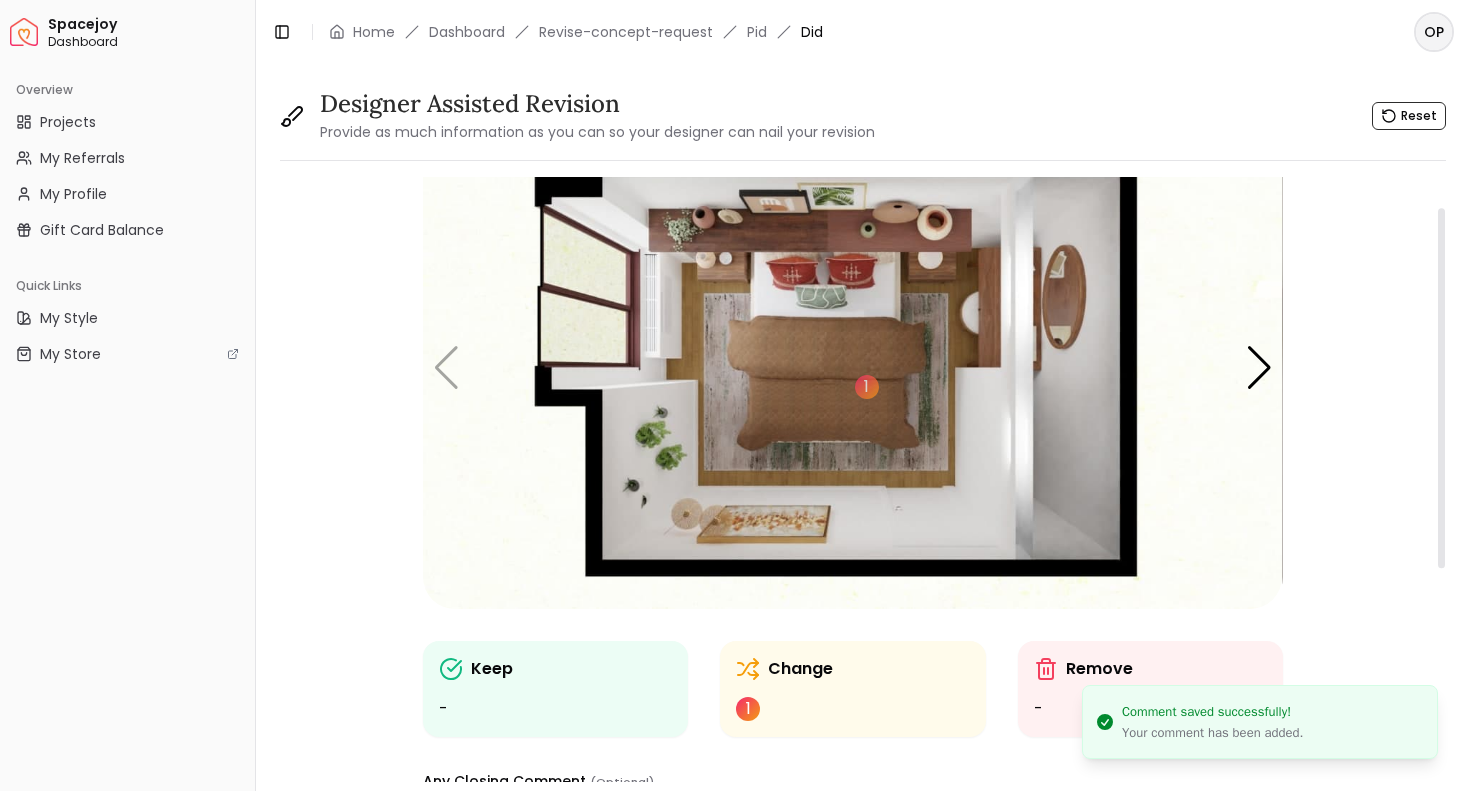click at bounding box center (852, 367) 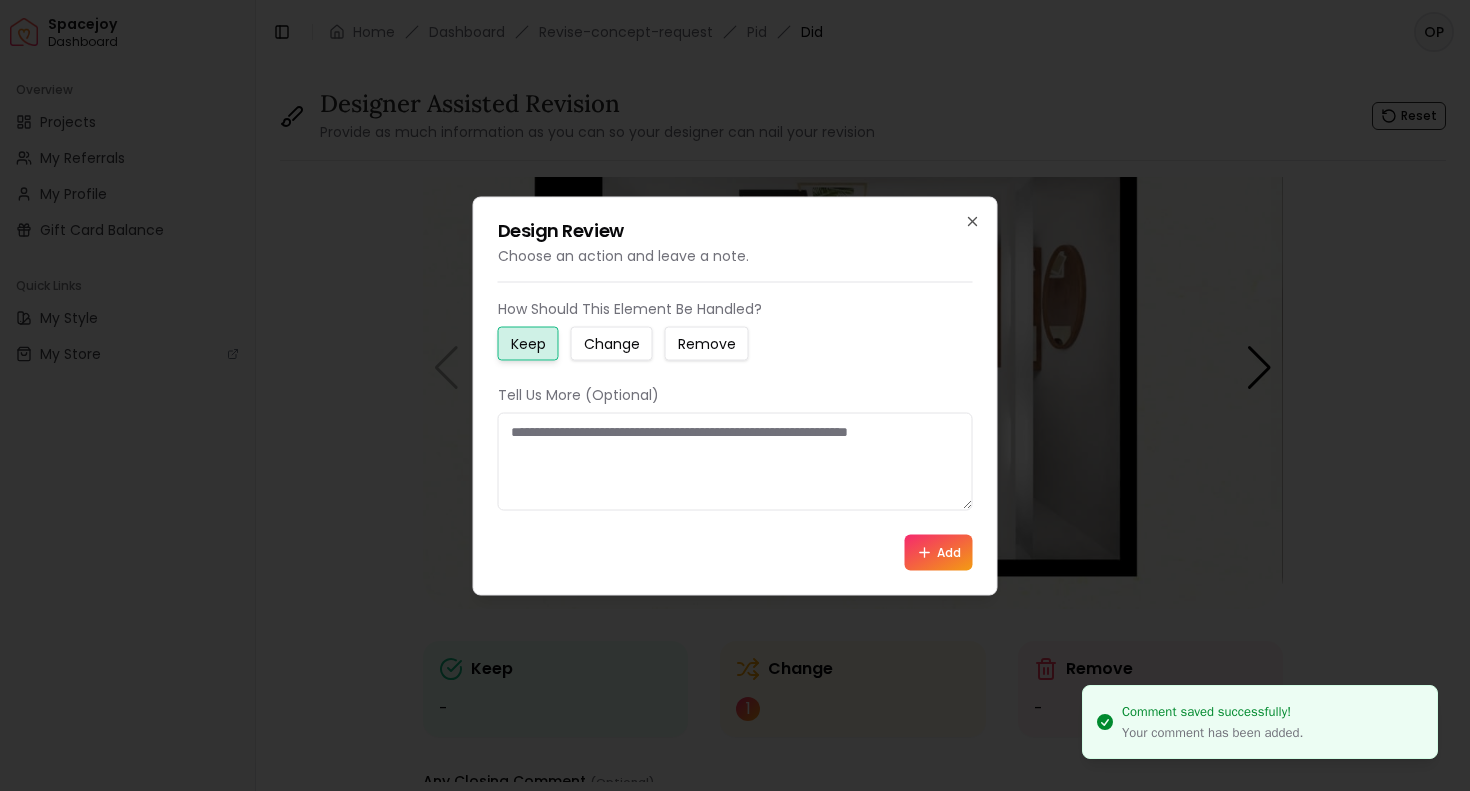 click on "Change" at bounding box center [612, 343] 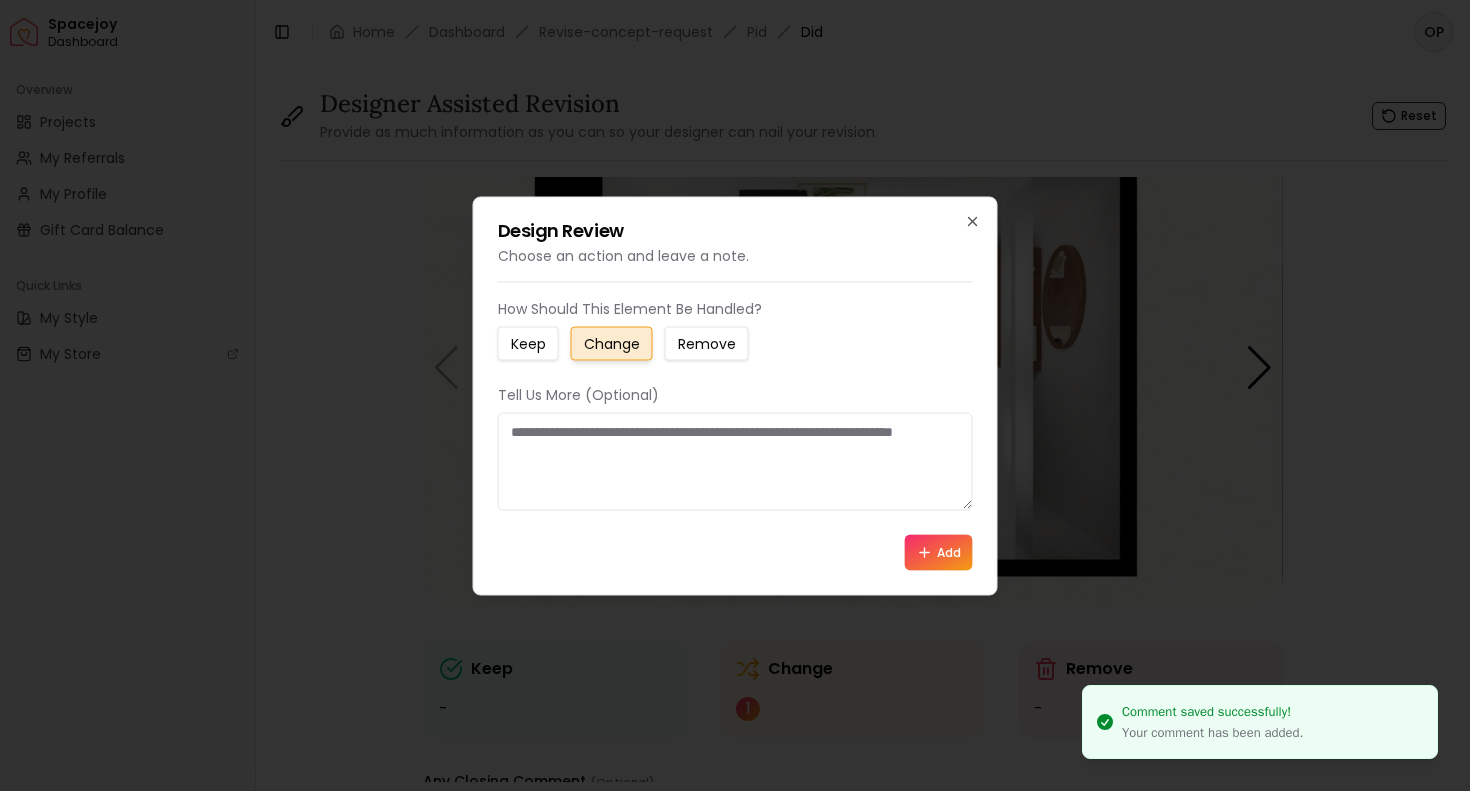 click on "Add" at bounding box center (939, 552) 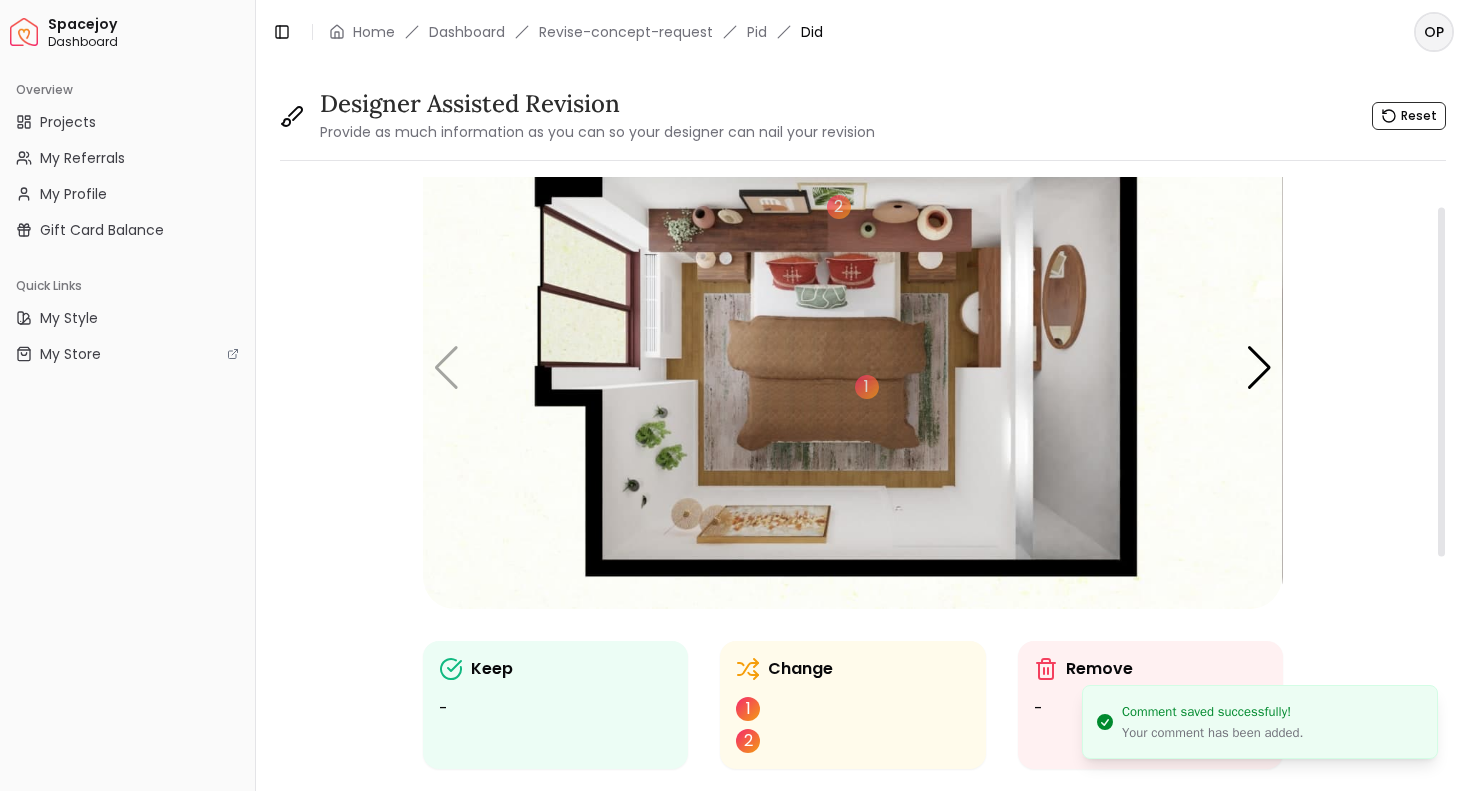 click at bounding box center (852, 367) 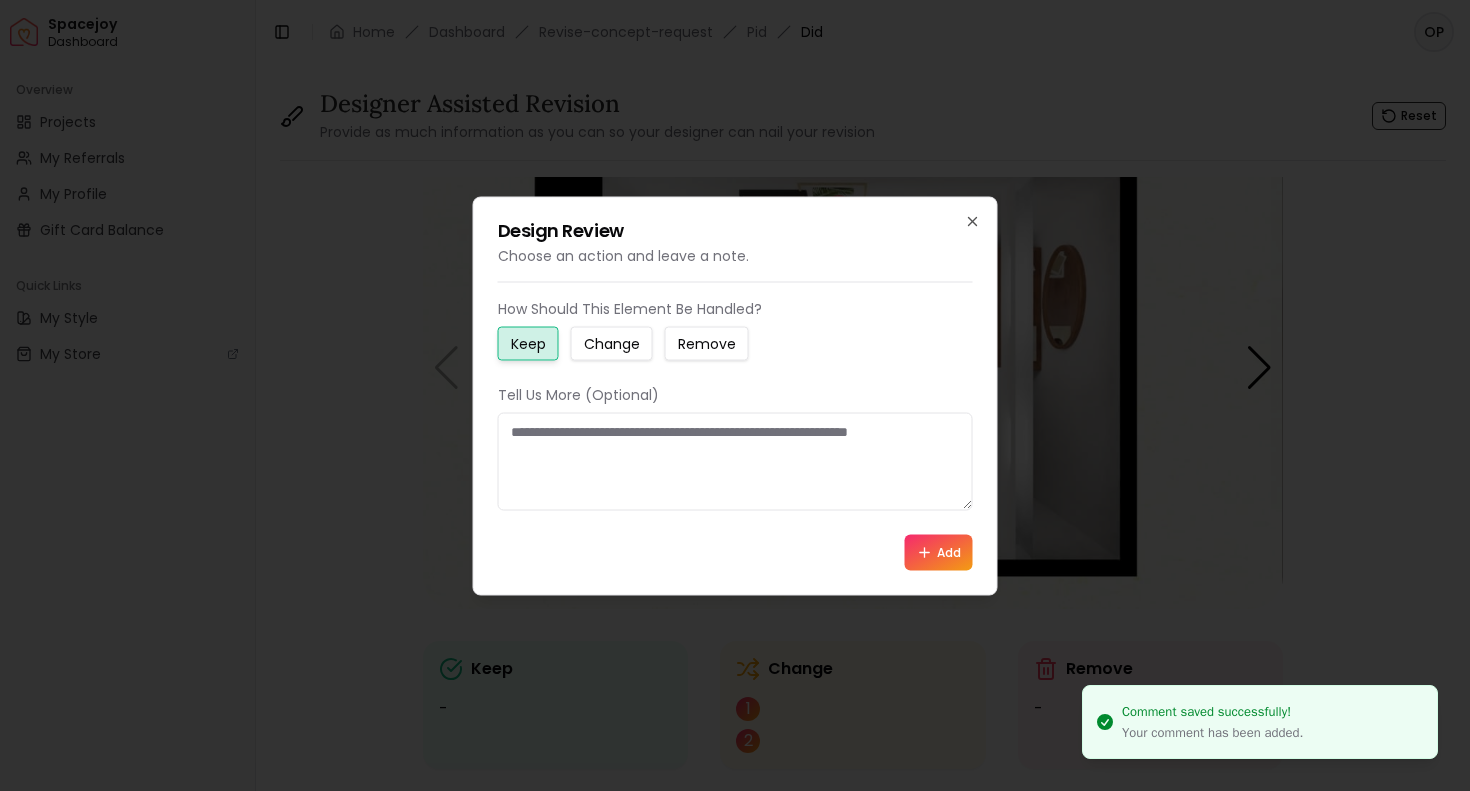 click on "Change" at bounding box center [612, 343] 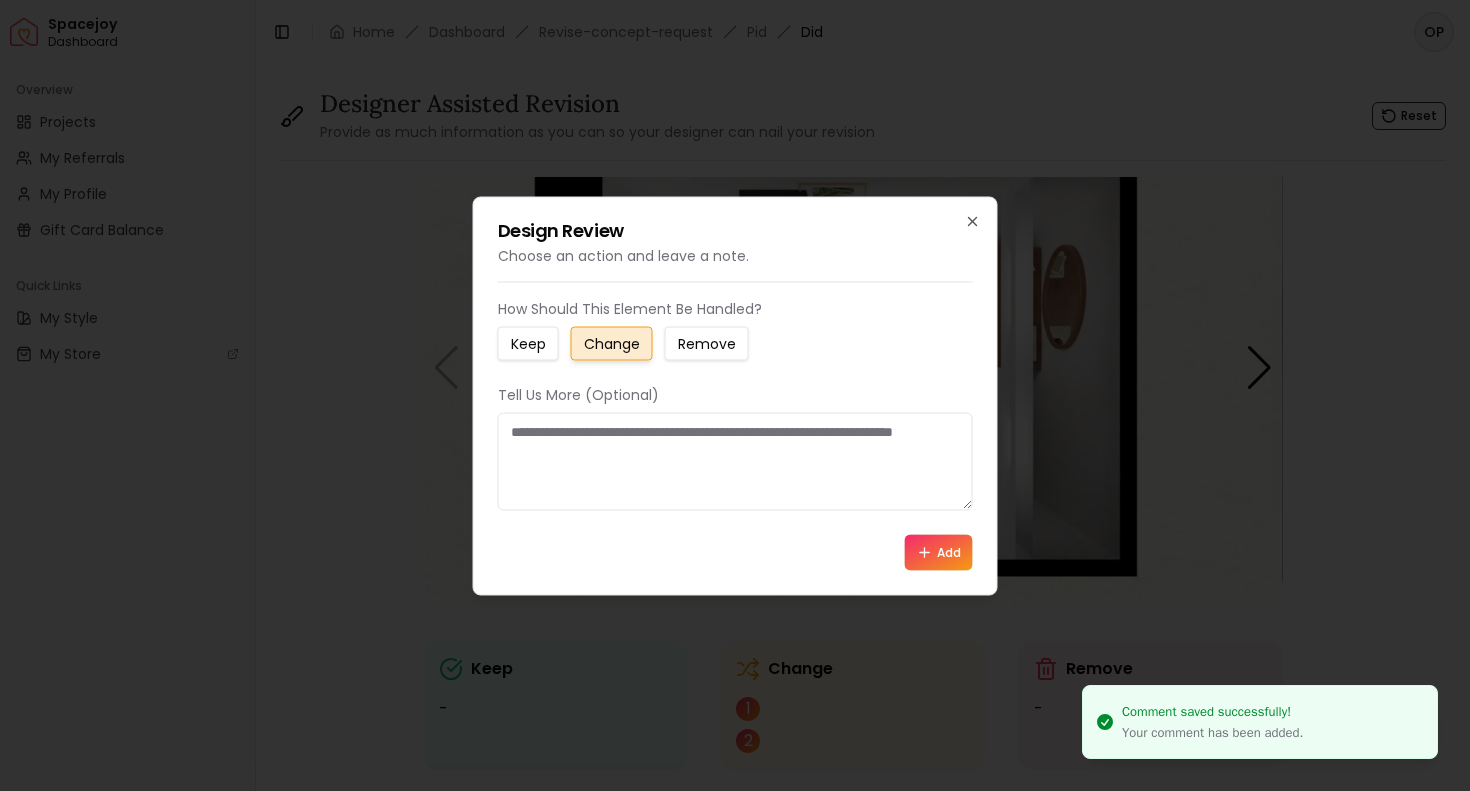 click on "Add" at bounding box center [939, 552] 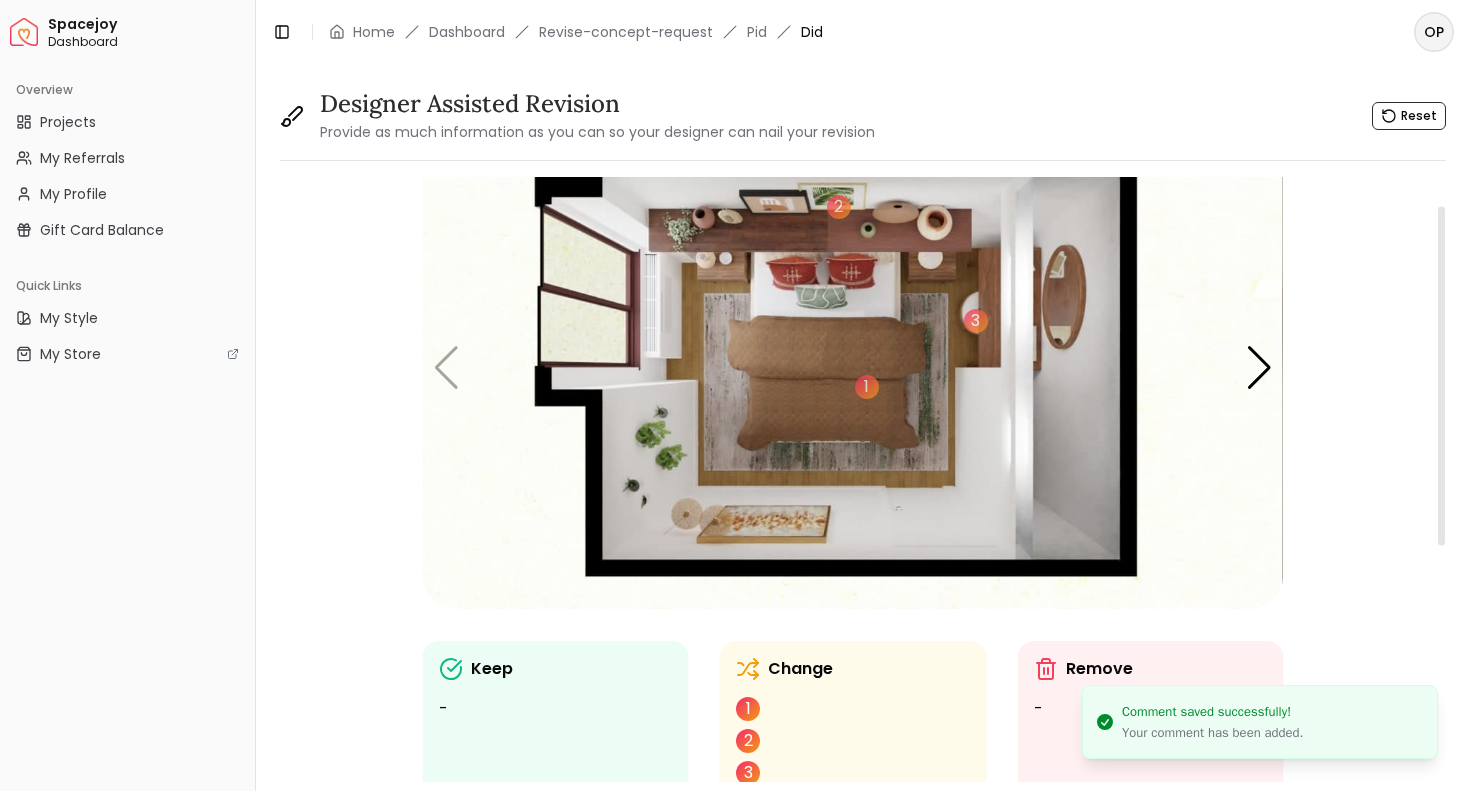 click at bounding box center (852, 367) 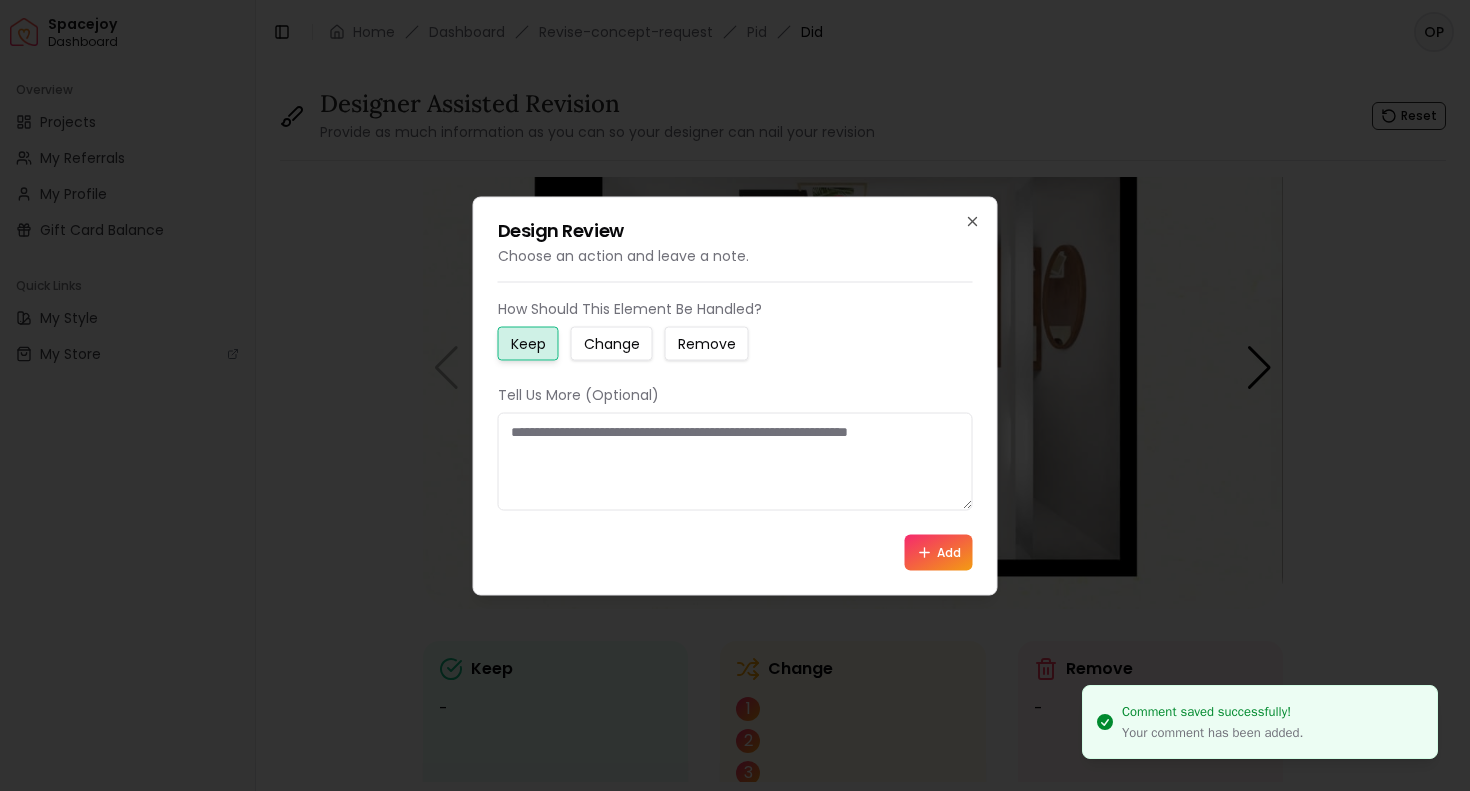 click on "Change" at bounding box center (612, 343) 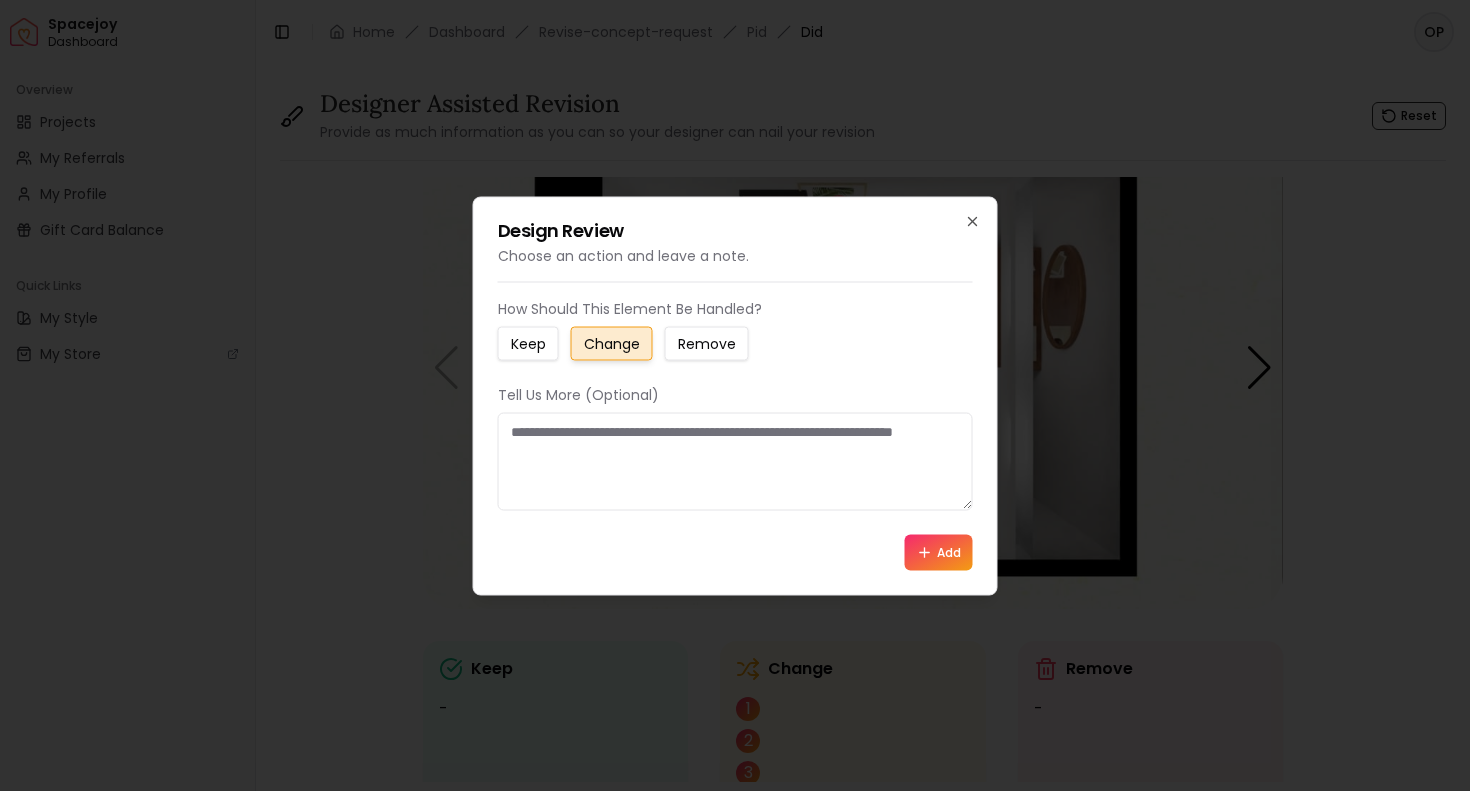 click on "Tell Us More (Optional)" at bounding box center [735, 447] 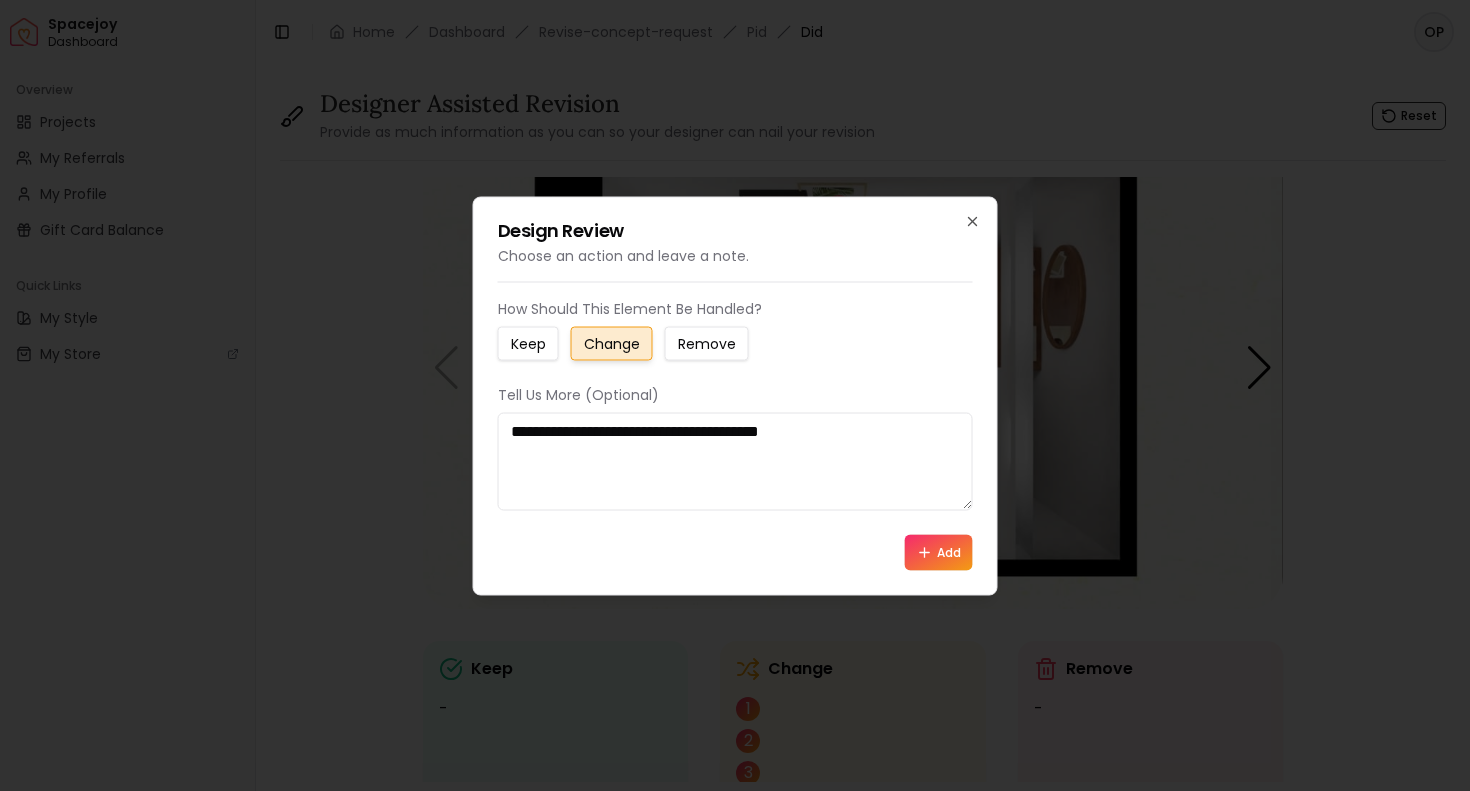 type on "**********" 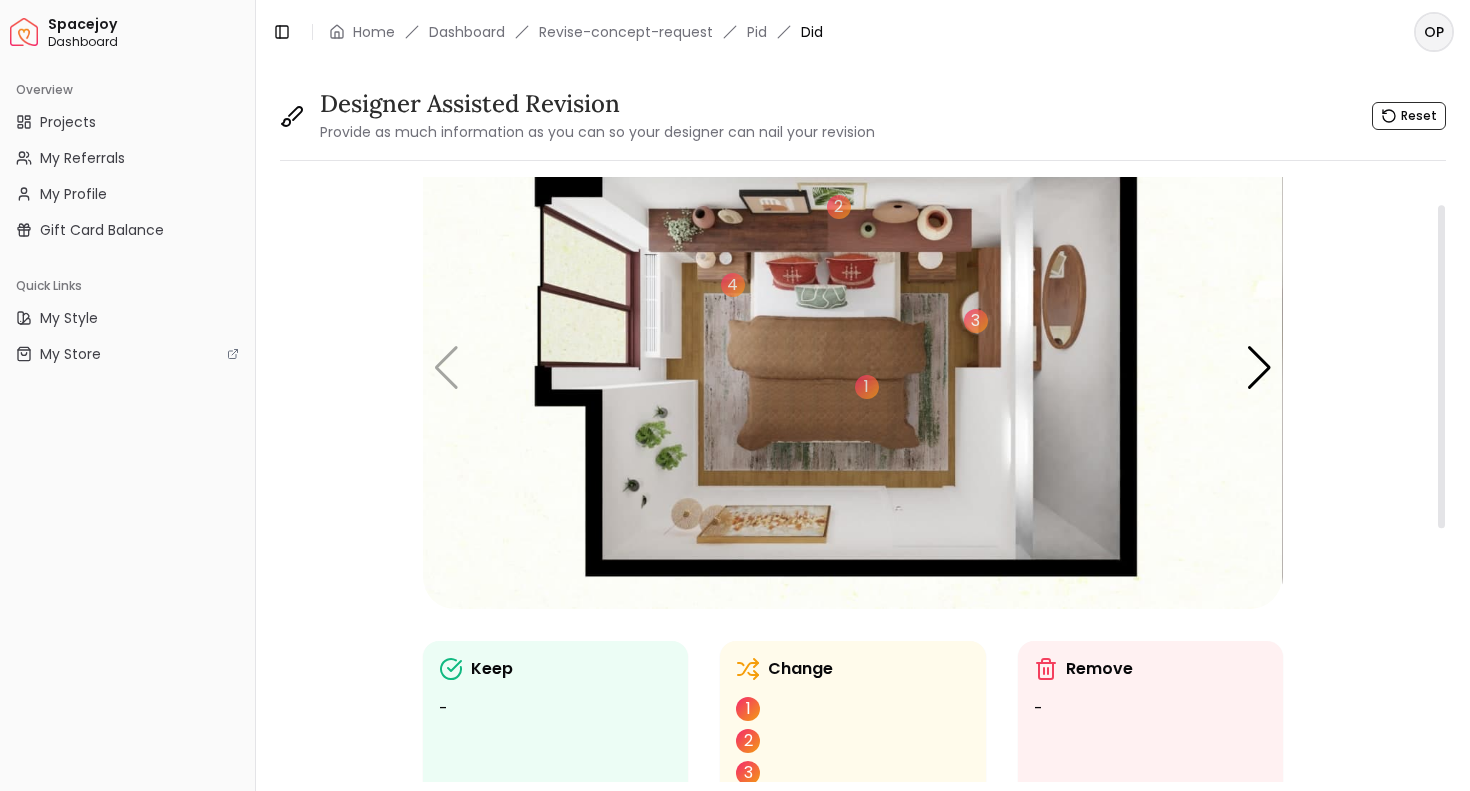 click at bounding box center [852, 367] 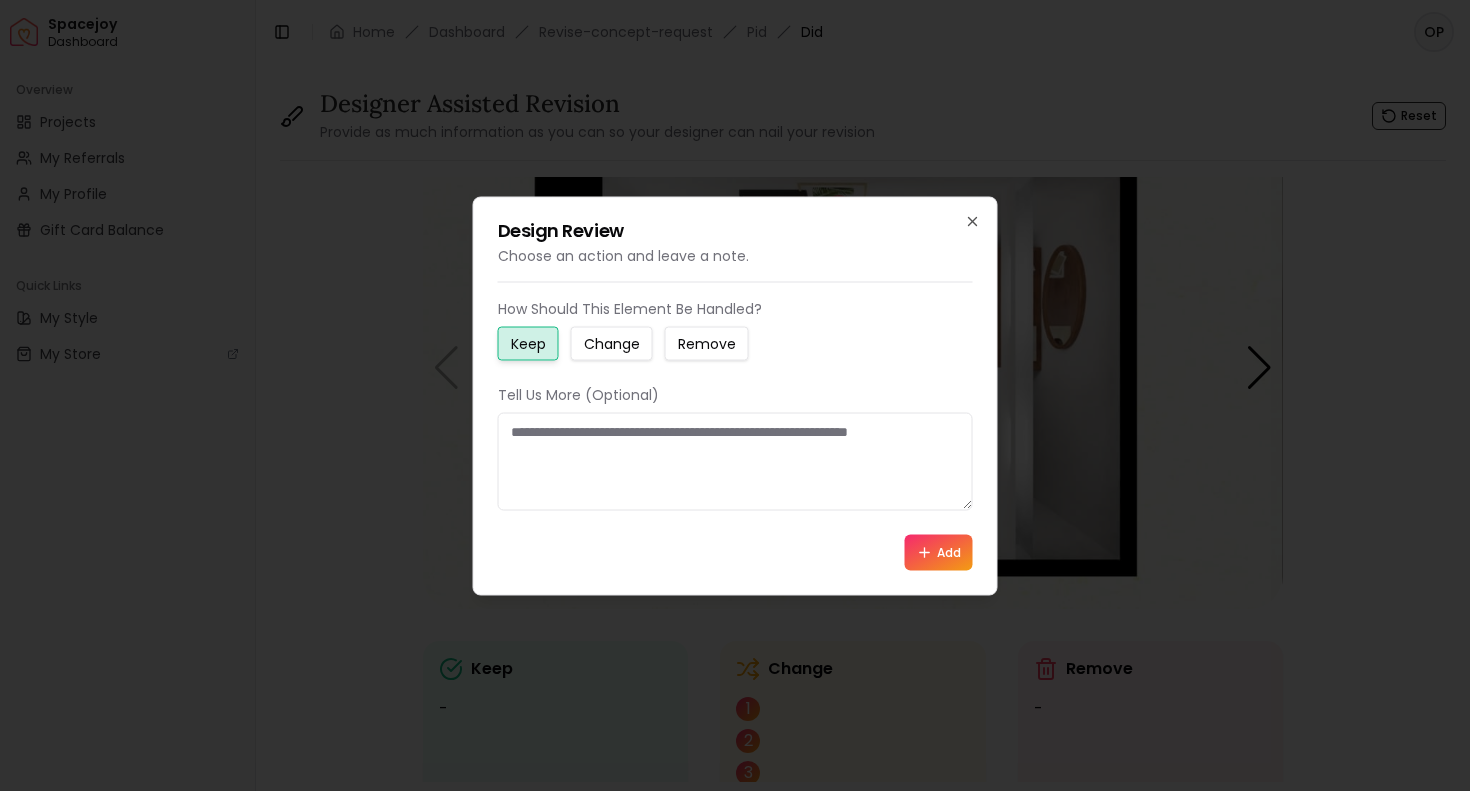 click on "Change" at bounding box center [612, 343] 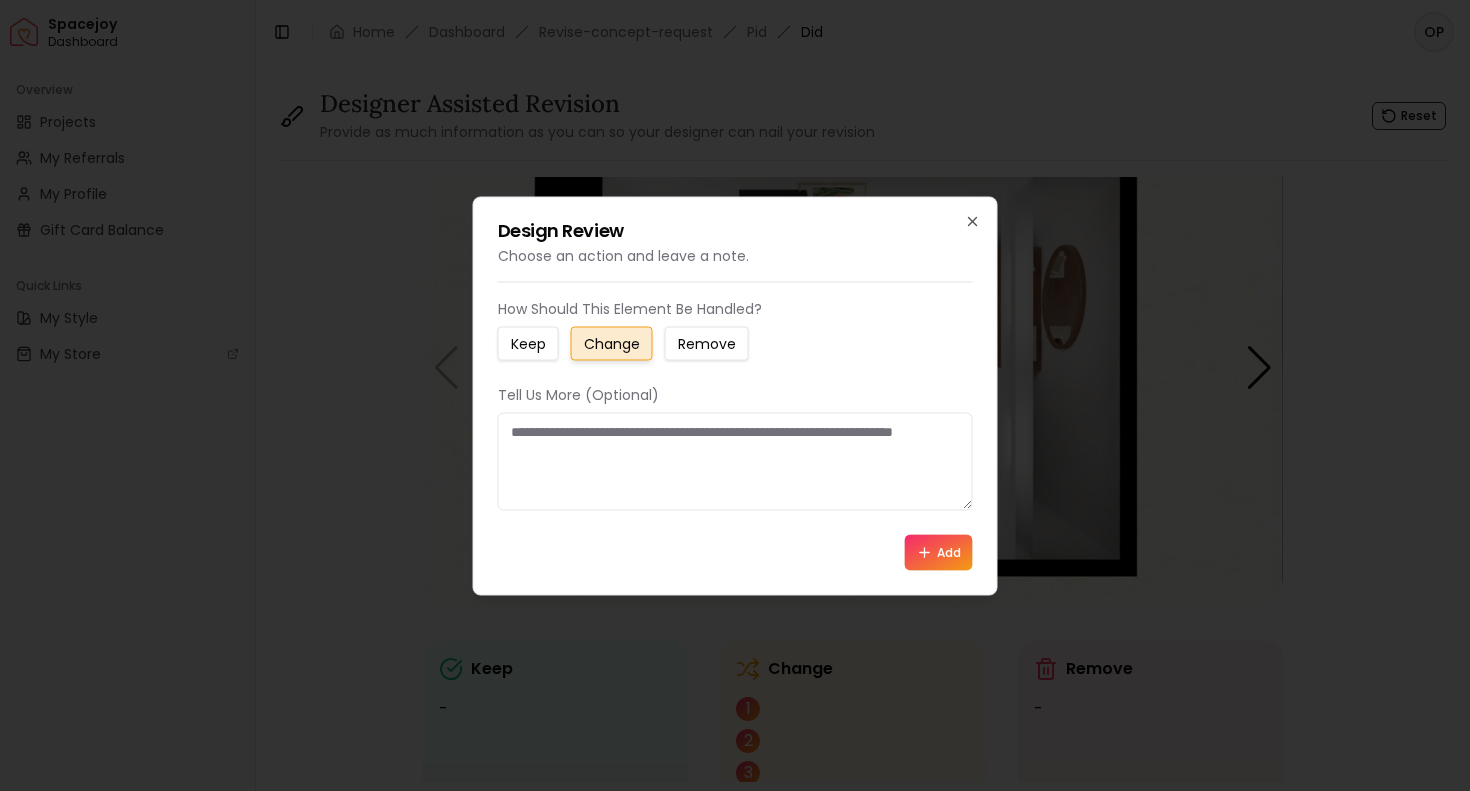 click 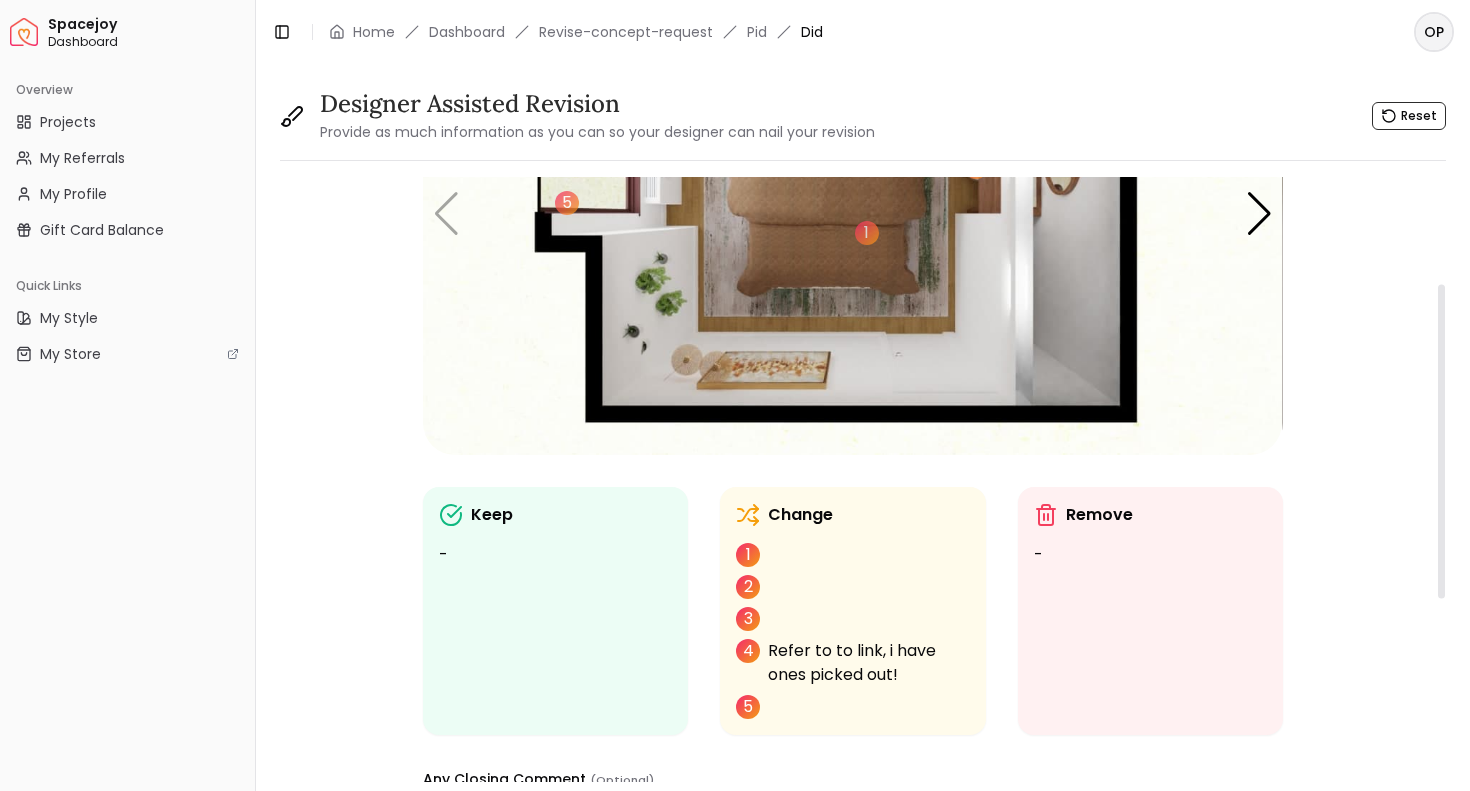 scroll, scrollTop: 0, scrollLeft: 0, axis: both 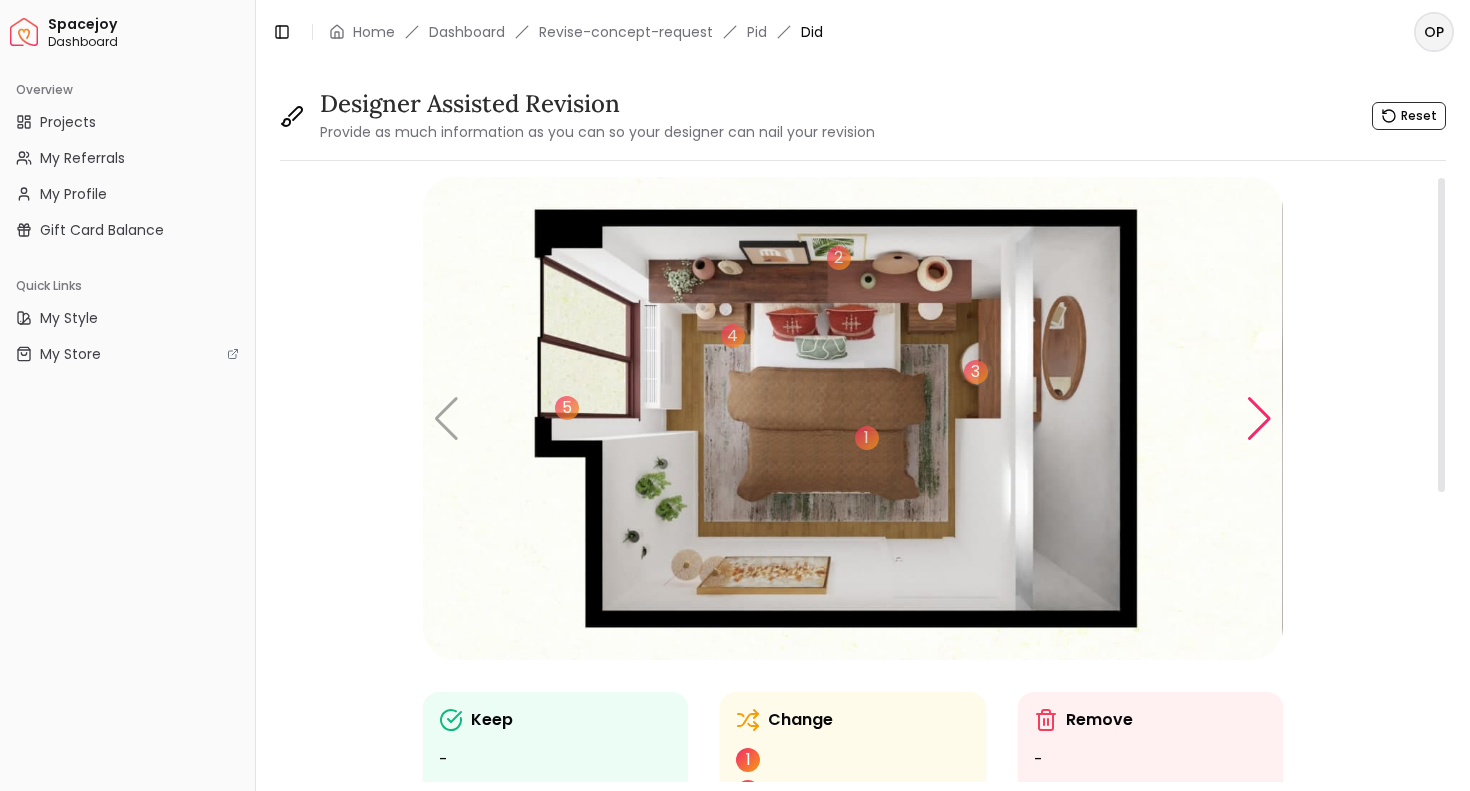 click at bounding box center [1259, 419] 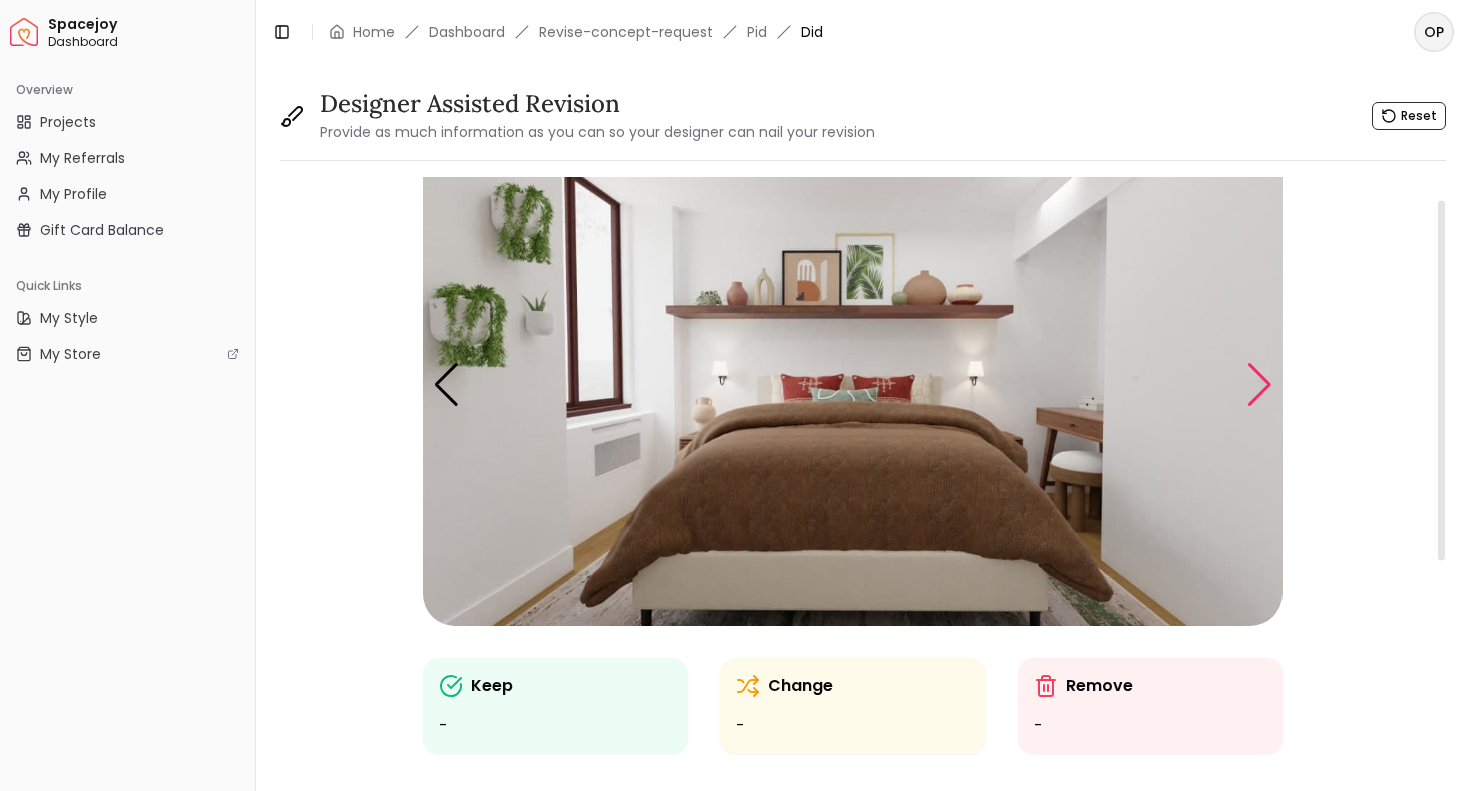 scroll, scrollTop: 38, scrollLeft: 0, axis: vertical 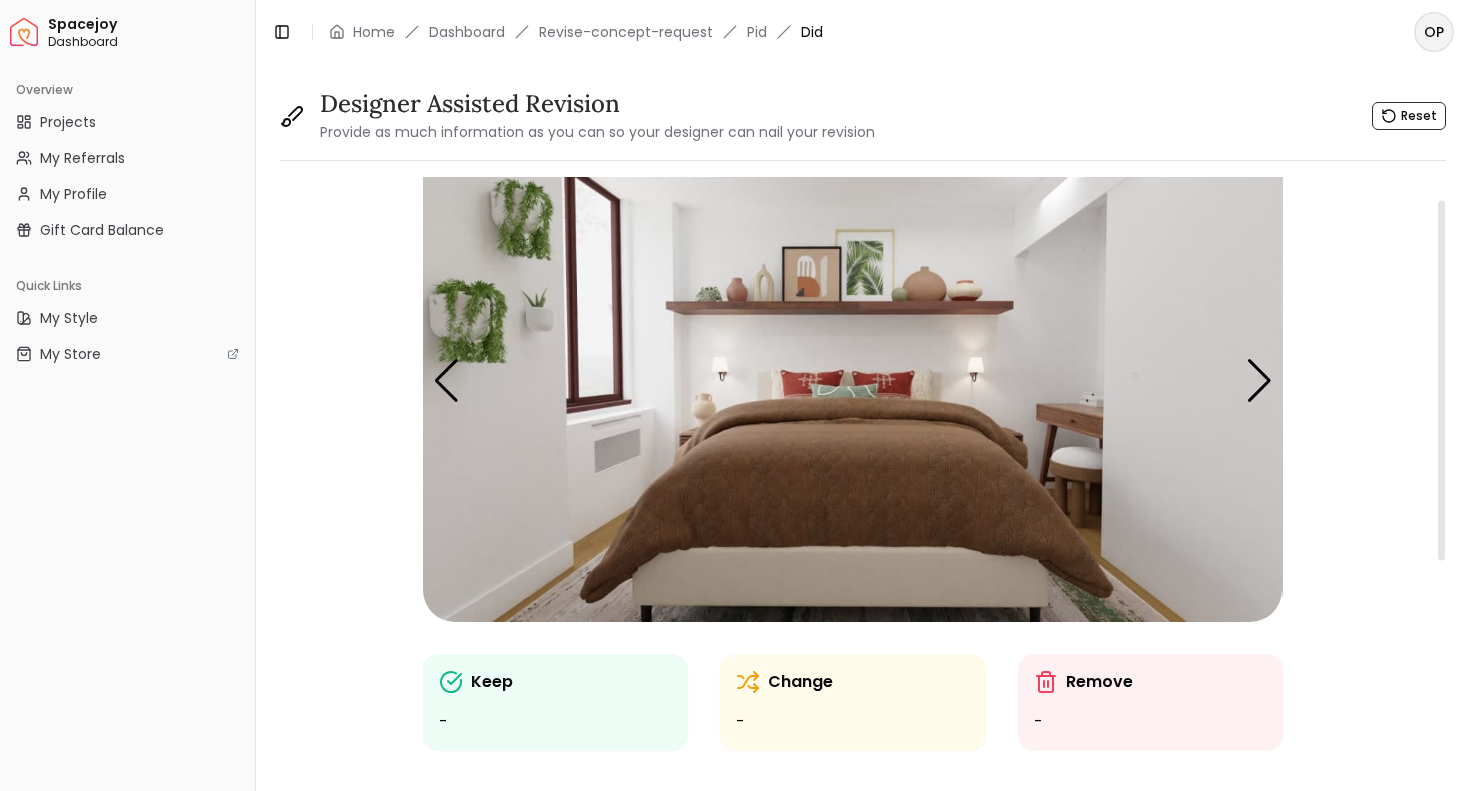 click at bounding box center (852, 380) 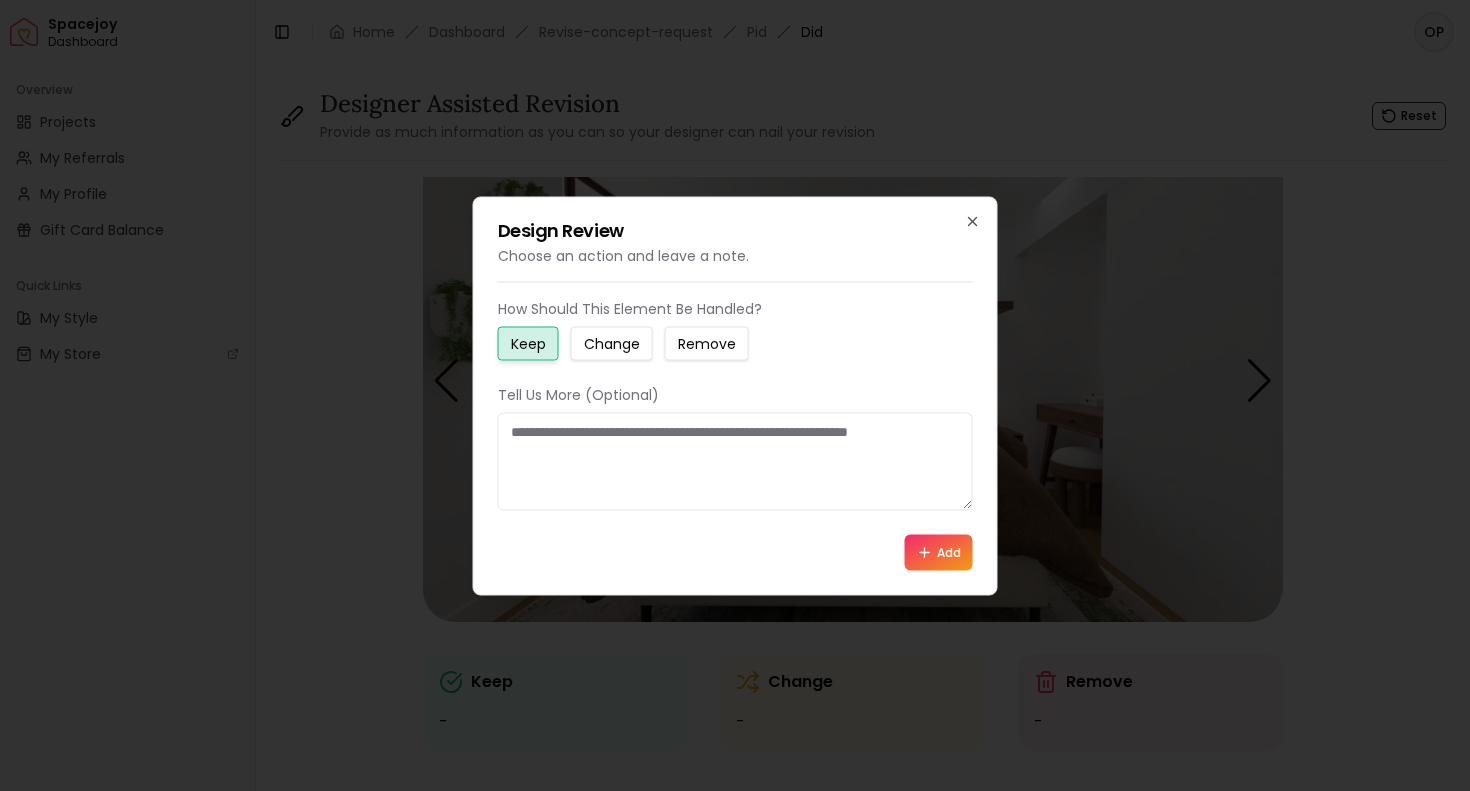 click on "Change" at bounding box center (612, 343) 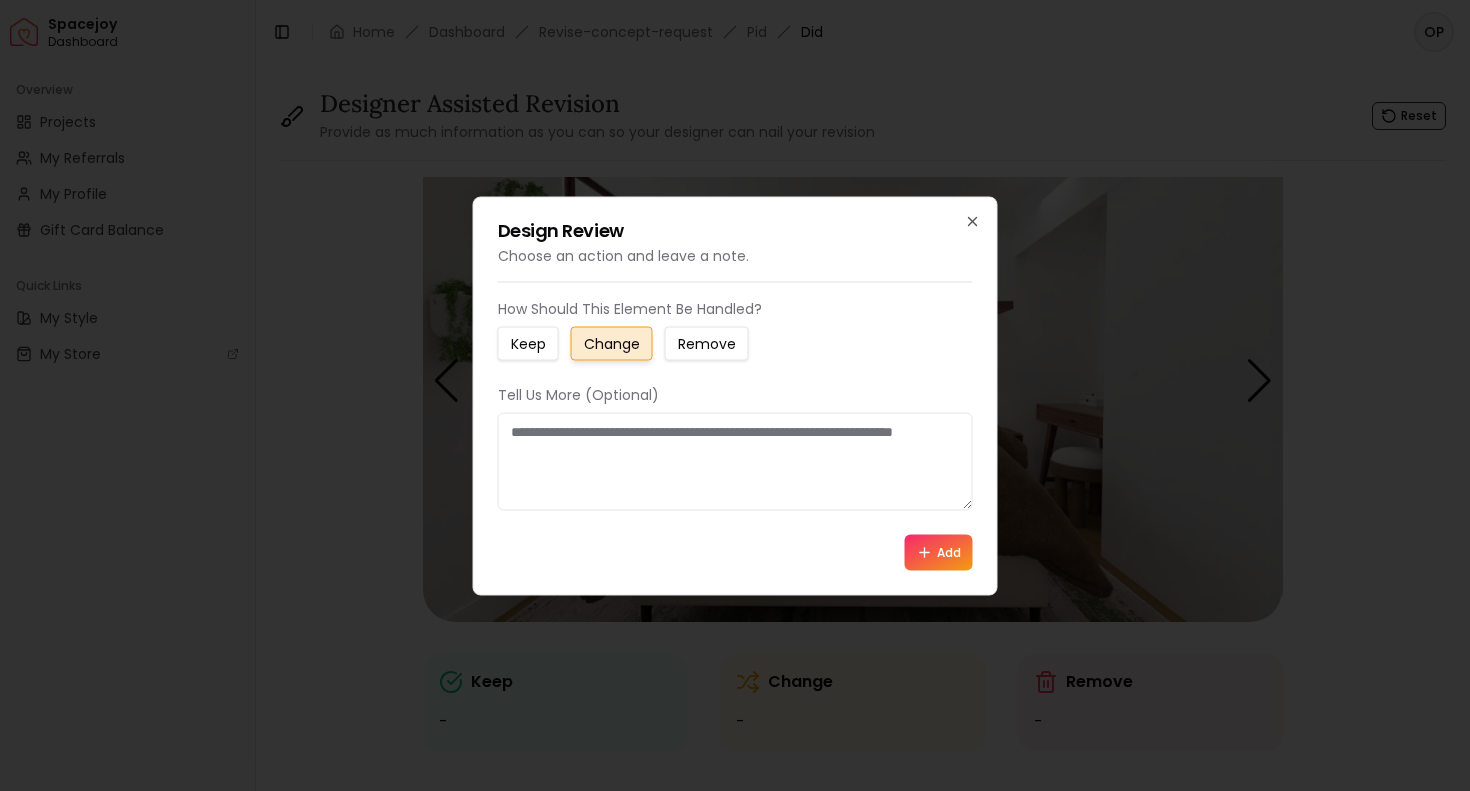 click at bounding box center (735, 461) 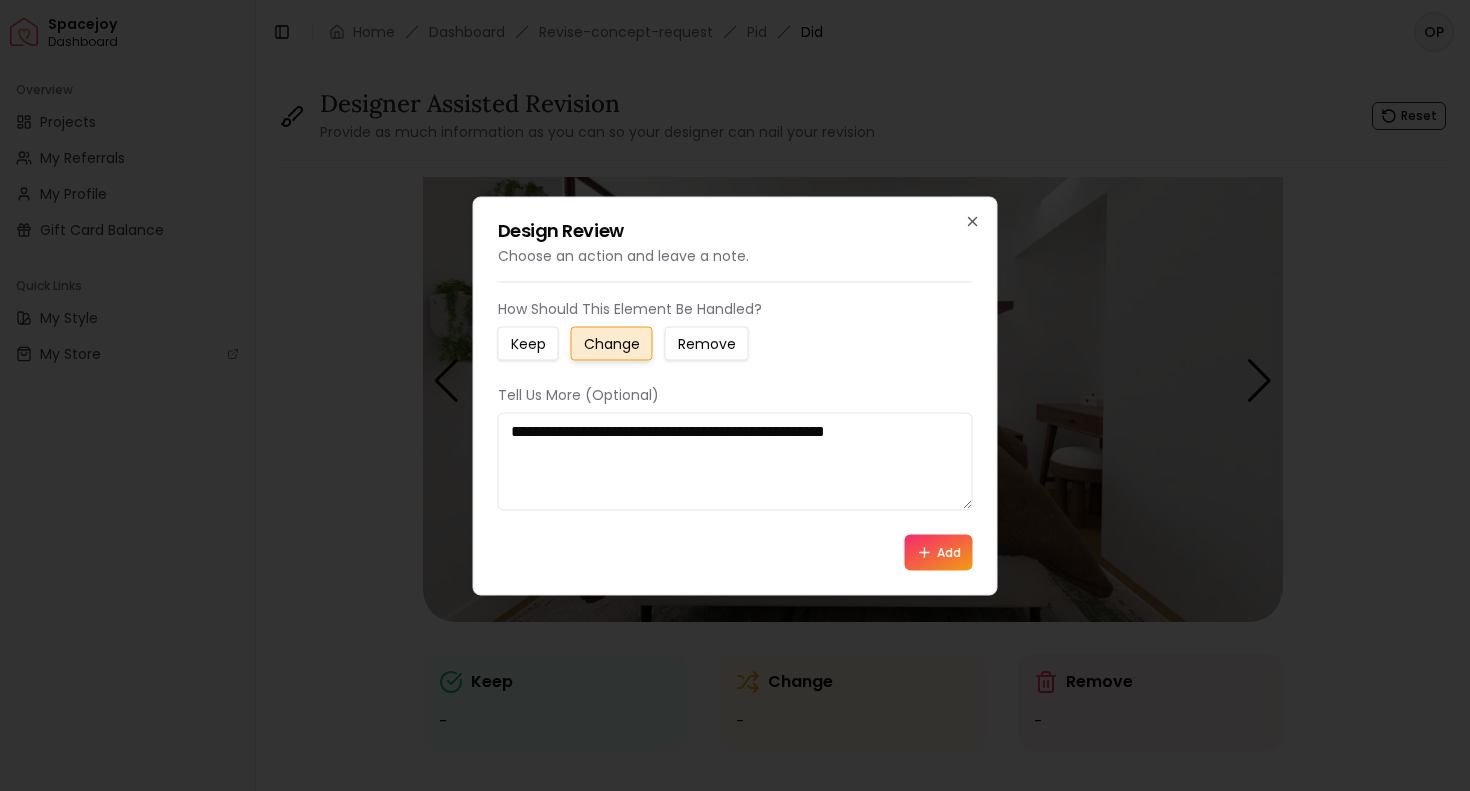 click on "**********" at bounding box center [735, 461] 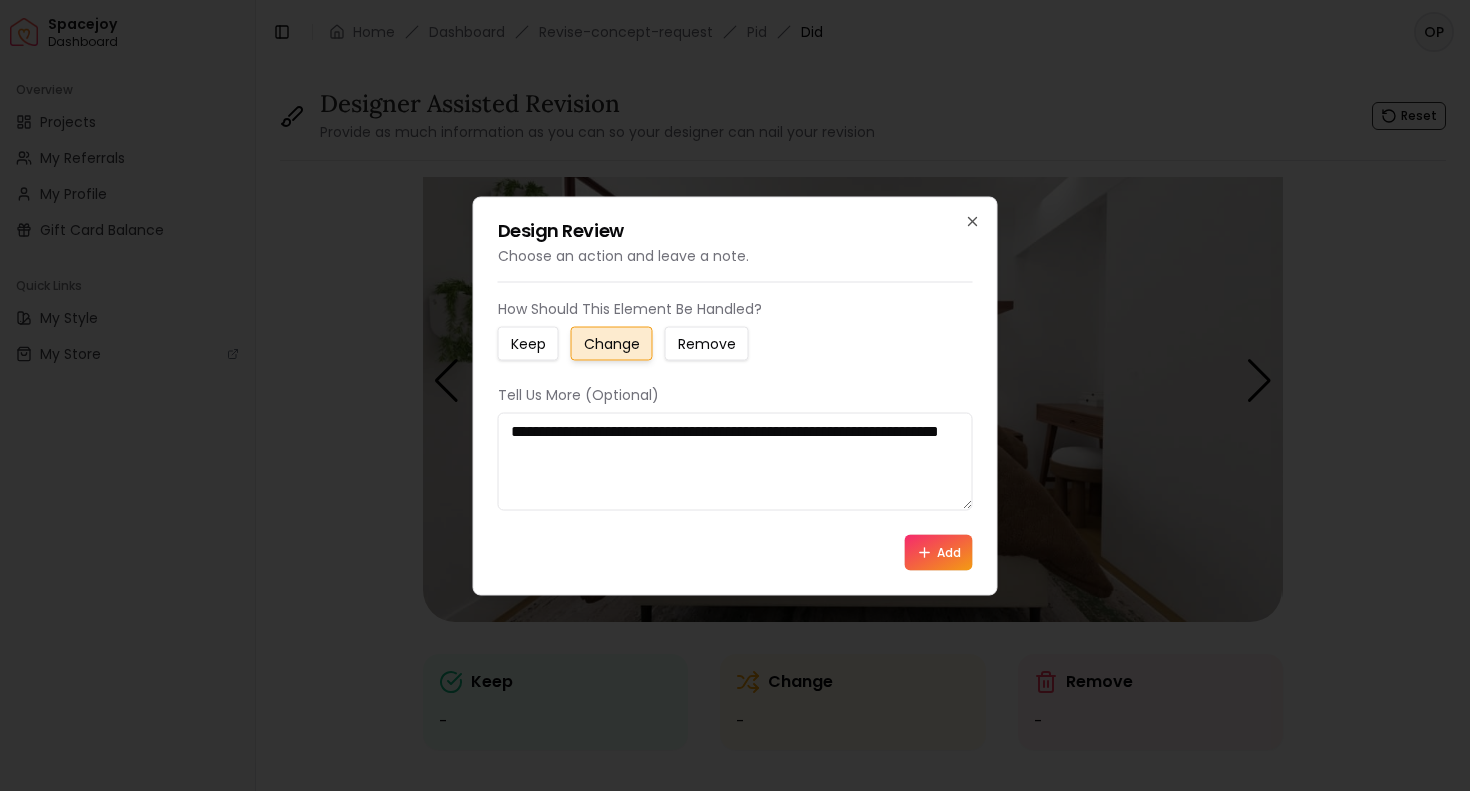 type on "**********" 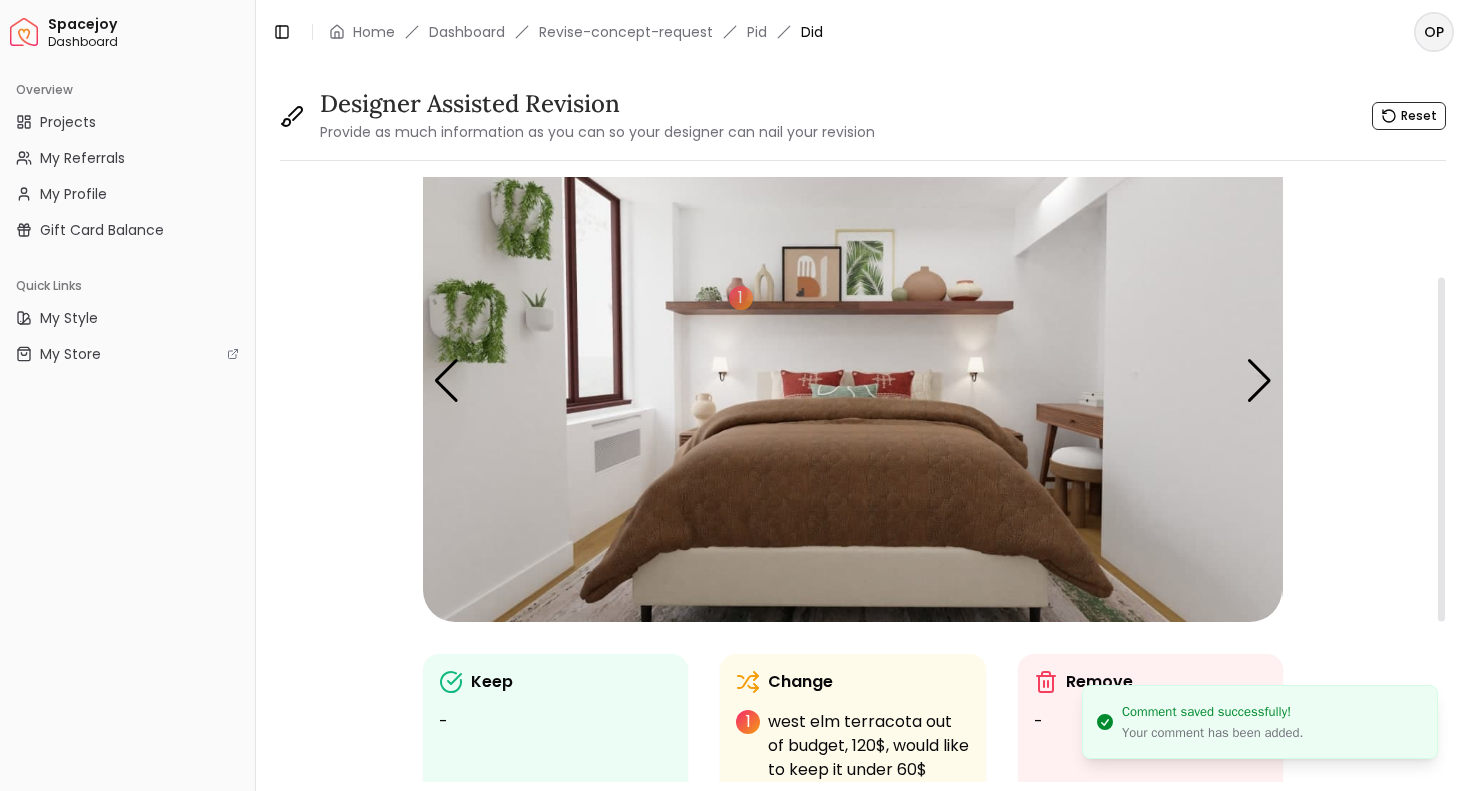 scroll, scrollTop: 483, scrollLeft: 0, axis: vertical 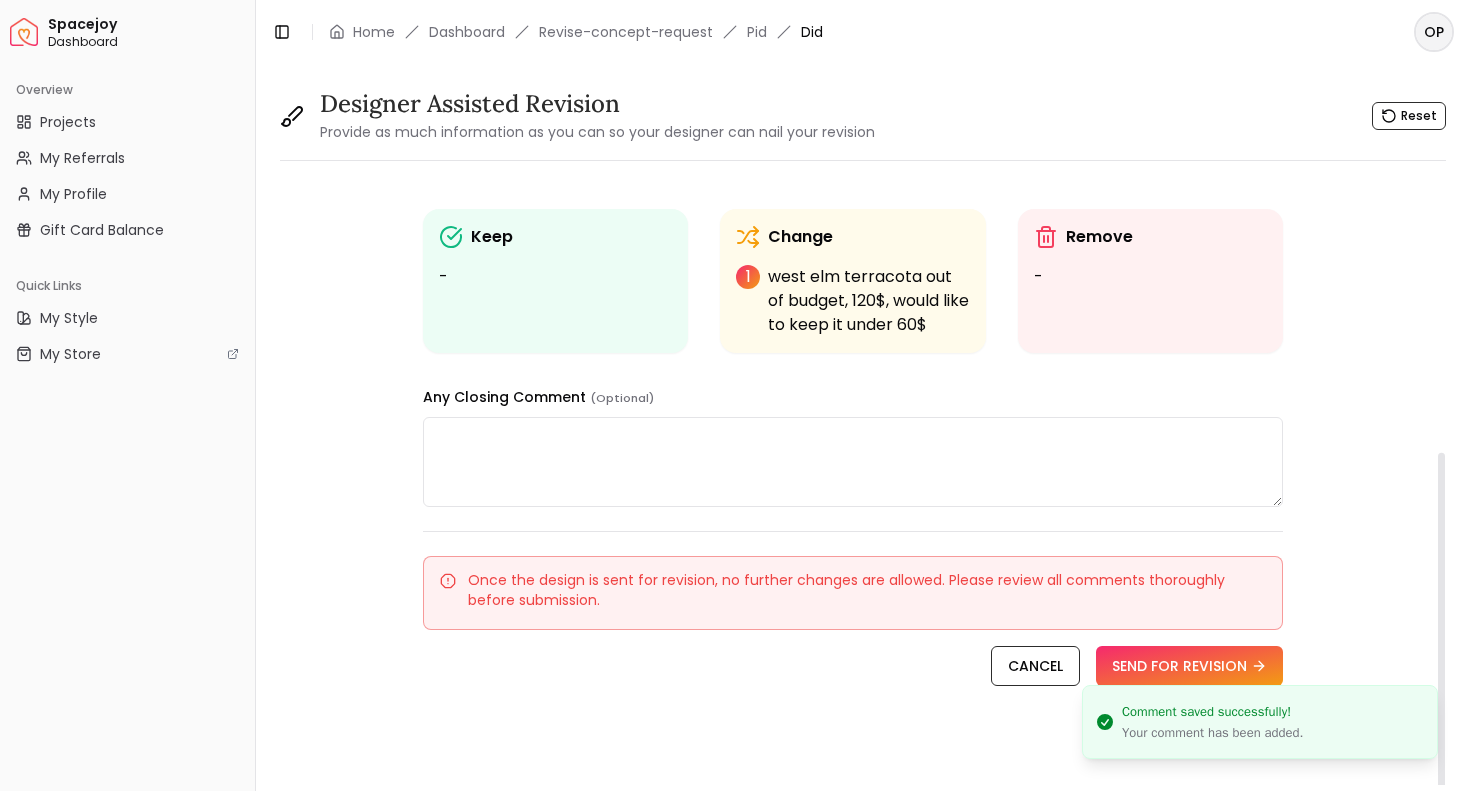 click on "Comment saved successfully! Your comment has been added." at bounding box center [1260, 722] 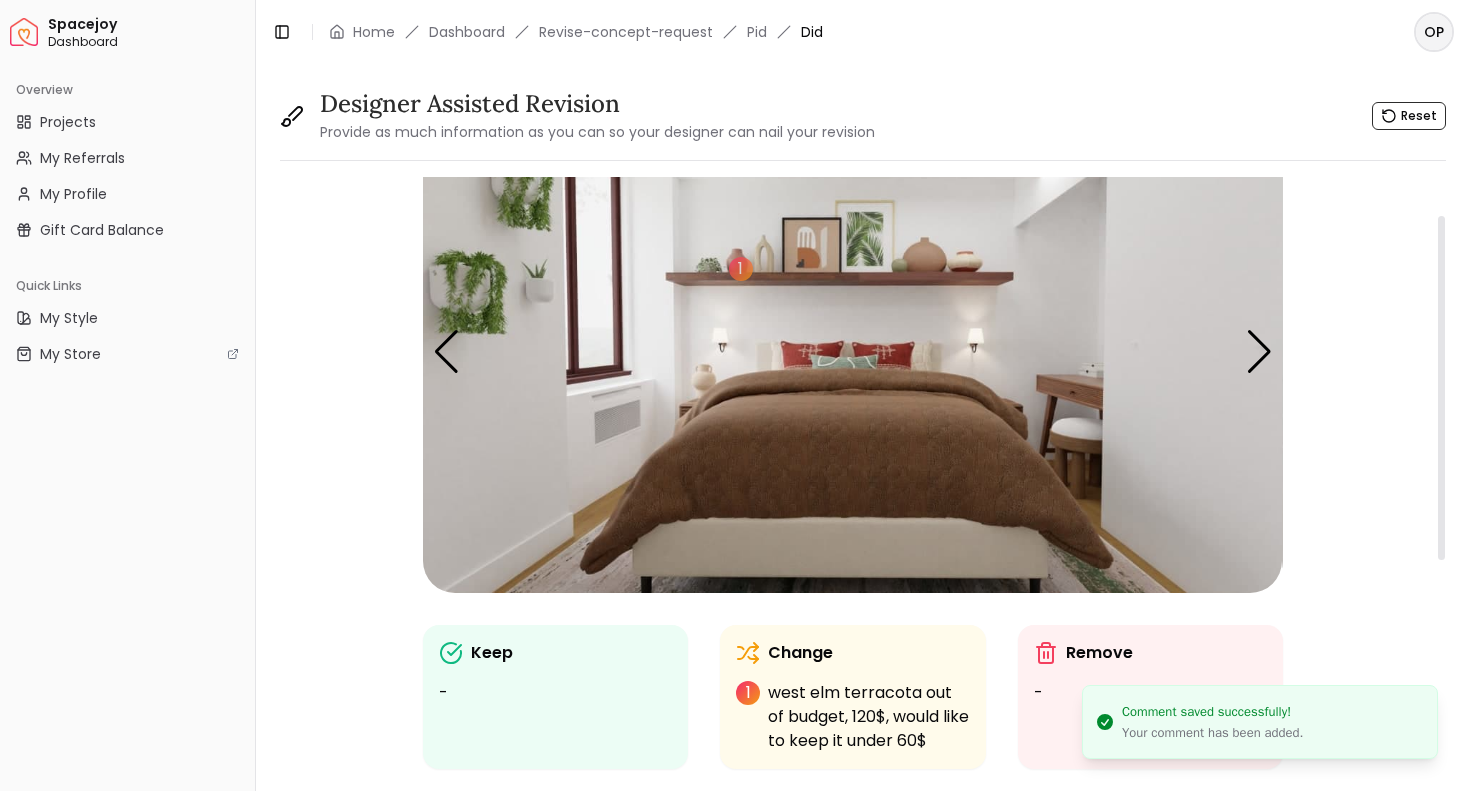 scroll, scrollTop: 0, scrollLeft: 0, axis: both 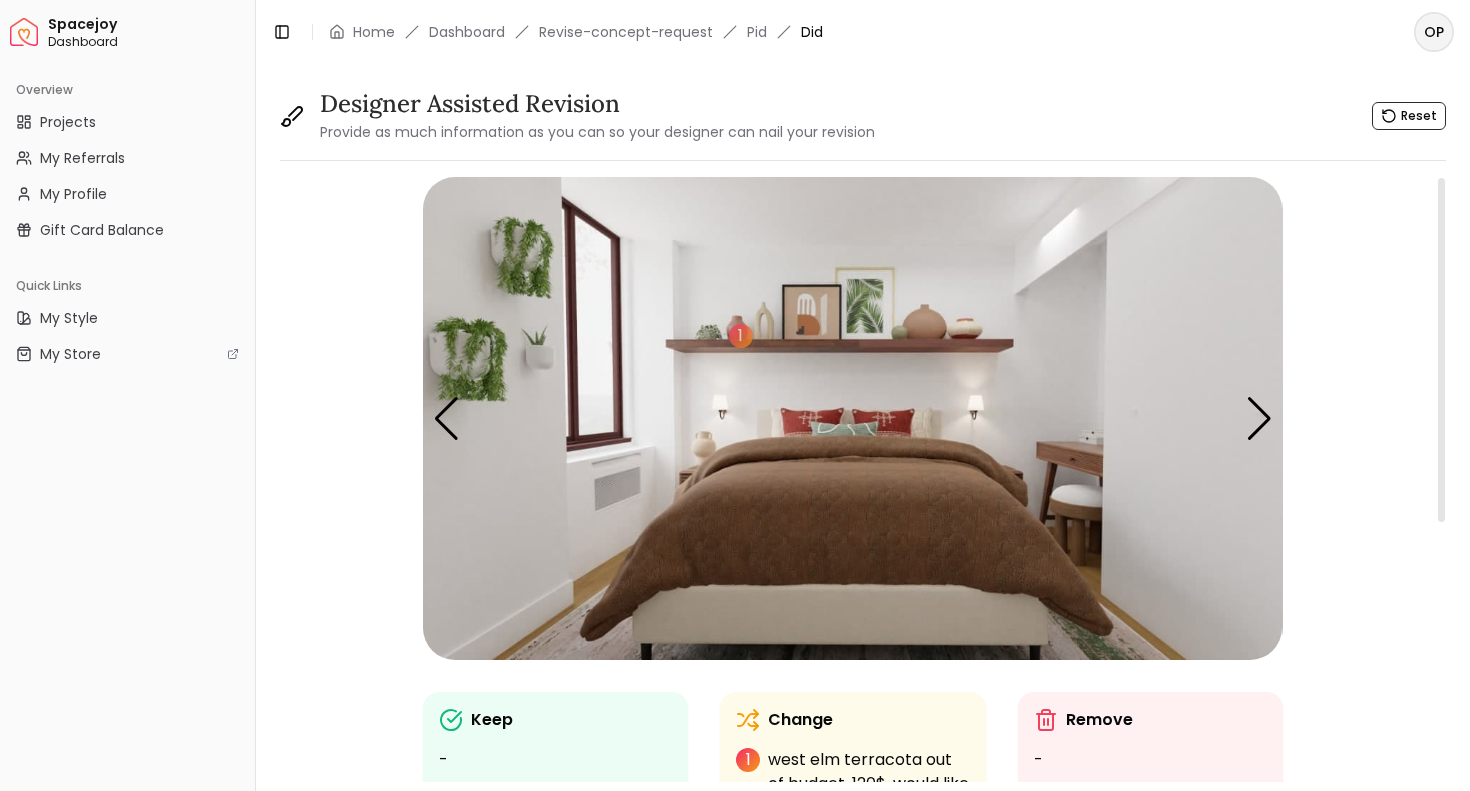 click at bounding box center [852, 418] 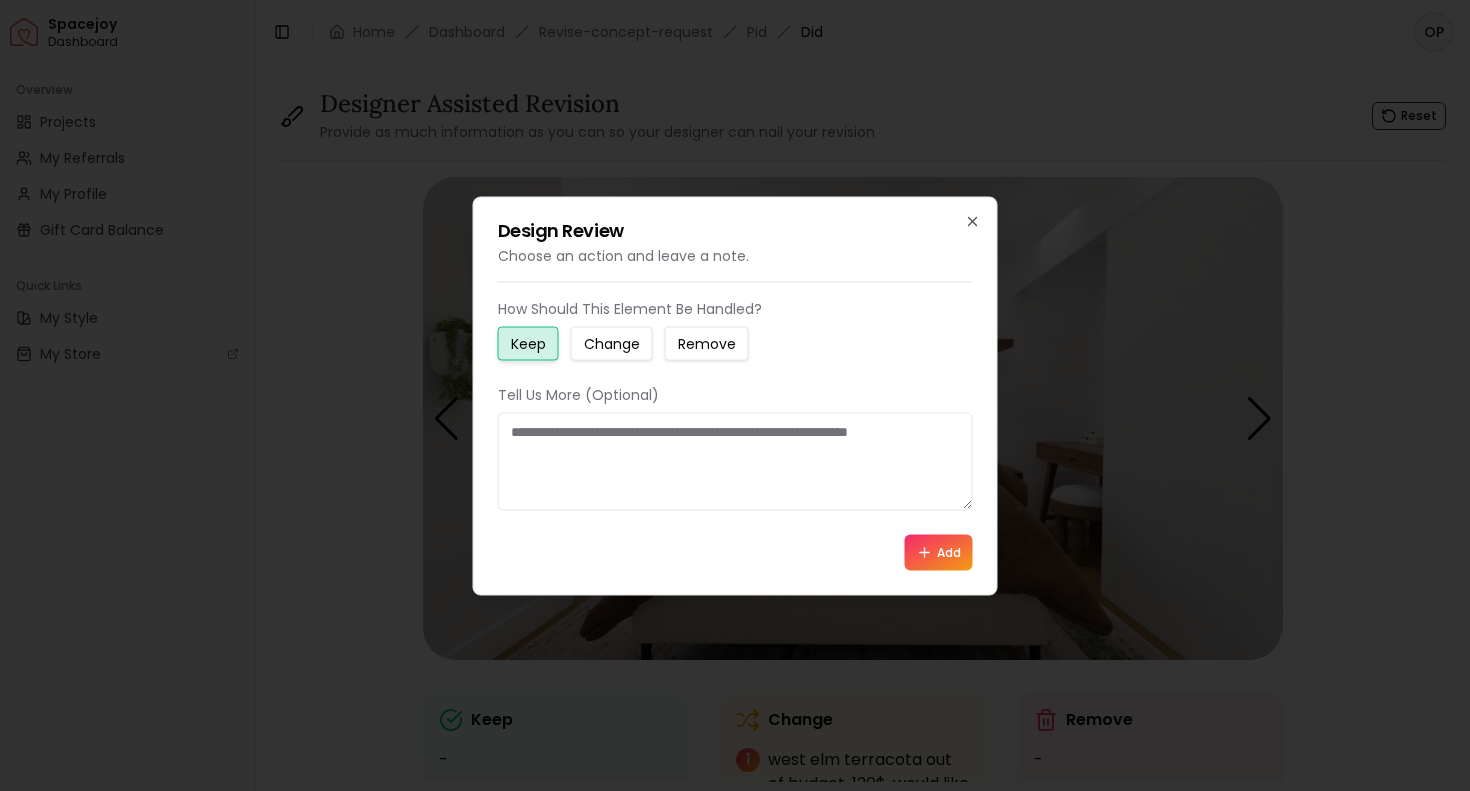 click on "Change" at bounding box center [612, 343] 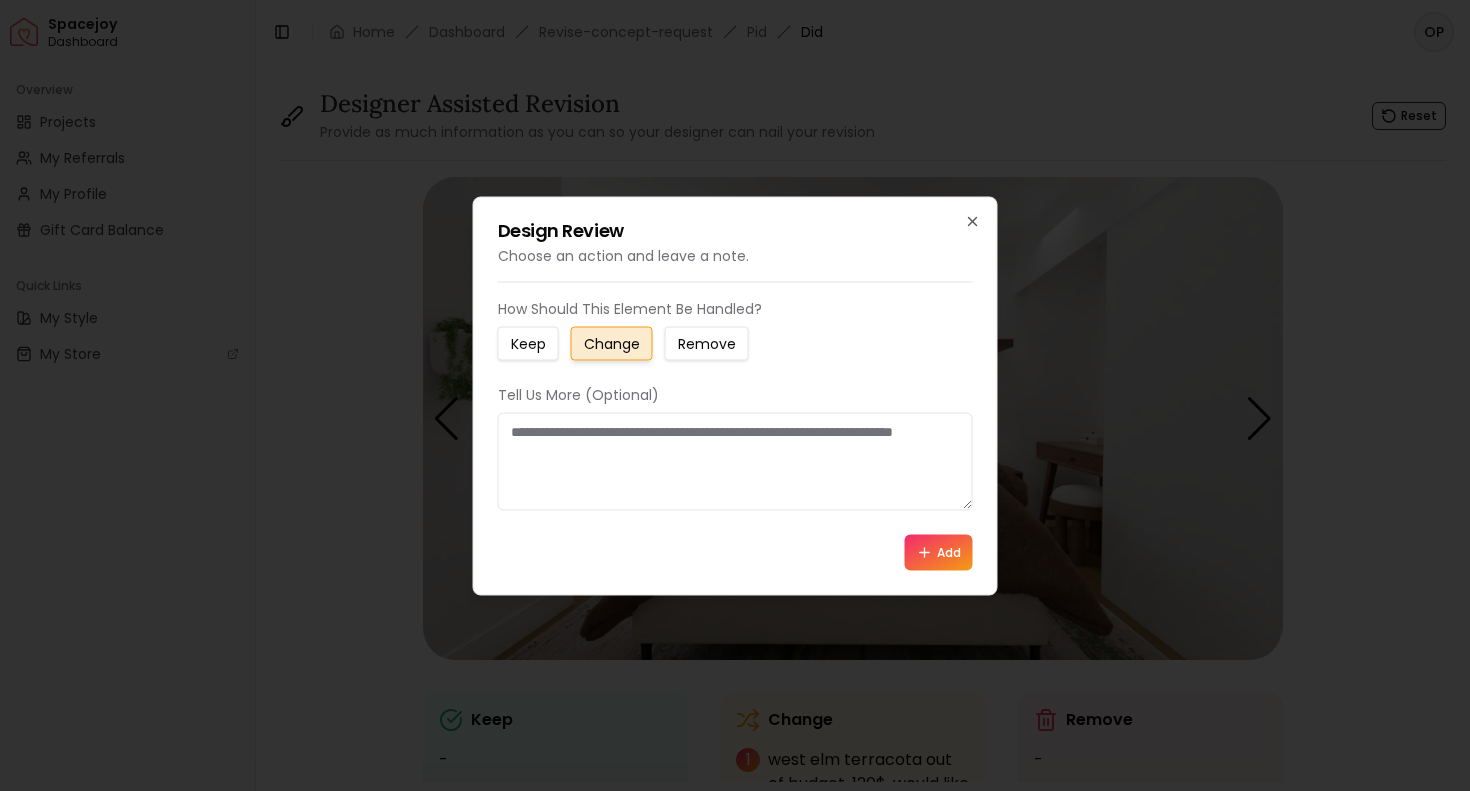 click at bounding box center (735, 461) 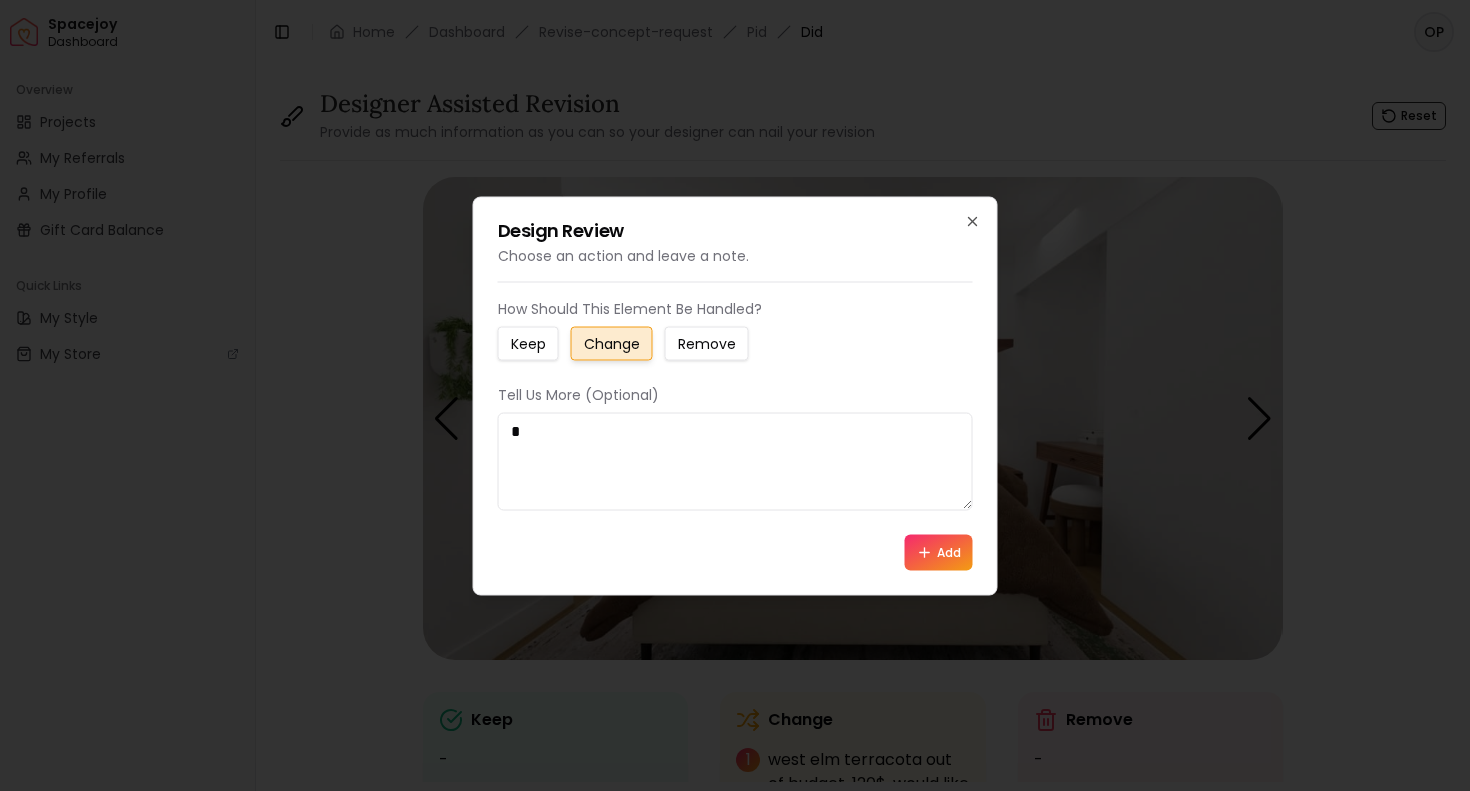 type on "*" 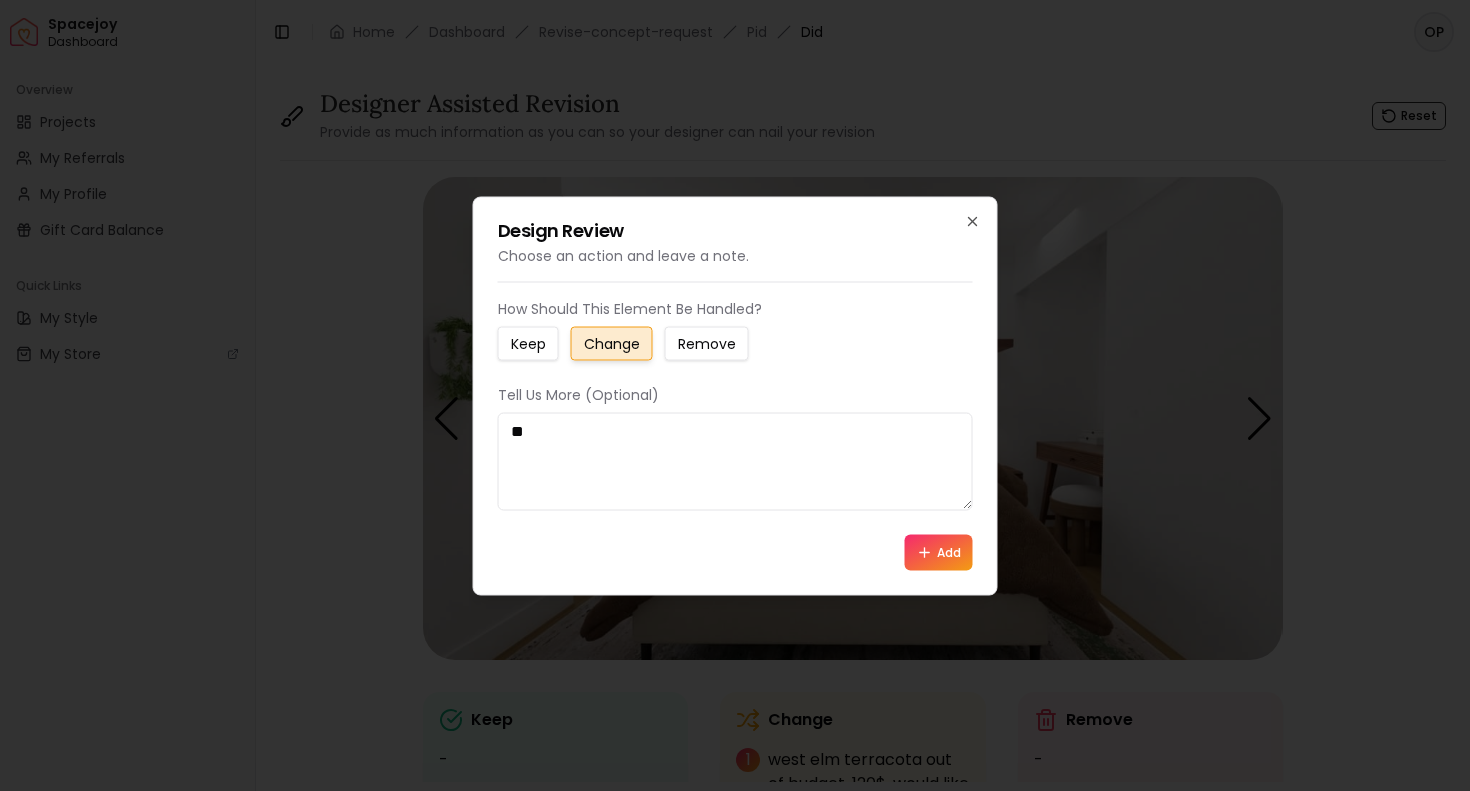 type on "*" 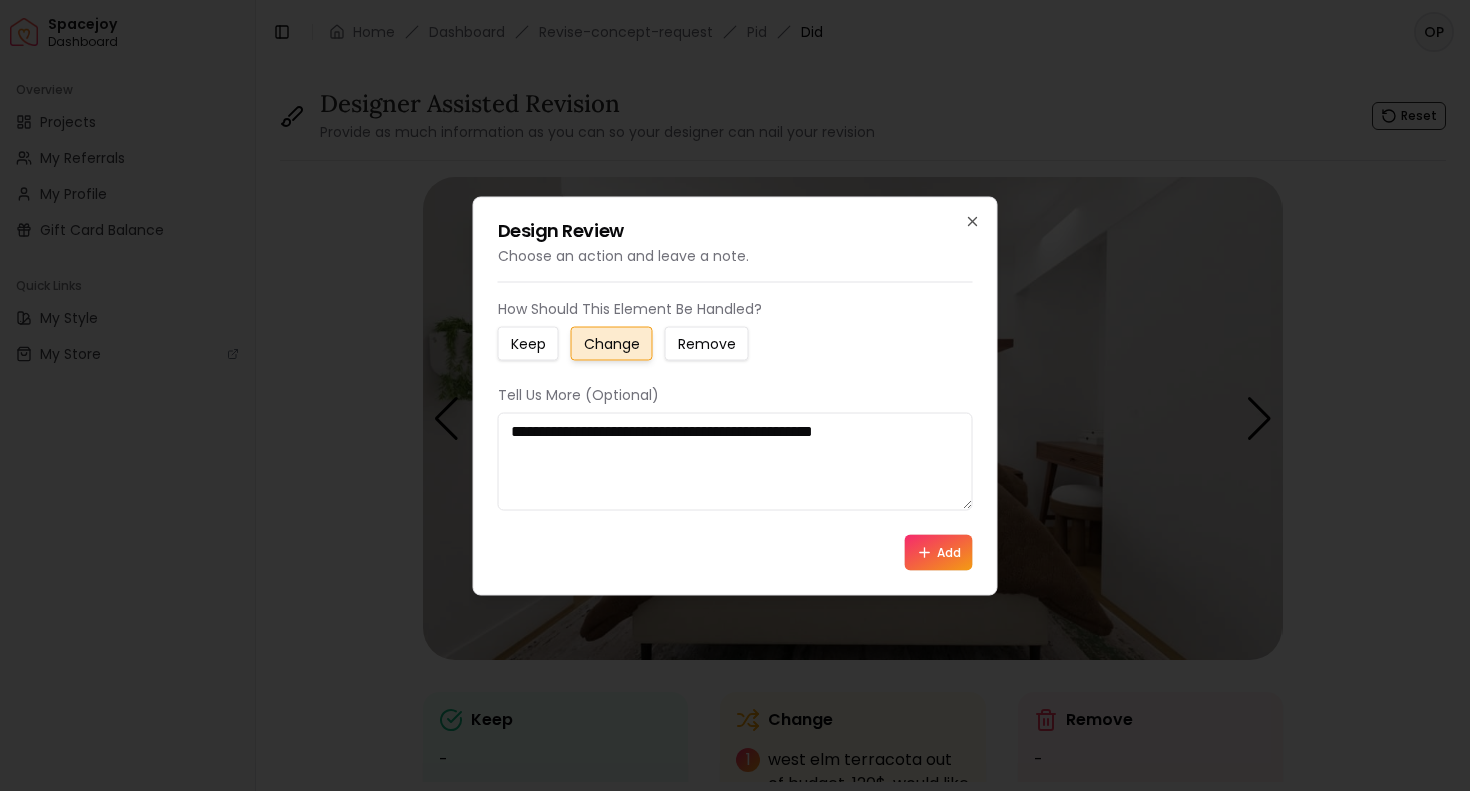 type on "**********" 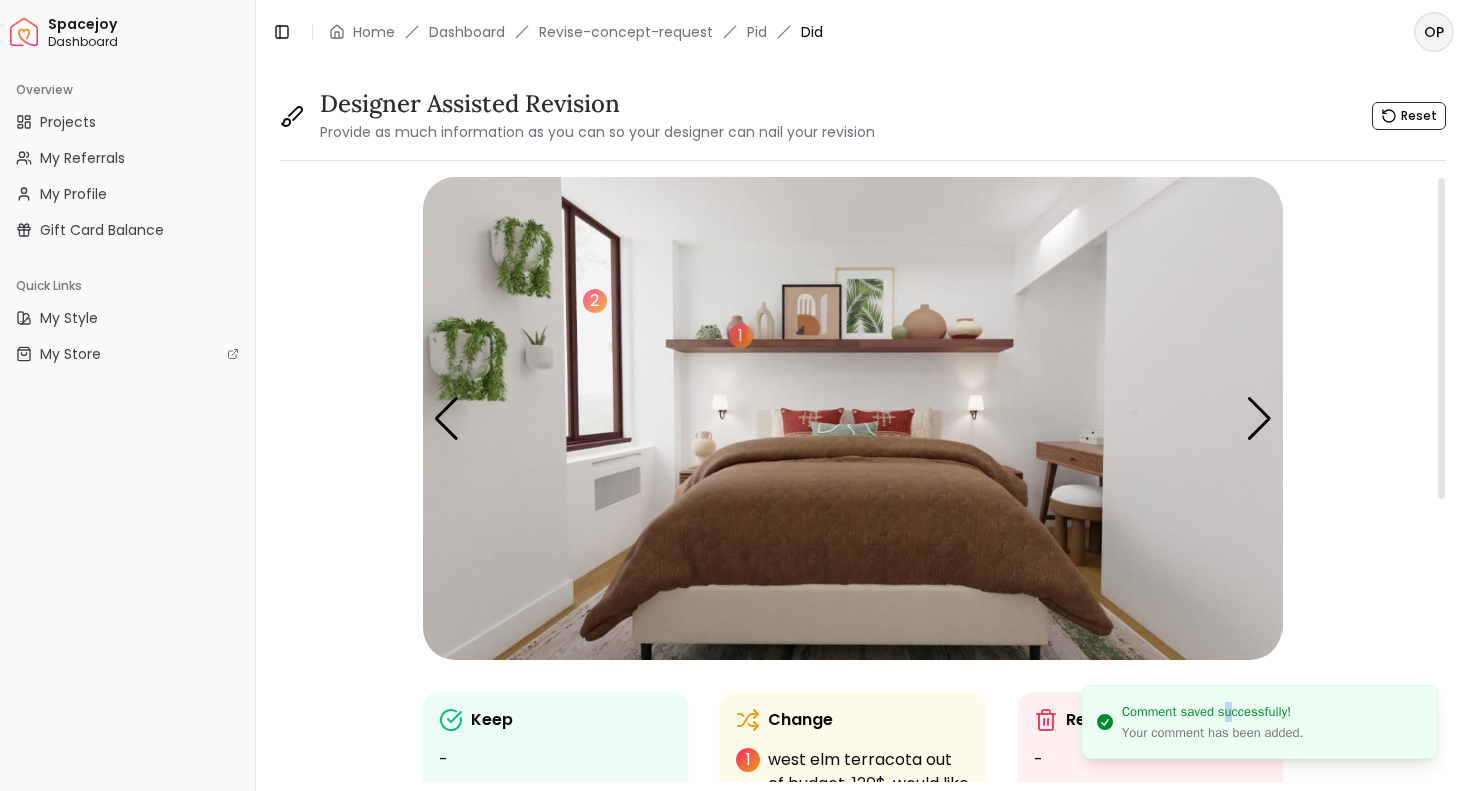 click on "Comment saved successfully!" at bounding box center [1212, 712] 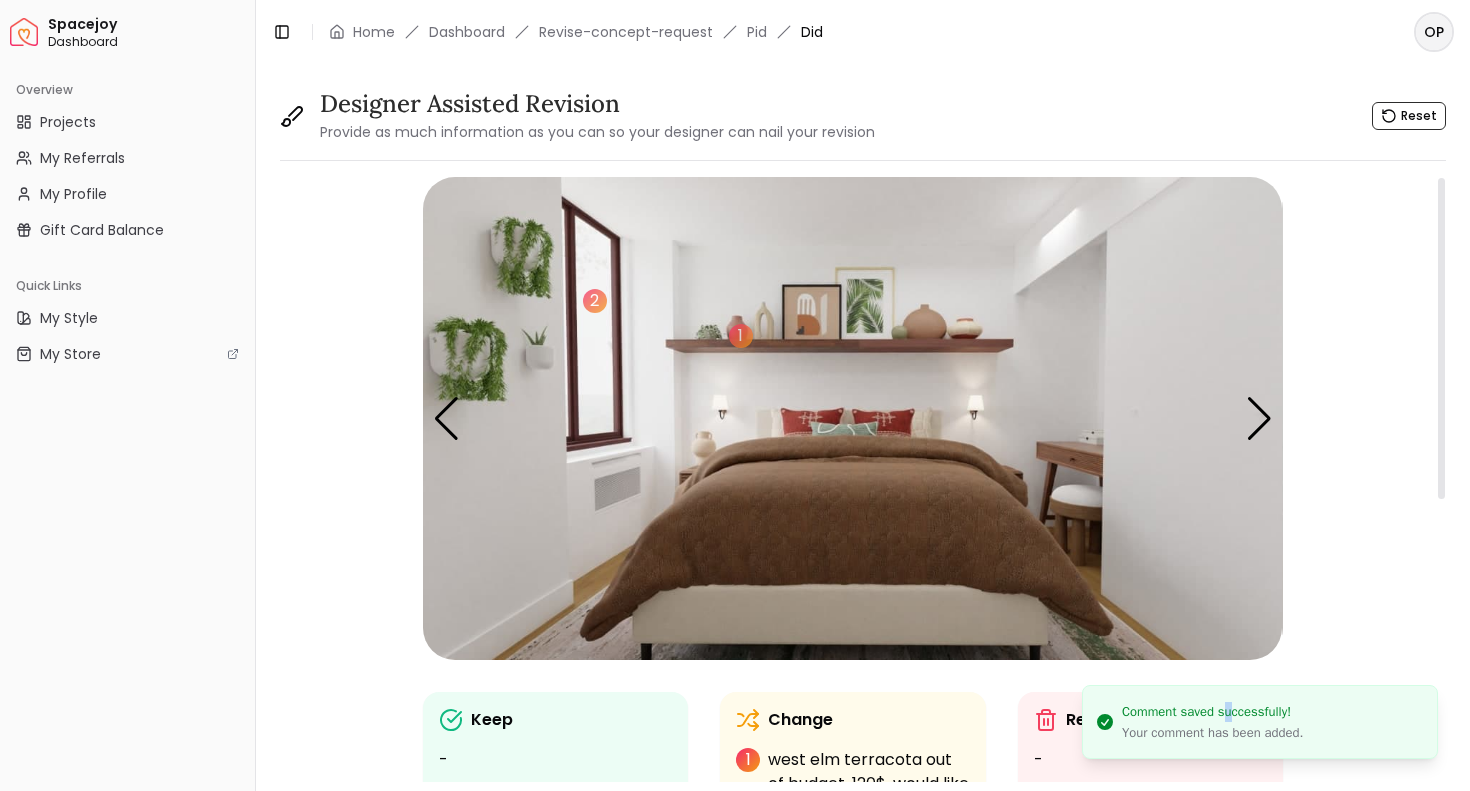 click at bounding box center (852, 418) 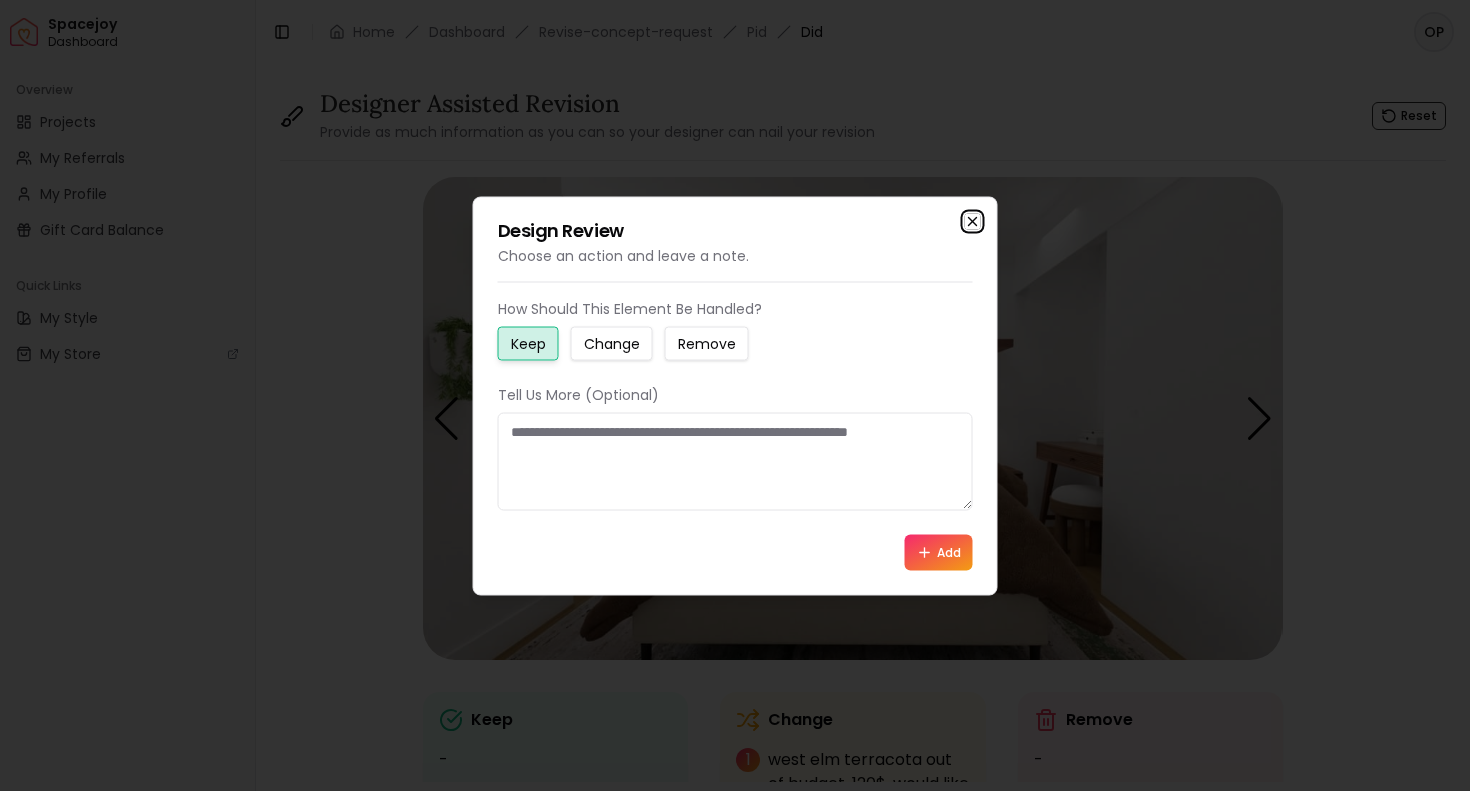 click 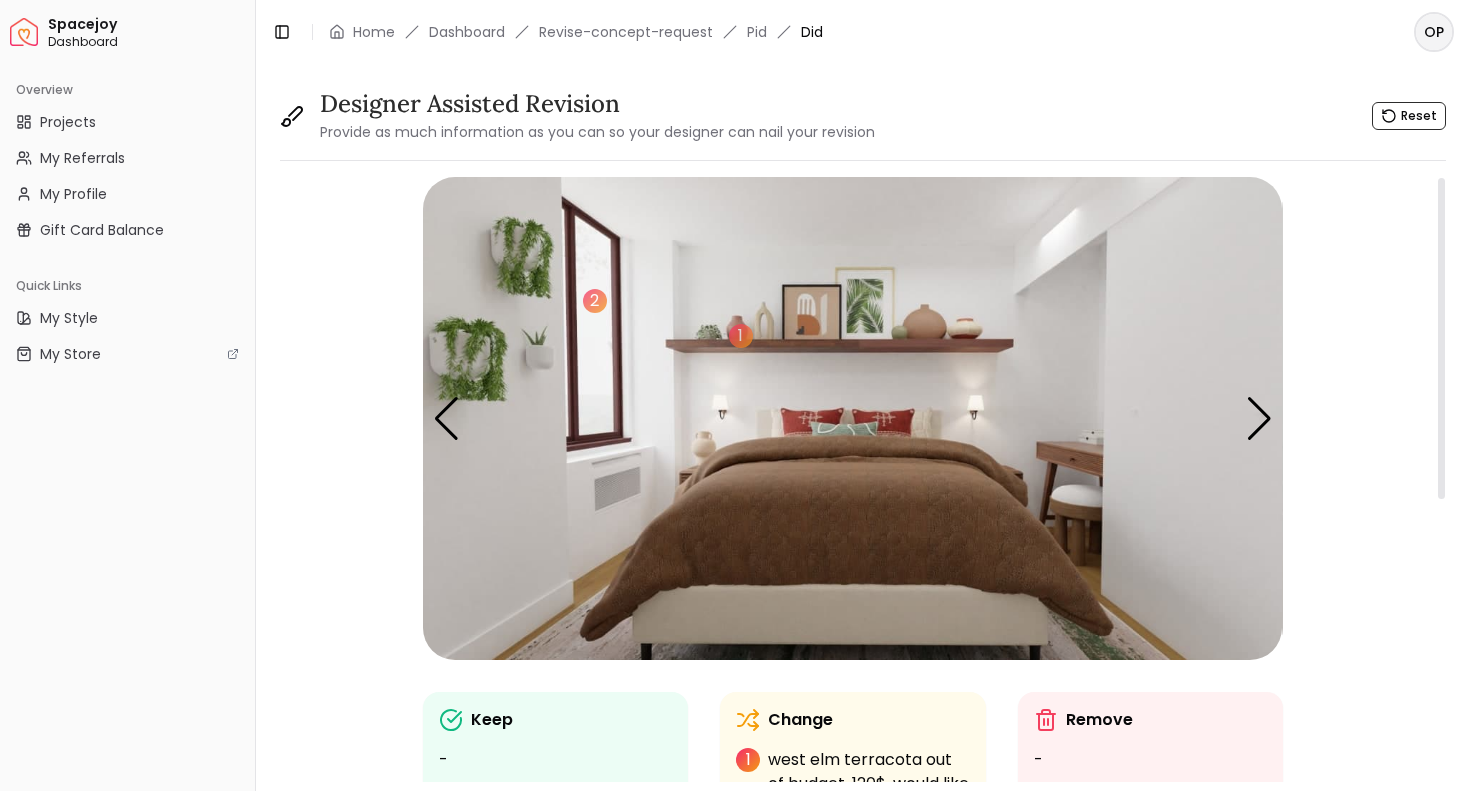 click at bounding box center [852, 418] 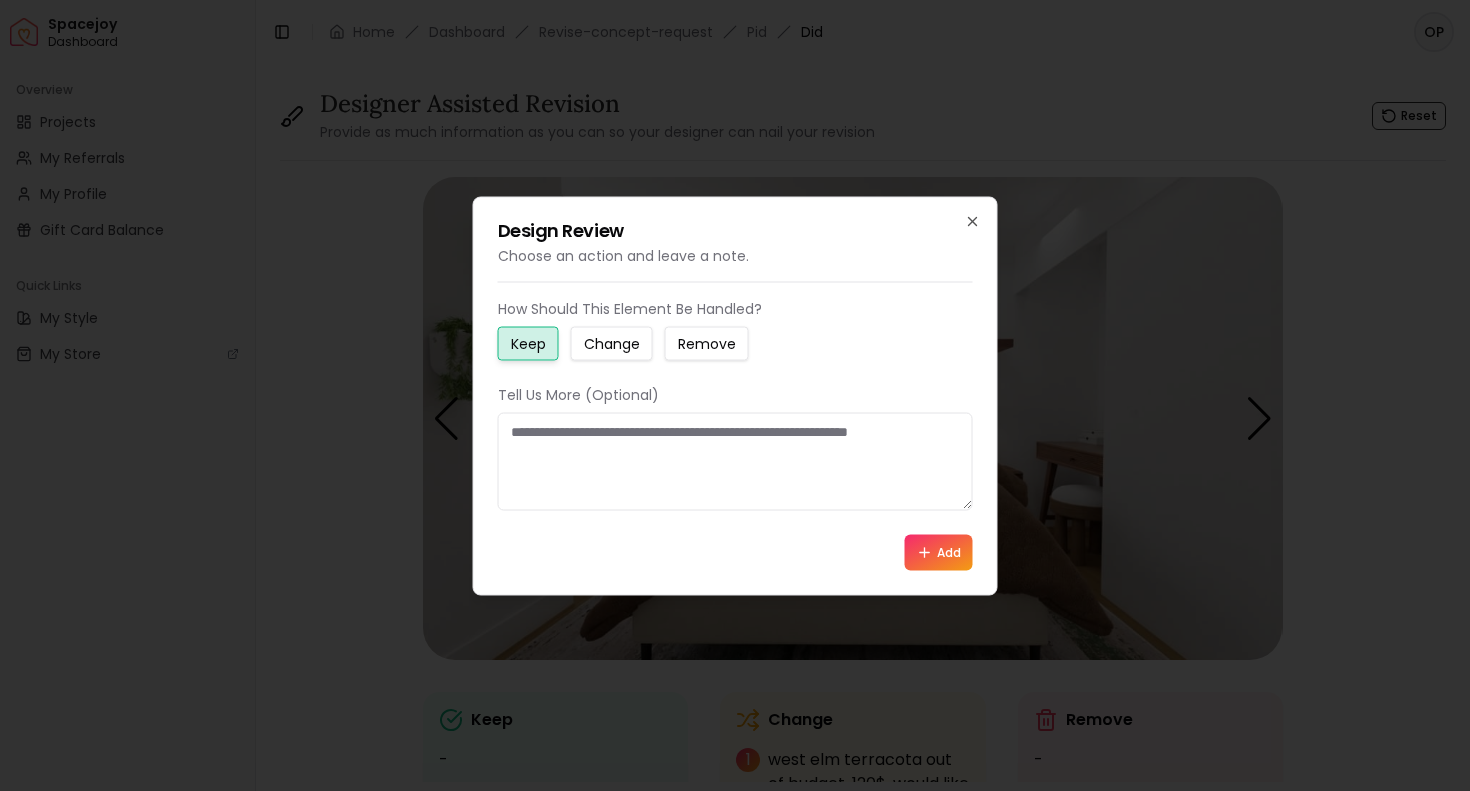 click at bounding box center [735, 395] 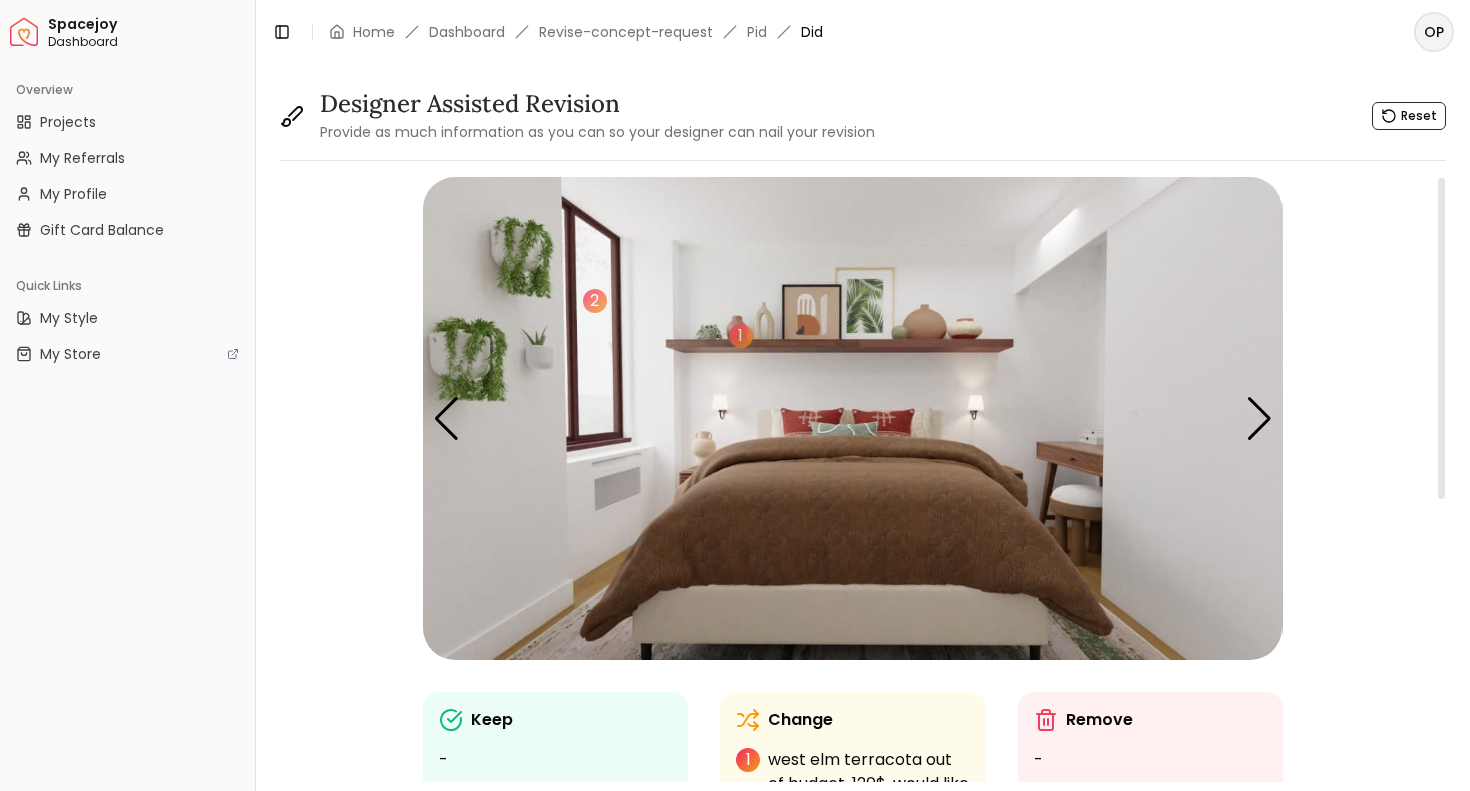 click at bounding box center [852, 418] 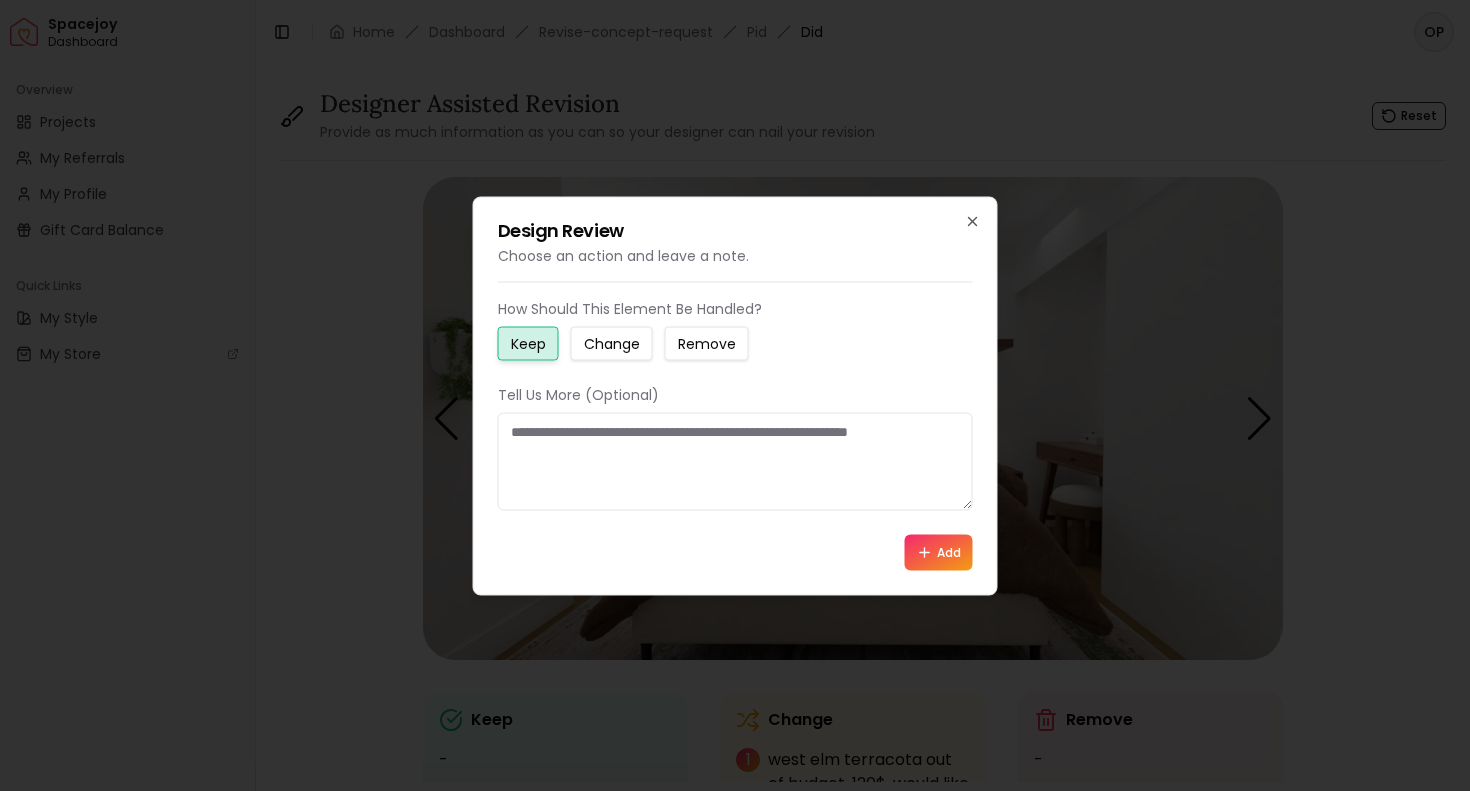 click at bounding box center (735, 461) 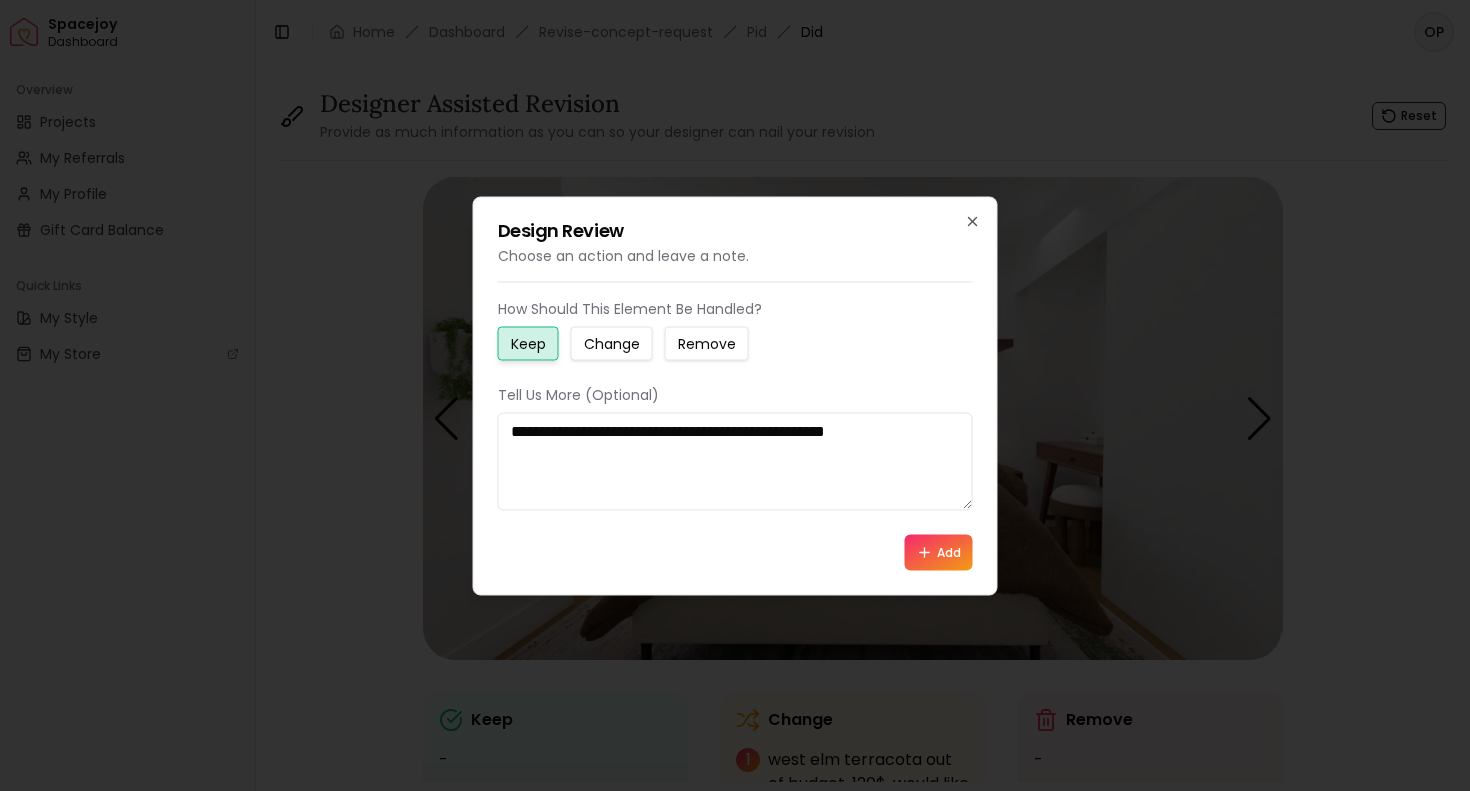 drag, startPoint x: 761, startPoint y: 425, endPoint x: 1302, endPoint y: 434, distance: 541.0748 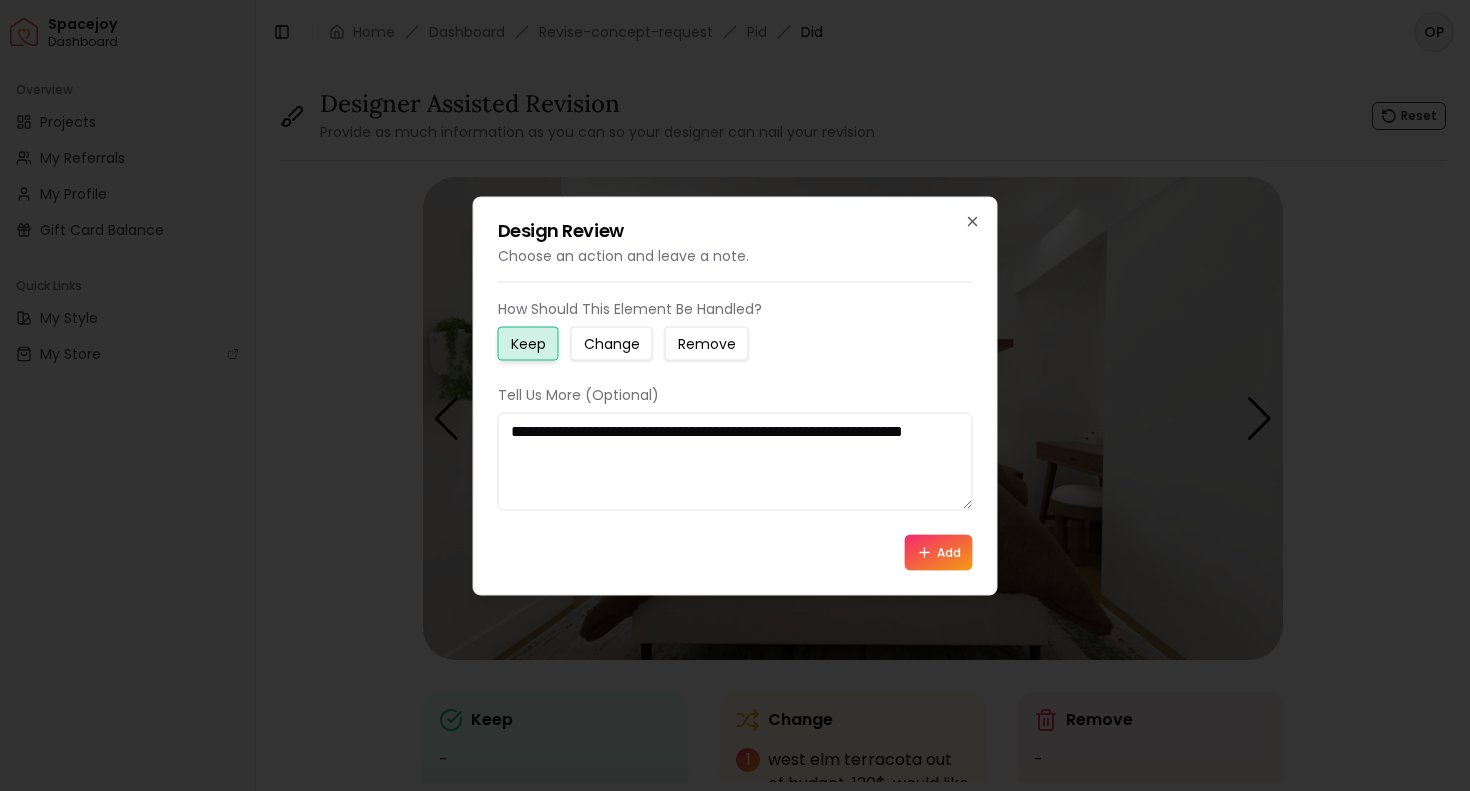 type on "**********" 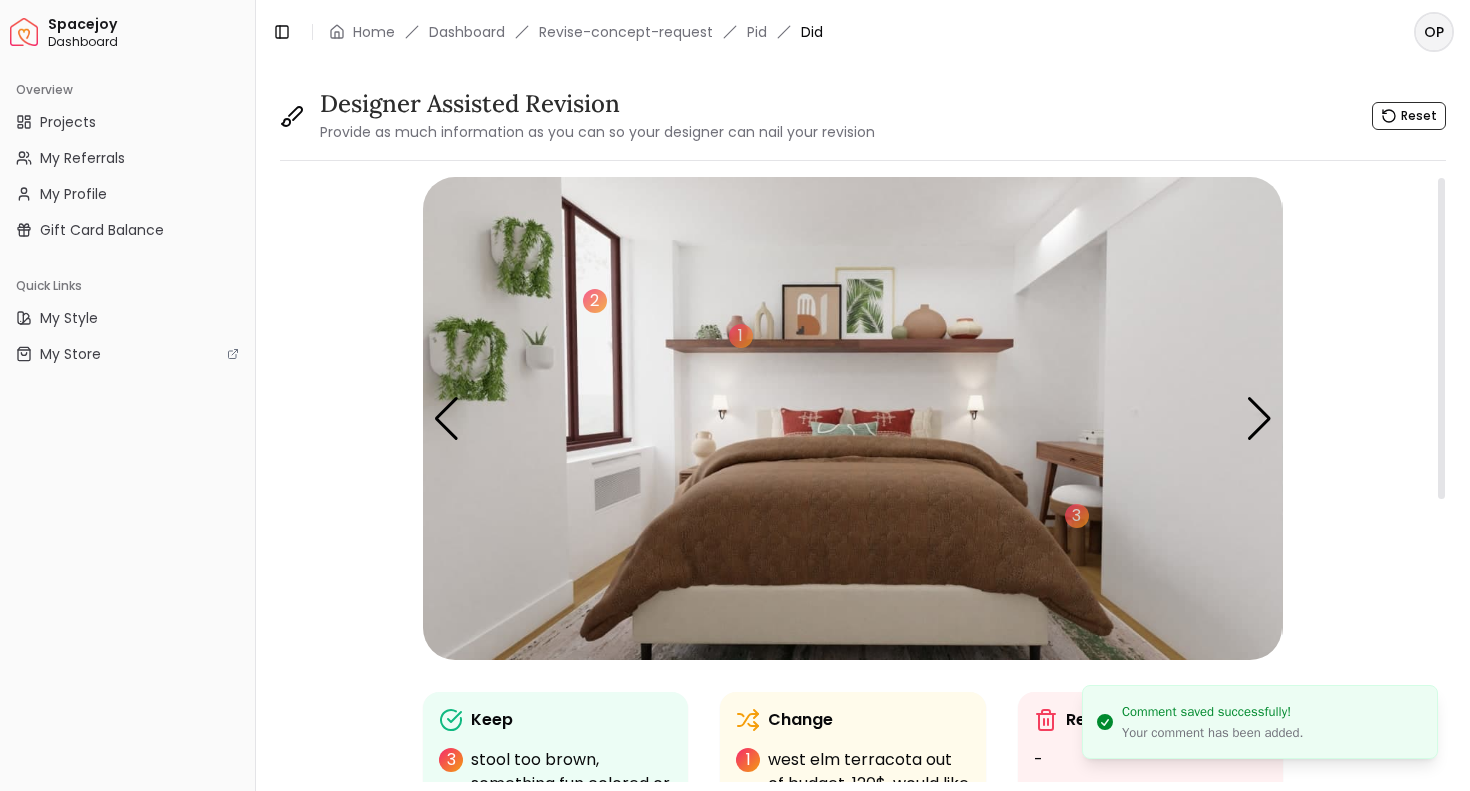 click at bounding box center [852, 418] 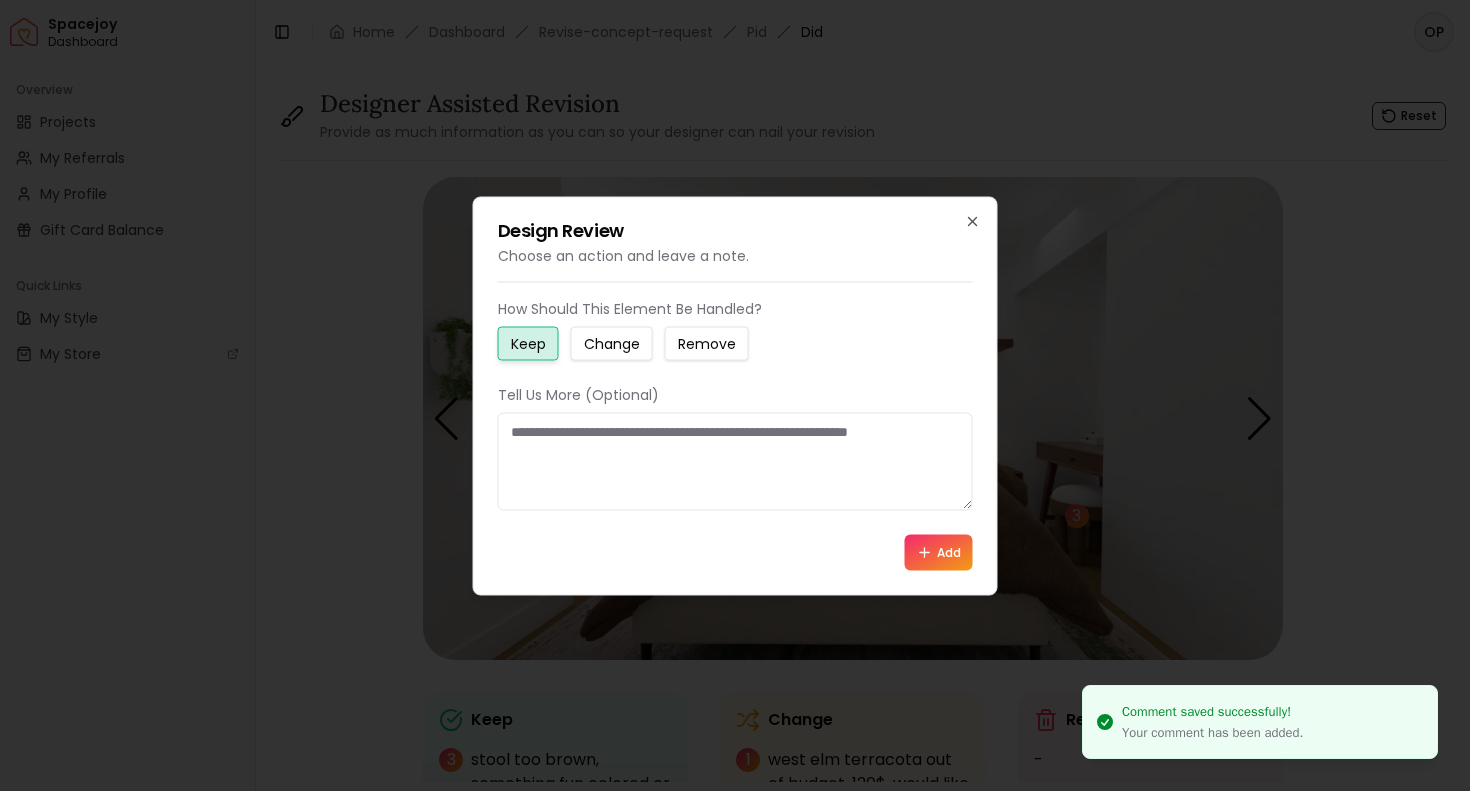 drag, startPoint x: 829, startPoint y: 465, endPoint x: 829, endPoint y: 449, distance: 16 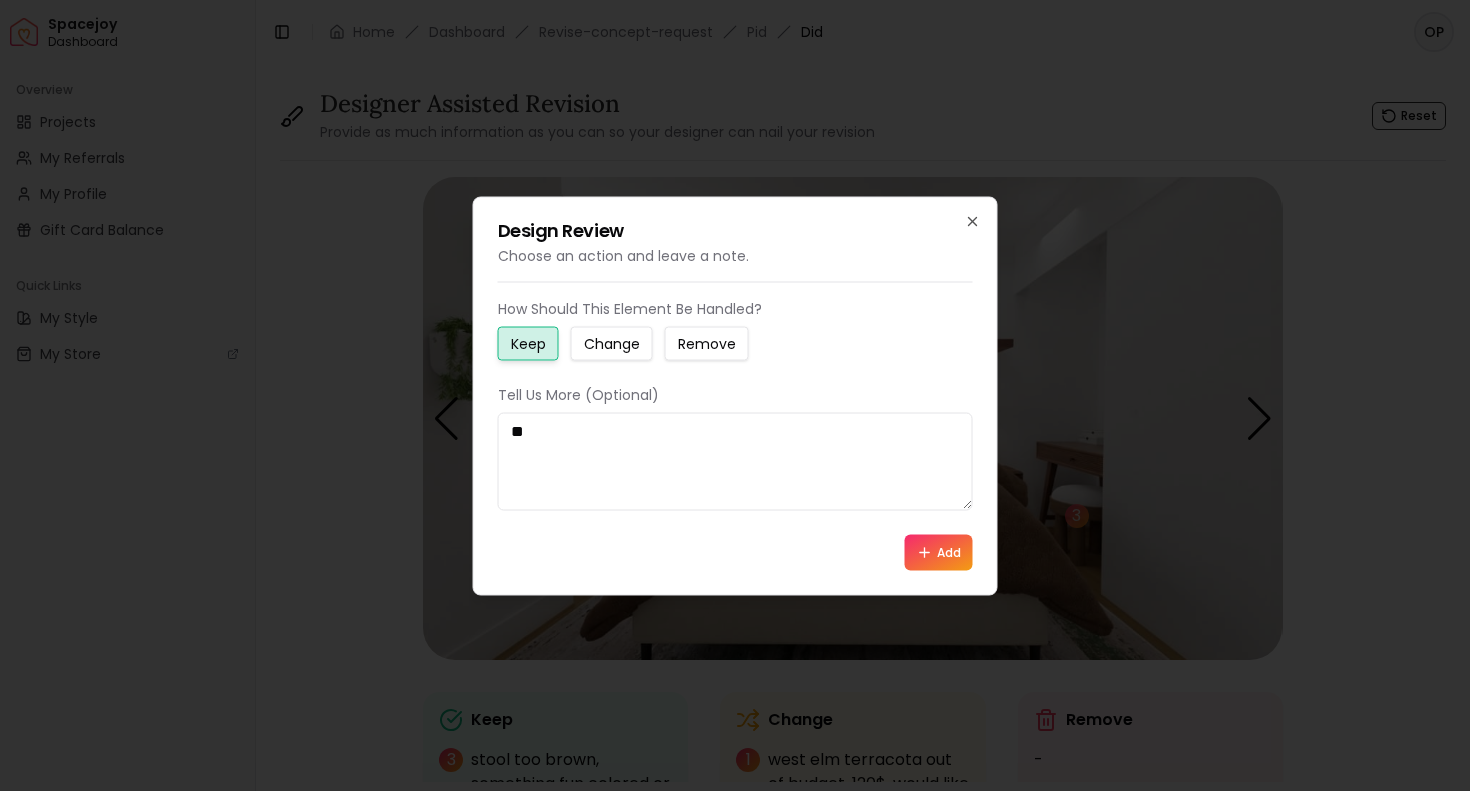 type on "*" 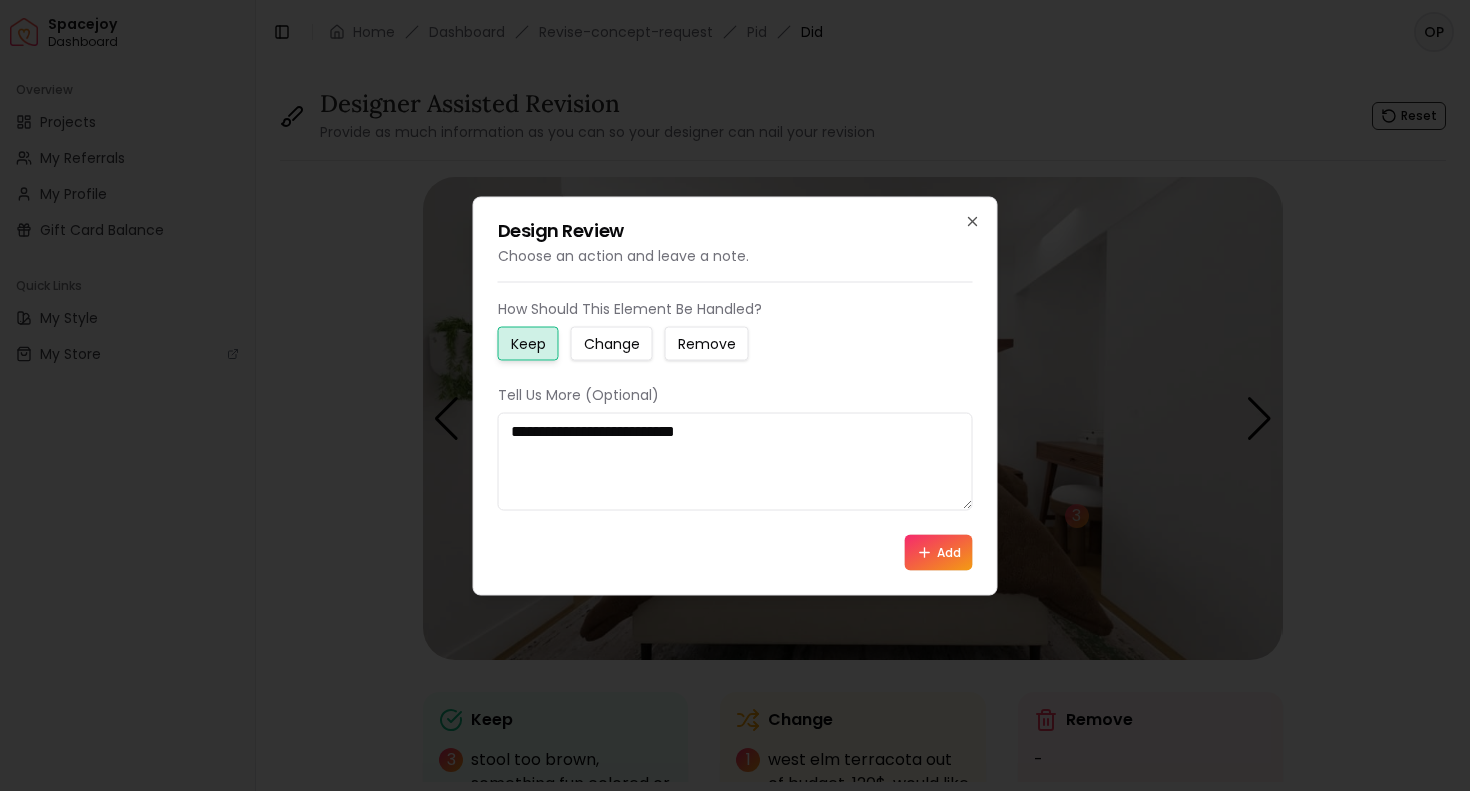 type on "**********" 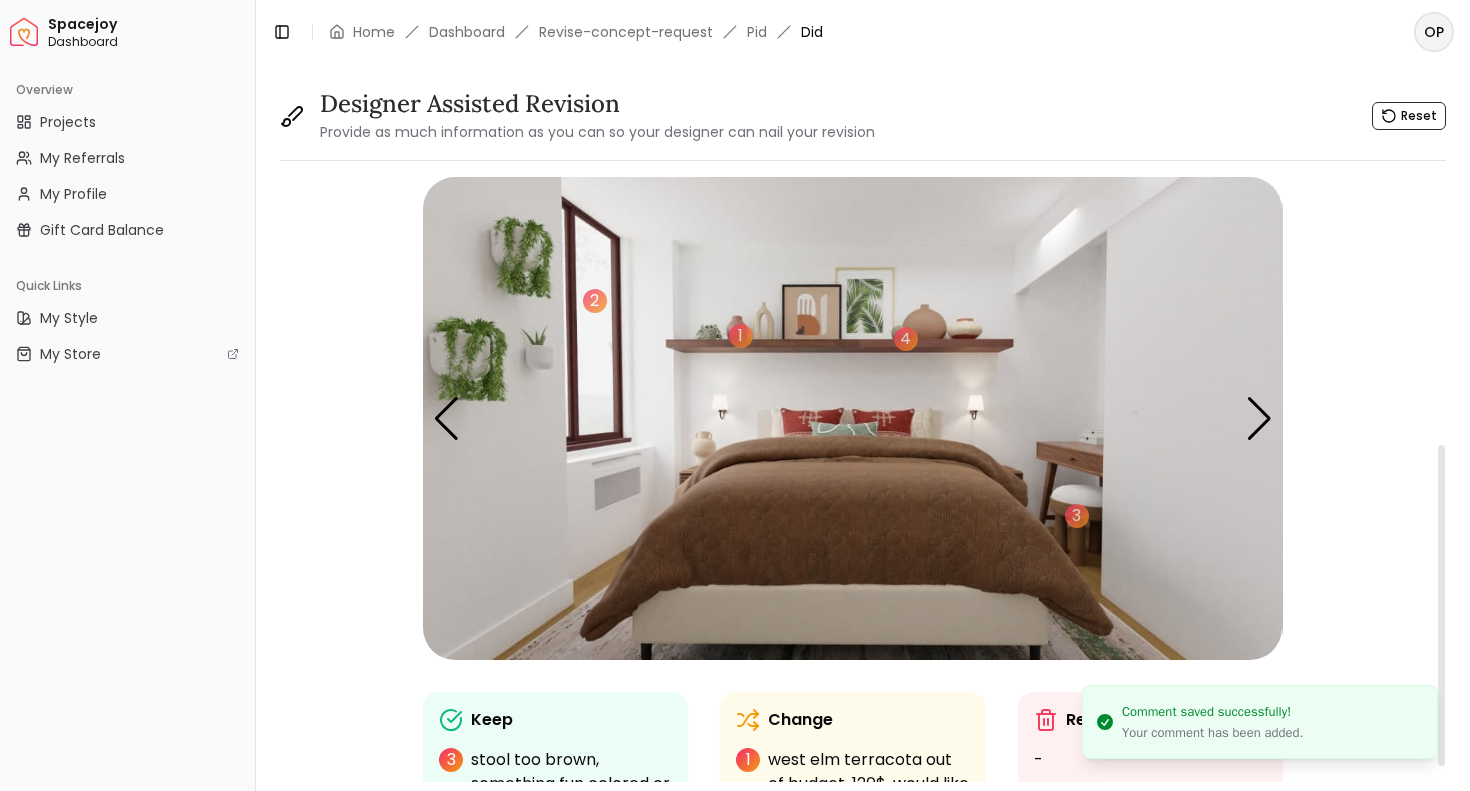 scroll, scrollTop: 563, scrollLeft: 0, axis: vertical 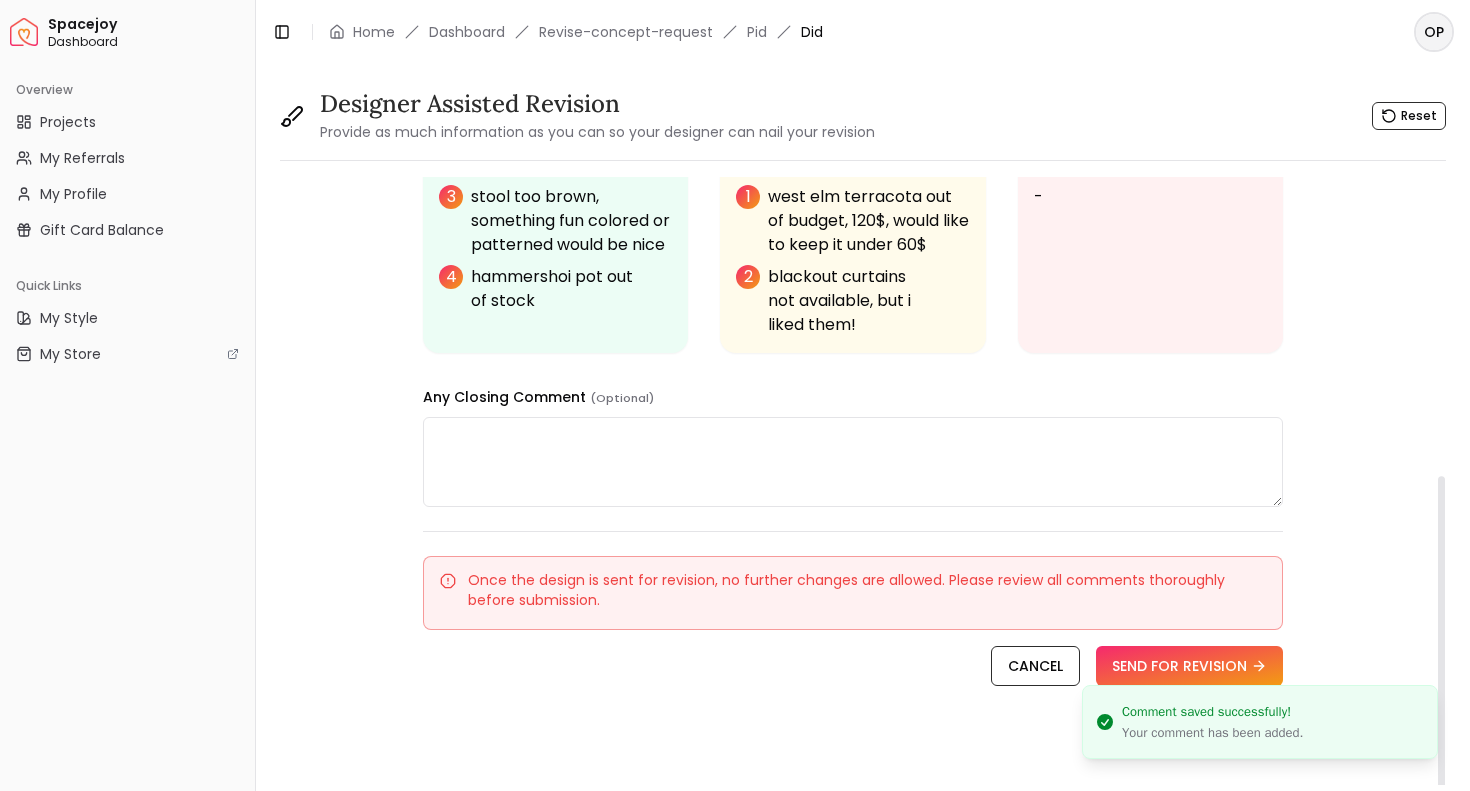 click on "Comment saved successfully! Your comment has been added." at bounding box center [1260, 722] 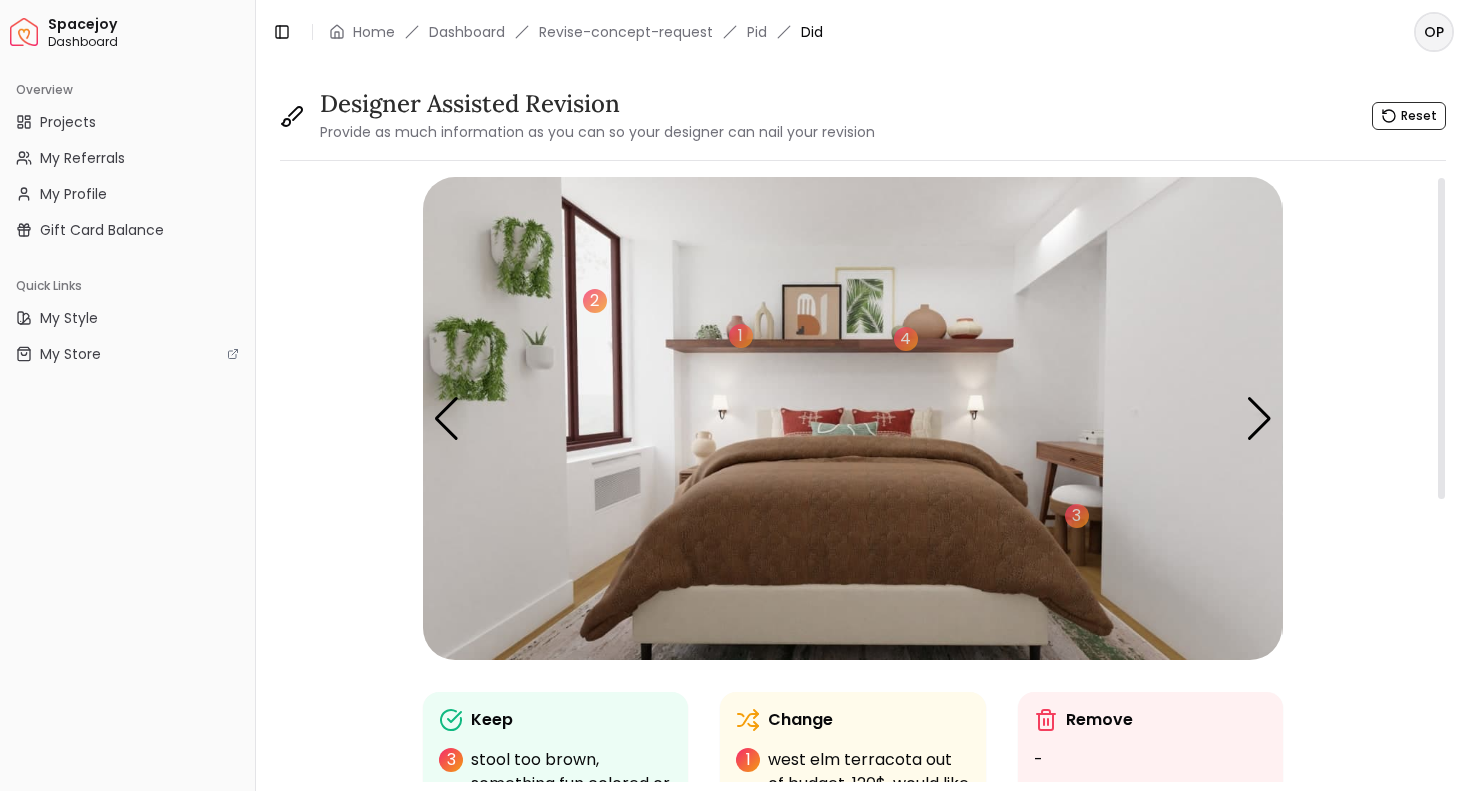 click at bounding box center (852, 418) 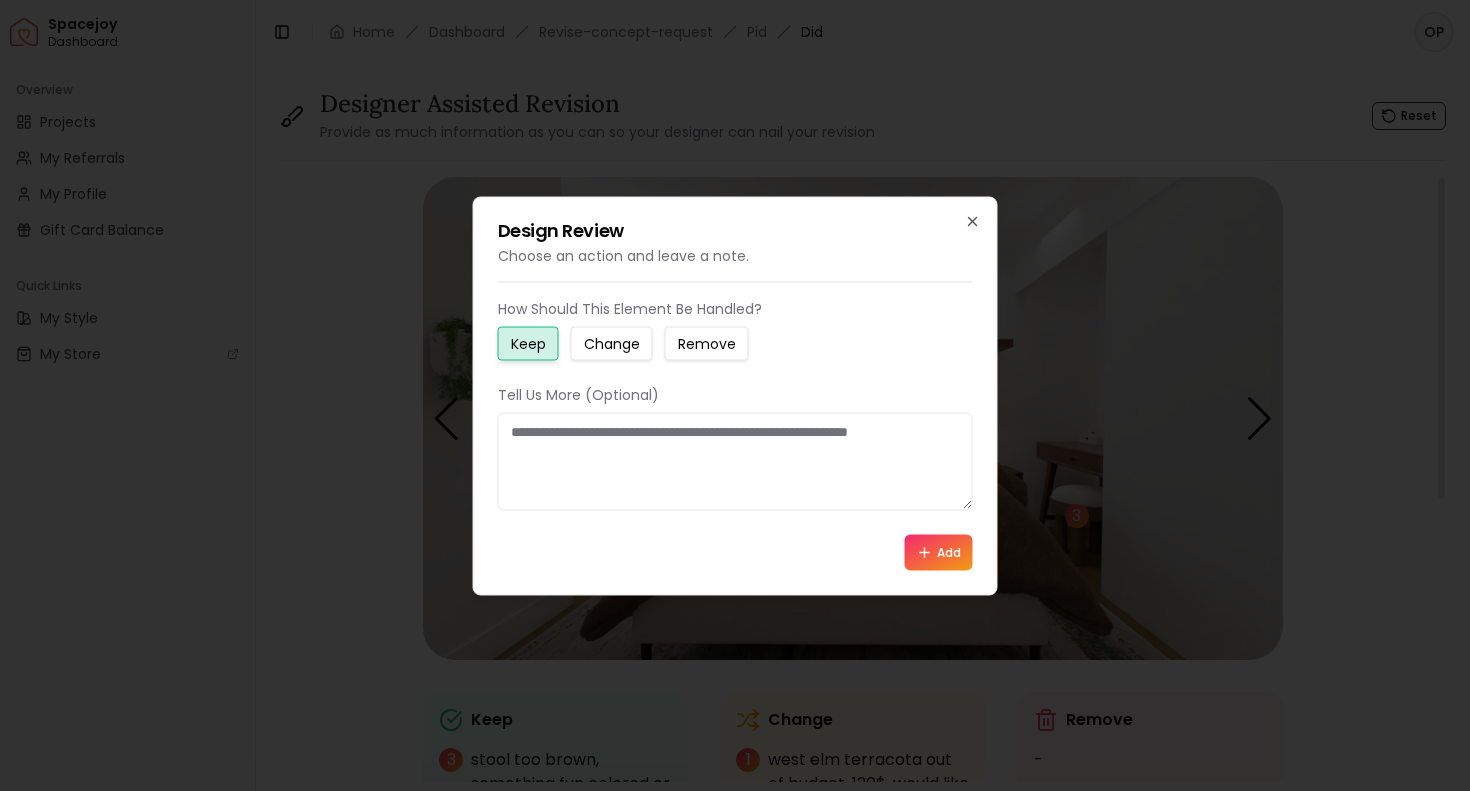 click at bounding box center [735, 461] 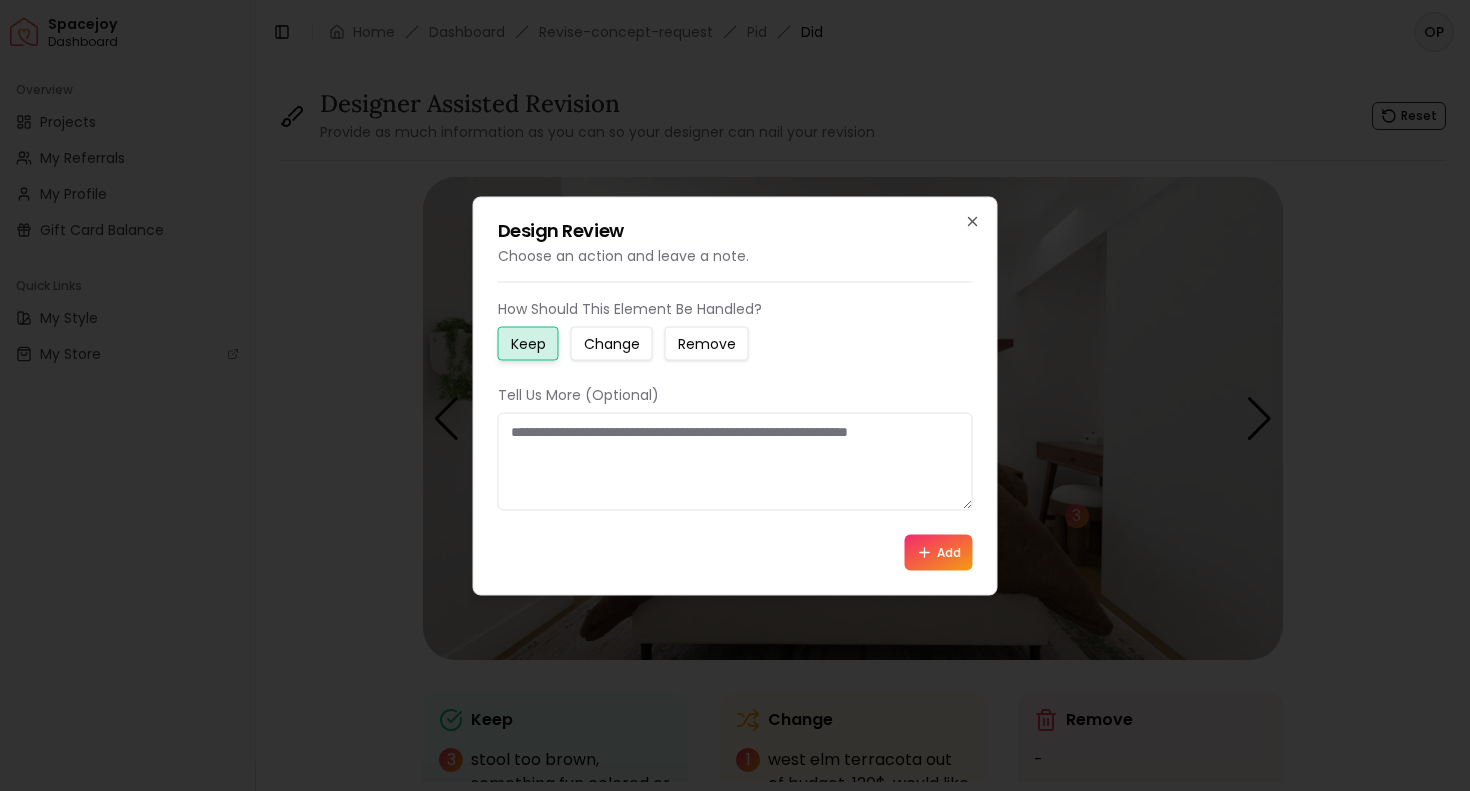 click on "Change" at bounding box center [612, 343] 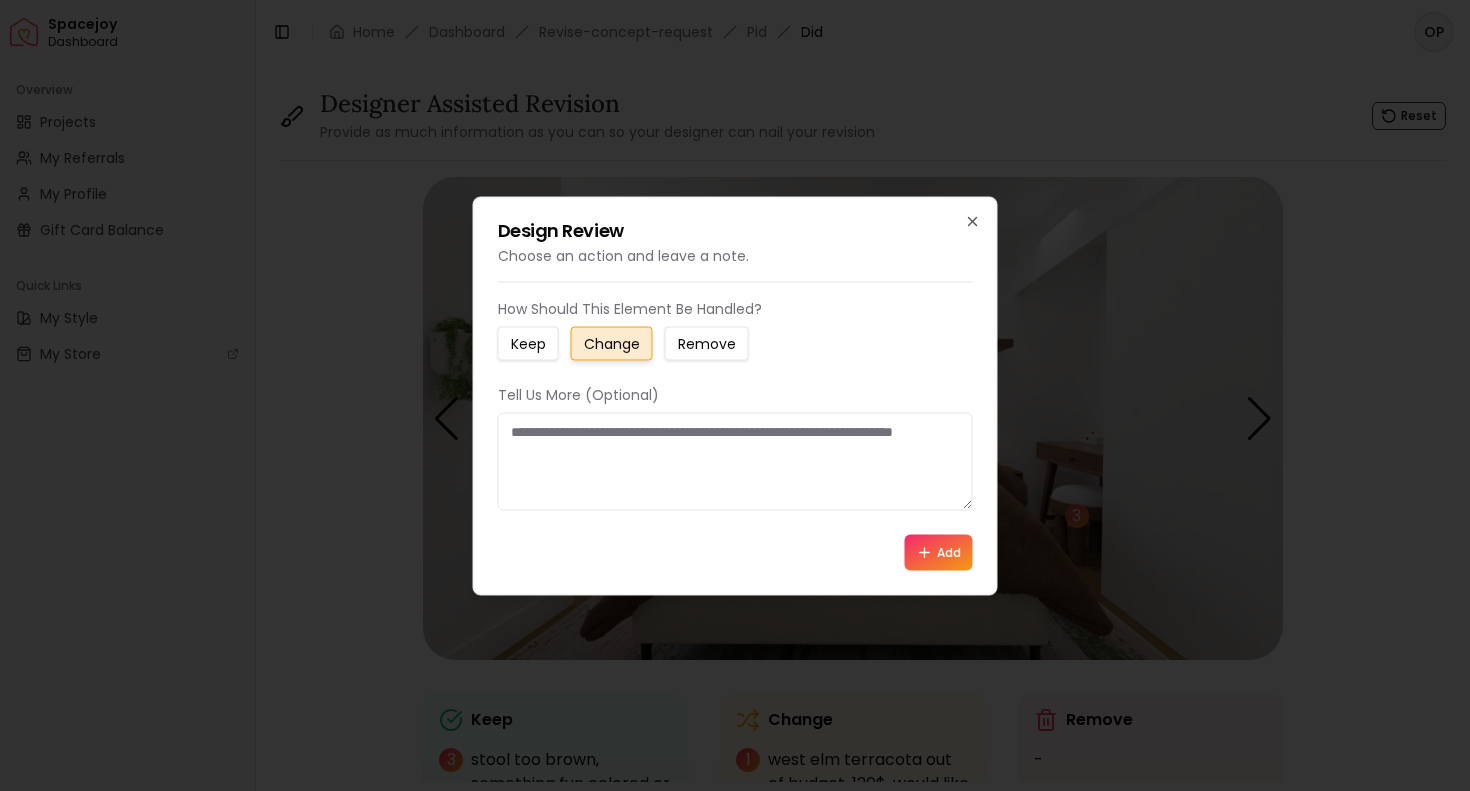 click at bounding box center (735, 461) 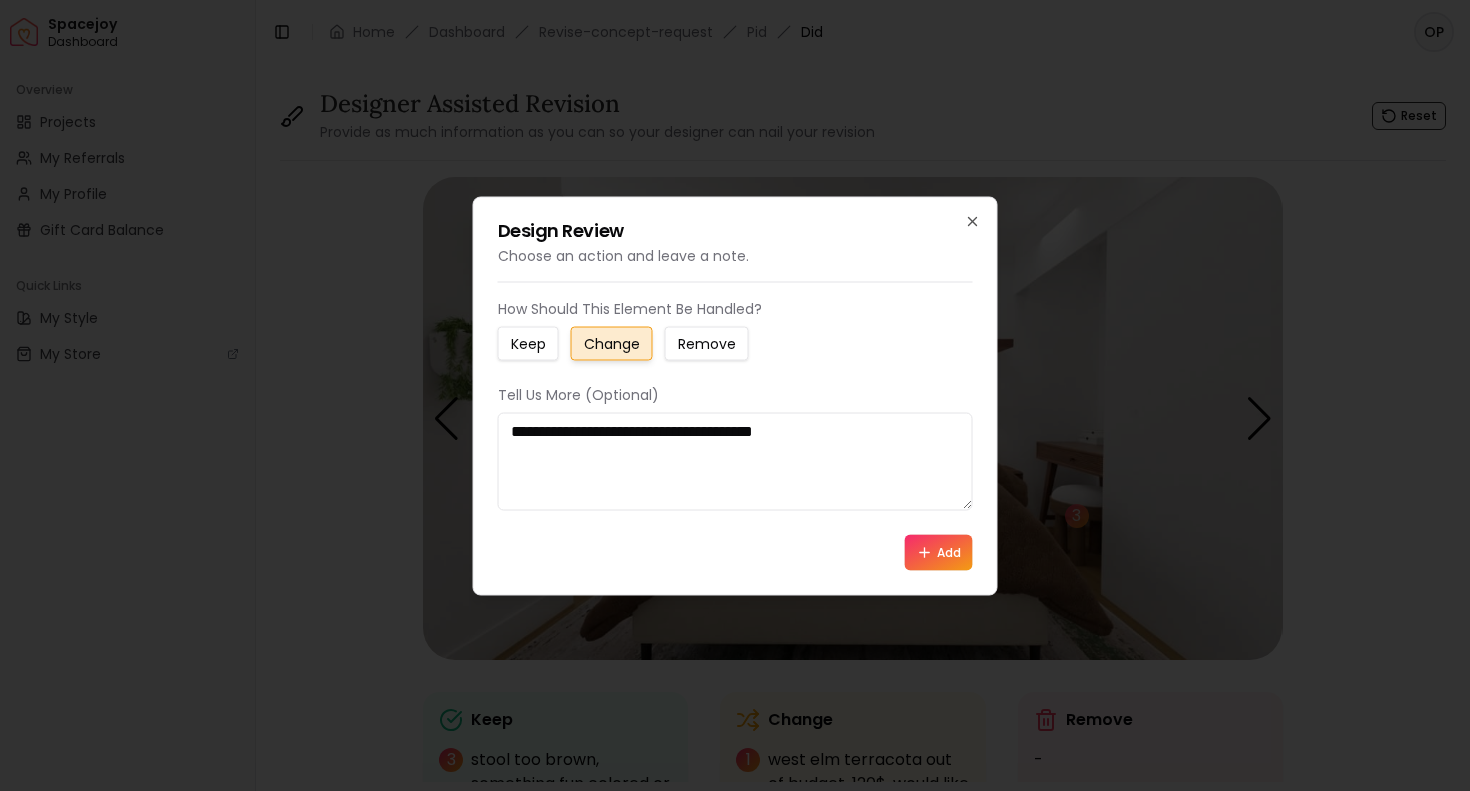type on "**********" 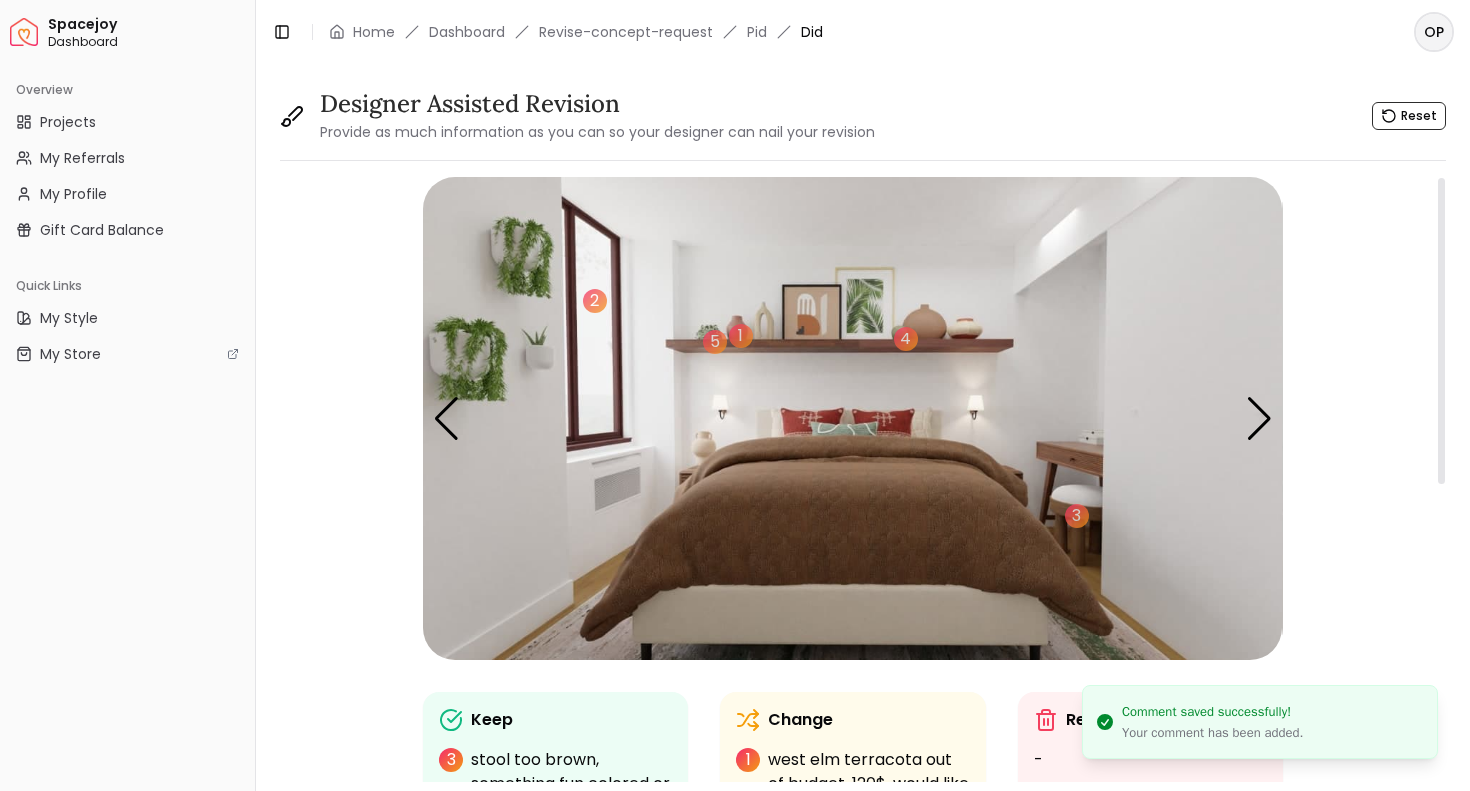 click at bounding box center [852, 418] 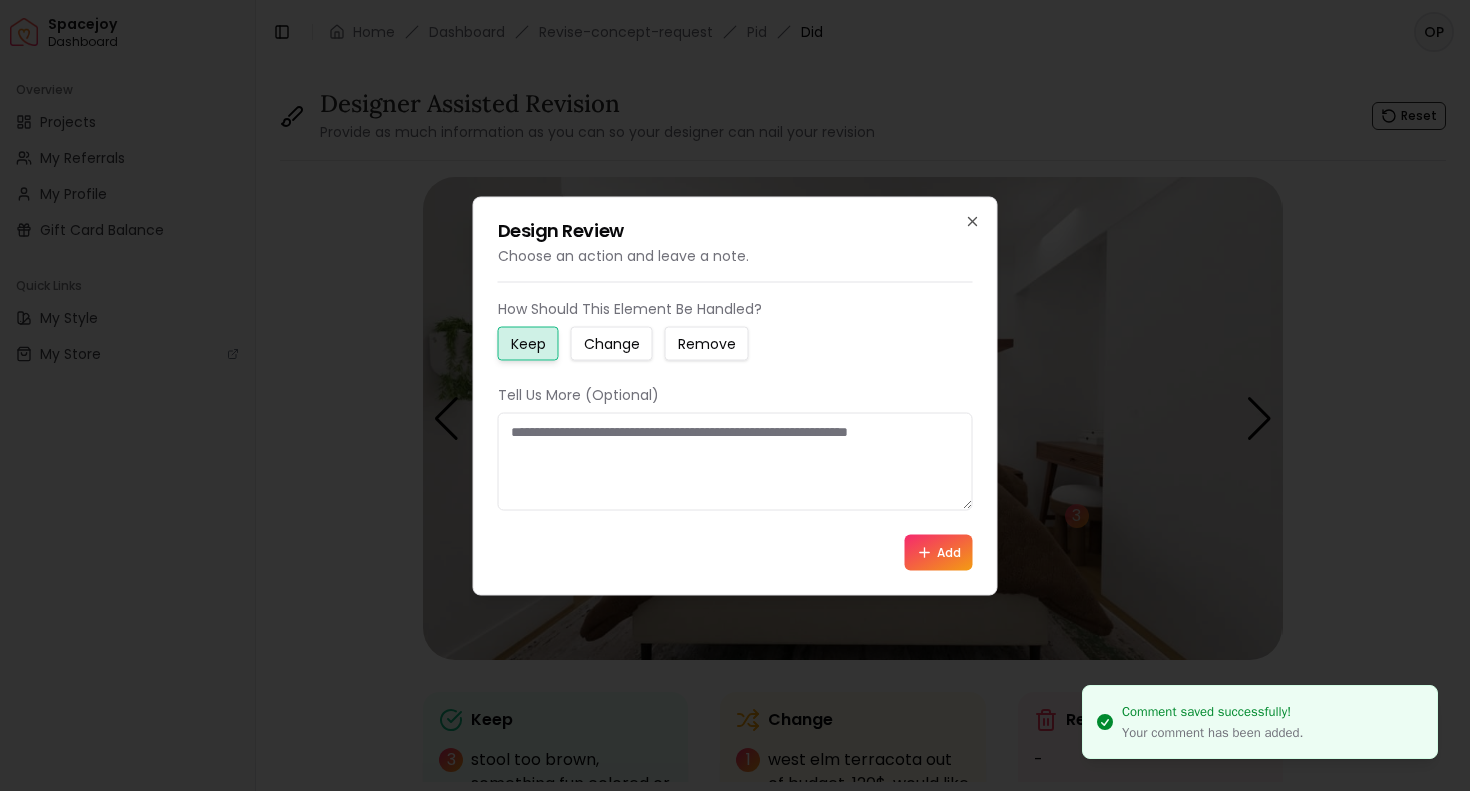 click at bounding box center [735, 461] 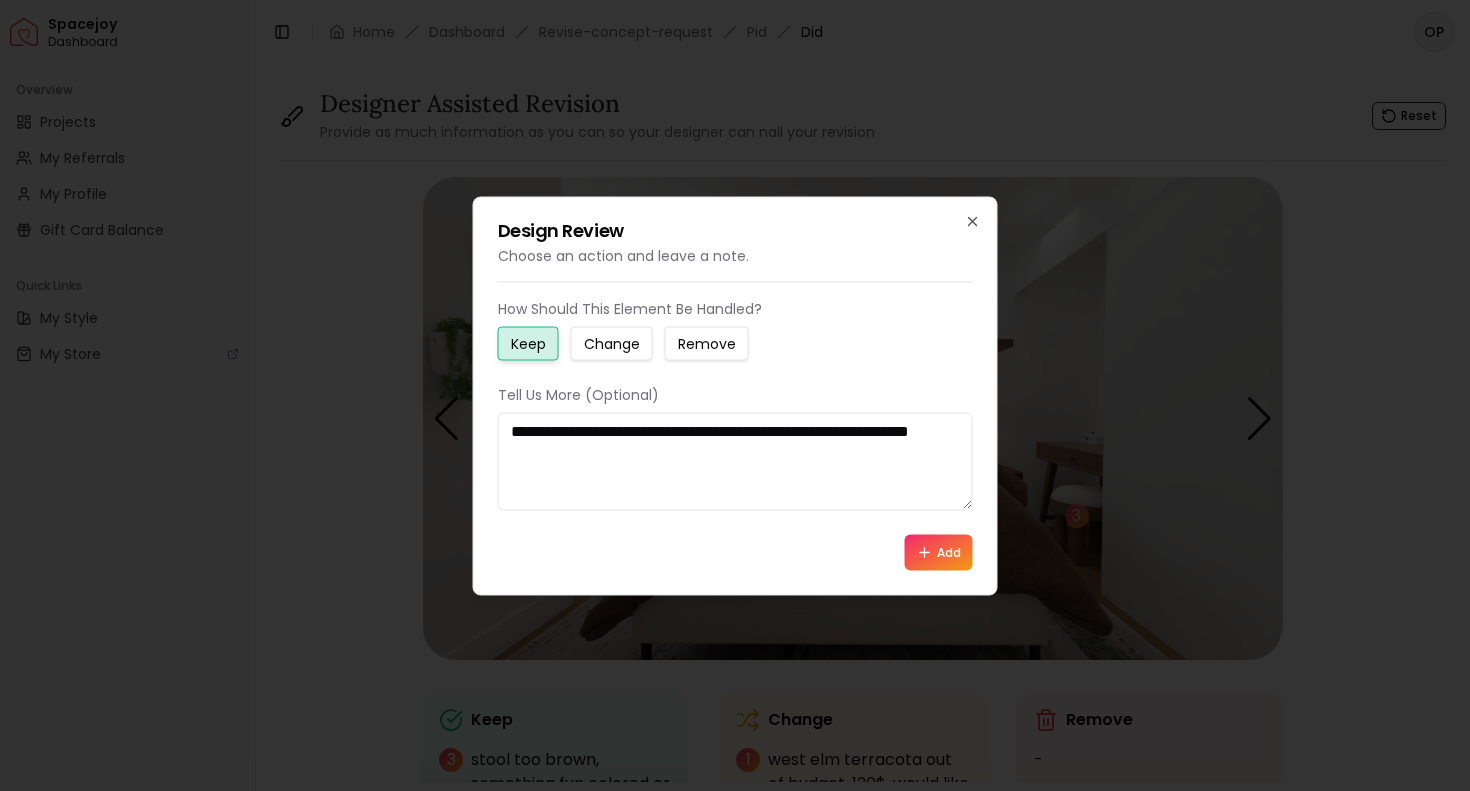 type on "**********" 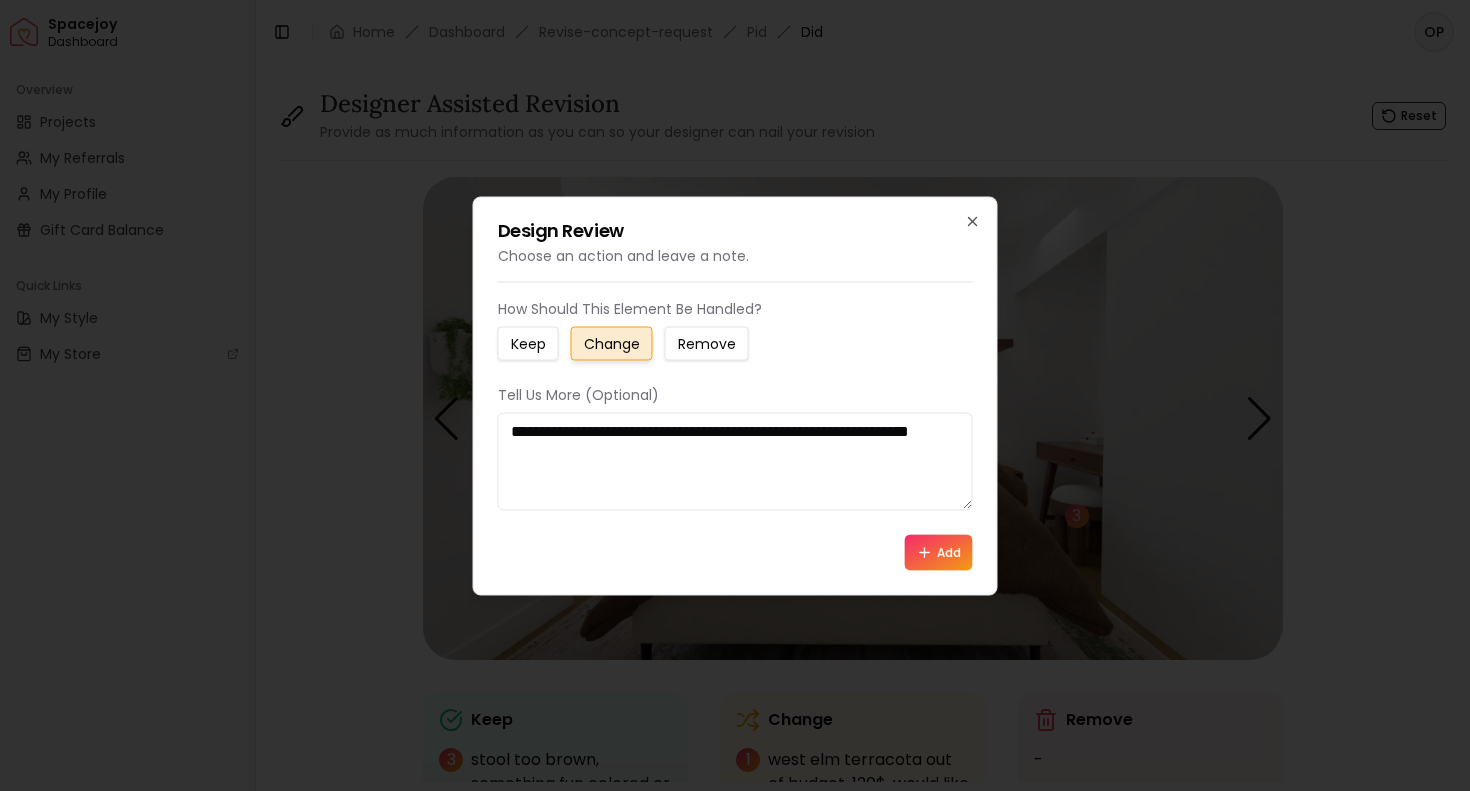 click on "Add" at bounding box center (939, 552) 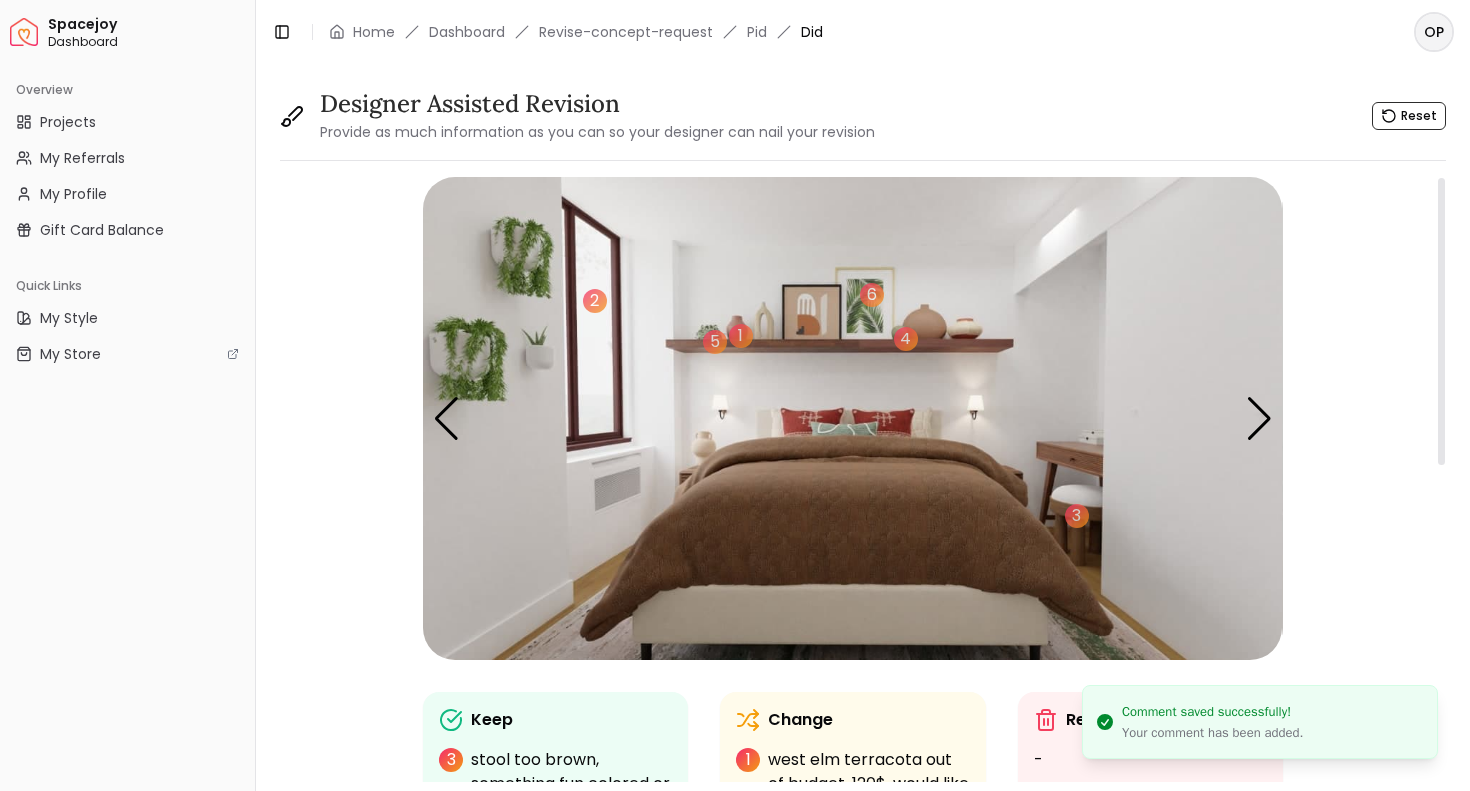 click on "Keep" at bounding box center (555, 720) 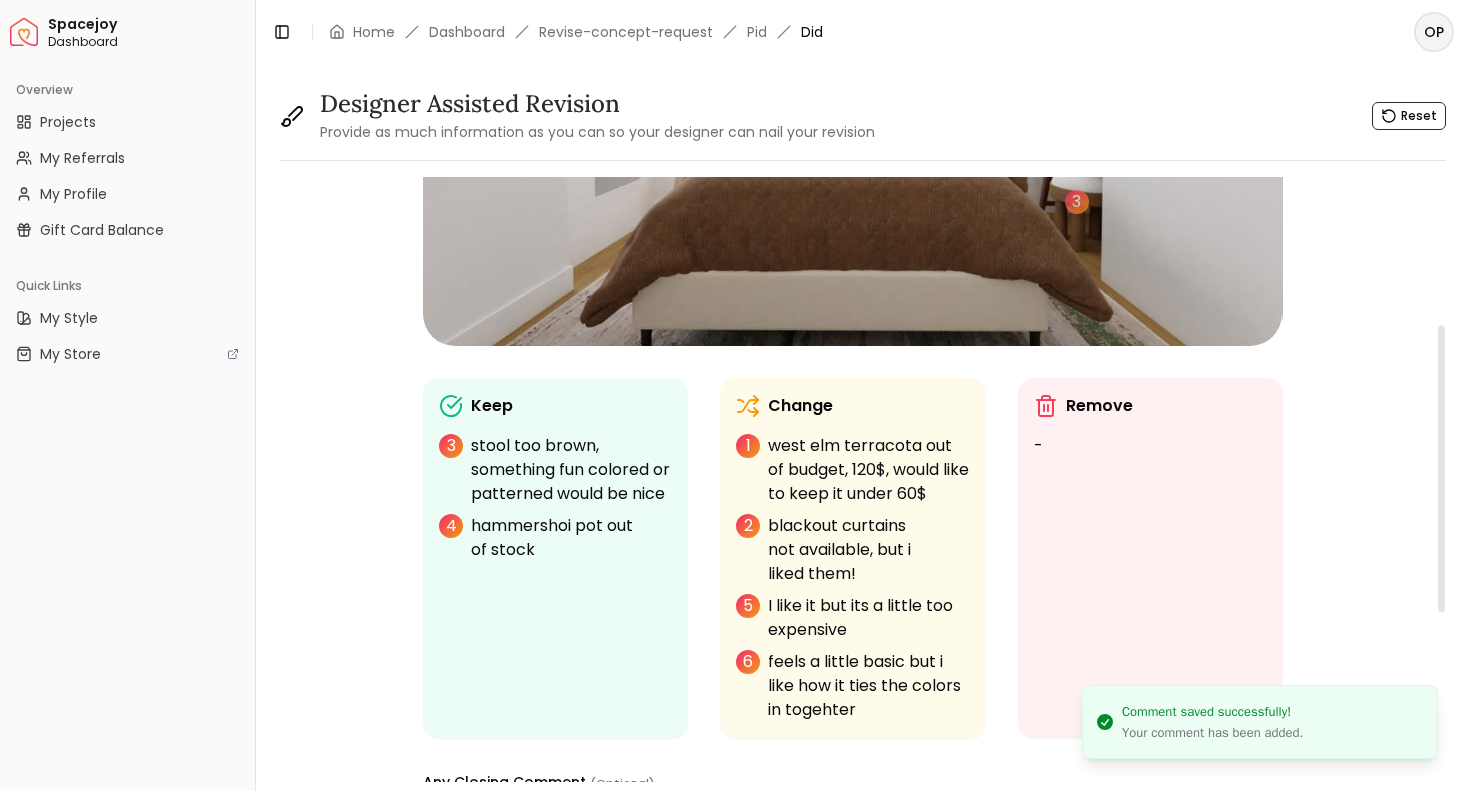 scroll, scrollTop: 315, scrollLeft: 0, axis: vertical 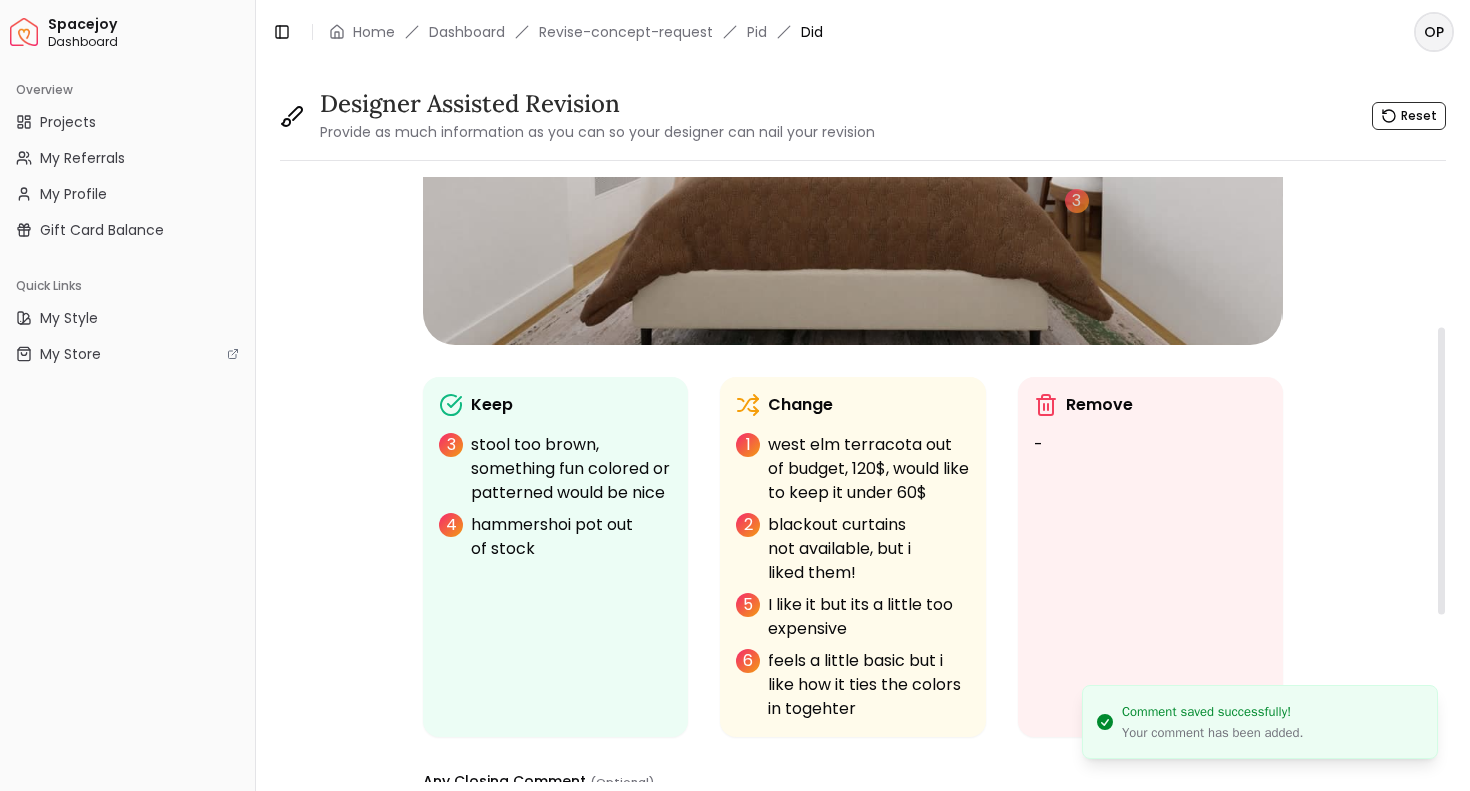 click on "Keep" at bounding box center [492, 405] 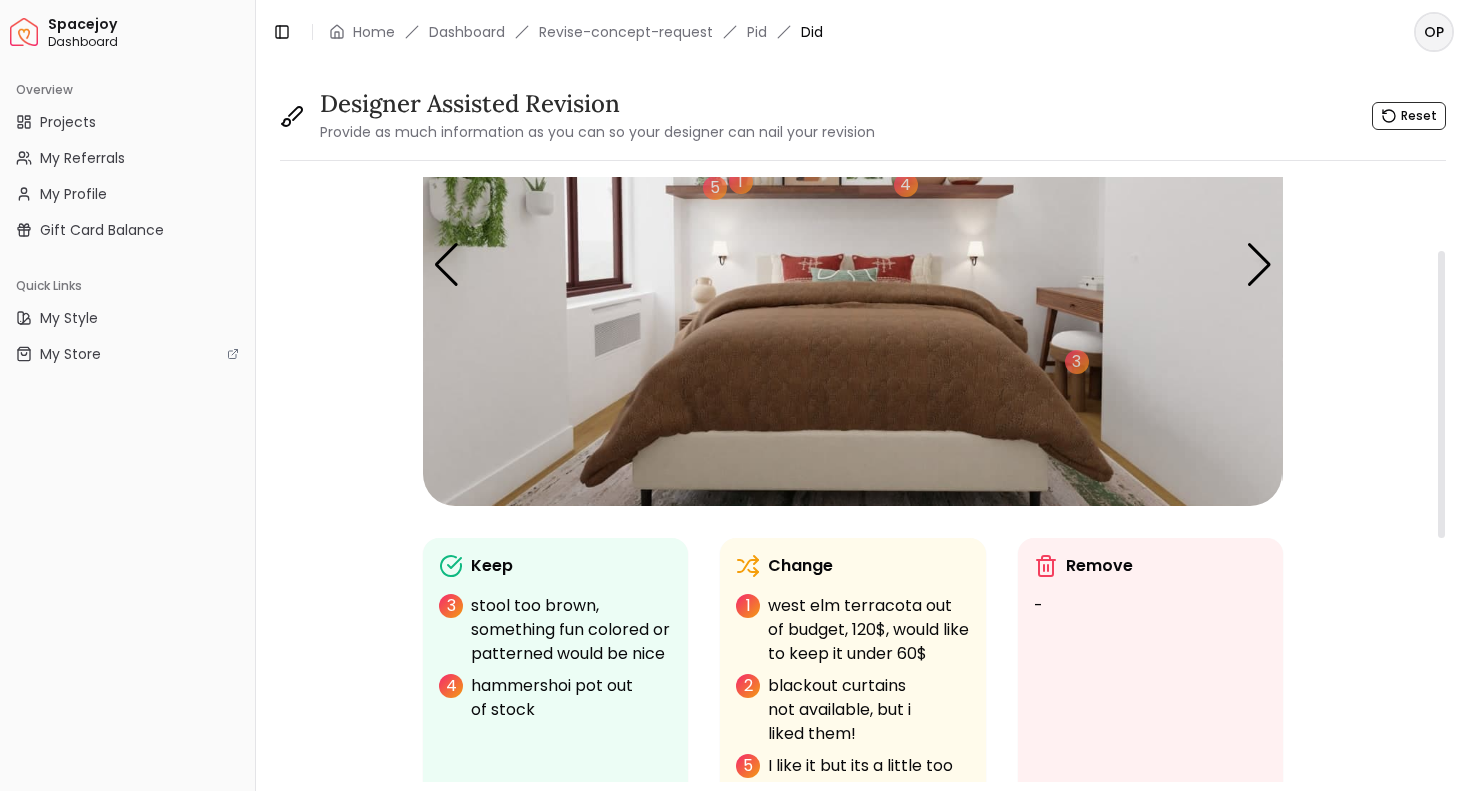scroll, scrollTop: 0, scrollLeft: 0, axis: both 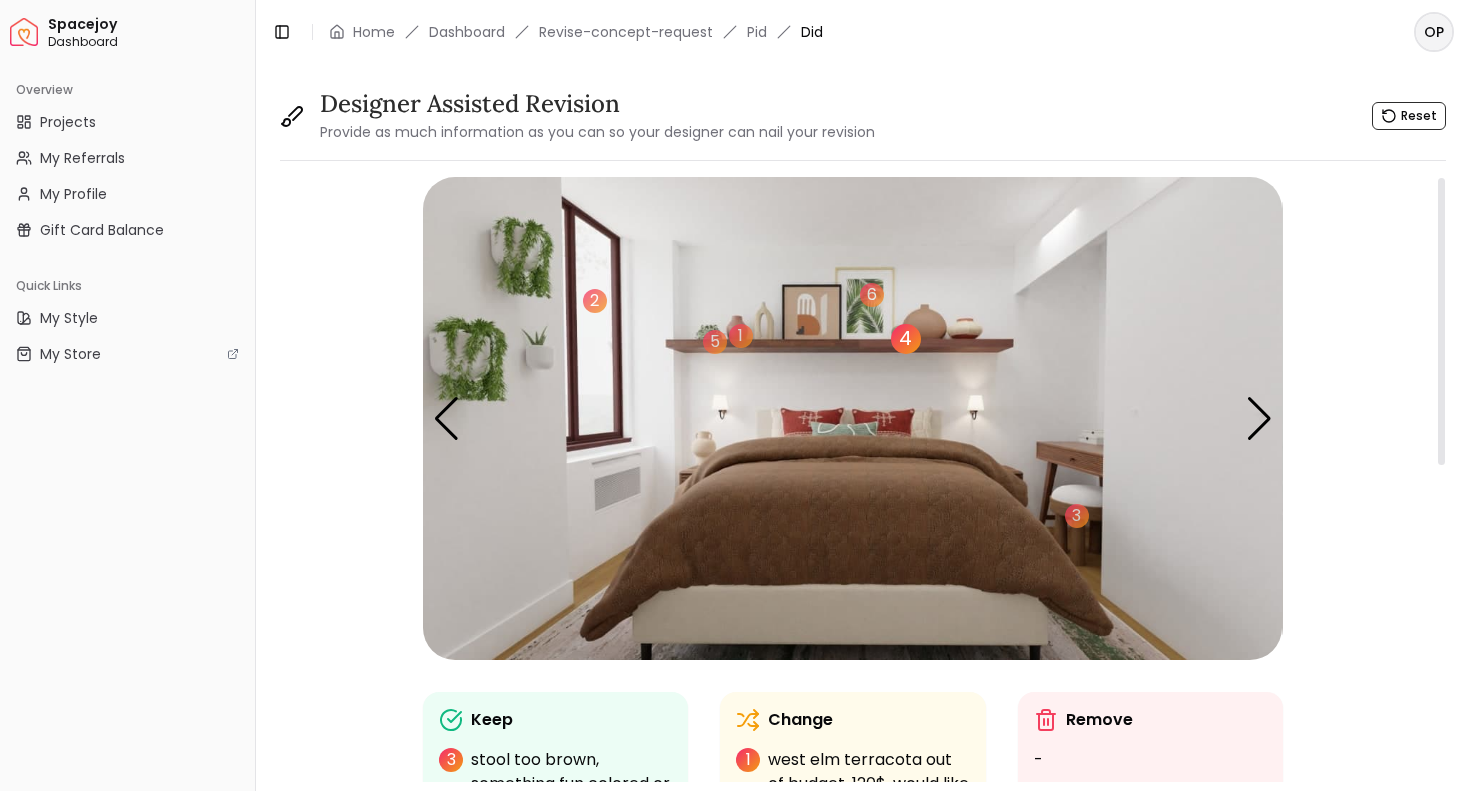click on "4" at bounding box center [906, 339] 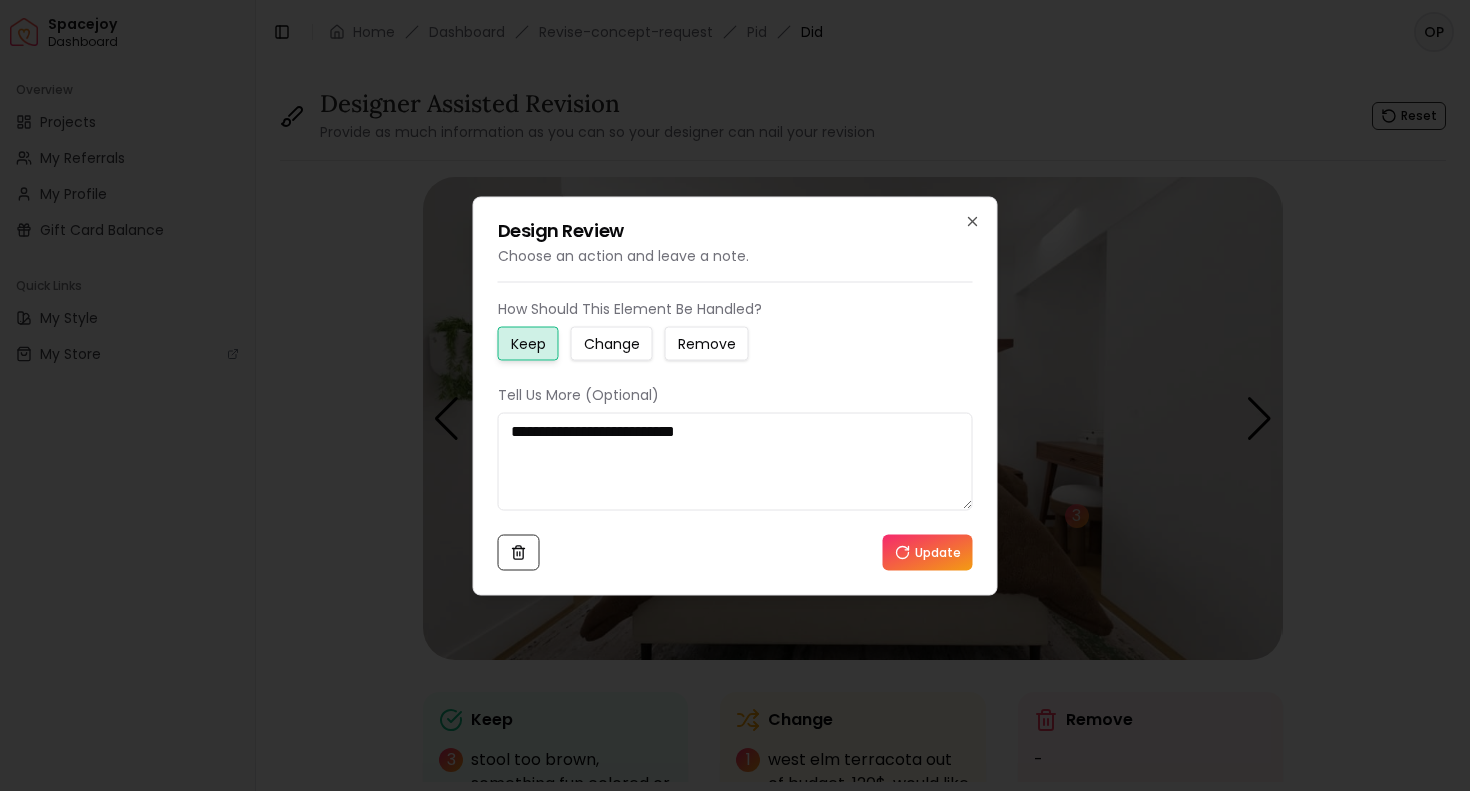 click on "Change" at bounding box center (612, 343) 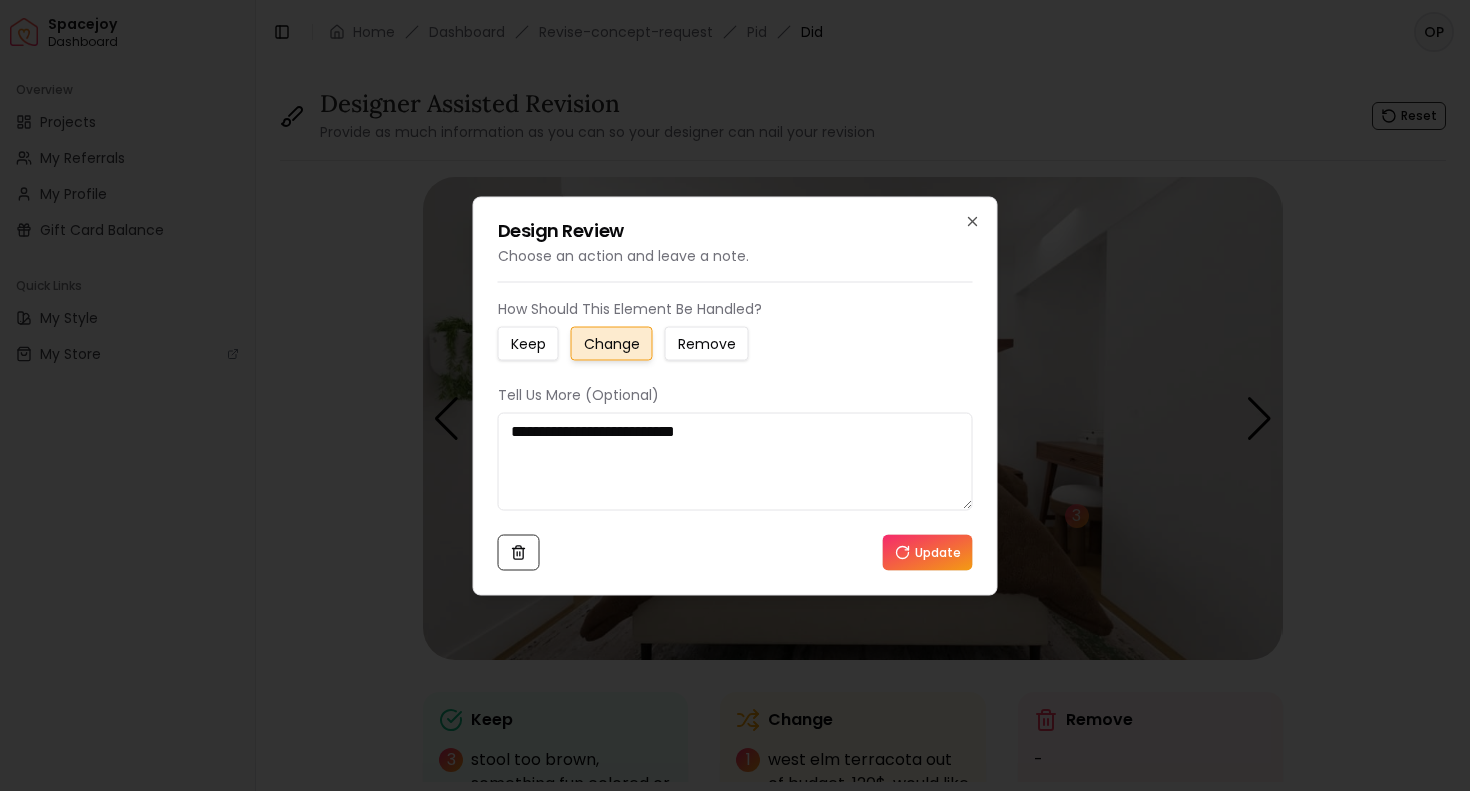 click on "Update" at bounding box center (928, 552) 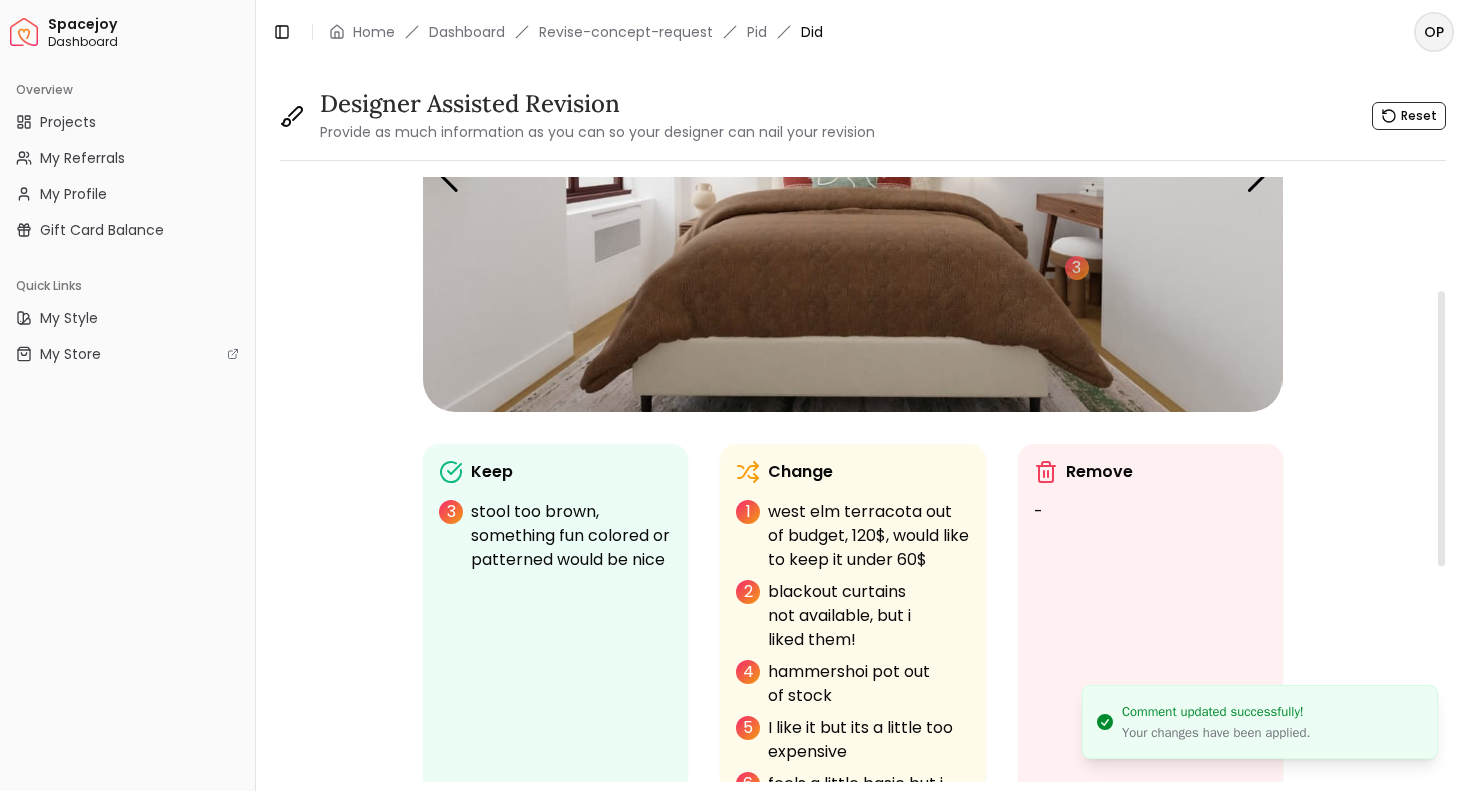 scroll, scrollTop: 249, scrollLeft: 0, axis: vertical 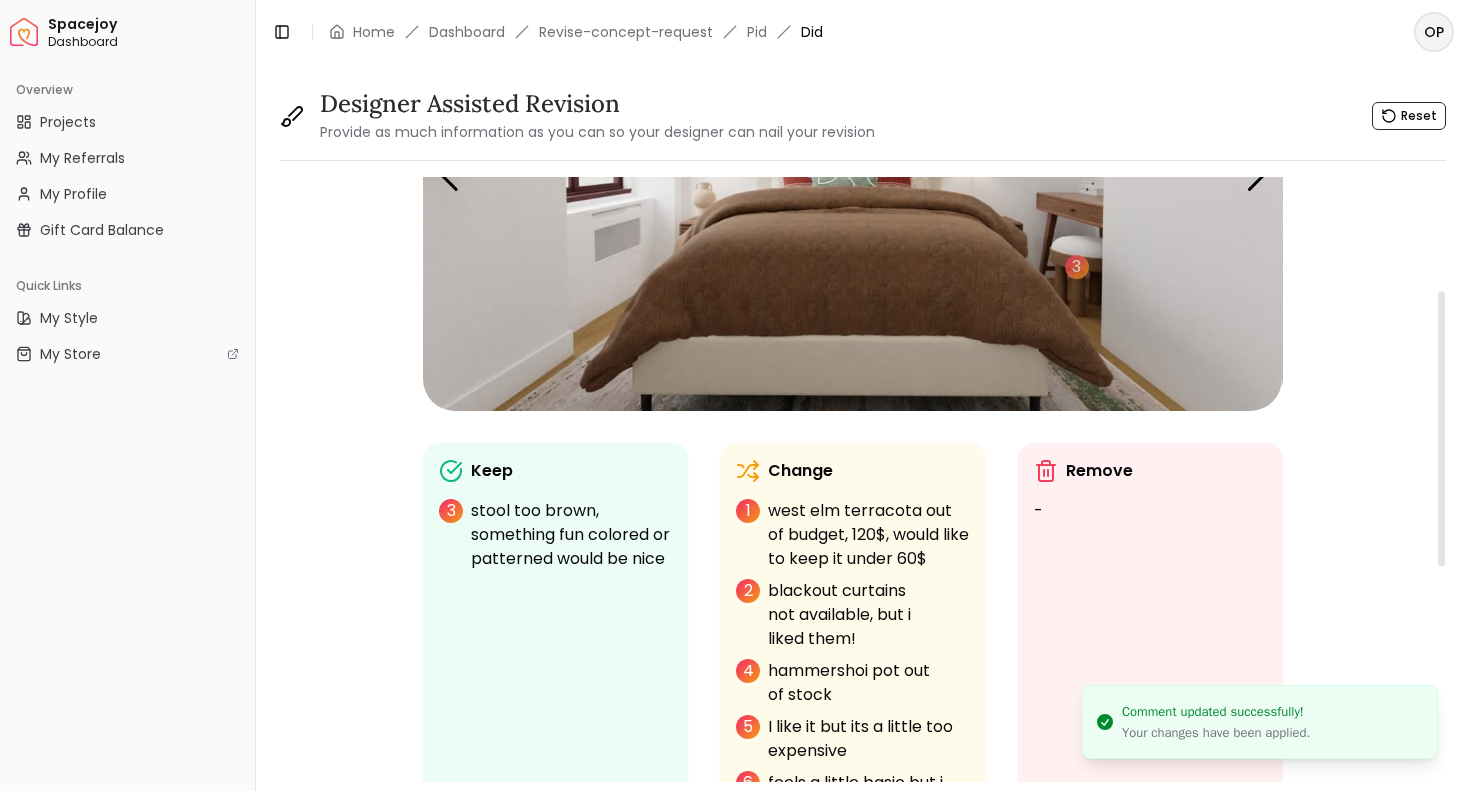 click on "stool too brown, something fun colored or patterned would be nice" at bounding box center [571, 535] 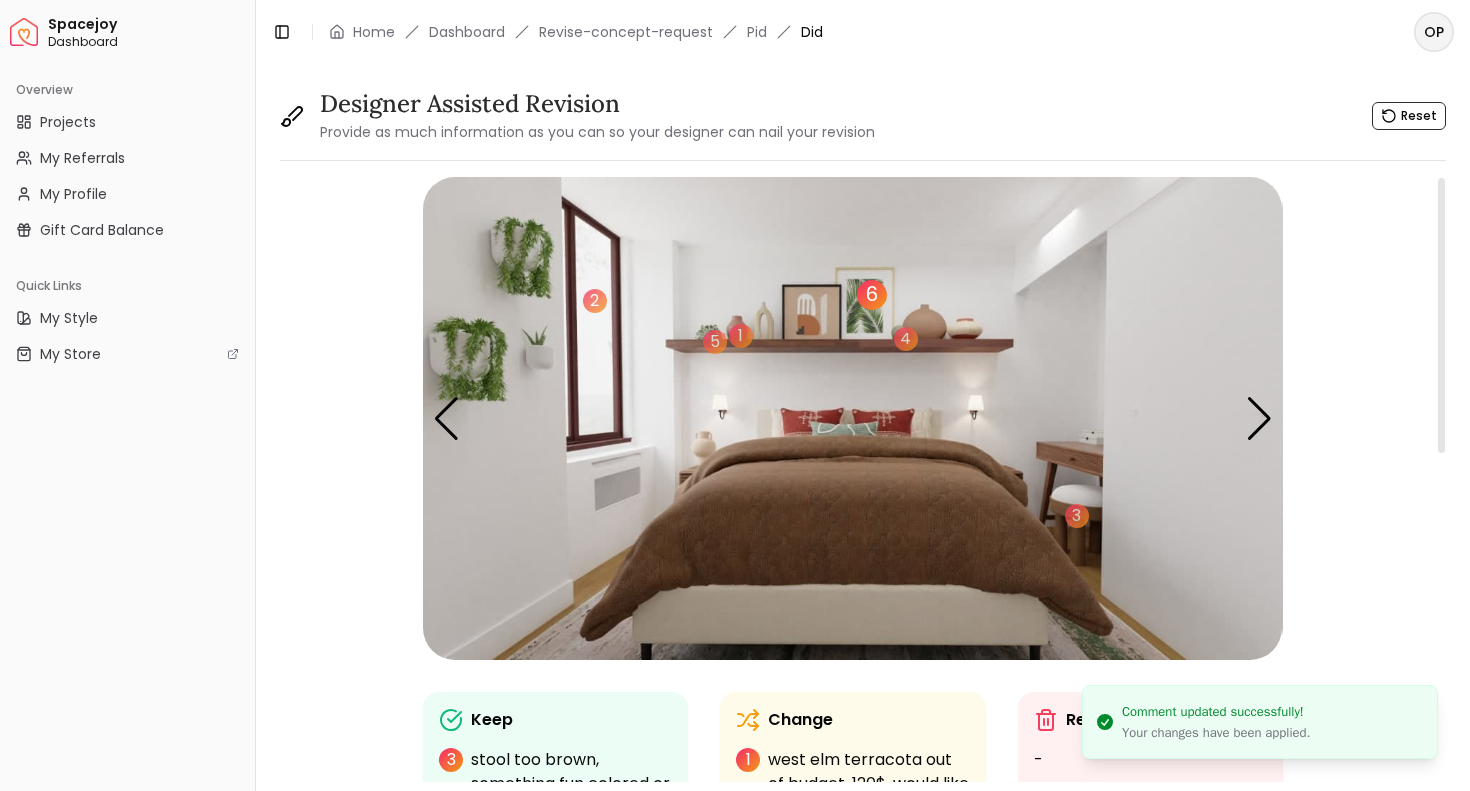 click on "6" at bounding box center (872, 295) 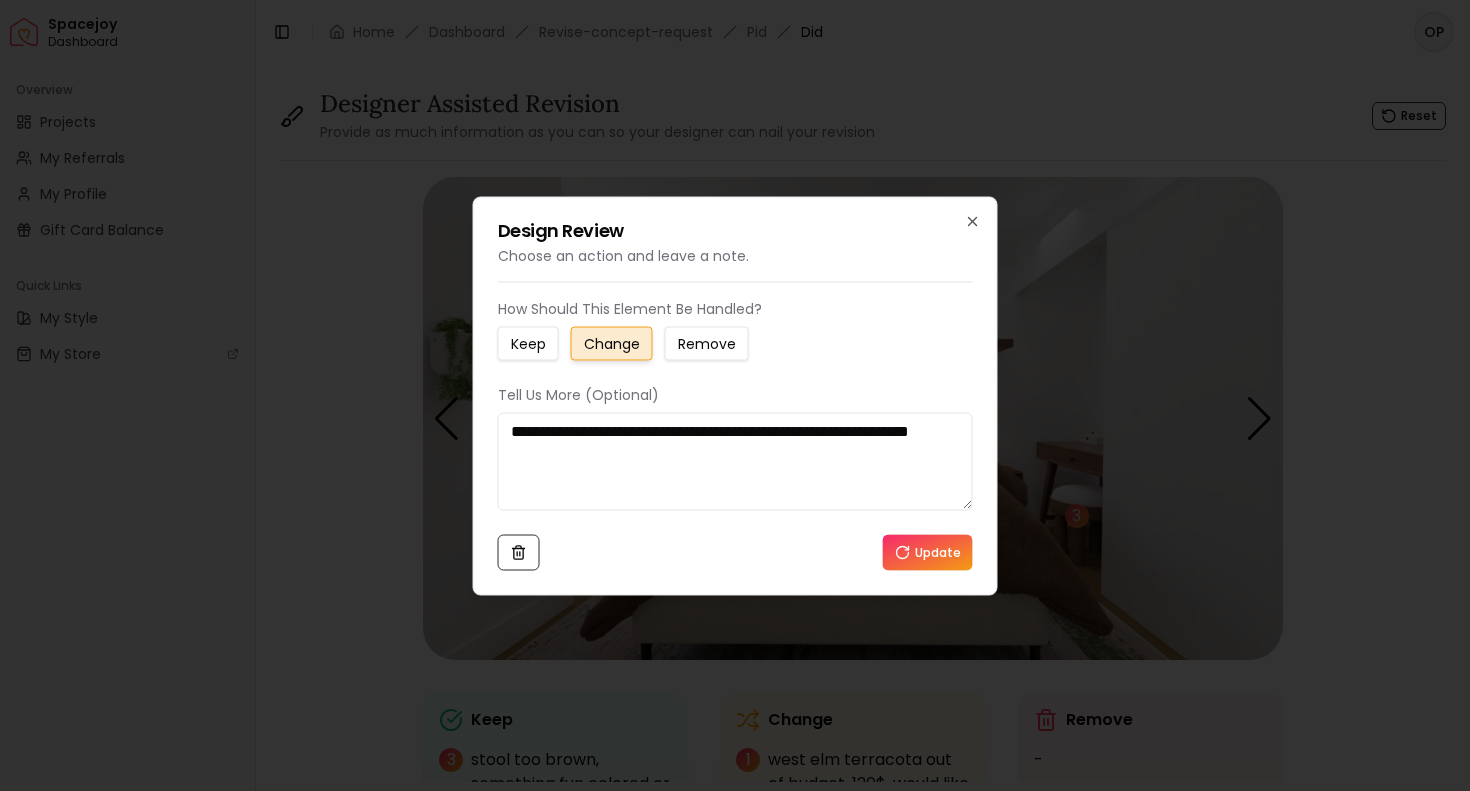 click on "Update" at bounding box center [928, 552] 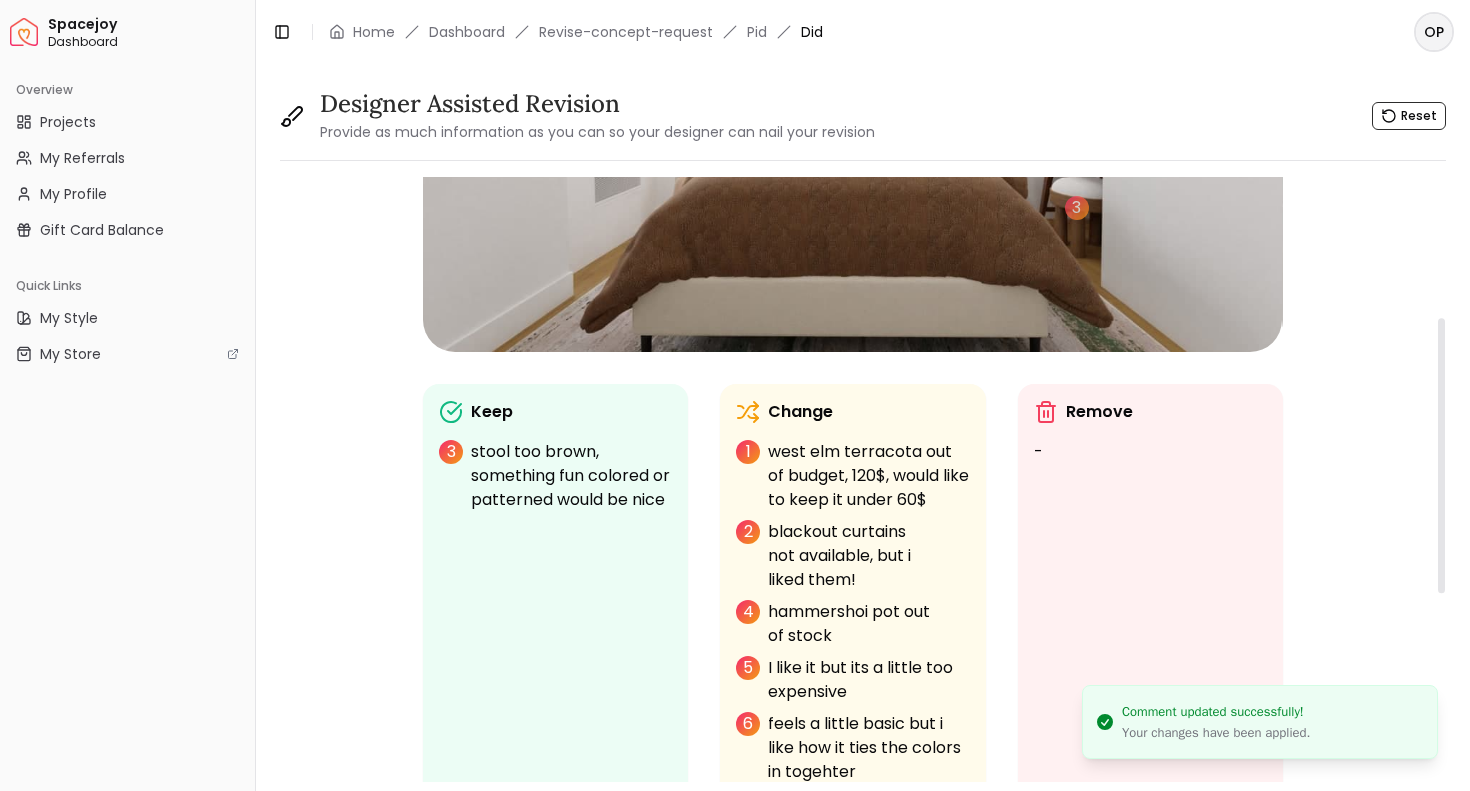 scroll, scrollTop: 256, scrollLeft: 0, axis: vertical 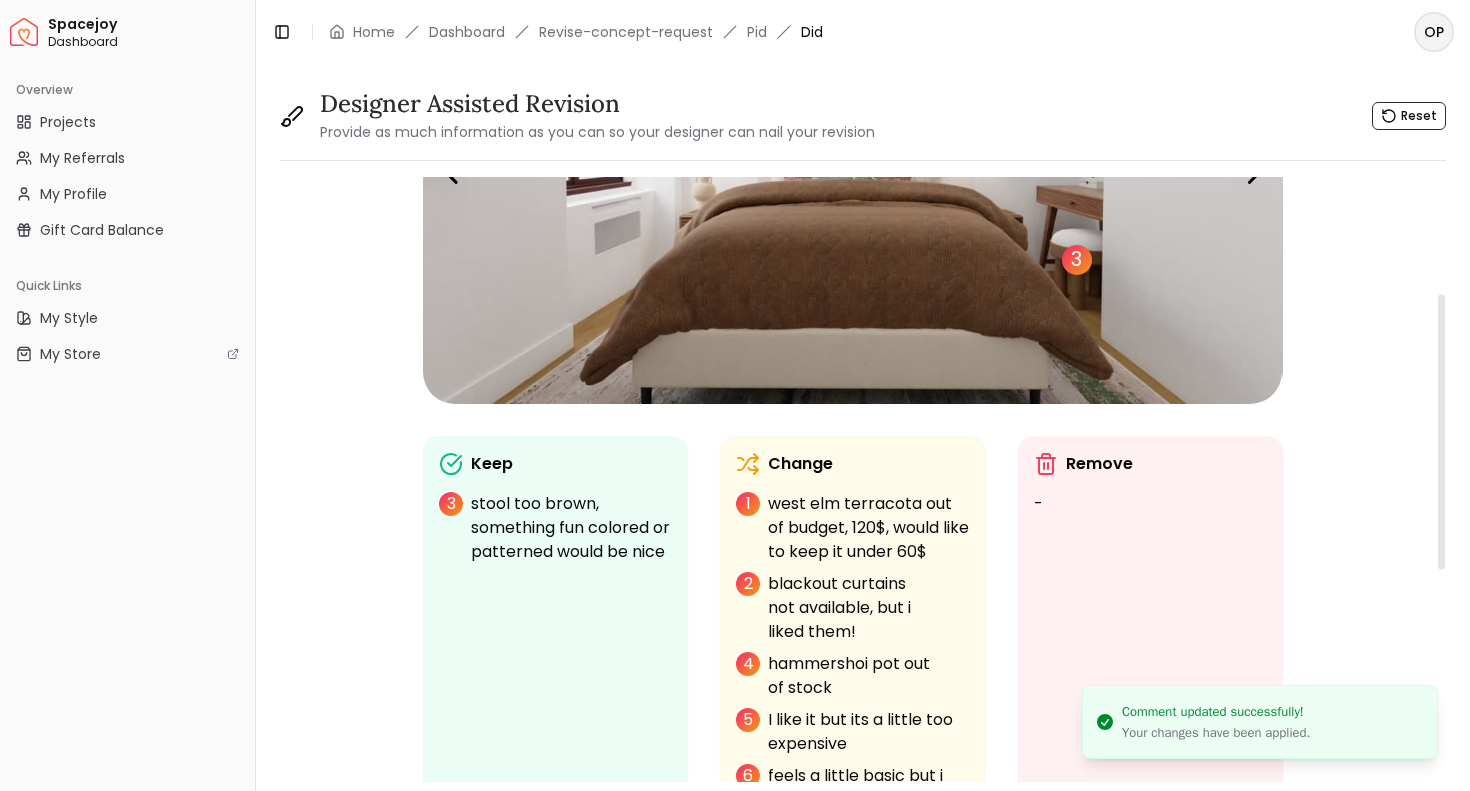 click on "3" at bounding box center (1077, 260) 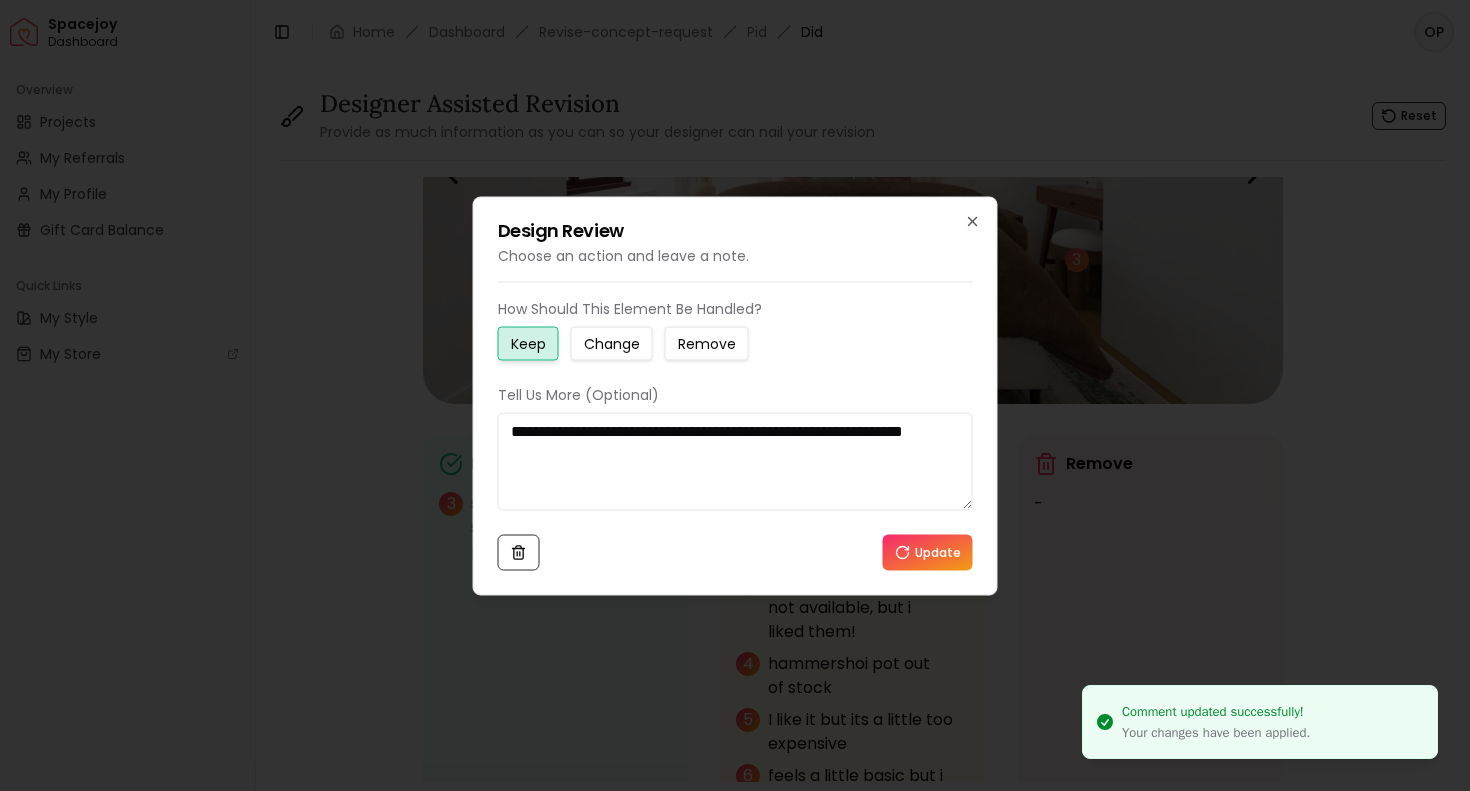click on "Change" at bounding box center (612, 343) 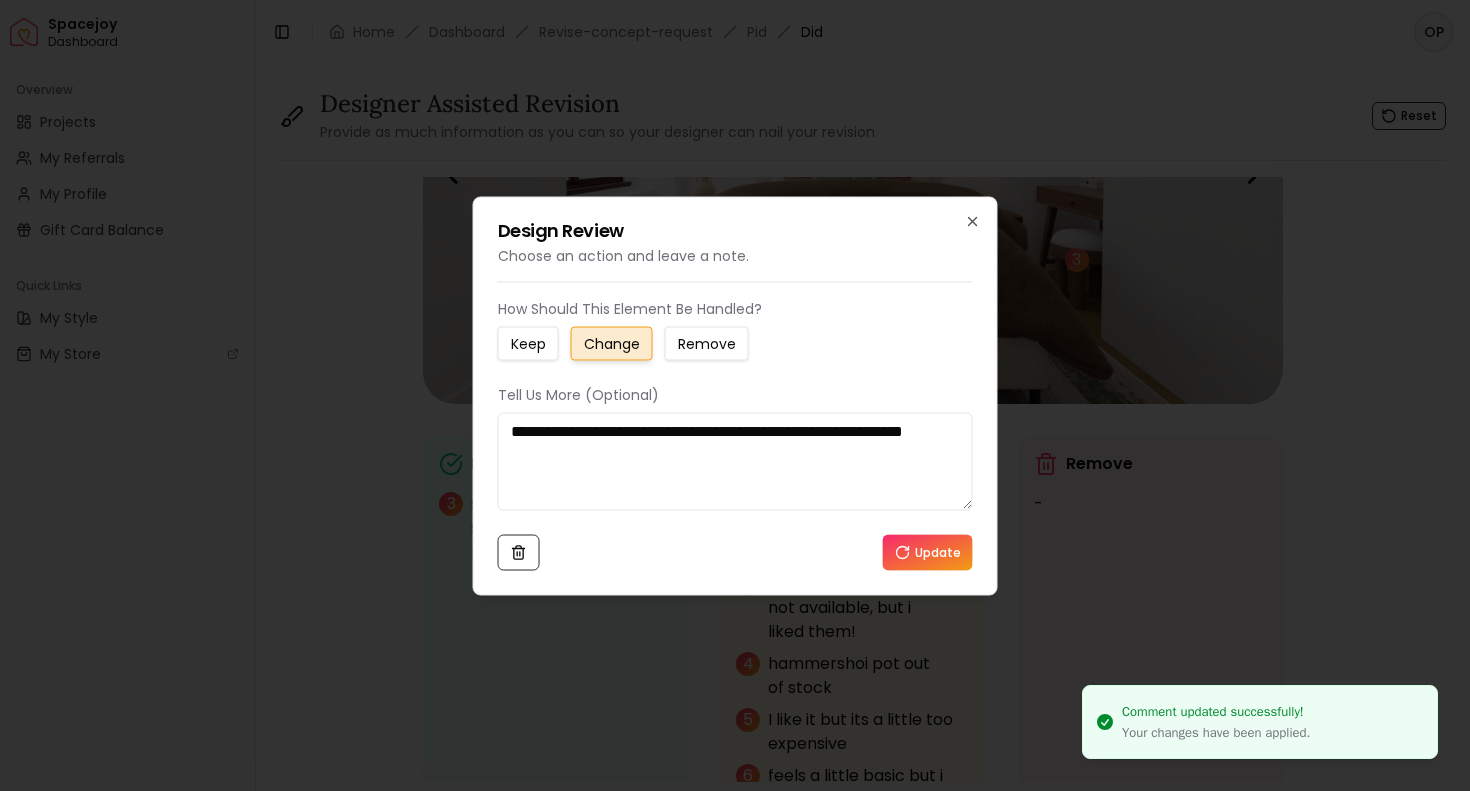 click on "Update" at bounding box center [928, 552] 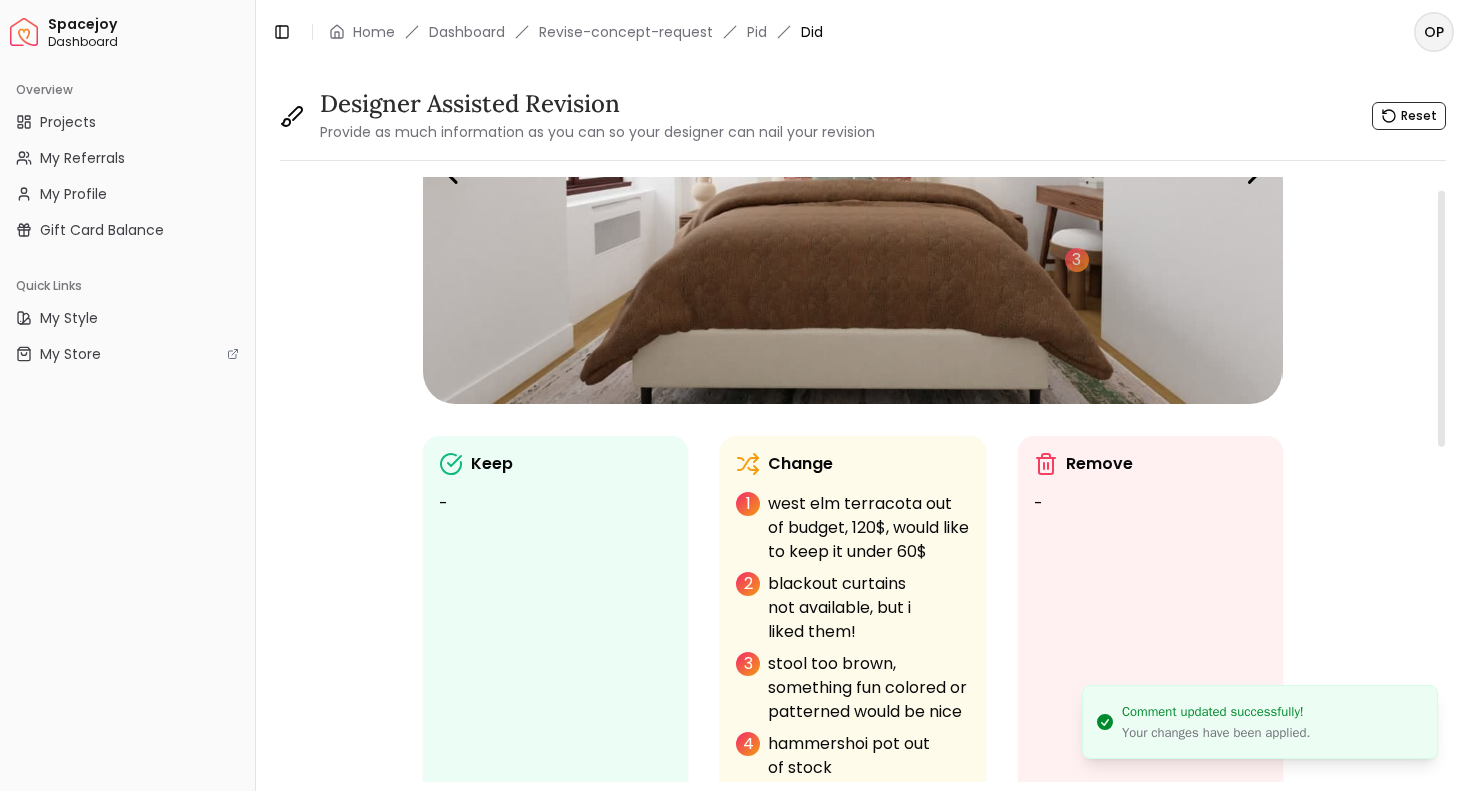 scroll, scrollTop: 0, scrollLeft: 0, axis: both 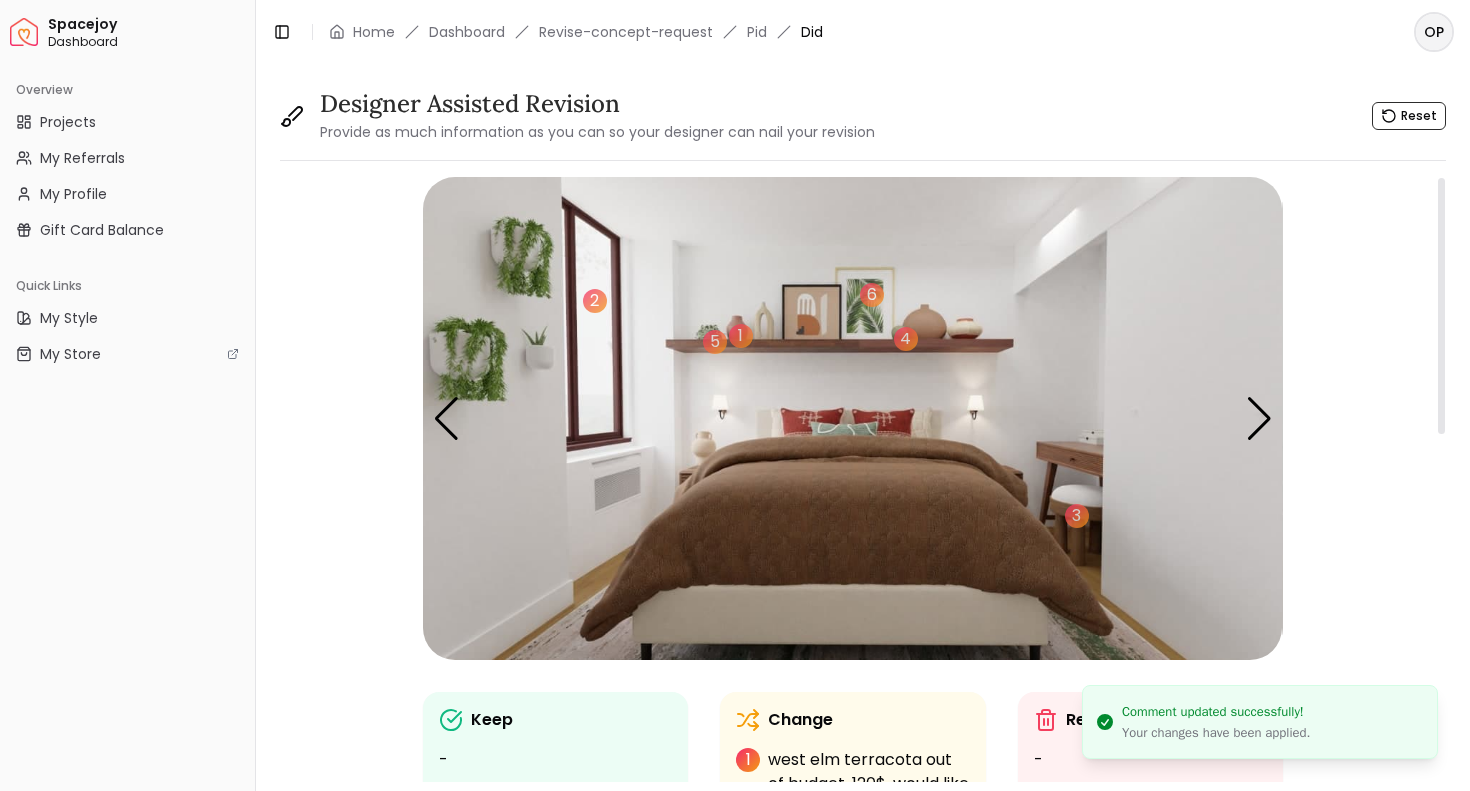 click at bounding box center (852, 418) 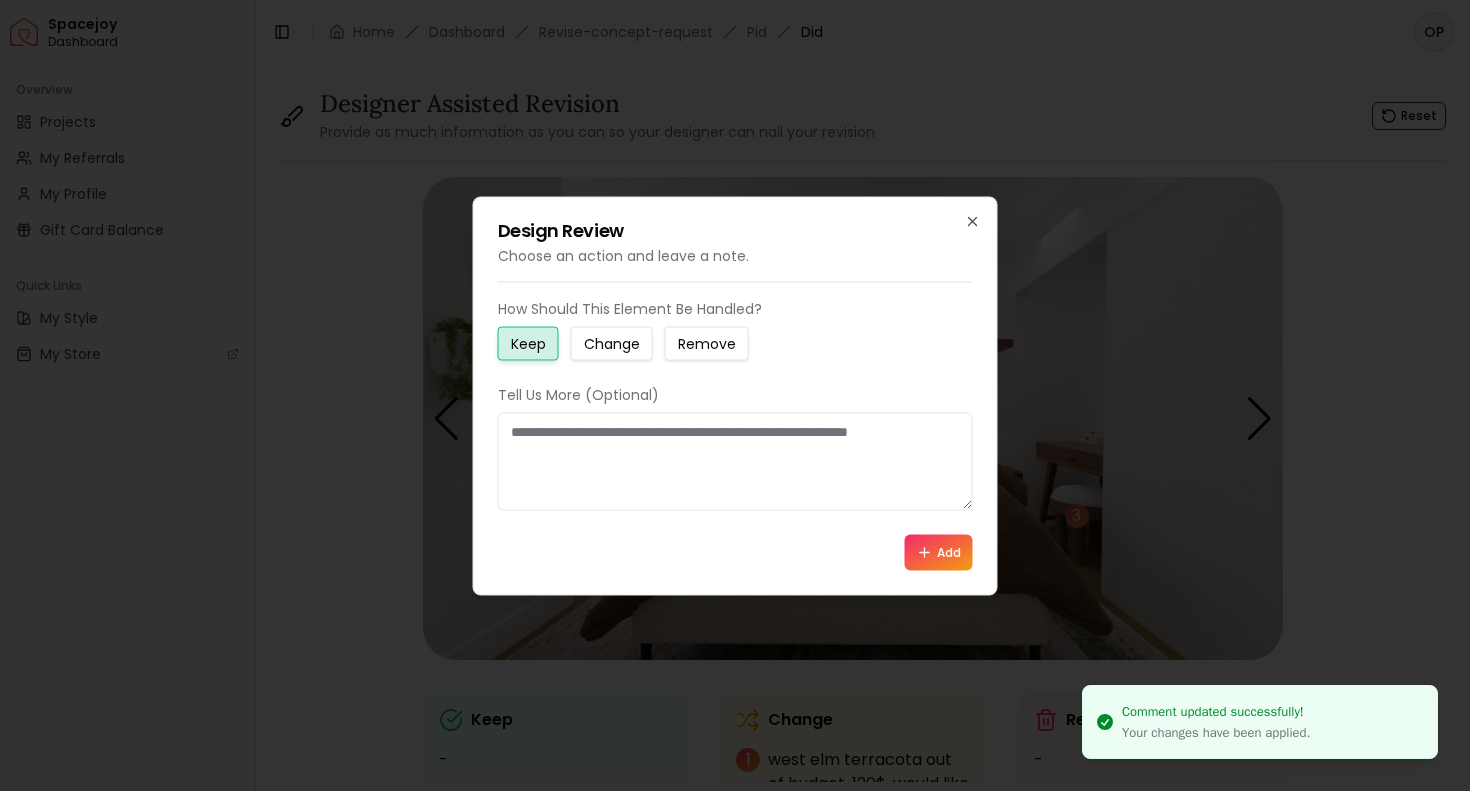 click on "How Should This Element Be Handled? Keep Change Remove Tell Us More (Optional) Add" at bounding box center [735, 434] 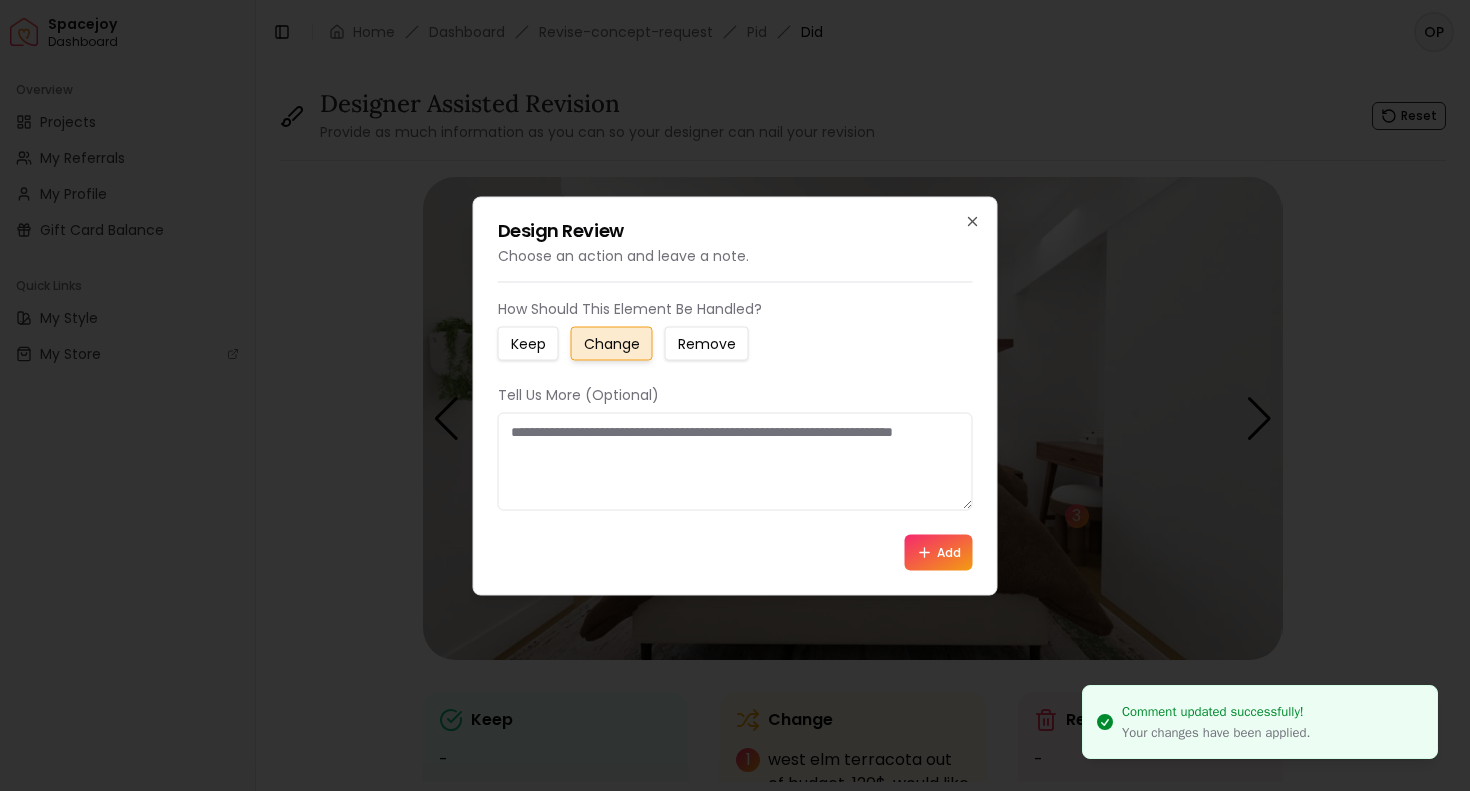 click at bounding box center (735, 461) 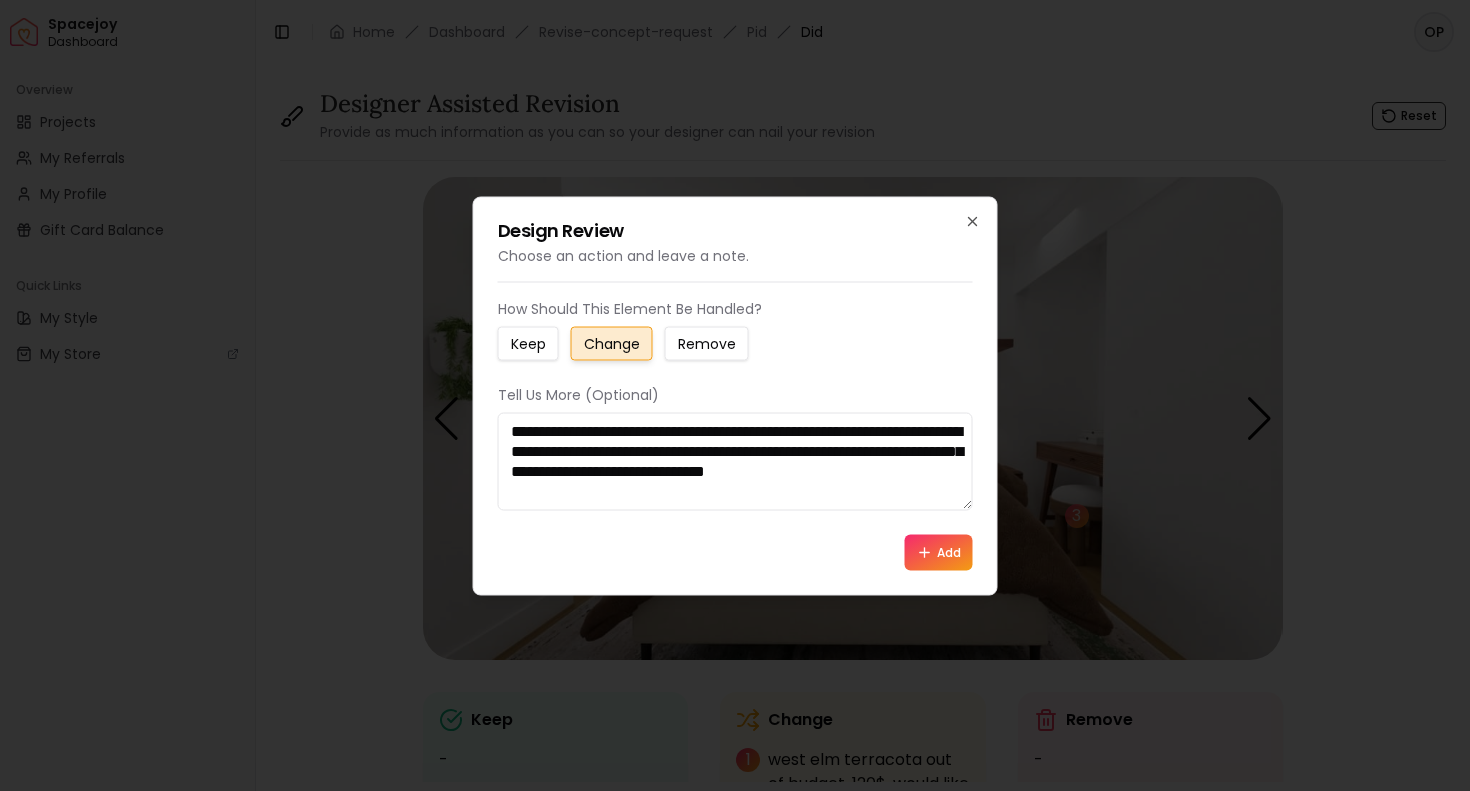 drag, startPoint x: 875, startPoint y: 478, endPoint x: 568, endPoint y: 492, distance: 307.31906 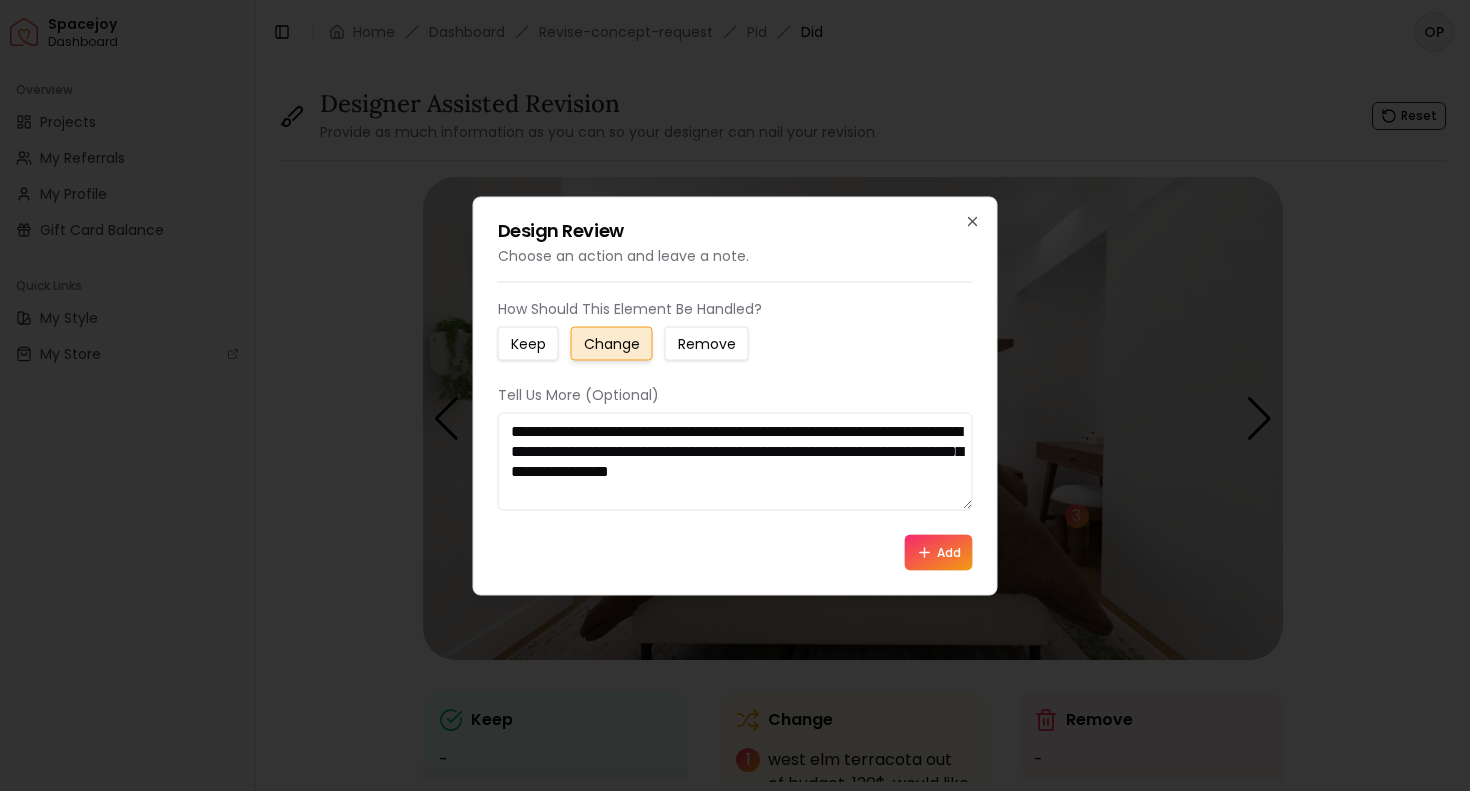 type on "**********" 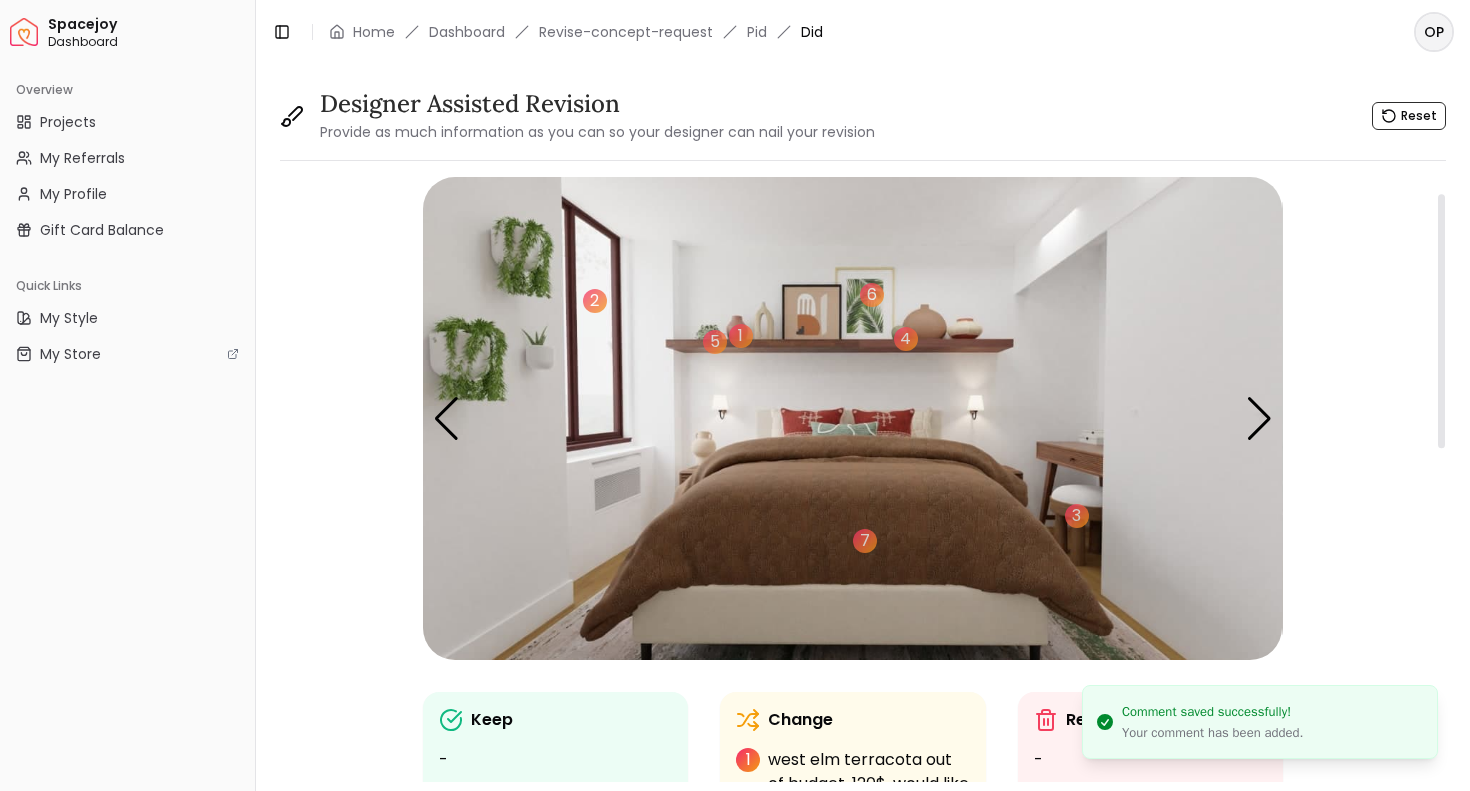 scroll, scrollTop: 871, scrollLeft: 0, axis: vertical 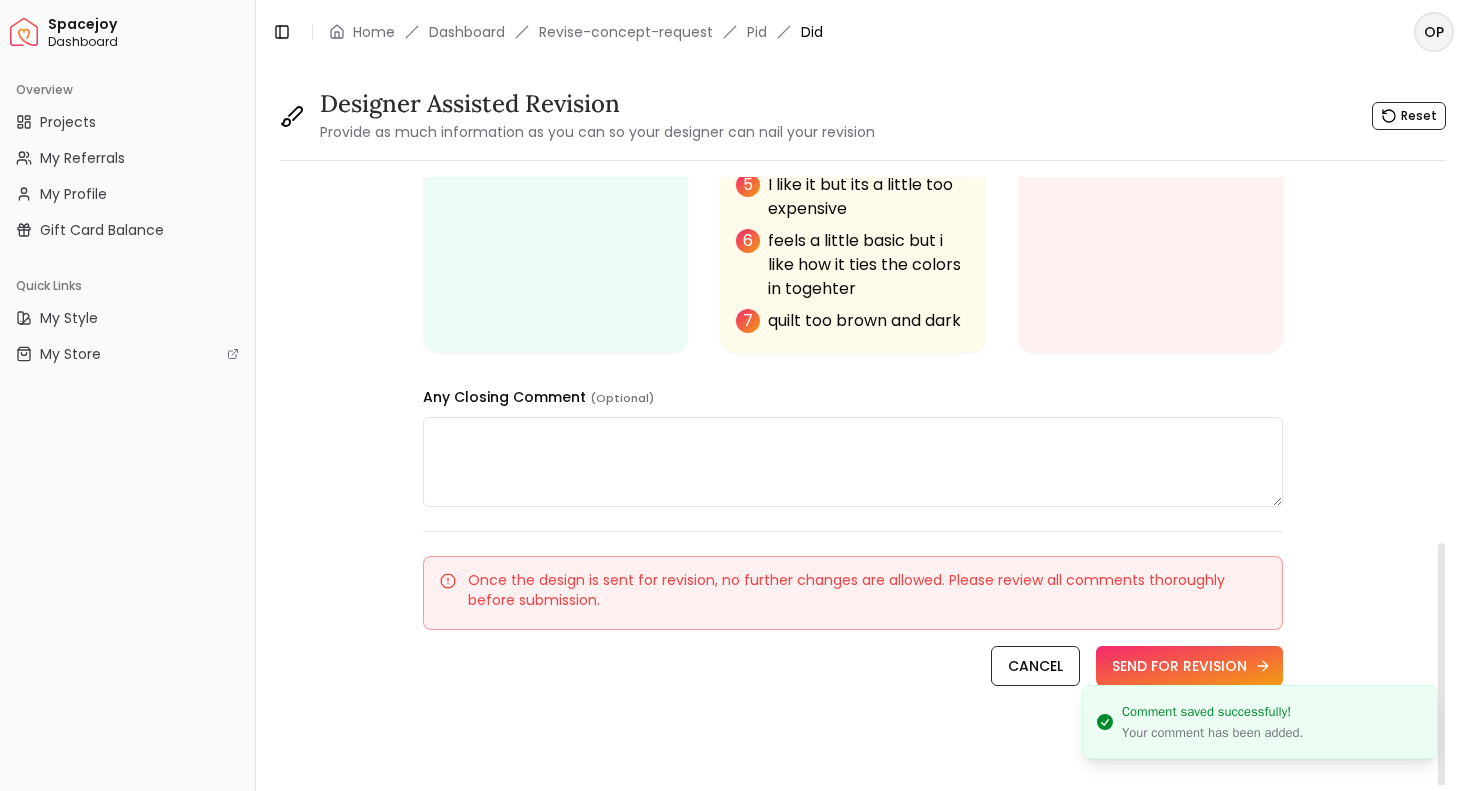 click on "SEND FOR REVISION" at bounding box center (1189, 666) 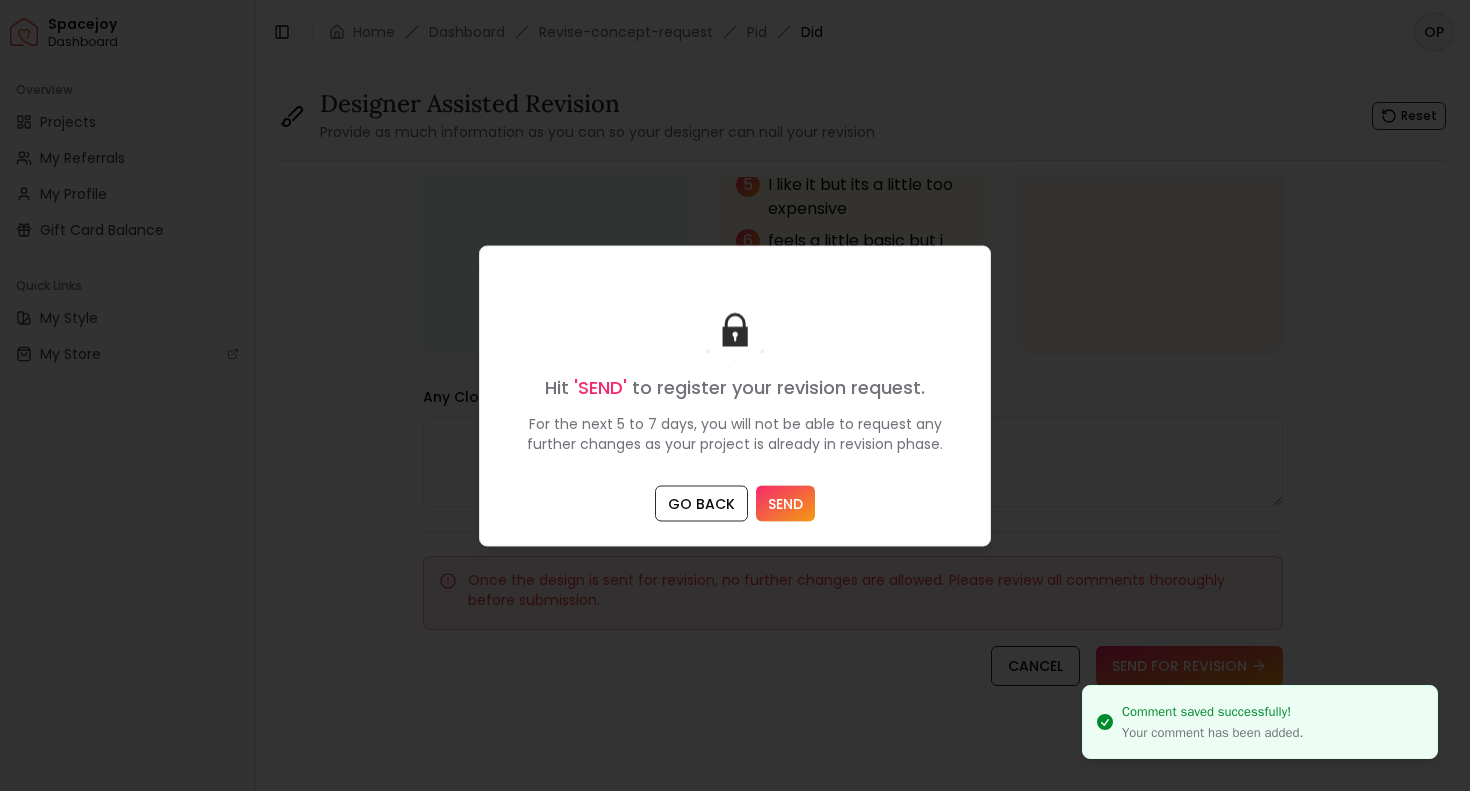 click on "SEND" at bounding box center [785, 503] 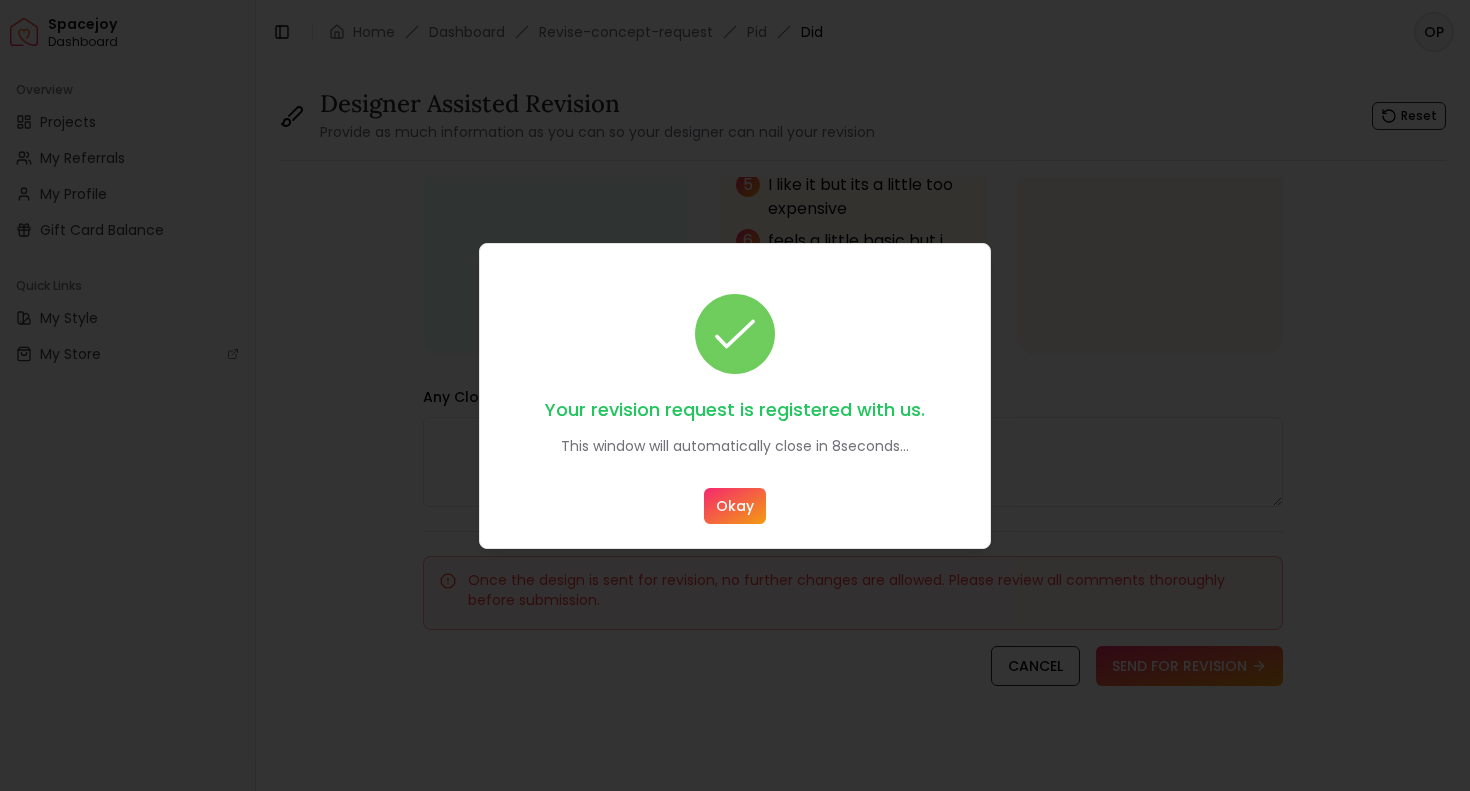 click on "Okay" at bounding box center [735, 506] 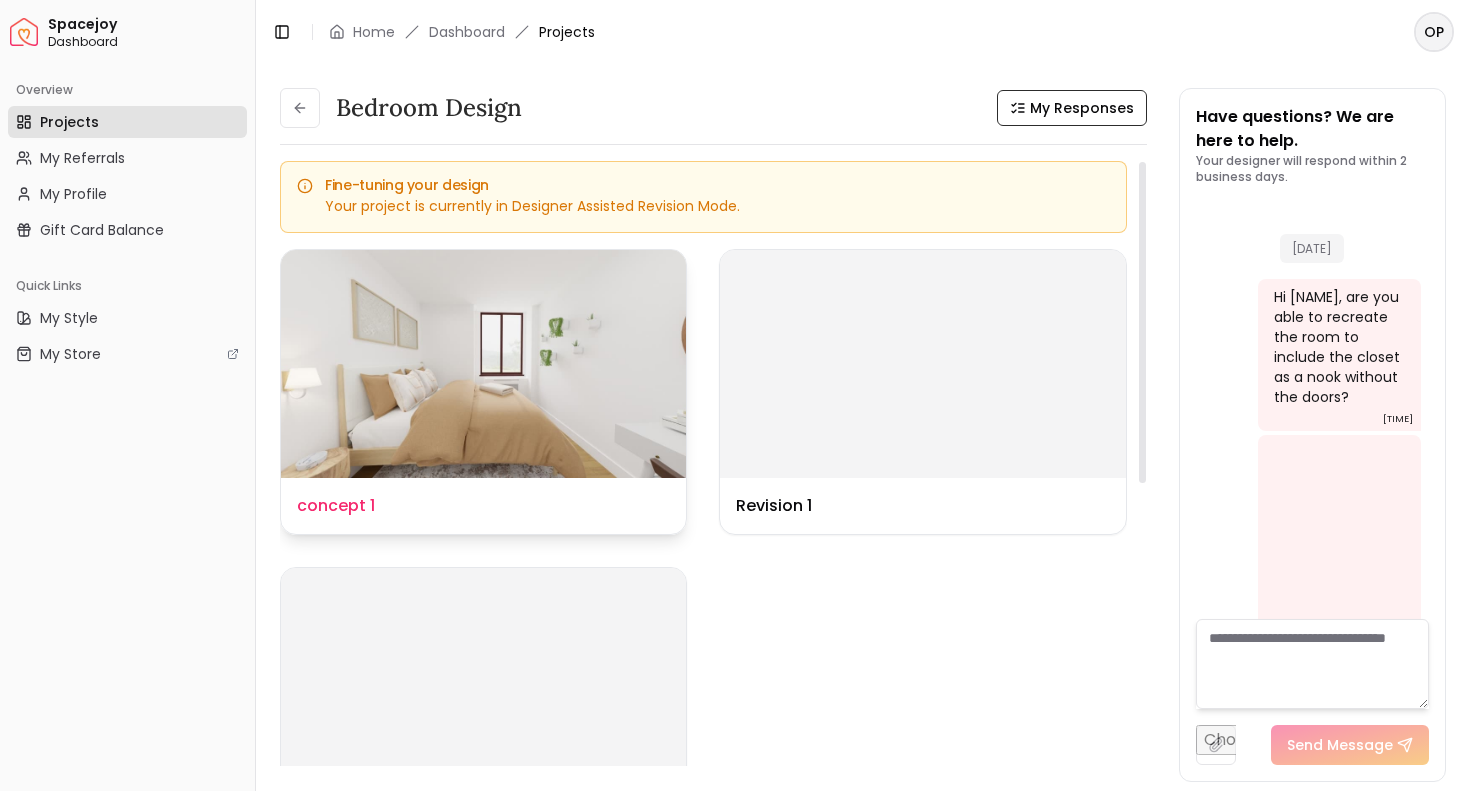 scroll, scrollTop: 5710, scrollLeft: 0, axis: vertical 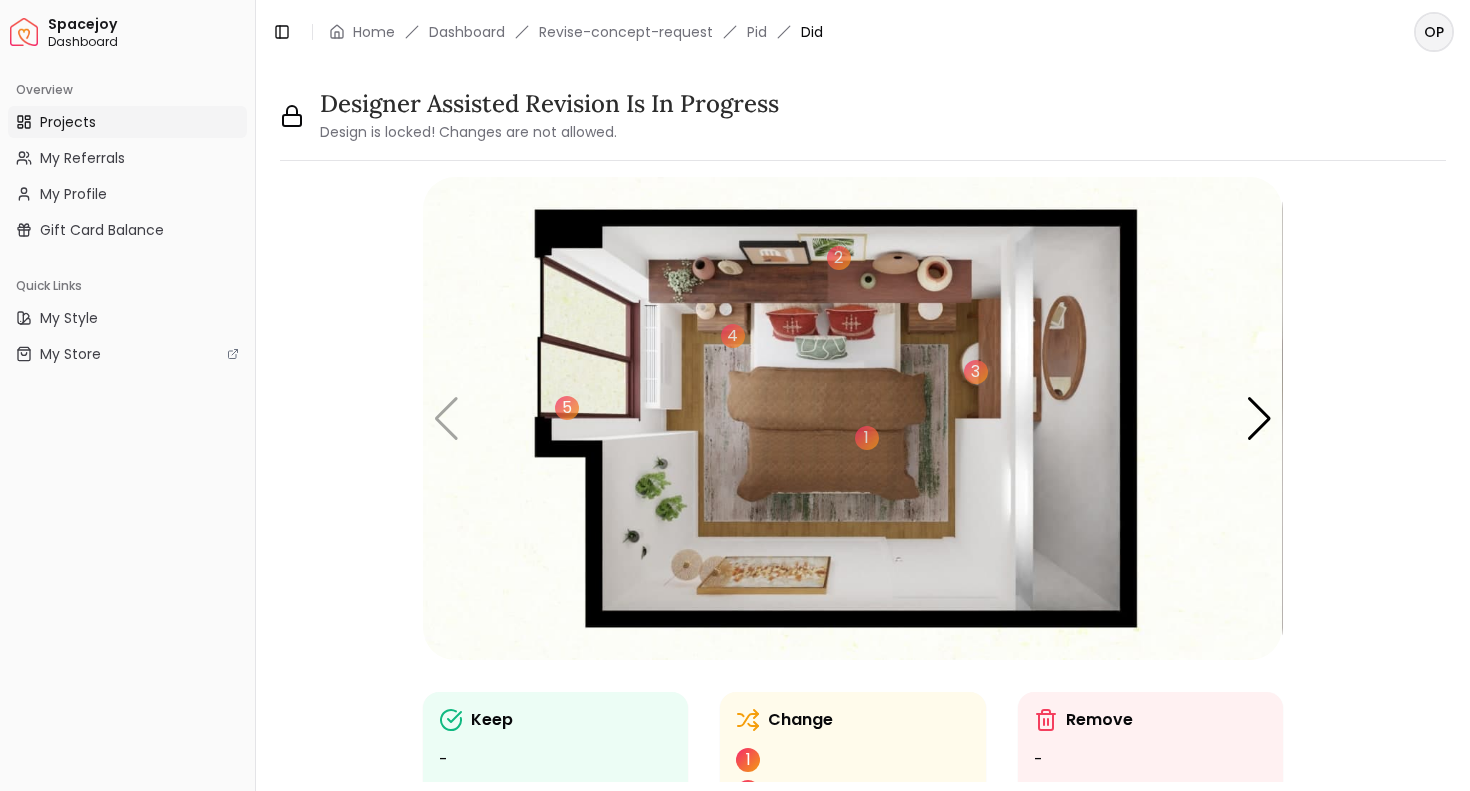 click on "Projects" at bounding box center [127, 122] 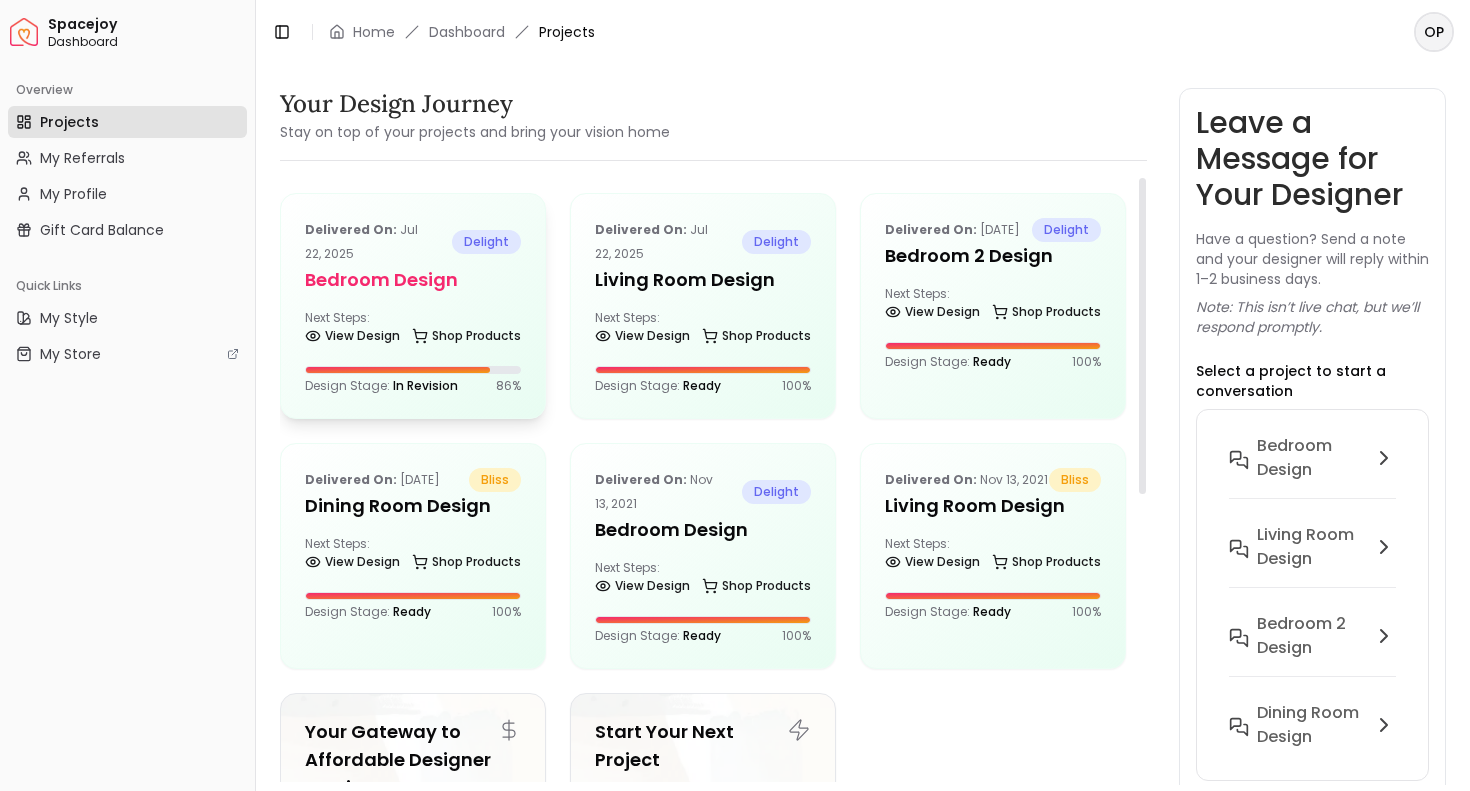 click on "Delivered on: Jul 22, 2025 delight Bedroom design Next Steps: View Design Shop Products Design Stage: In Revision 86 %" at bounding box center [413, 306] 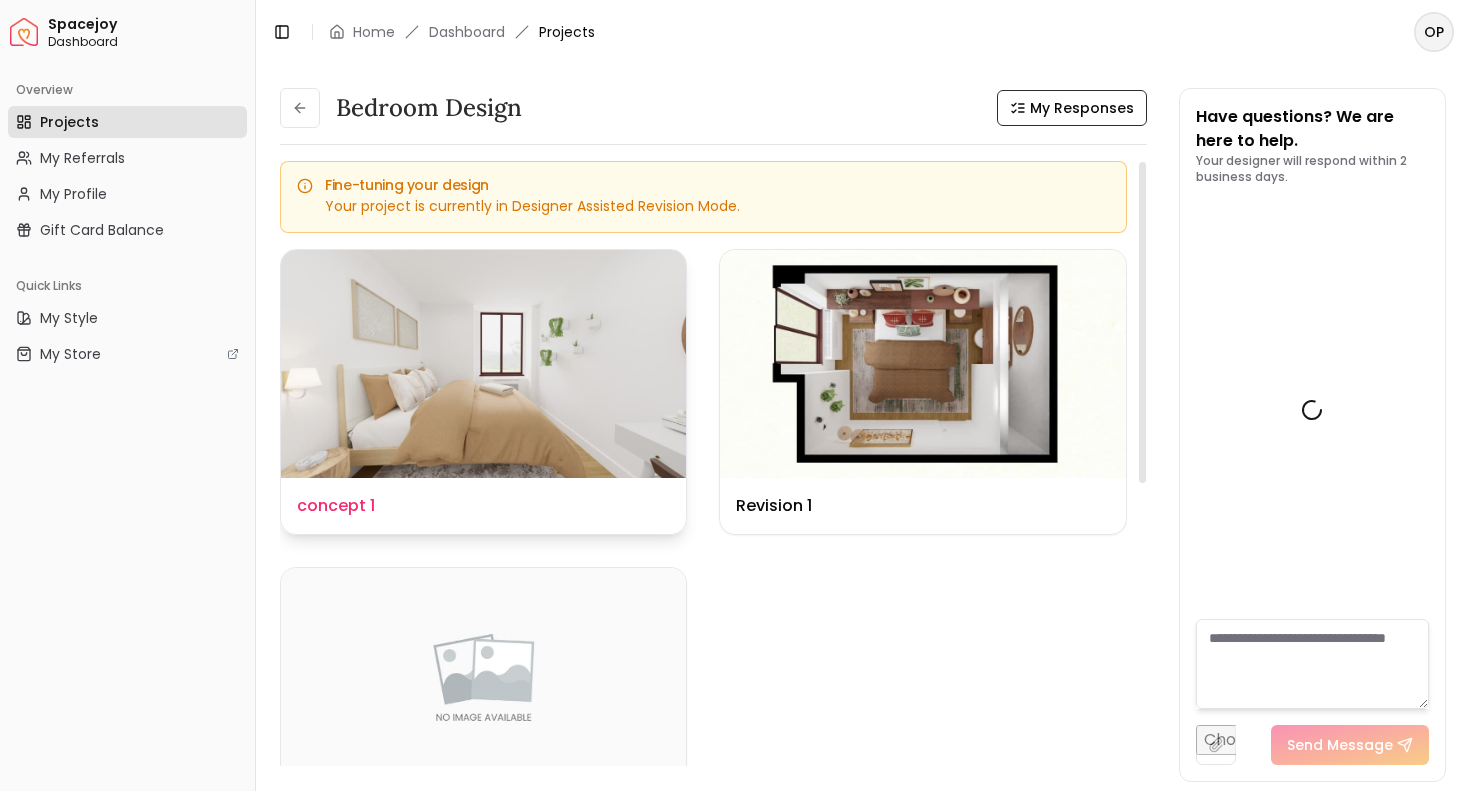 scroll, scrollTop: 5710, scrollLeft: 0, axis: vertical 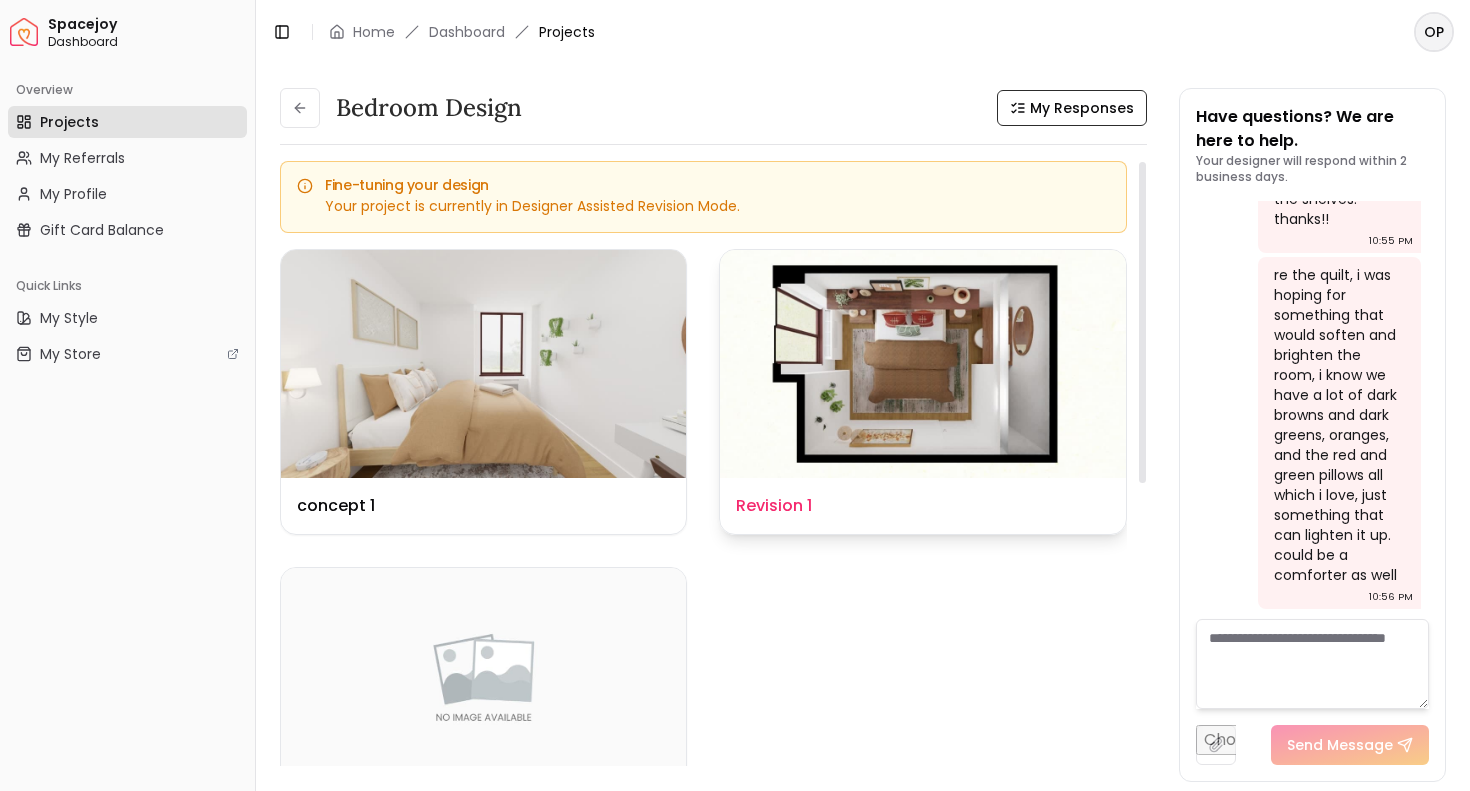 click at bounding box center (922, 364) 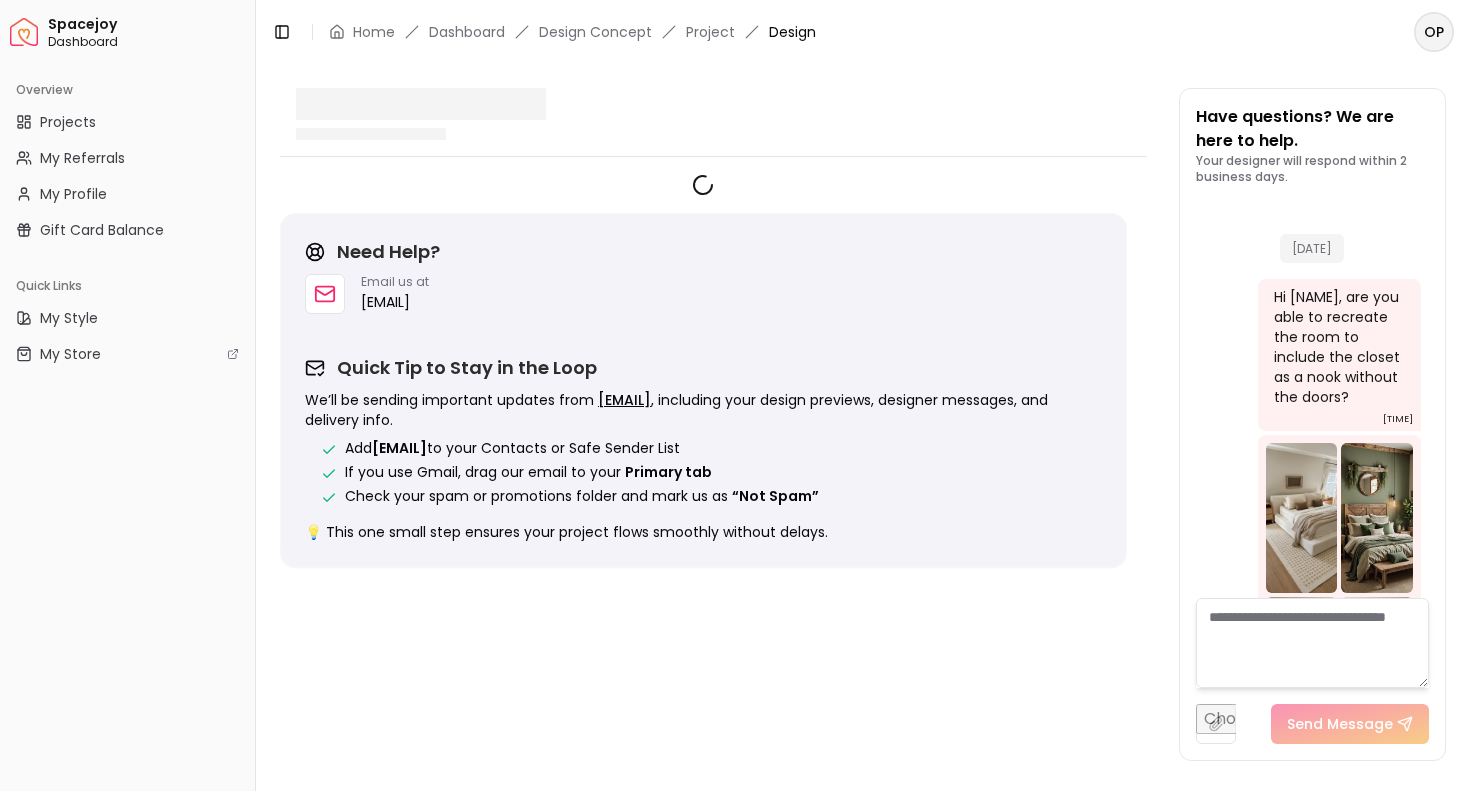 scroll, scrollTop: 5694, scrollLeft: 0, axis: vertical 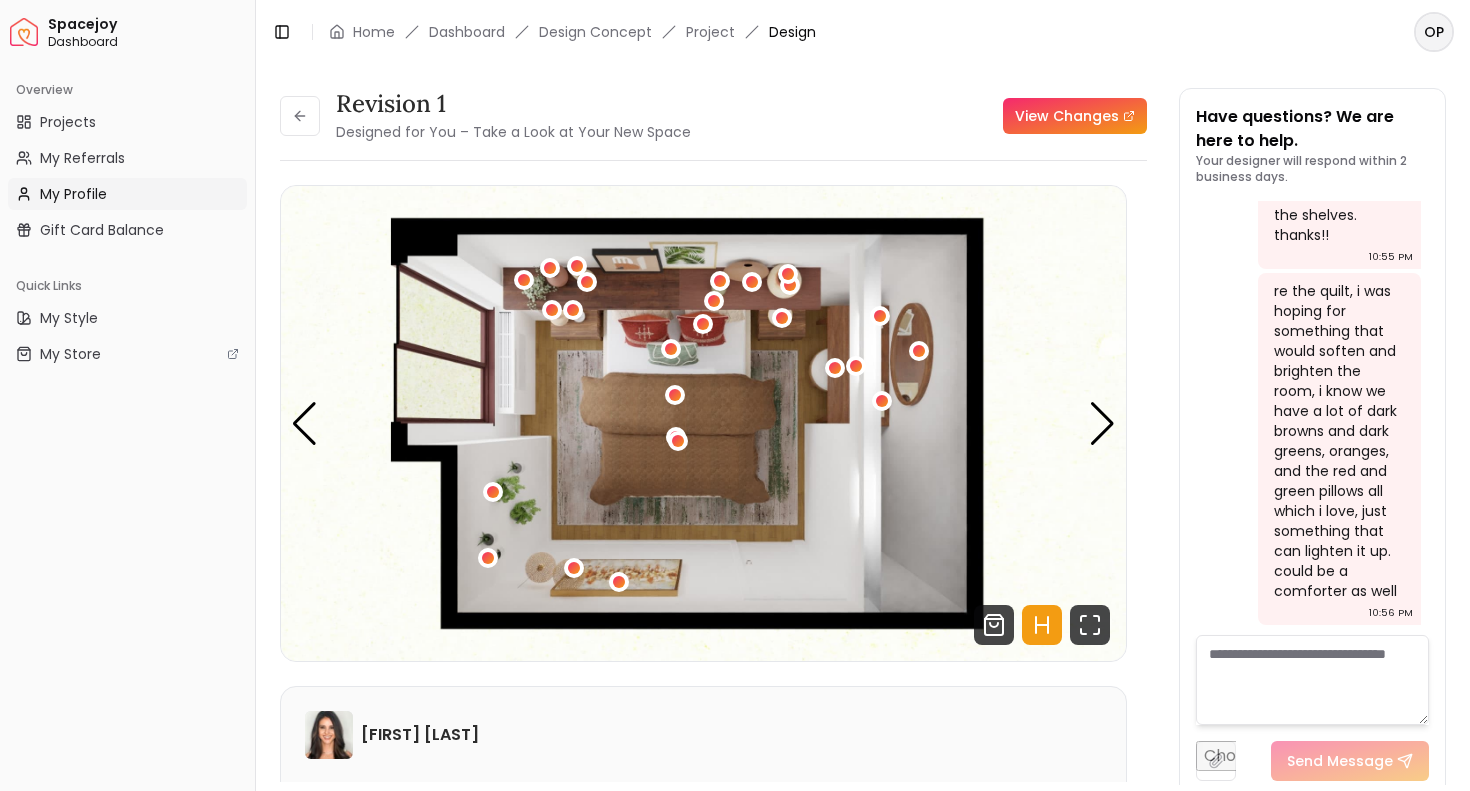click on "My Profile" at bounding box center [127, 194] 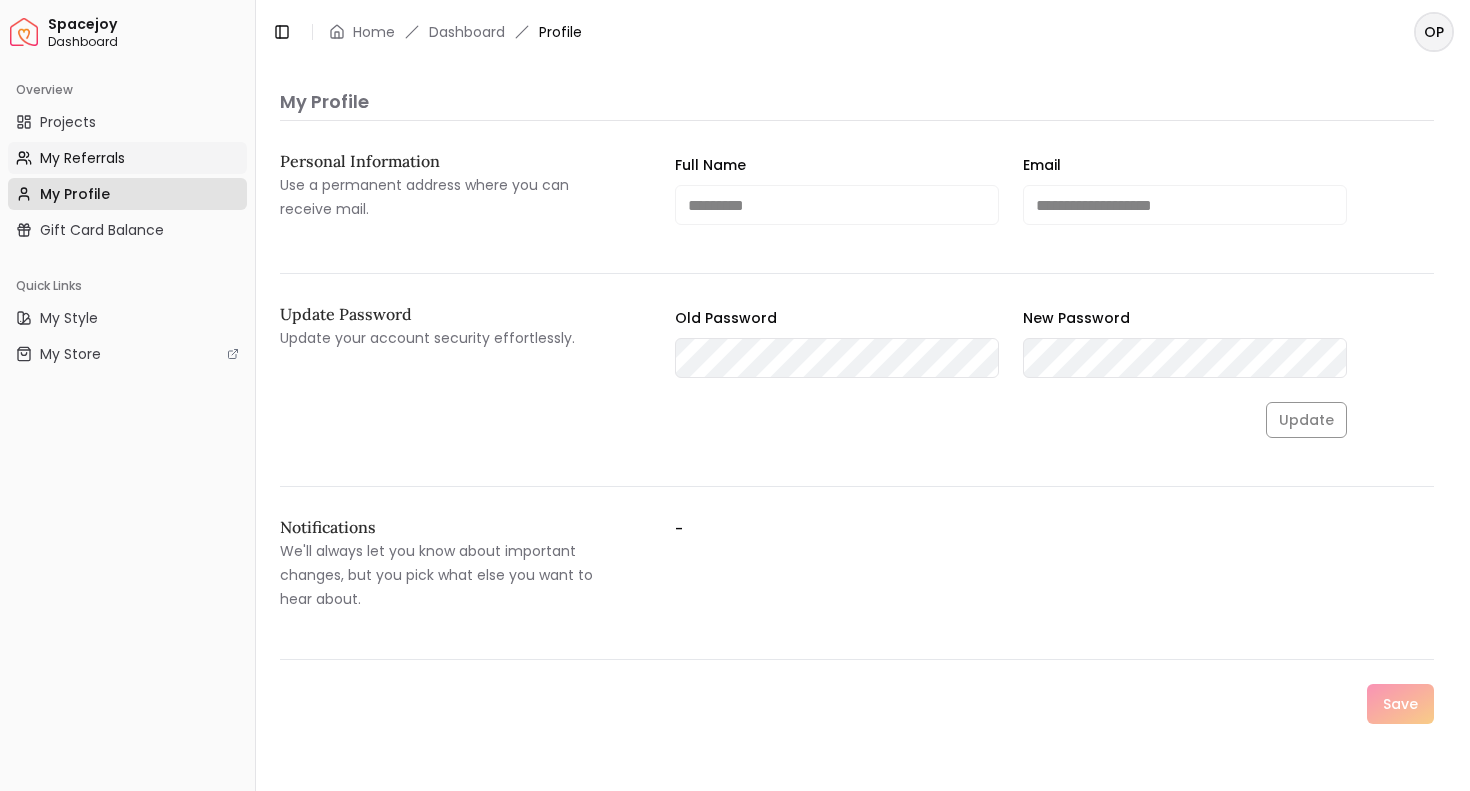 click on "My Referrals" at bounding box center (127, 158) 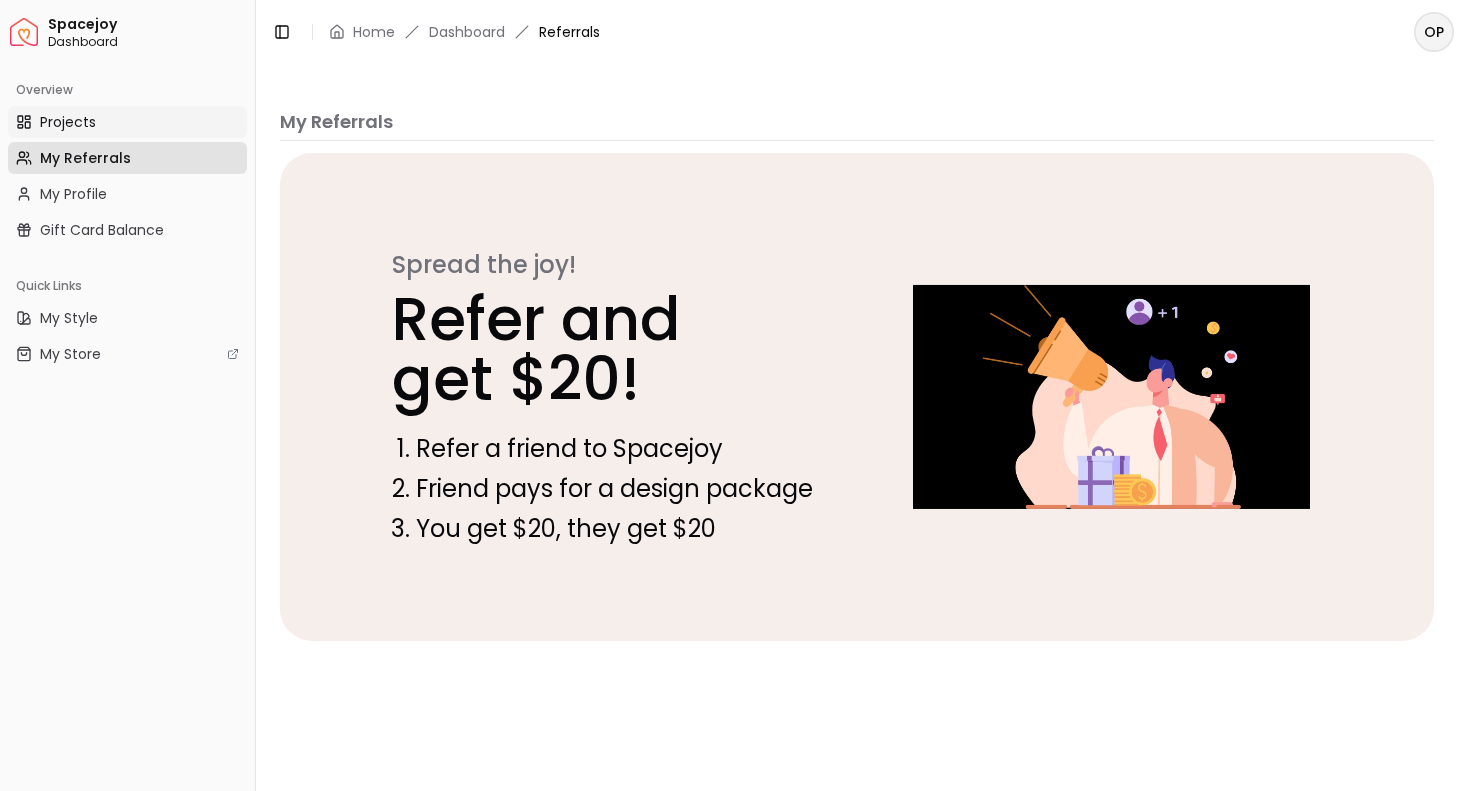 click on "Projects" at bounding box center [127, 122] 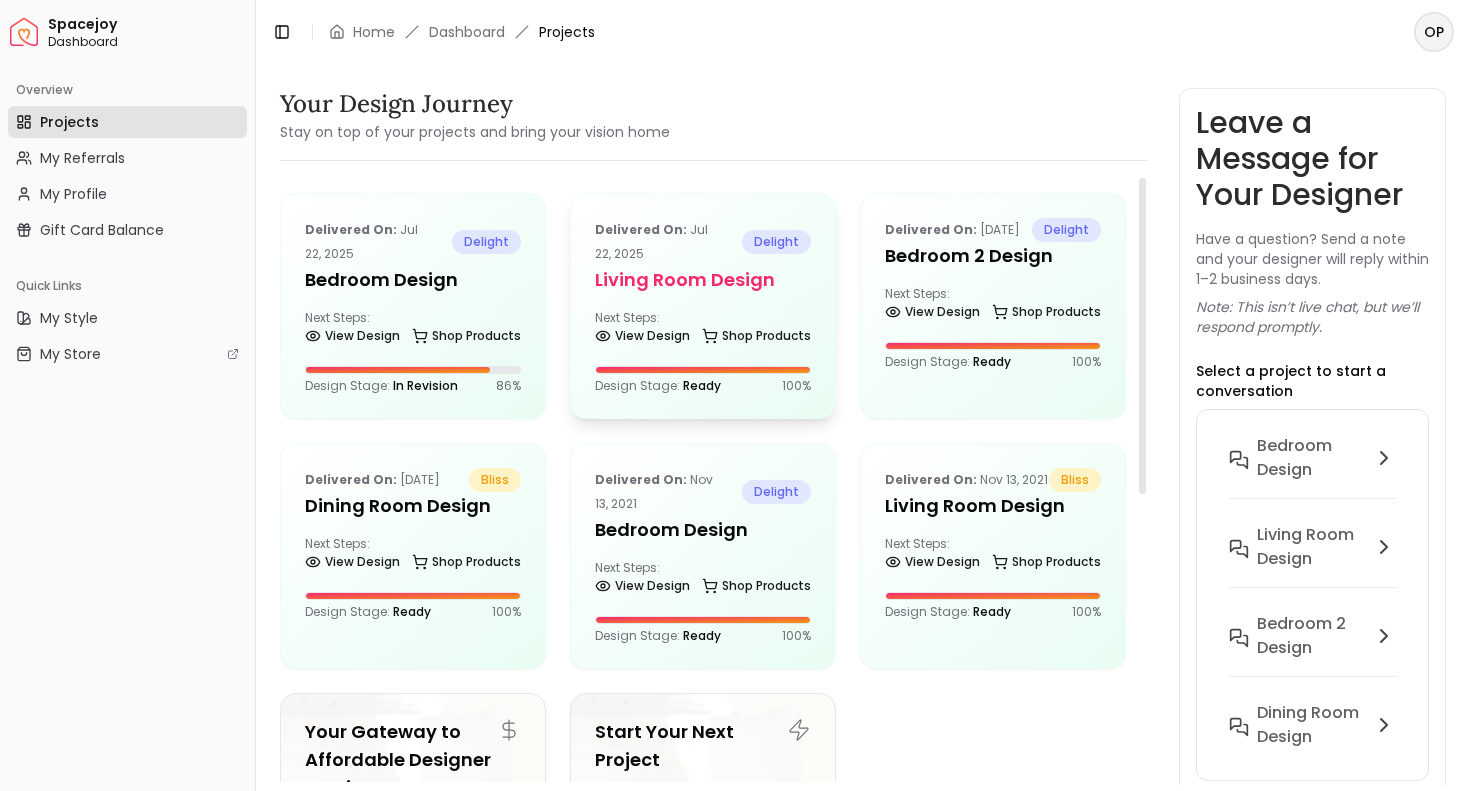 click on "Living Room design" at bounding box center [703, 280] 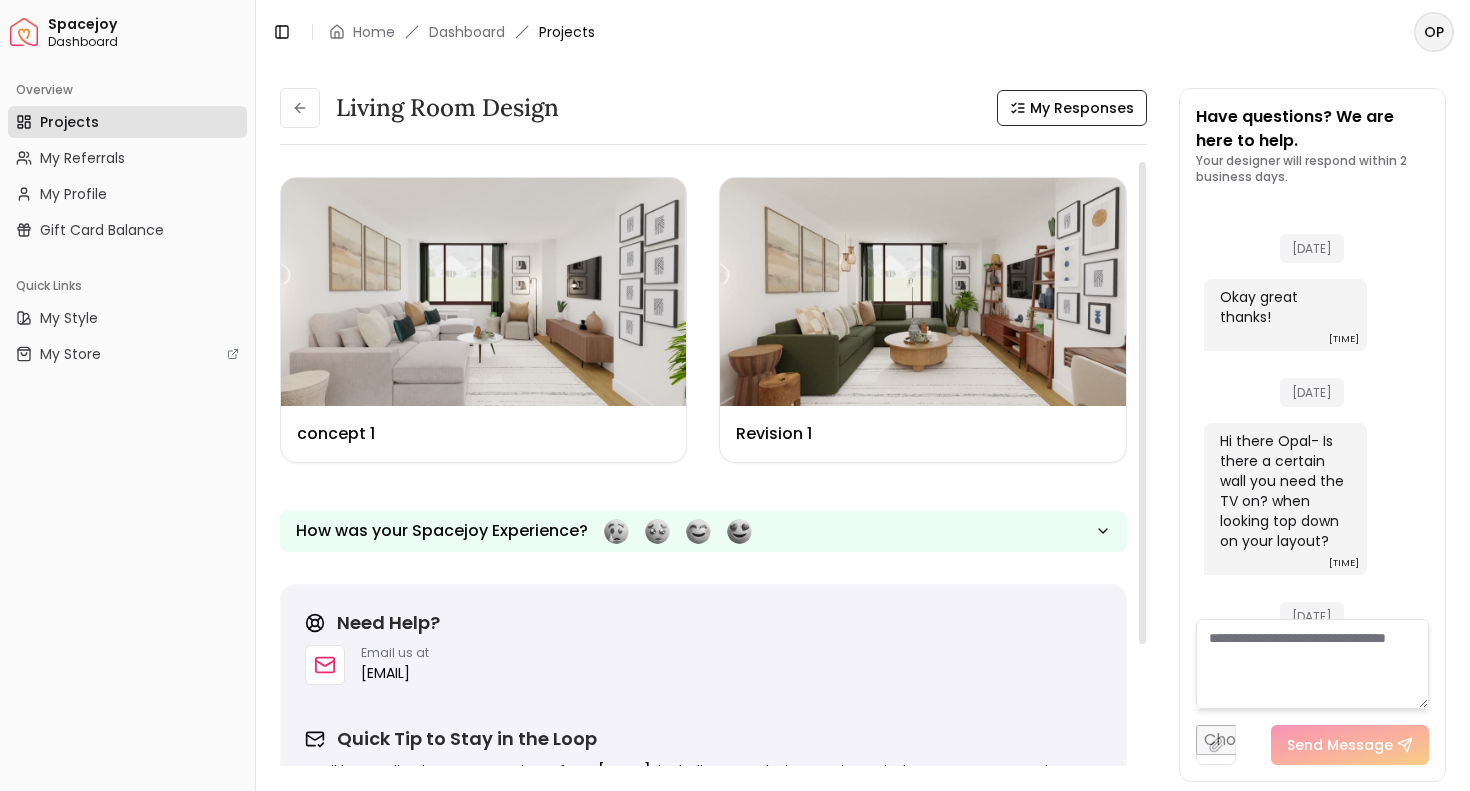 scroll, scrollTop: 4590, scrollLeft: 0, axis: vertical 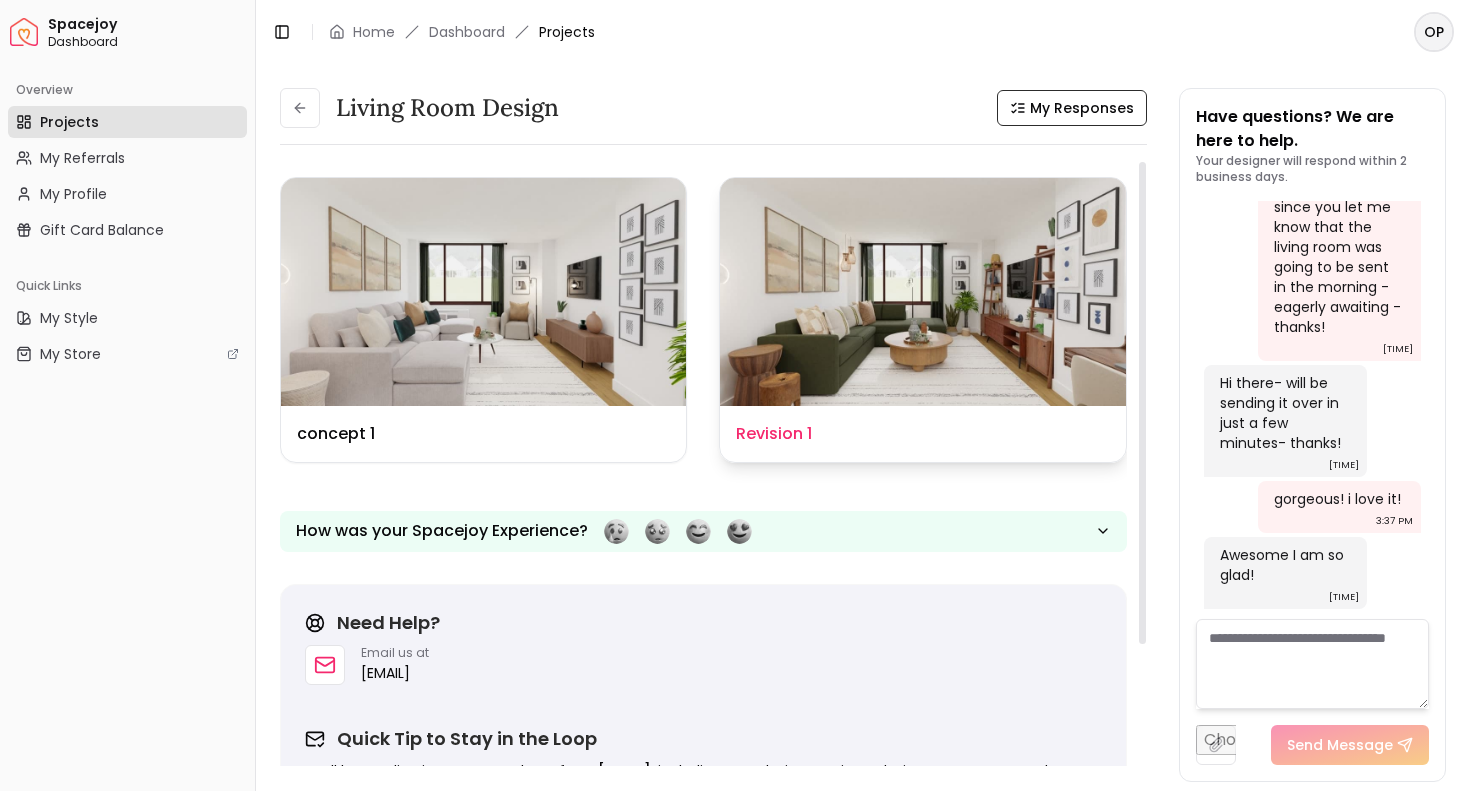 click at bounding box center (922, 292) 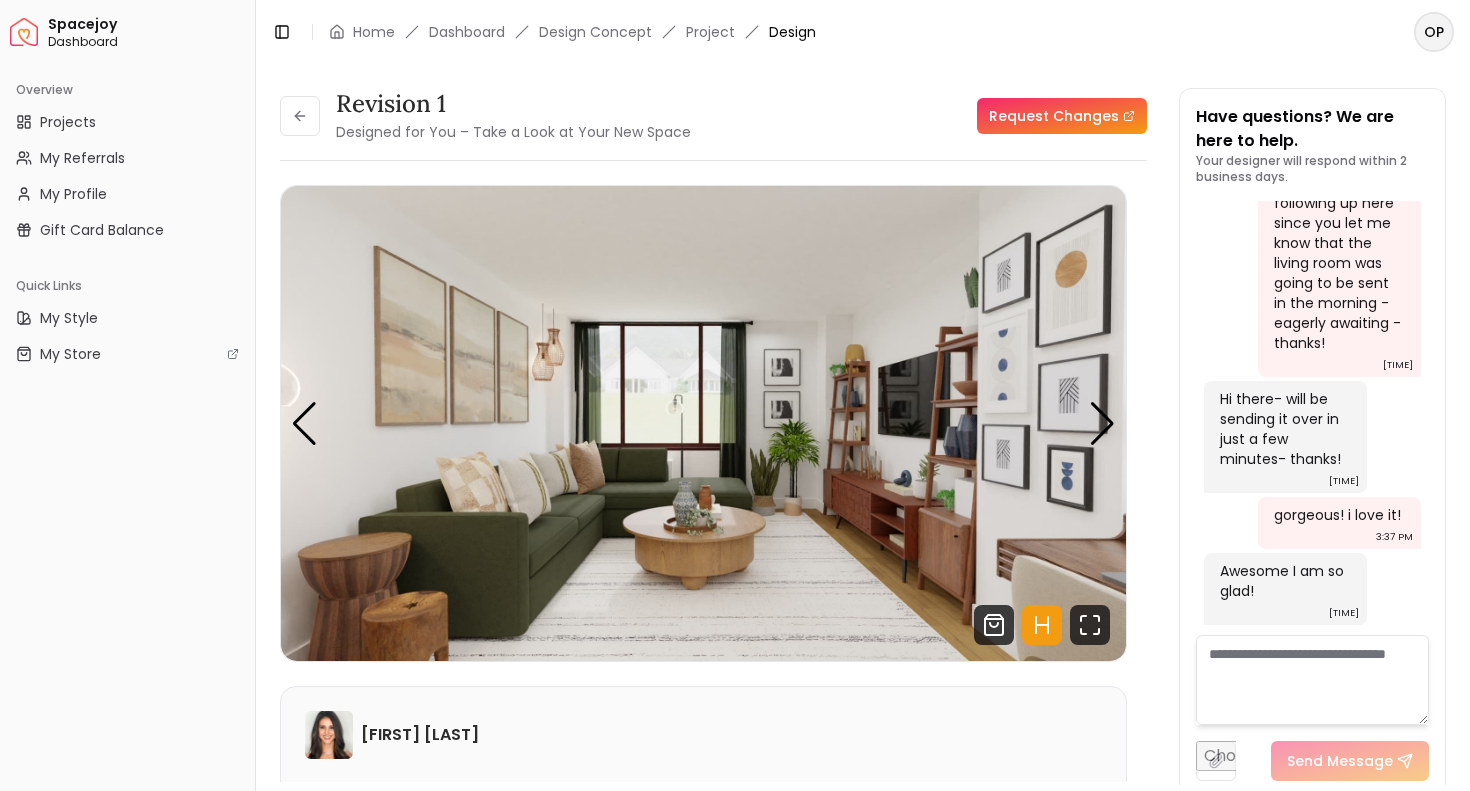 scroll, scrollTop: 4574, scrollLeft: 0, axis: vertical 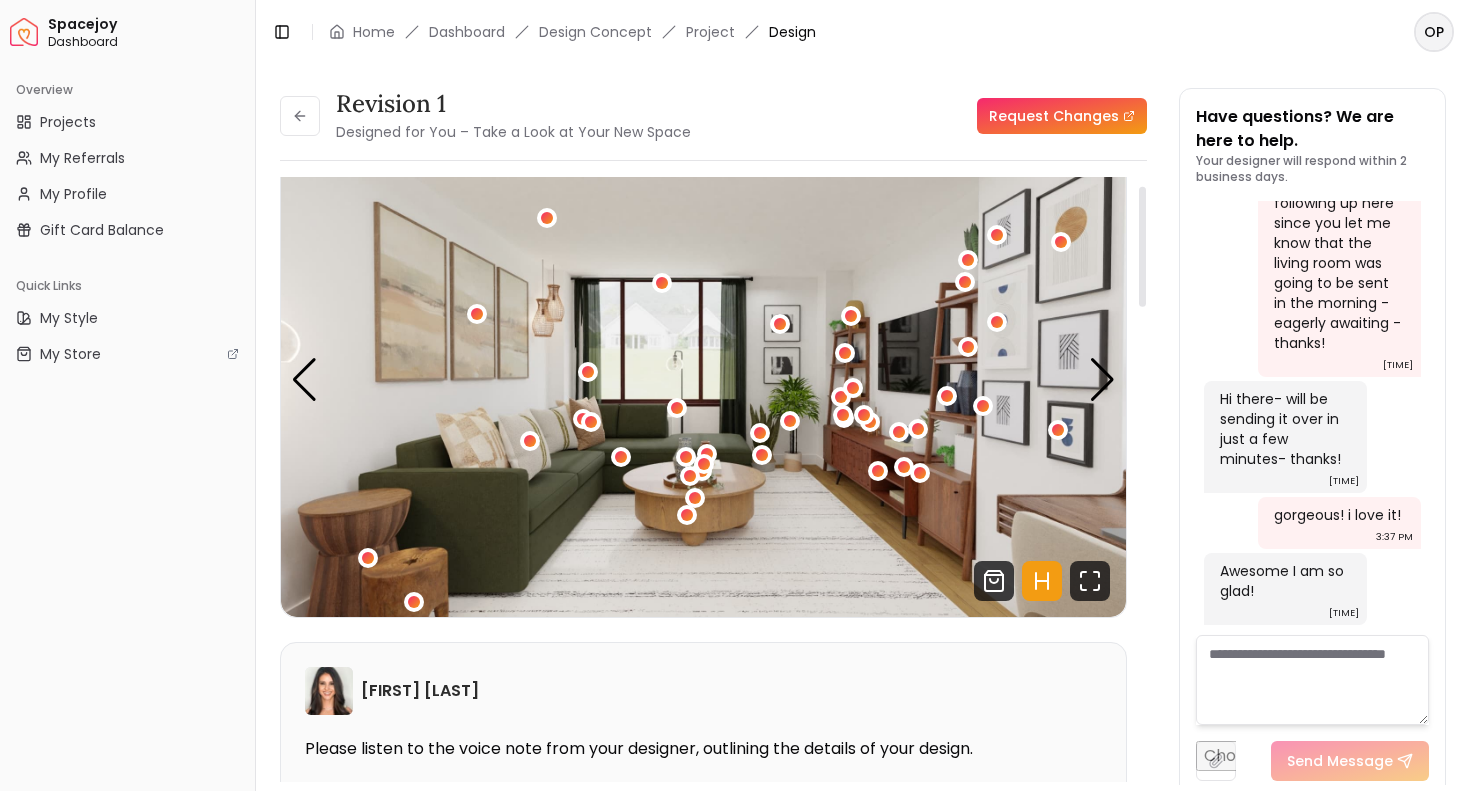 click at bounding box center [703, 379] 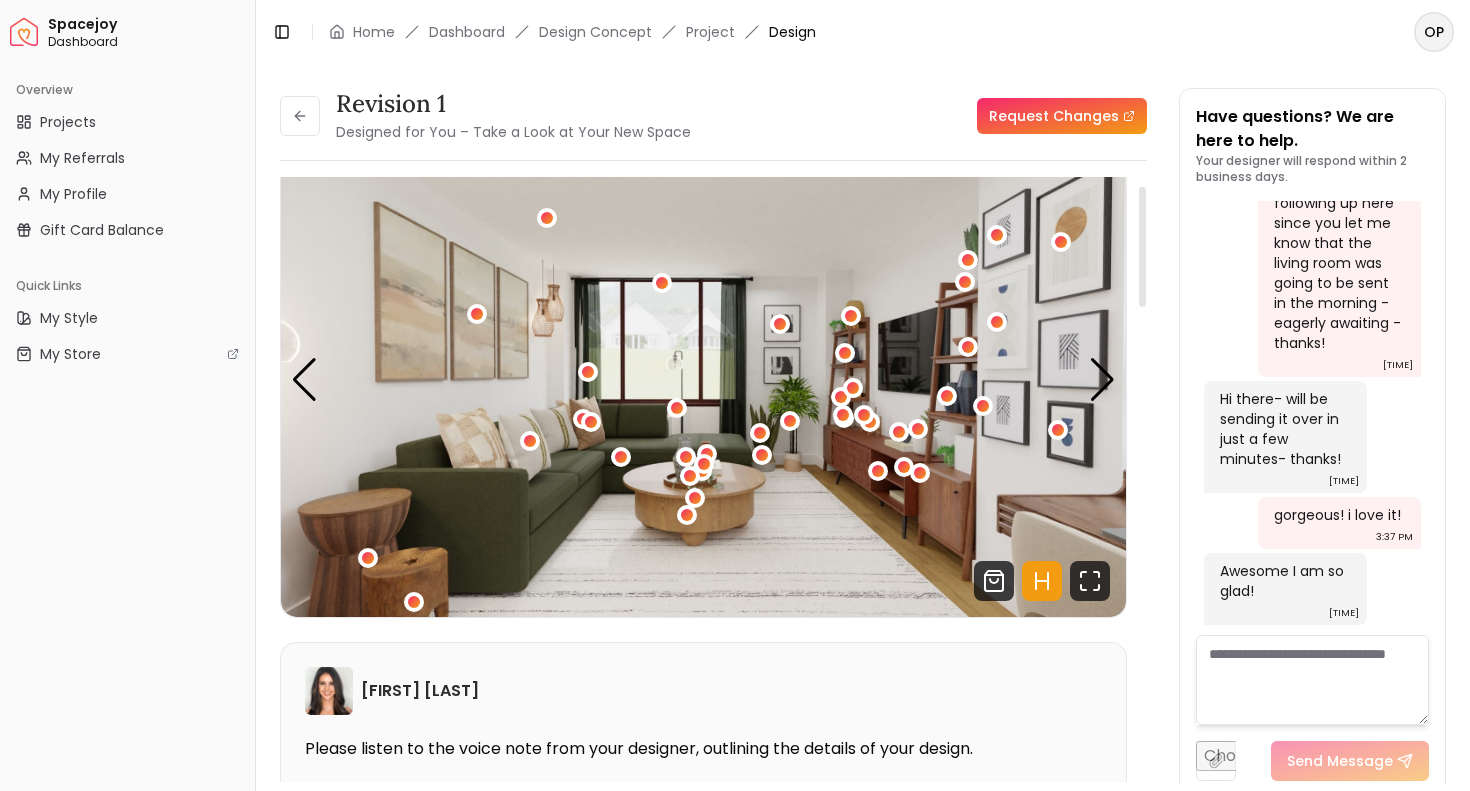 click at bounding box center (703, 379) 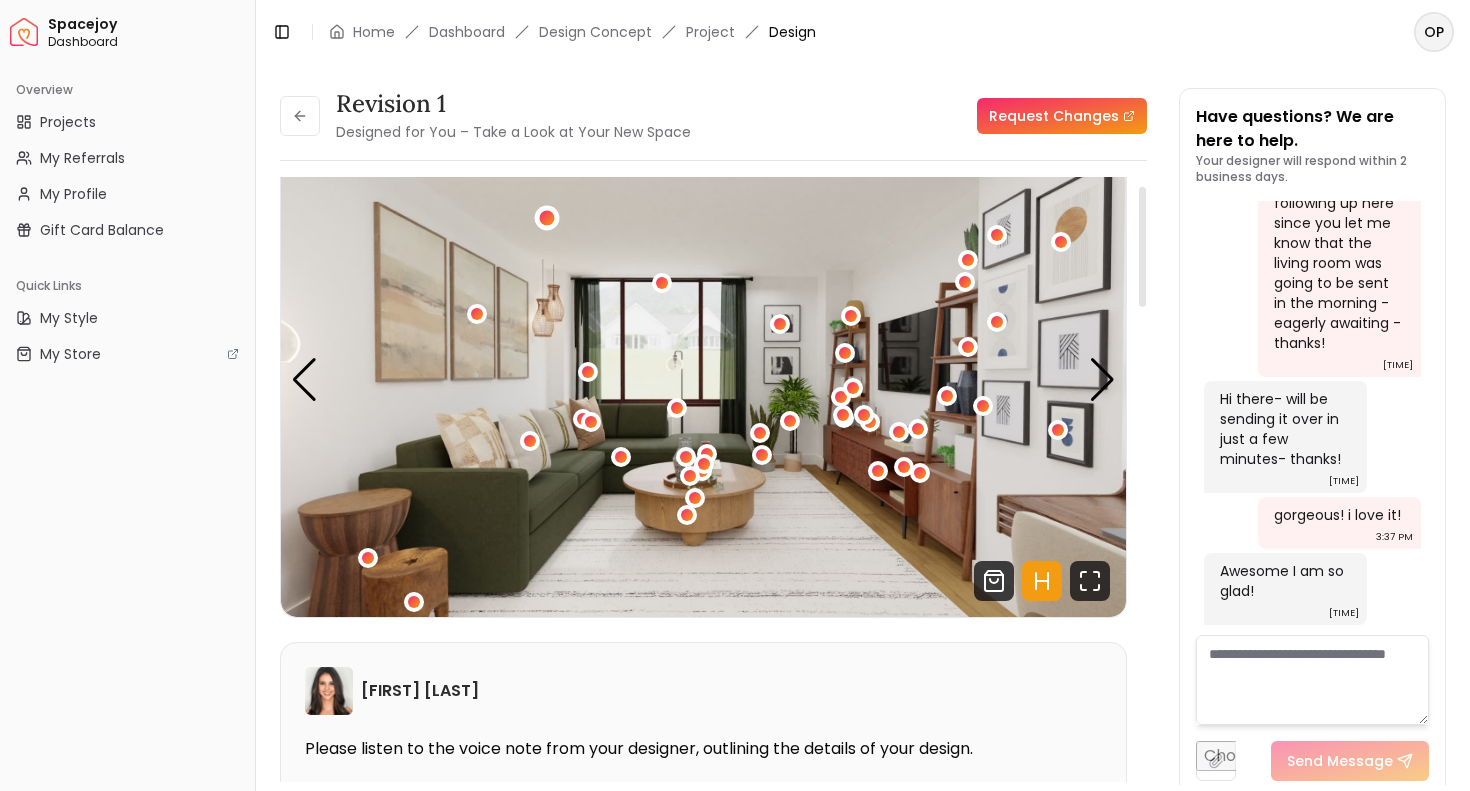 click at bounding box center (546, 218) 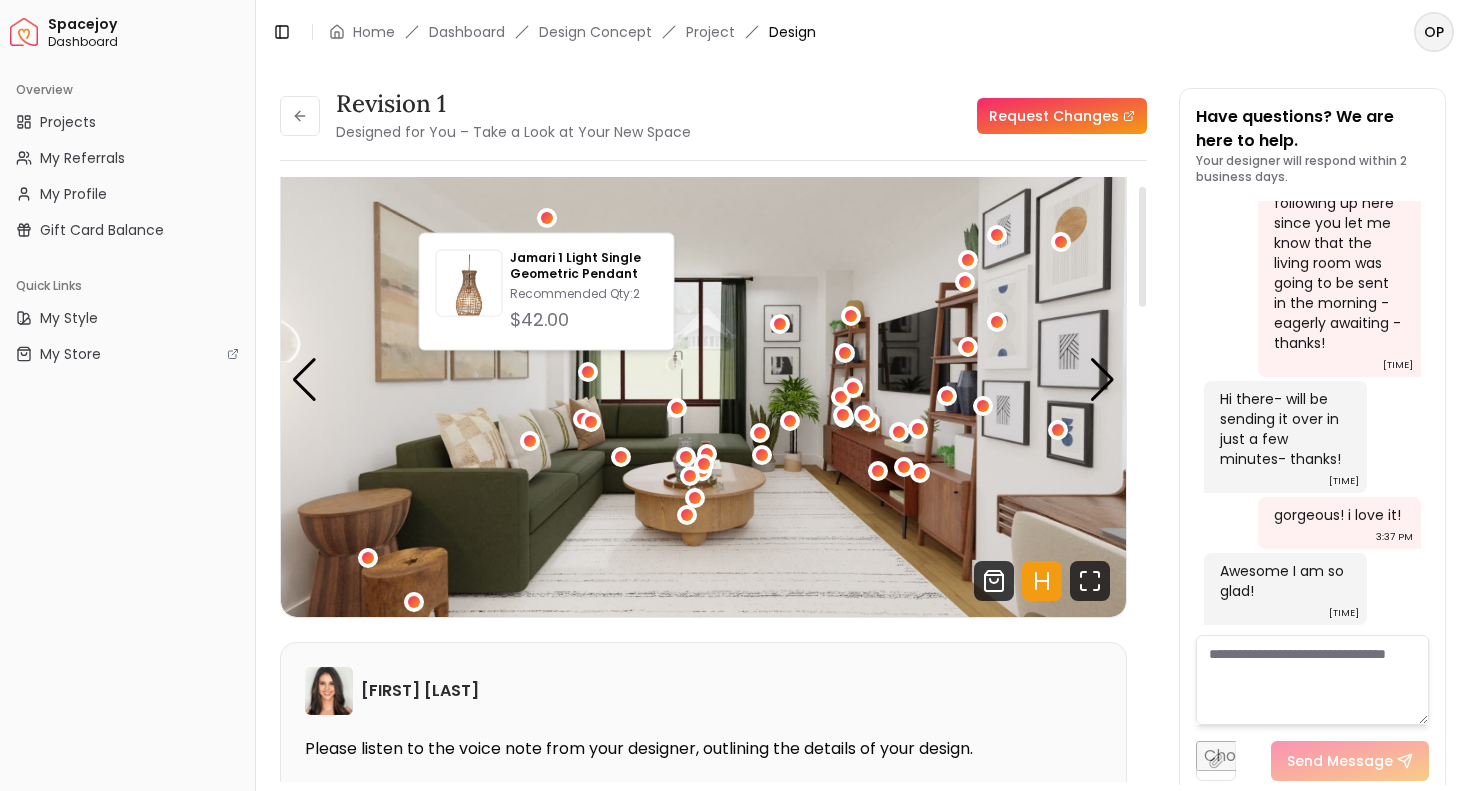 click on "Revision 1 Designed for You – Take a Look at Your New Space Request Changes Revision 1 Designed for You – Take a Look at Your New Space Request Changes Hotspots On Density Show All [FIRST] [LAST] Please listen to the voice note from your designer, outlining the details of your design. Audio Note: Audio Note 1 0:00 / 2:00 Transcript: For your latest revision design on your living room you're gonna see a var... Read more Wall Paints Featured in Your Design - Why Shop with Spacejoy? Shopping through Spacejoy isn’t just convenient — it’s smarter. Here’s why: One Cart, All Brands Our concierge places your orders across all retailers—no juggling multiple accounts. Track Everything, In One Place Monitor all your orders from different brands in your Spacejoy dashboard. Returns? Refunds? Relax. We manage returns and refunds with retailers so you don’t have to. Price Match Guarantee We match the best prices and notify you of drops before placing orders. Deals Done Right Exclusive Discounts ( 59 )" at bounding box center [713, 443] 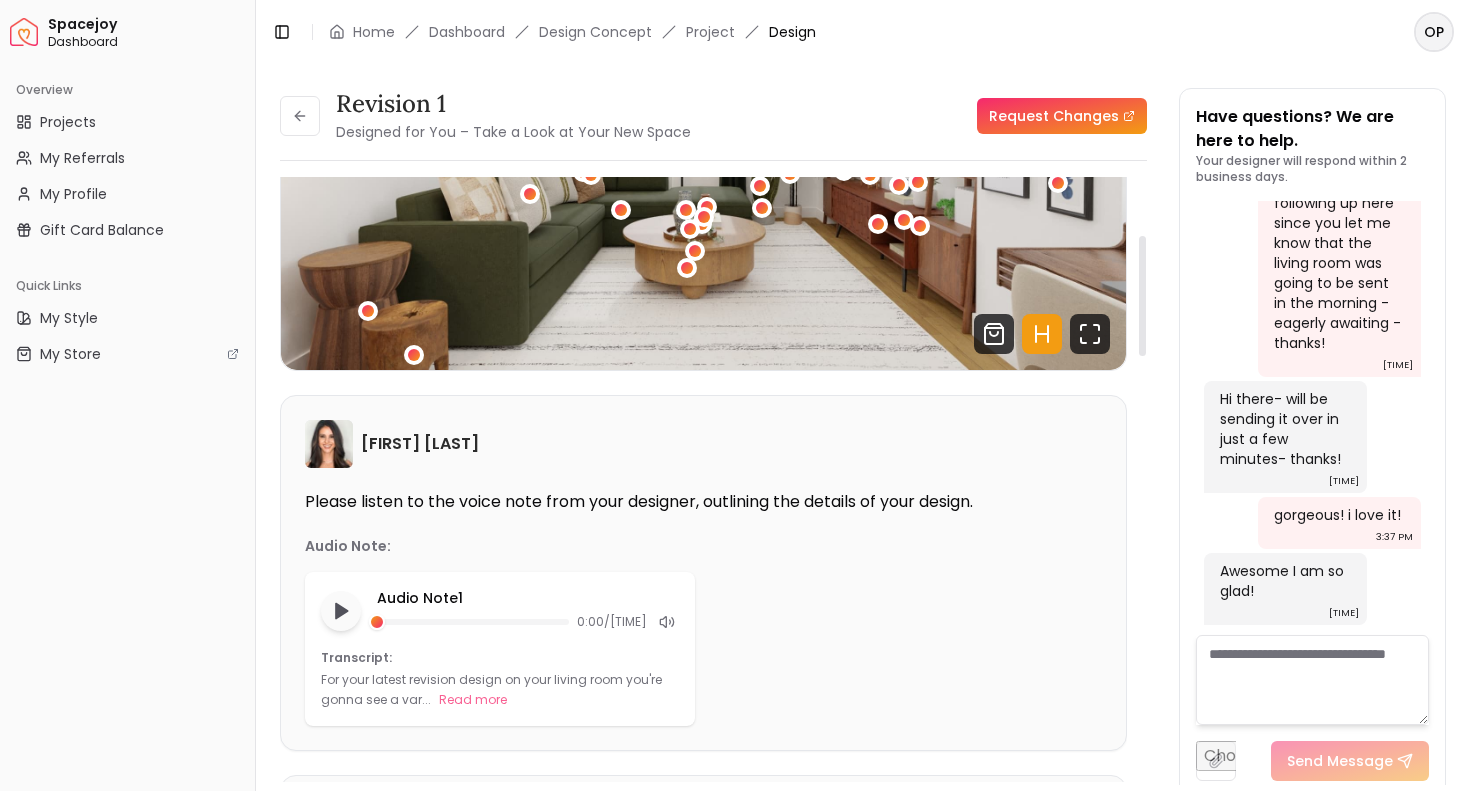 scroll, scrollTop: 0, scrollLeft: 0, axis: both 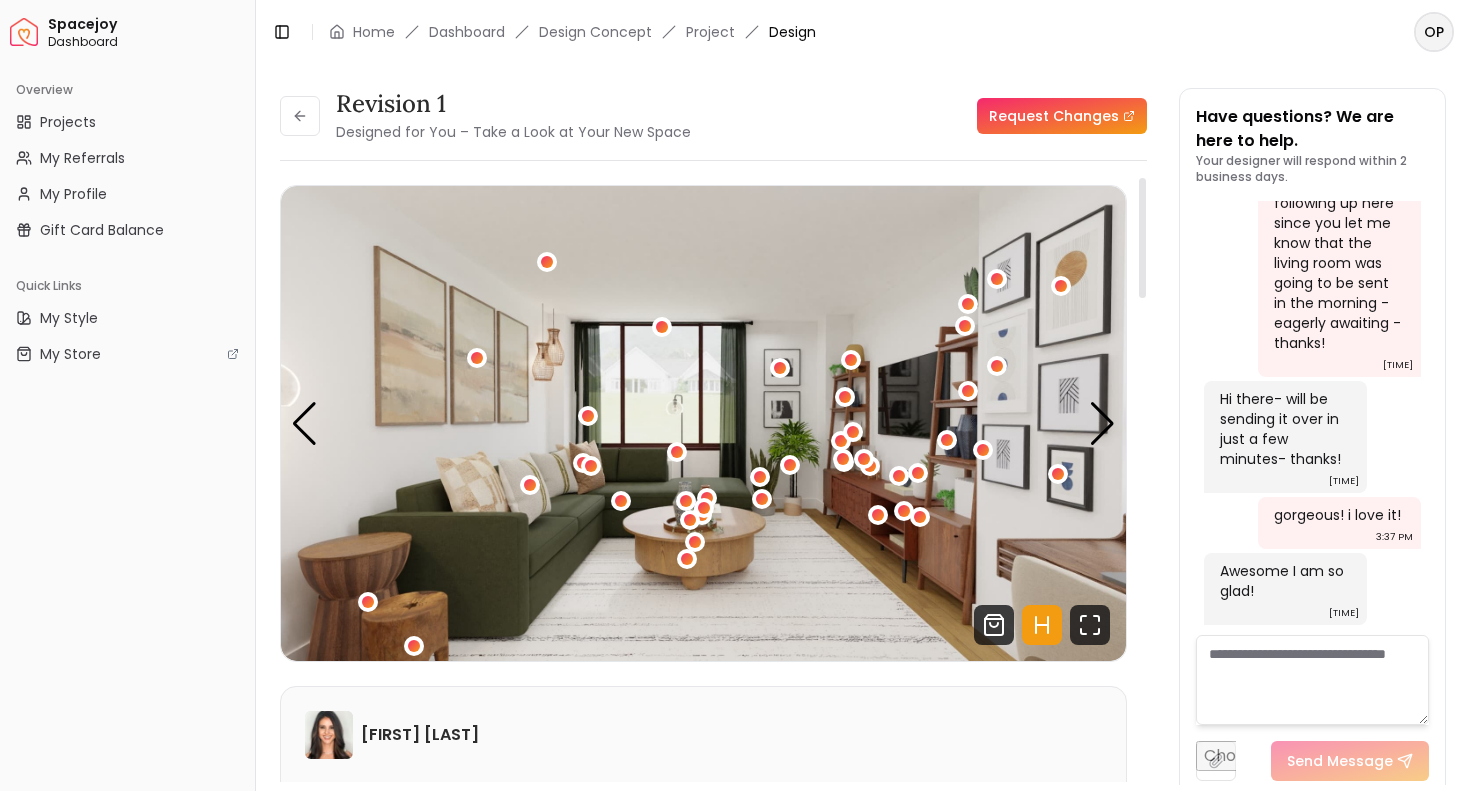 click on "Request Changes" at bounding box center (1062, 116) 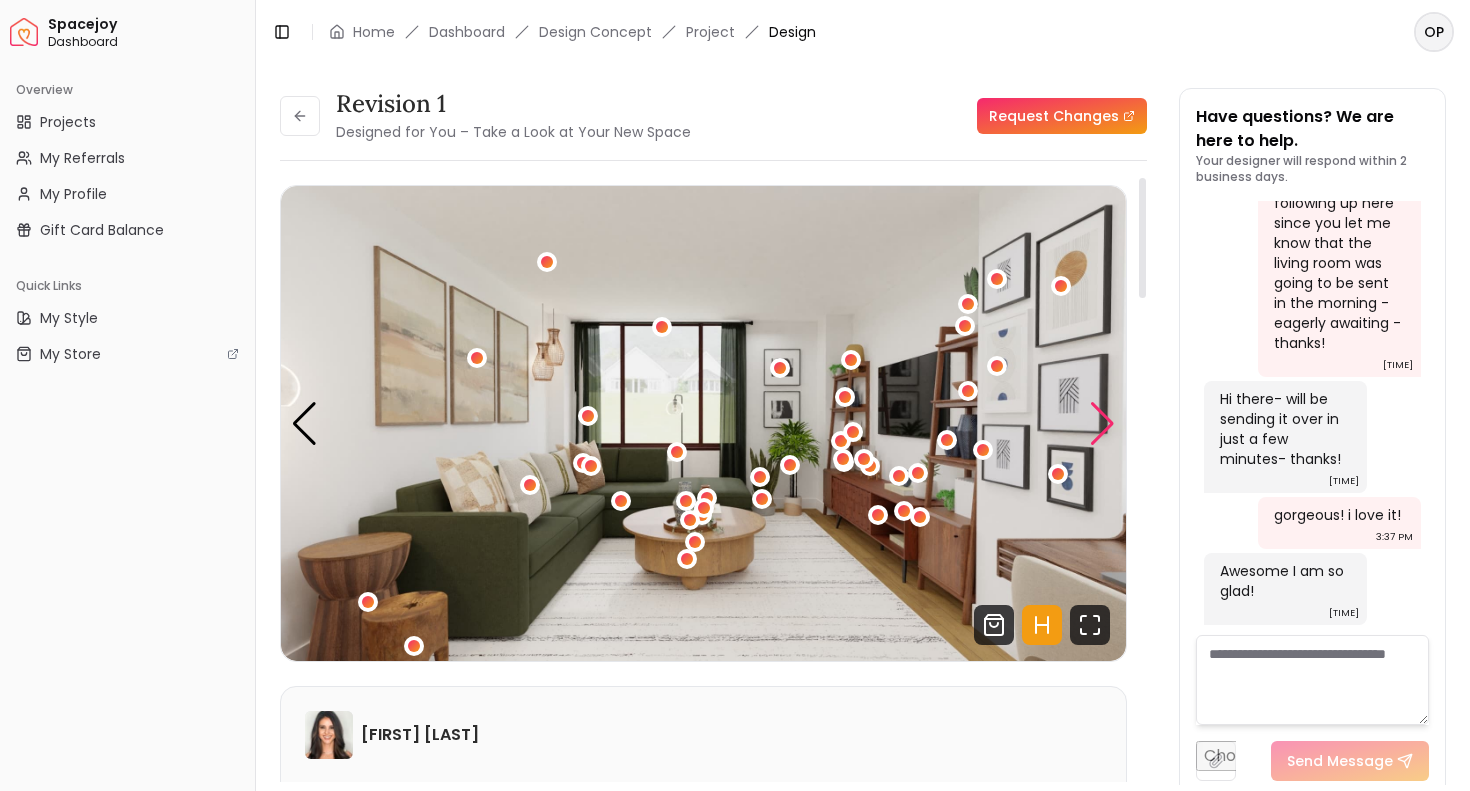 click at bounding box center [1102, 424] 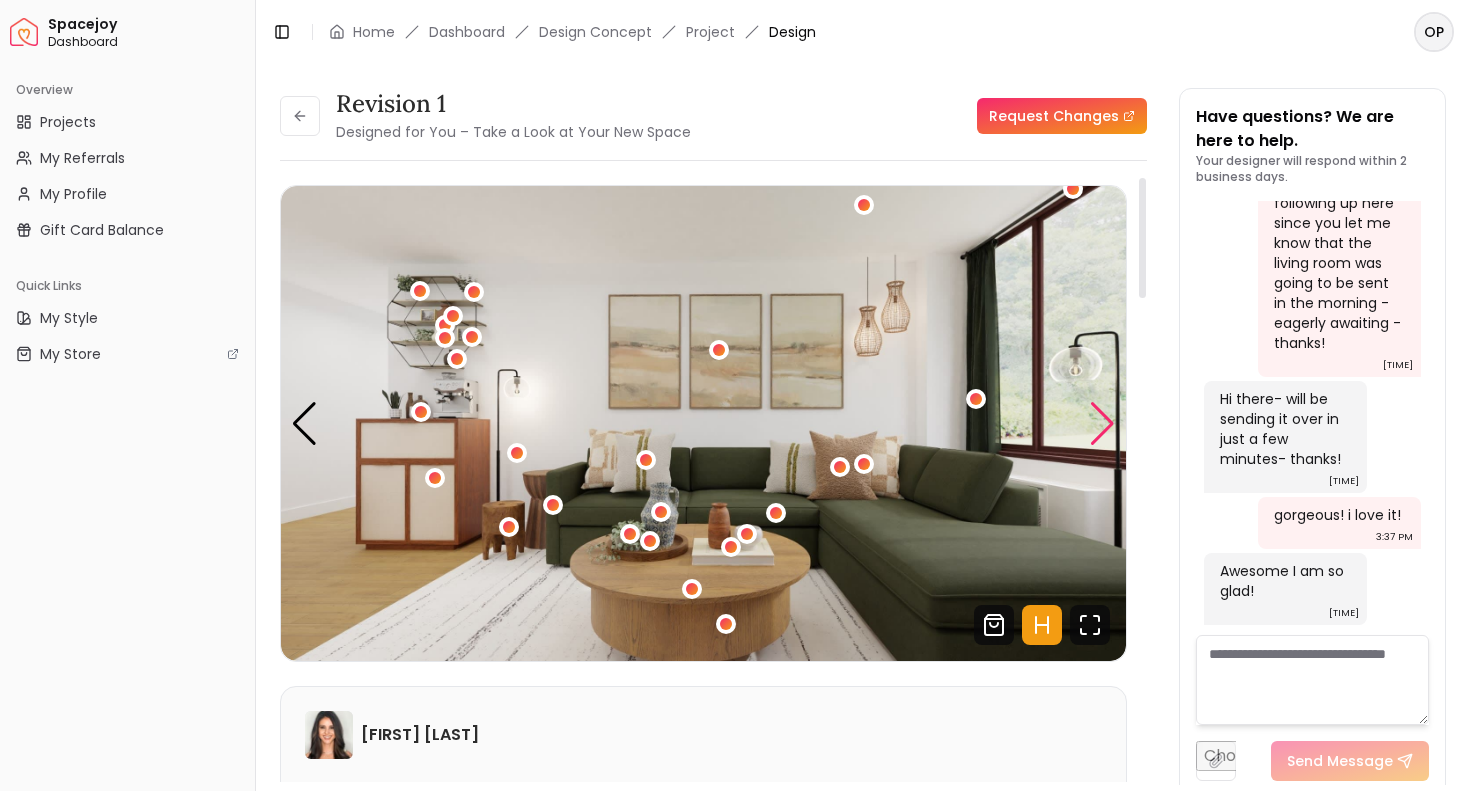 click at bounding box center (1102, 424) 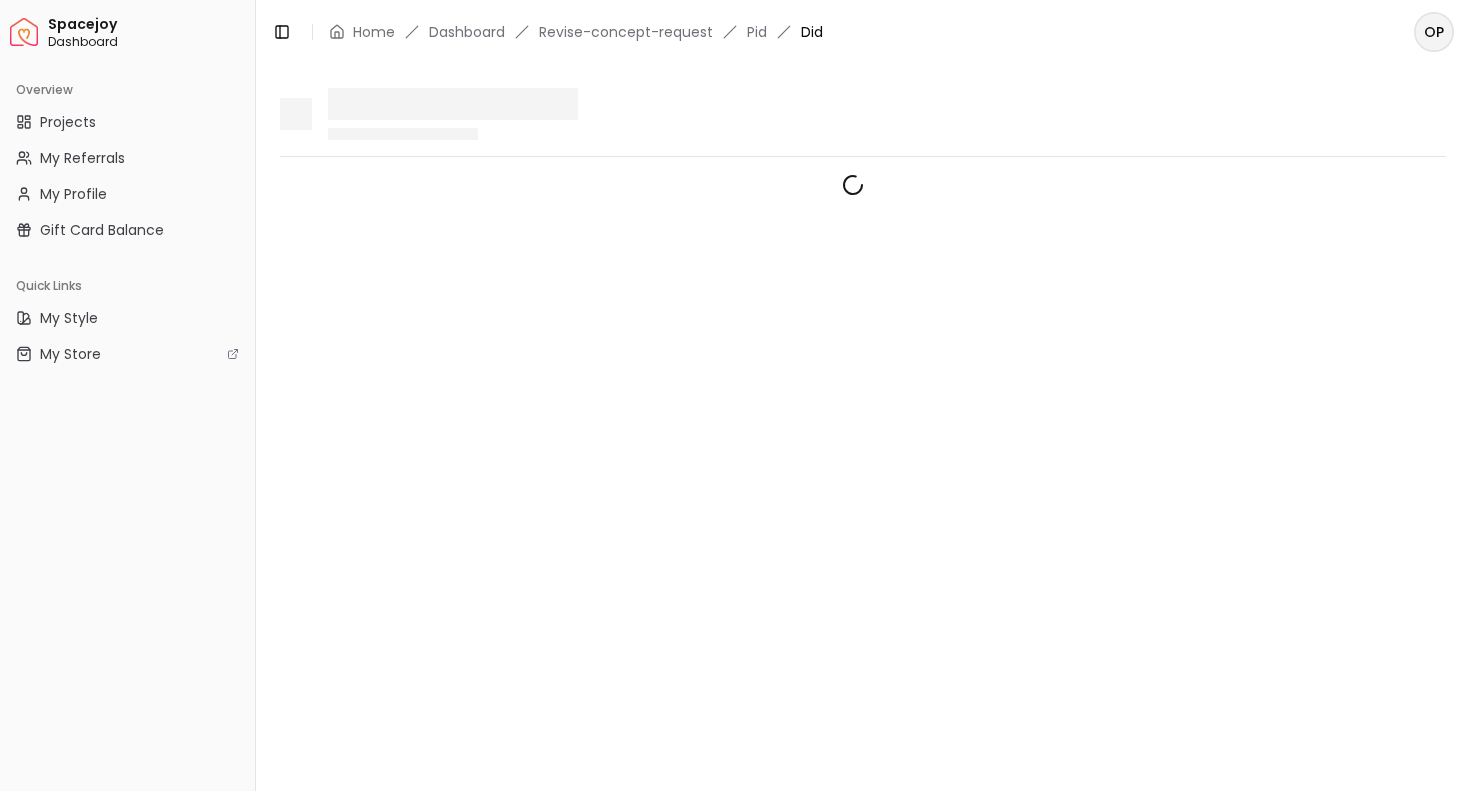 scroll, scrollTop: 0, scrollLeft: 0, axis: both 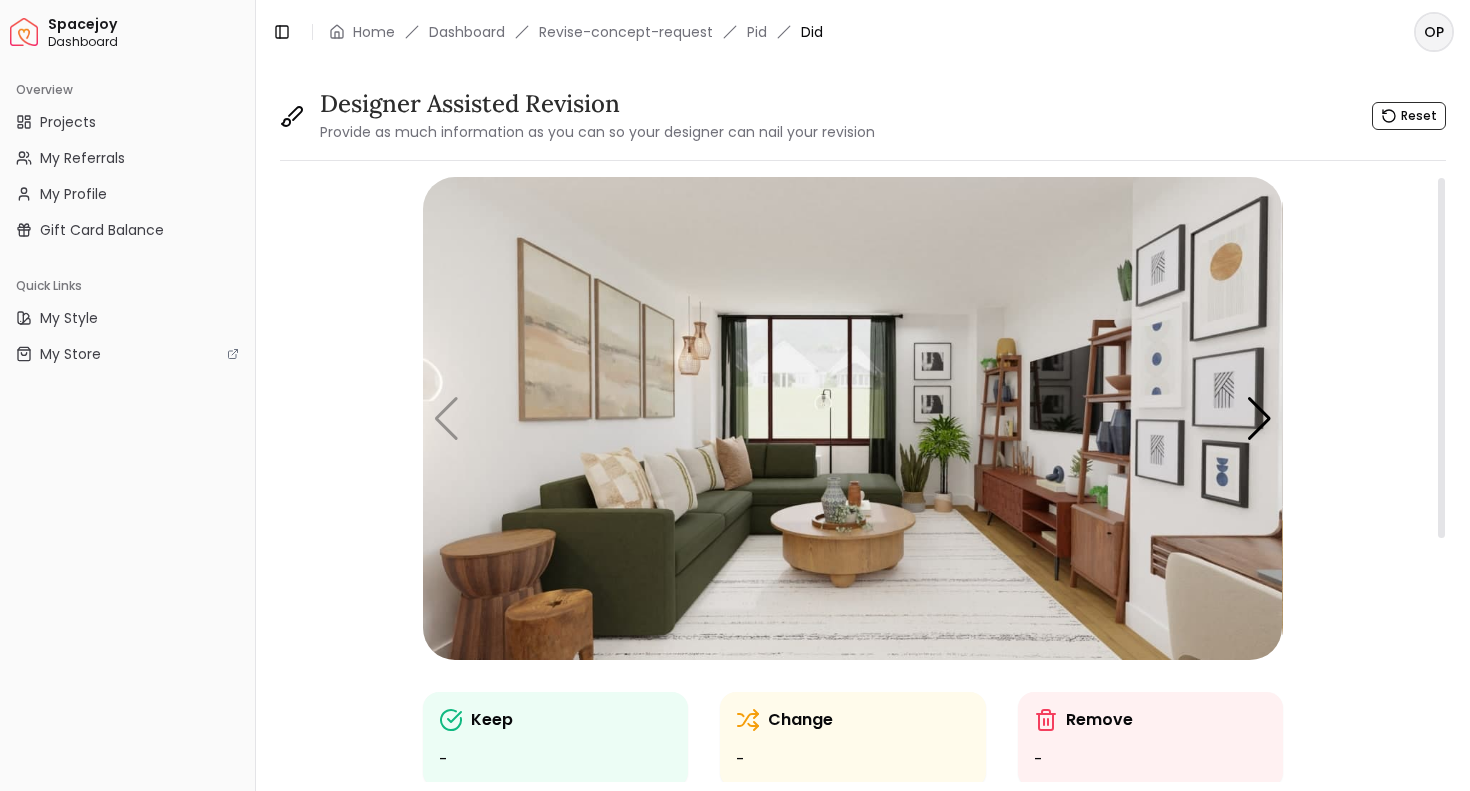 click at bounding box center [852, 418] 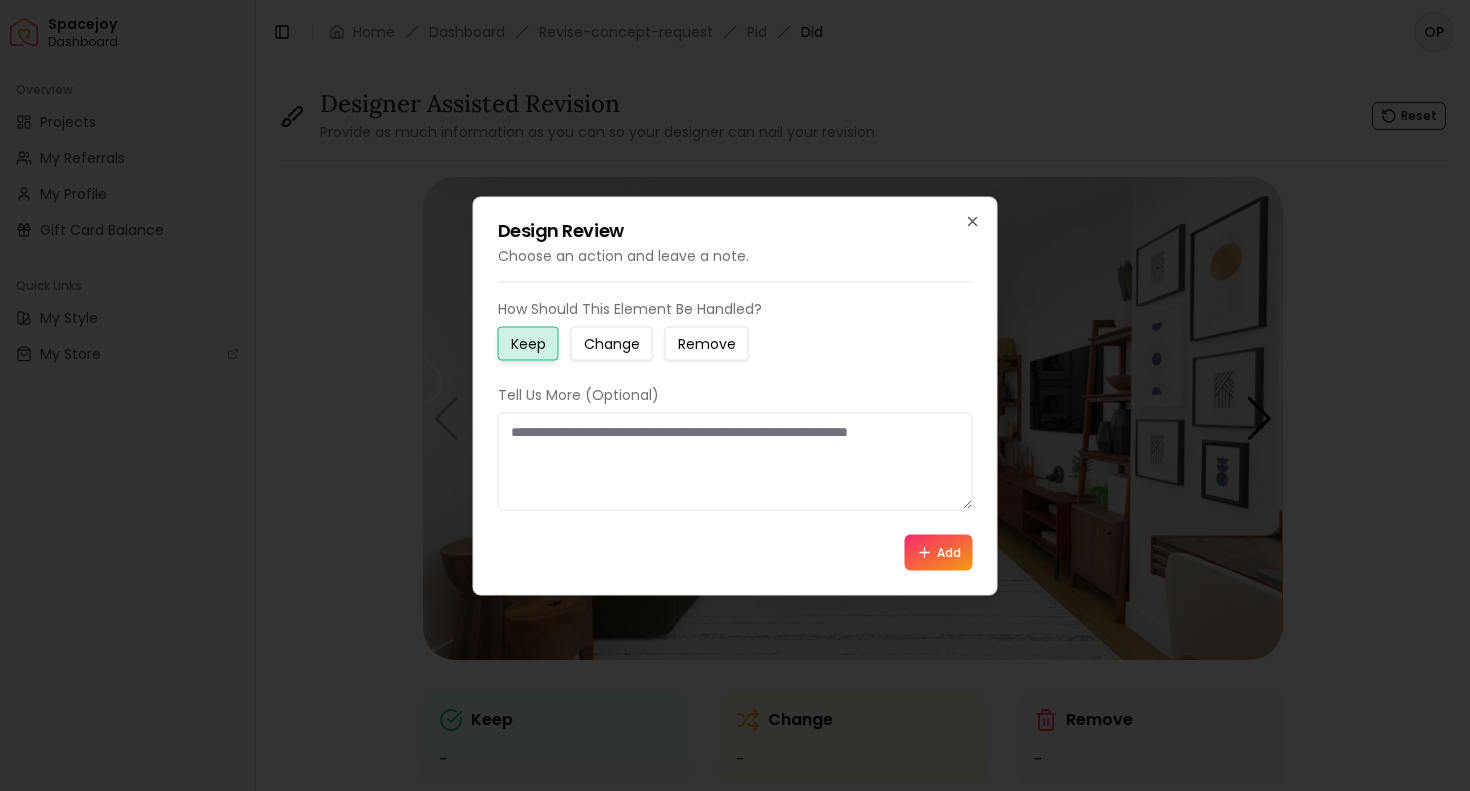 click on "Change" at bounding box center (612, 343) 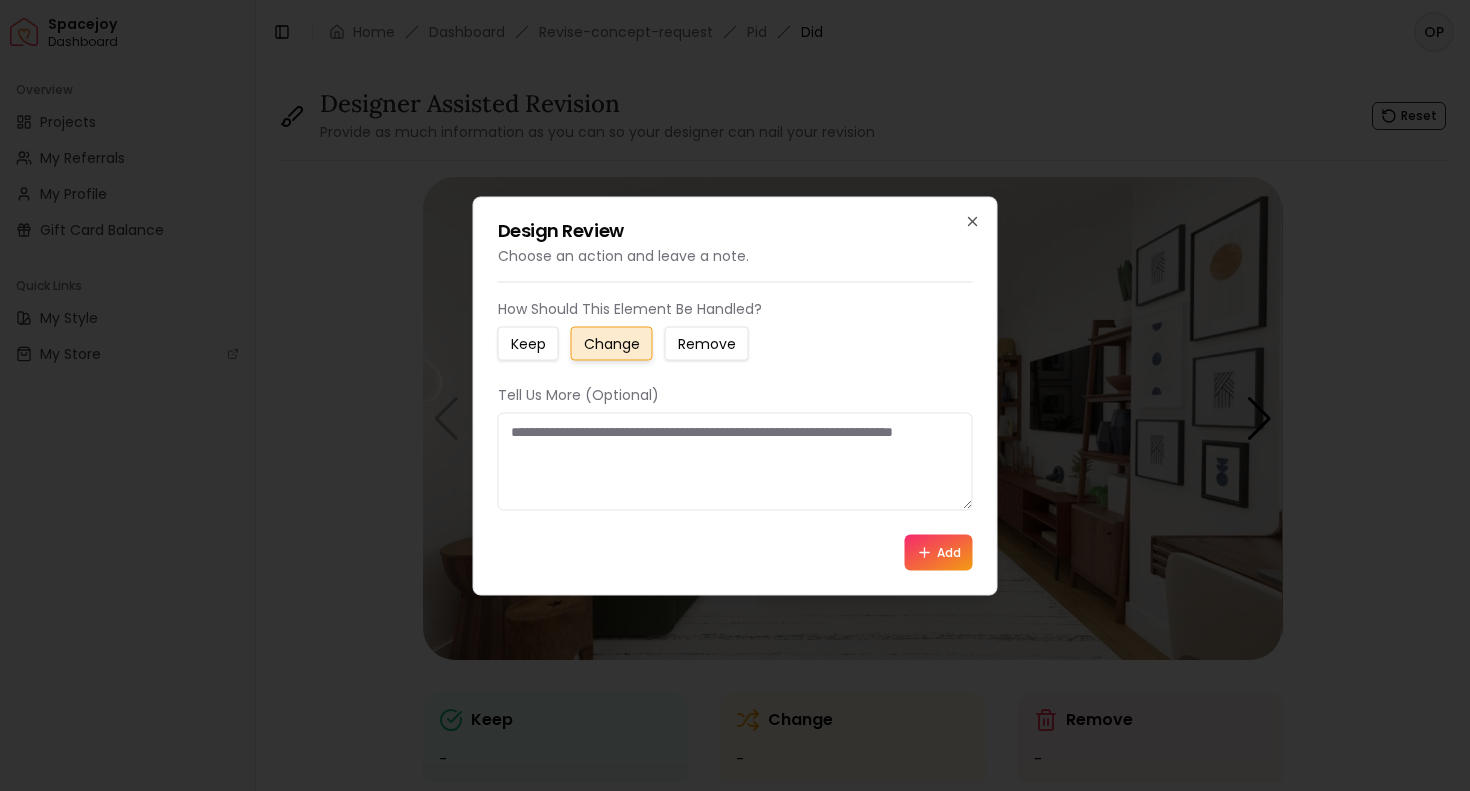 type 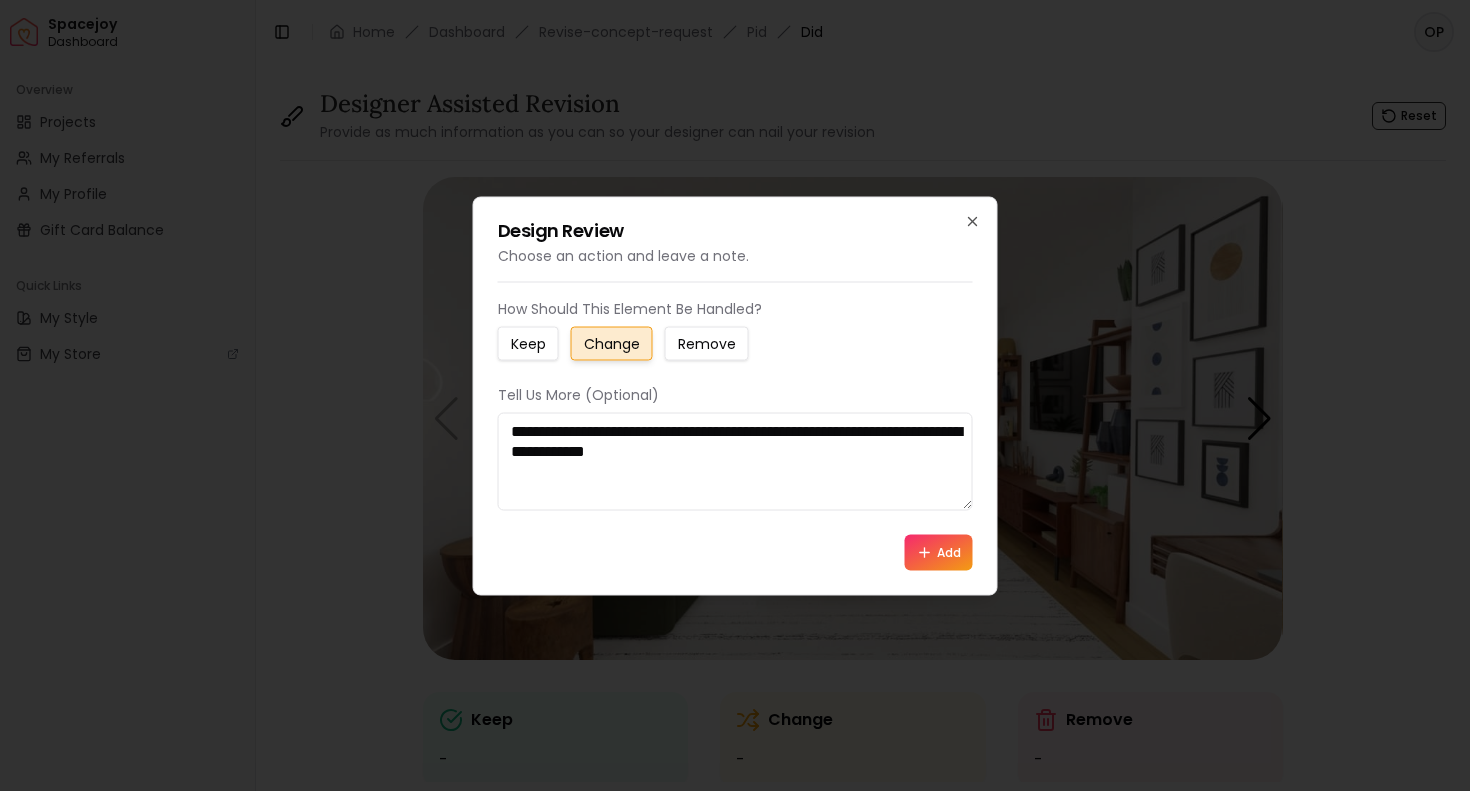 drag, startPoint x: 828, startPoint y: 450, endPoint x: 644, endPoint y: 456, distance: 184.0978 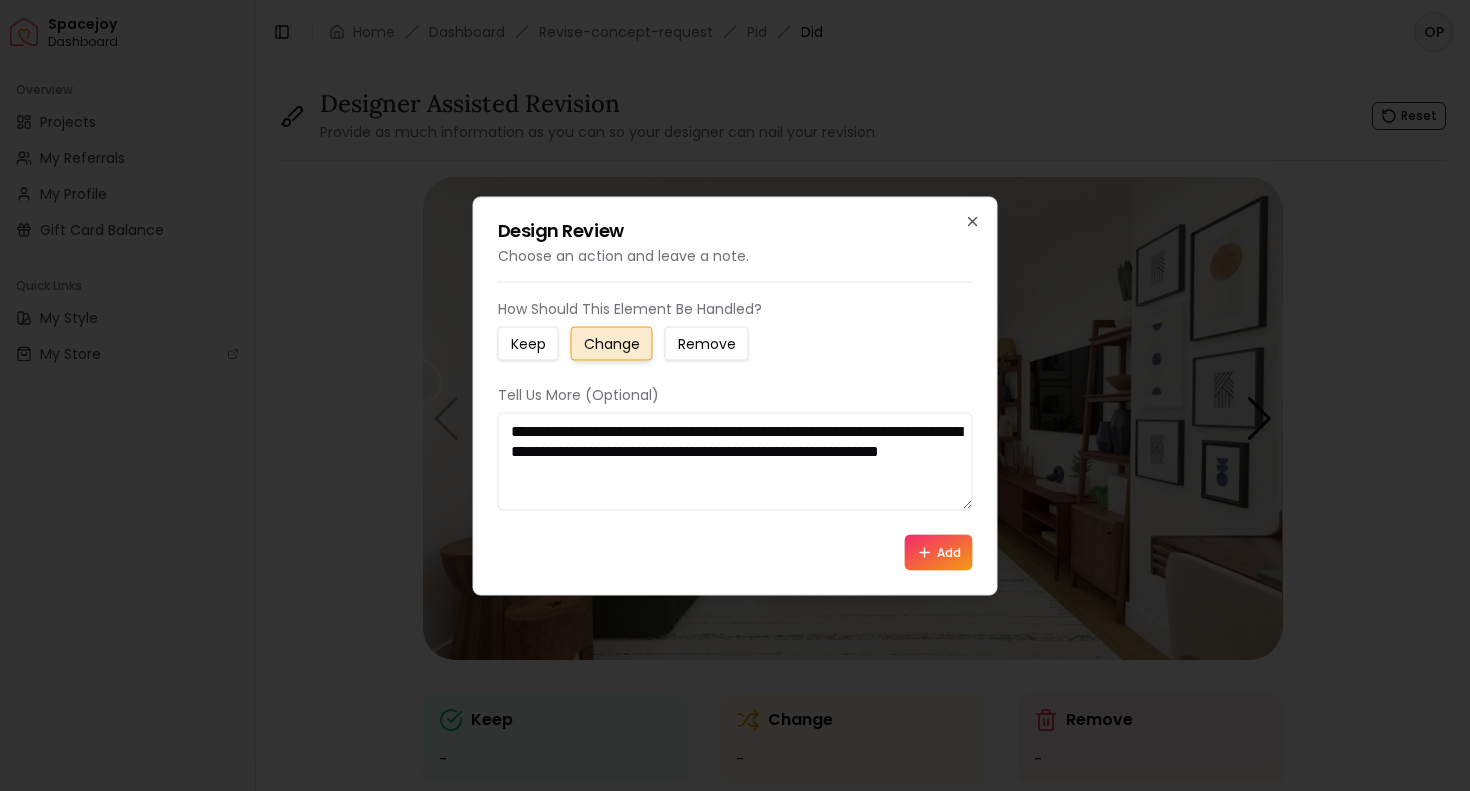 type on "**********" 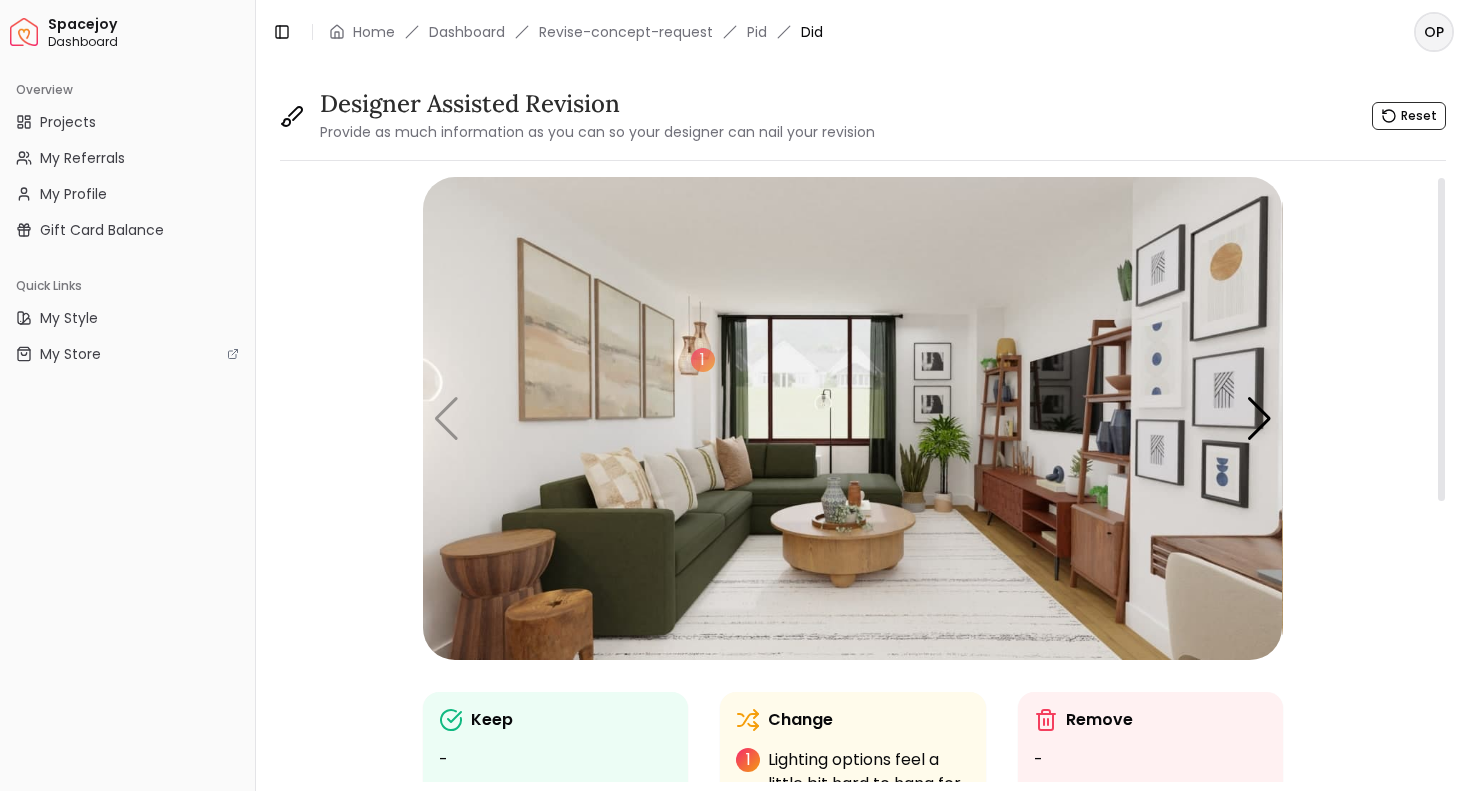 click at bounding box center [852, 418] 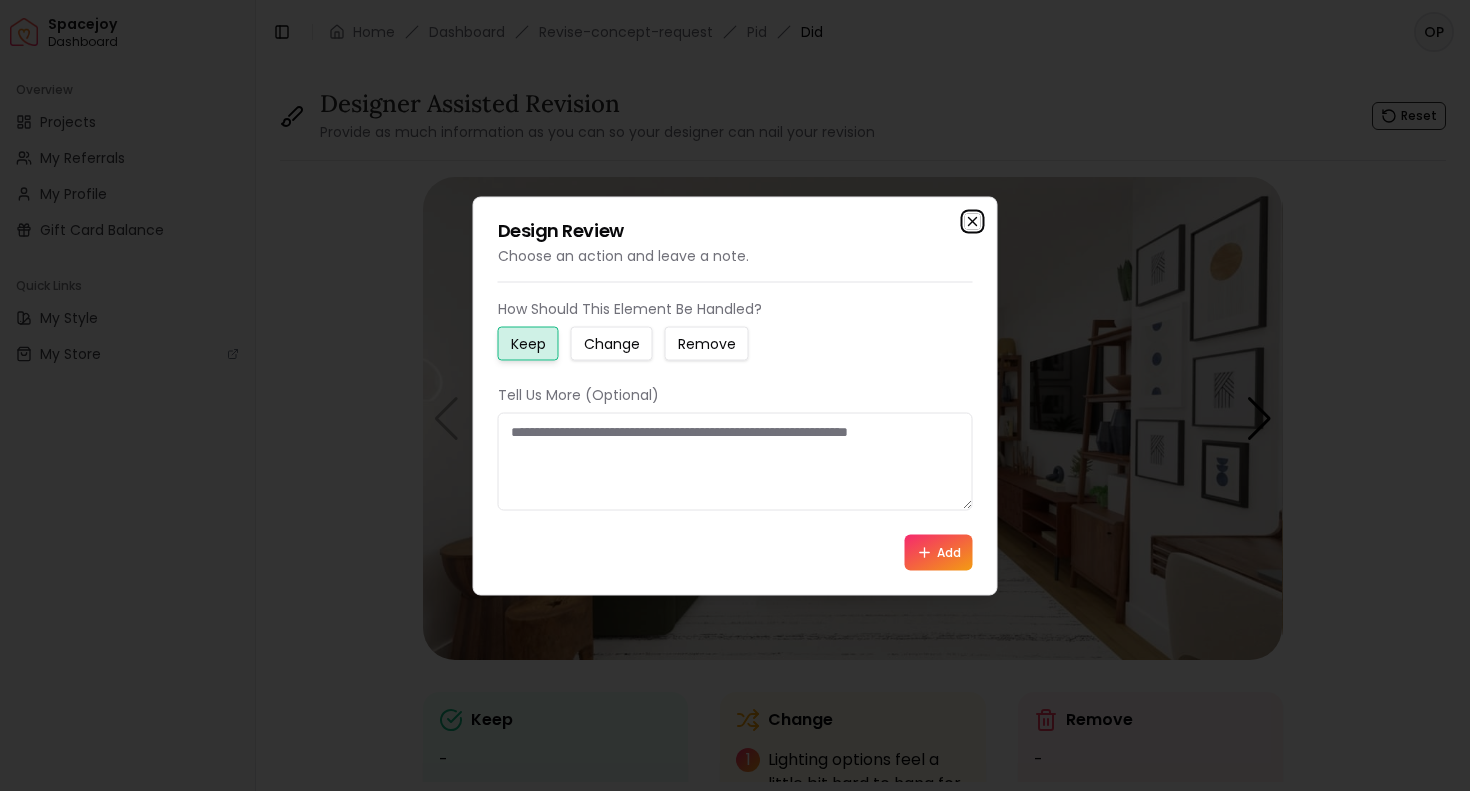 click 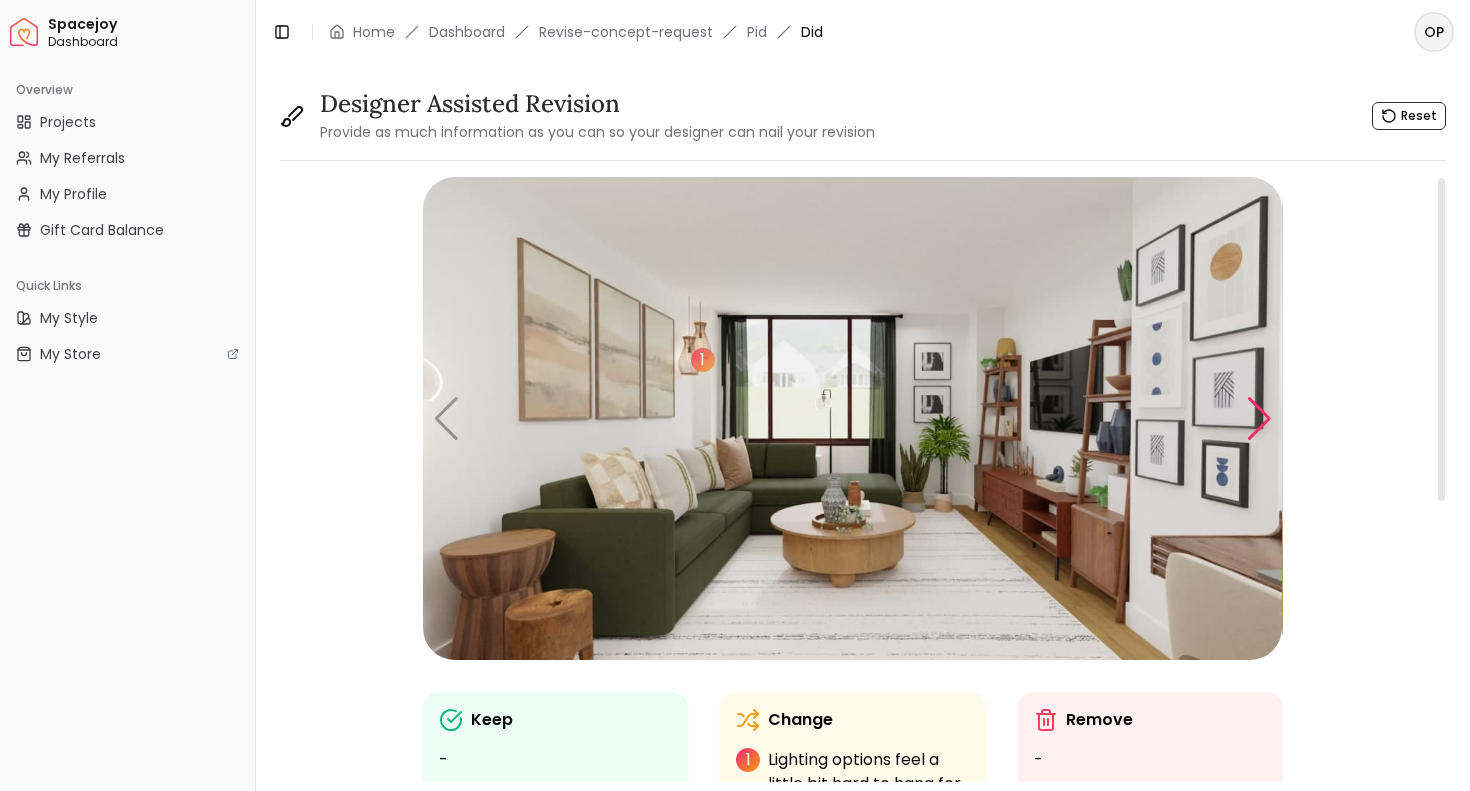 click at bounding box center [1259, 419] 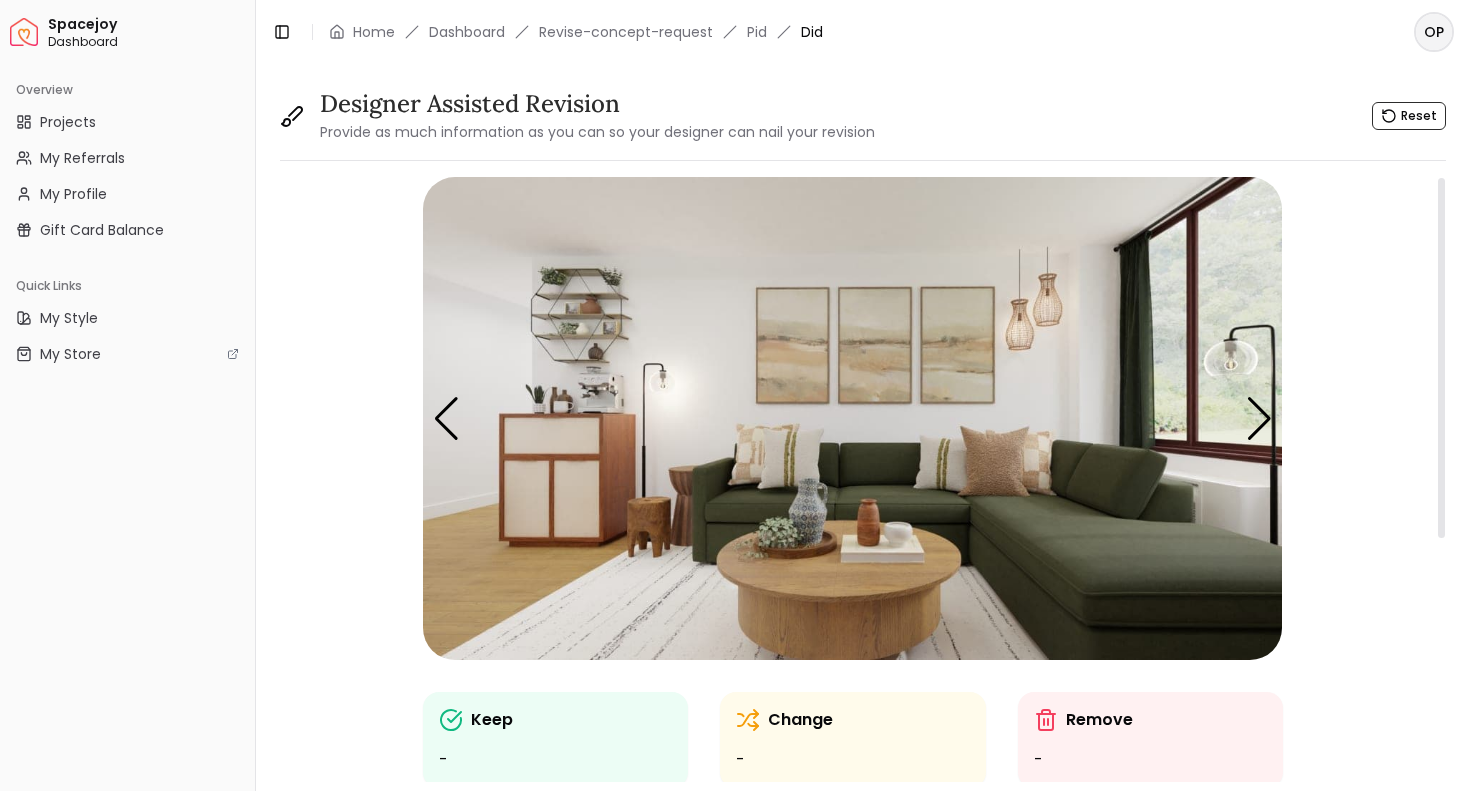 click at bounding box center [852, 418] 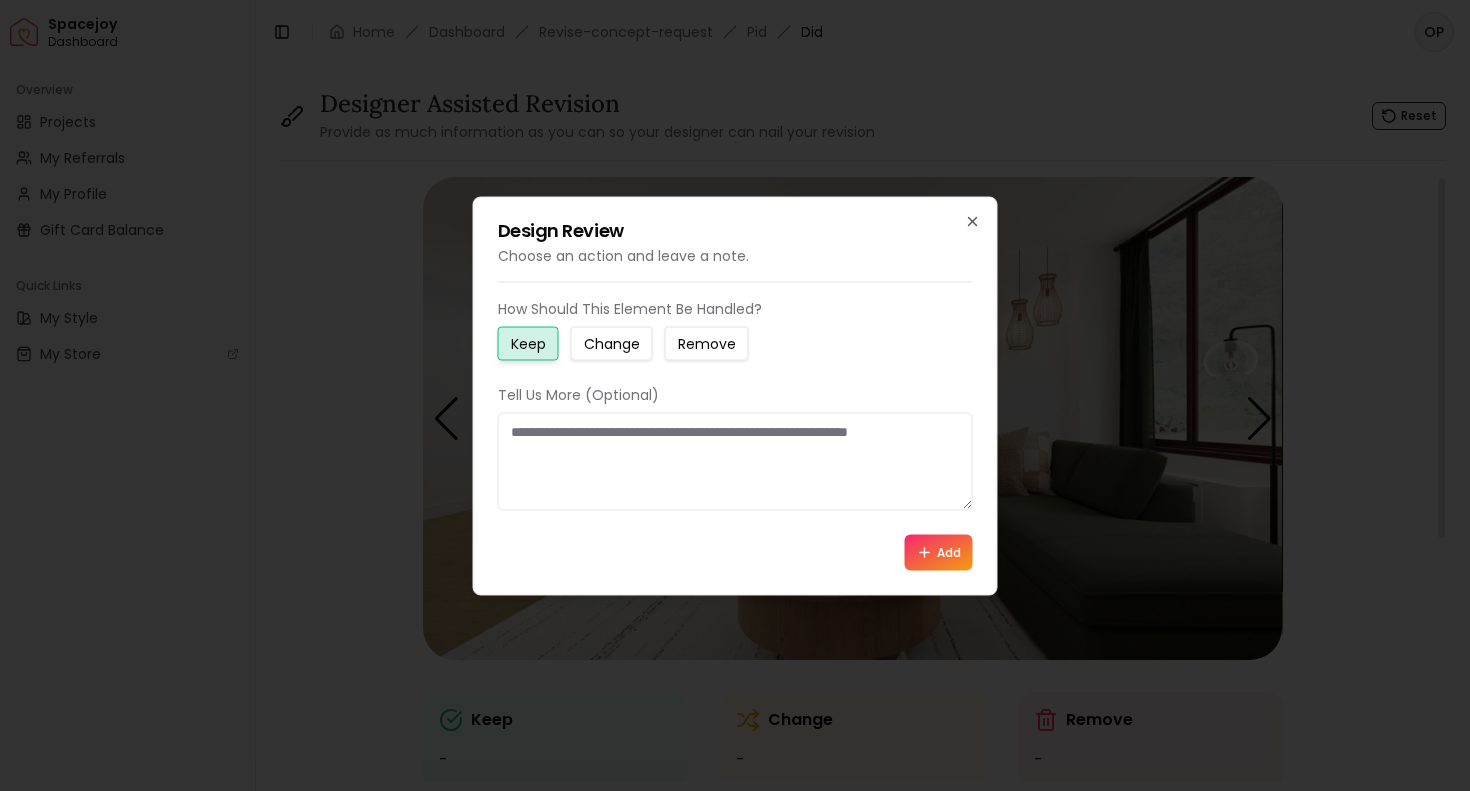 click at bounding box center [735, 461] 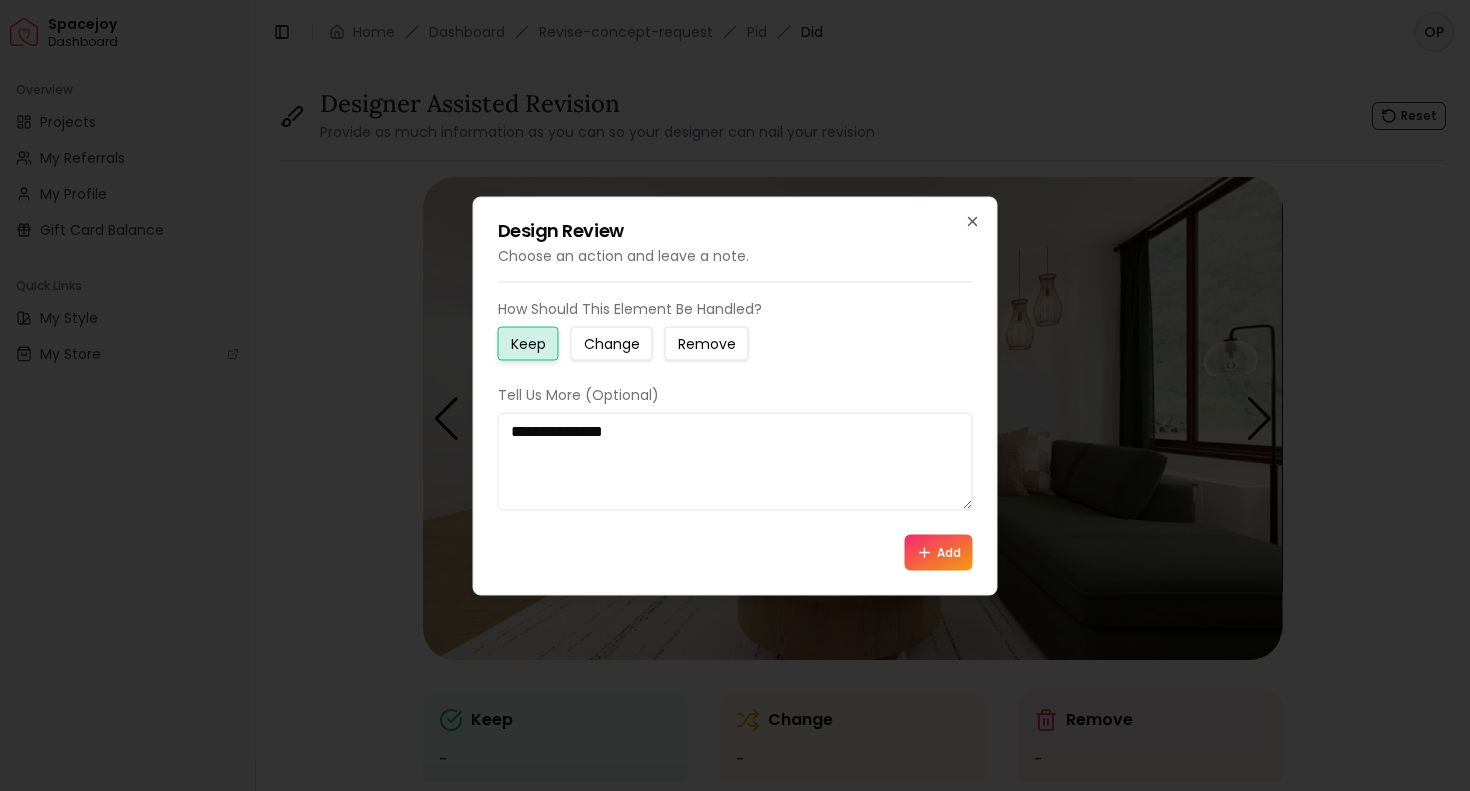 click on "Change" at bounding box center (612, 343) 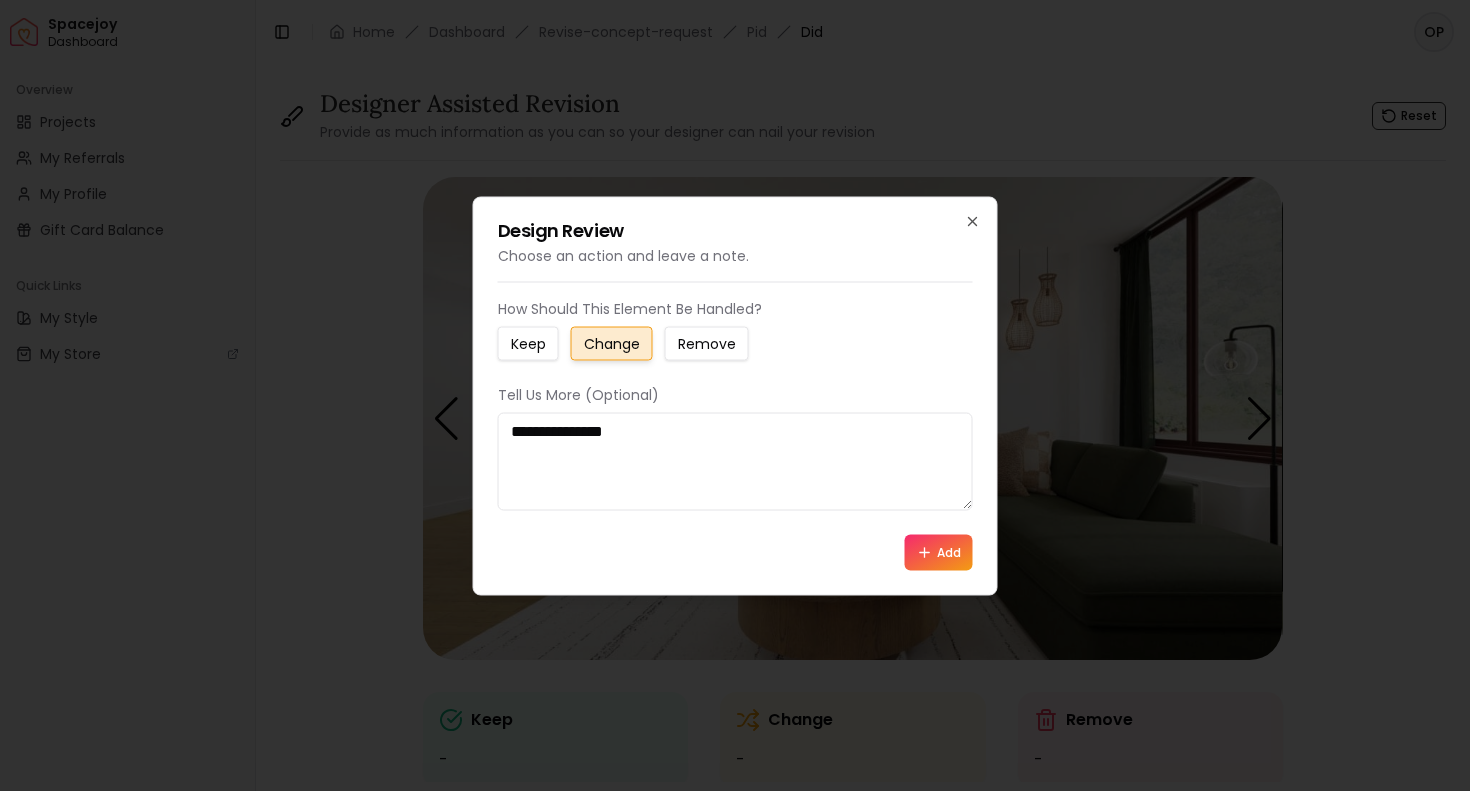 click on "**********" at bounding box center [735, 461] 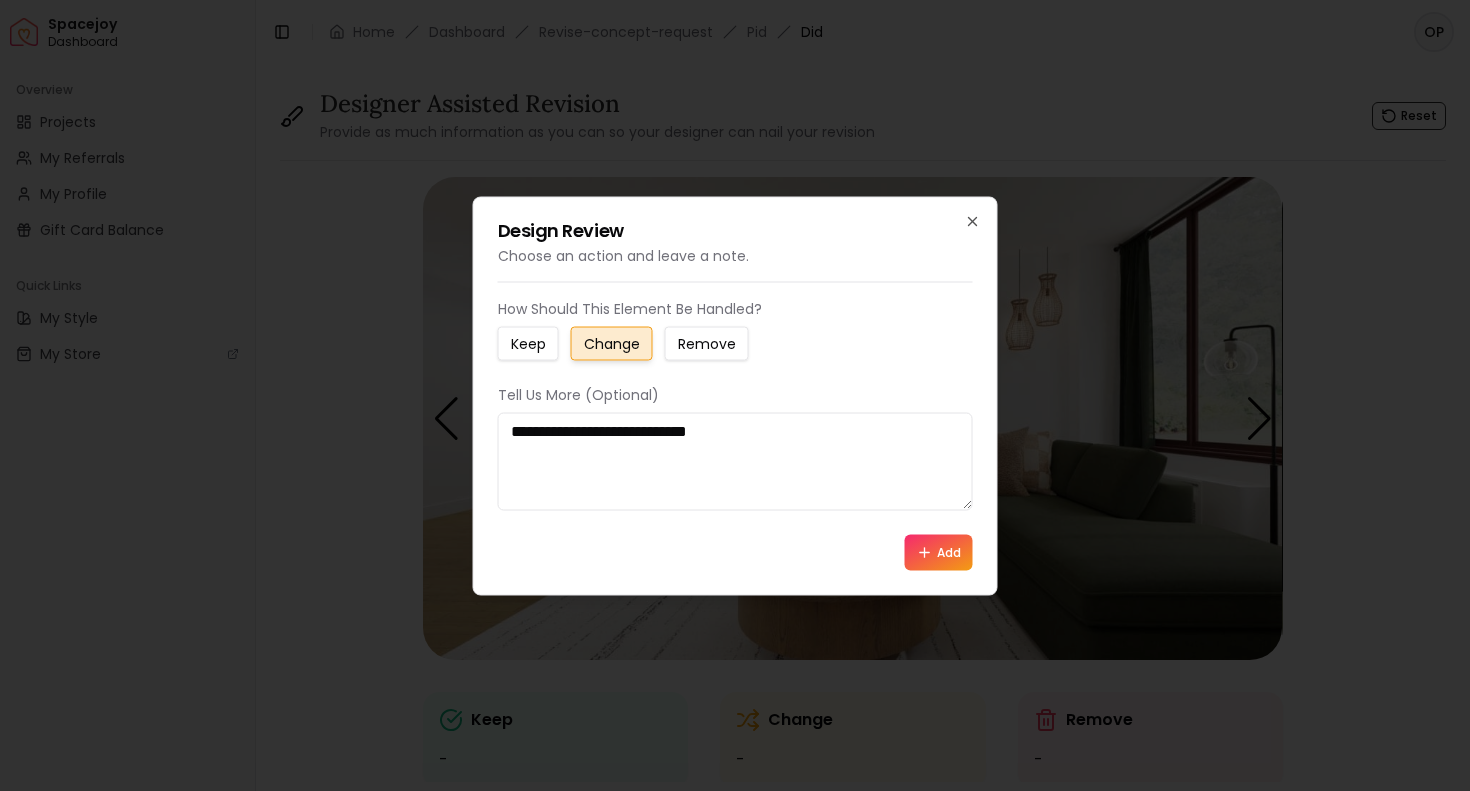 click on "**********" at bounding box center (735, 461) 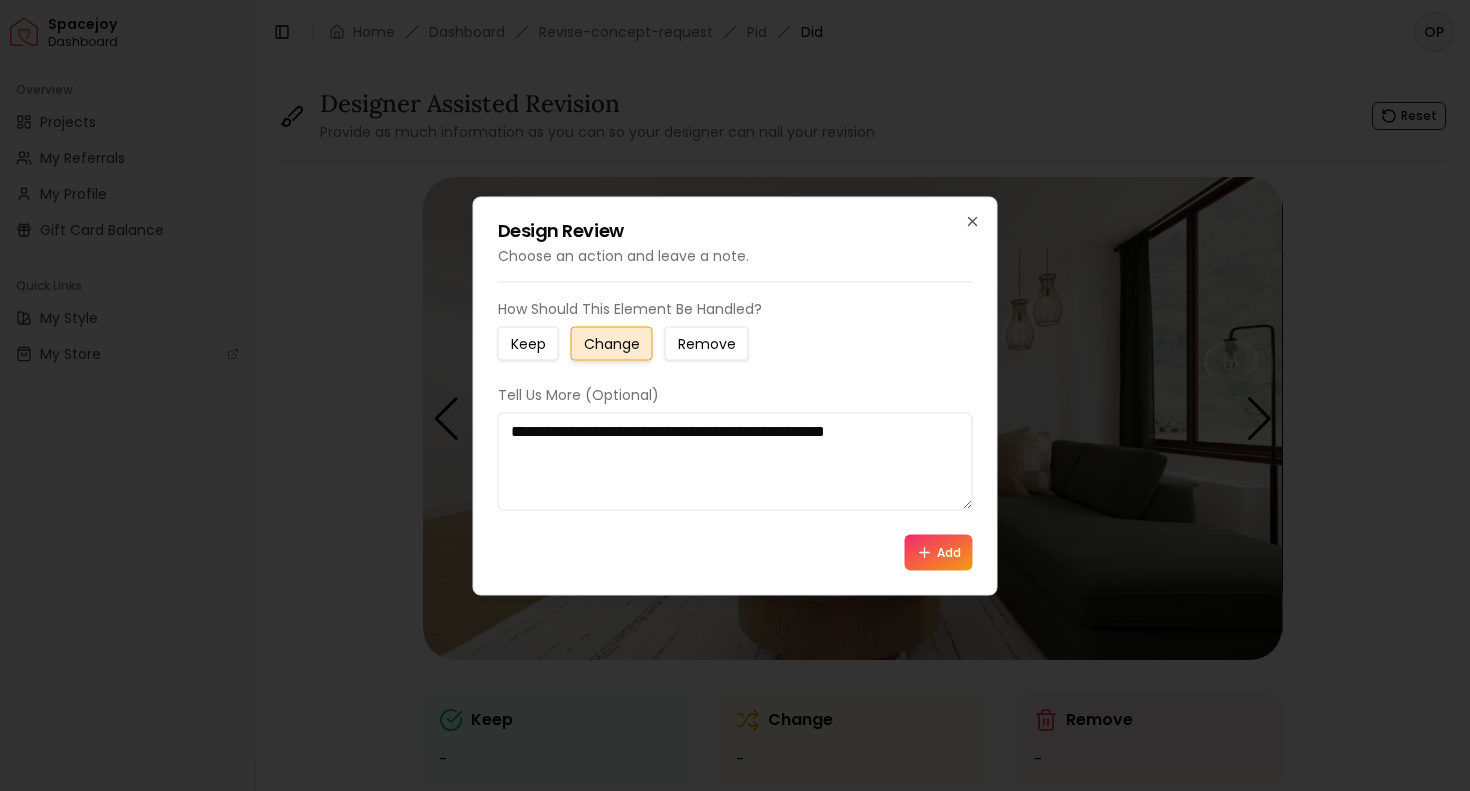 click on "**********" at bounding box center (735, 461) 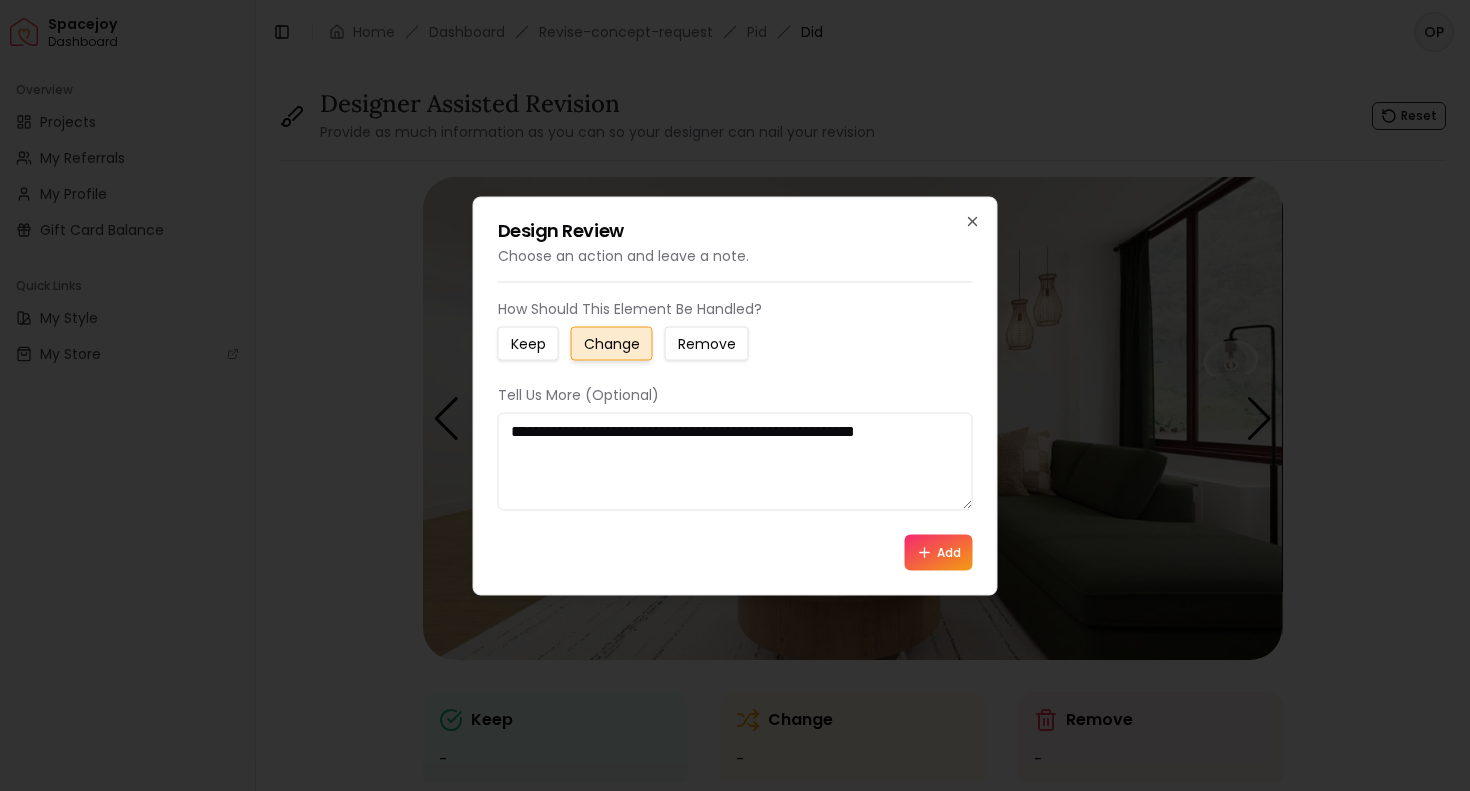 click on "**********" at bounding box center [735, 461] 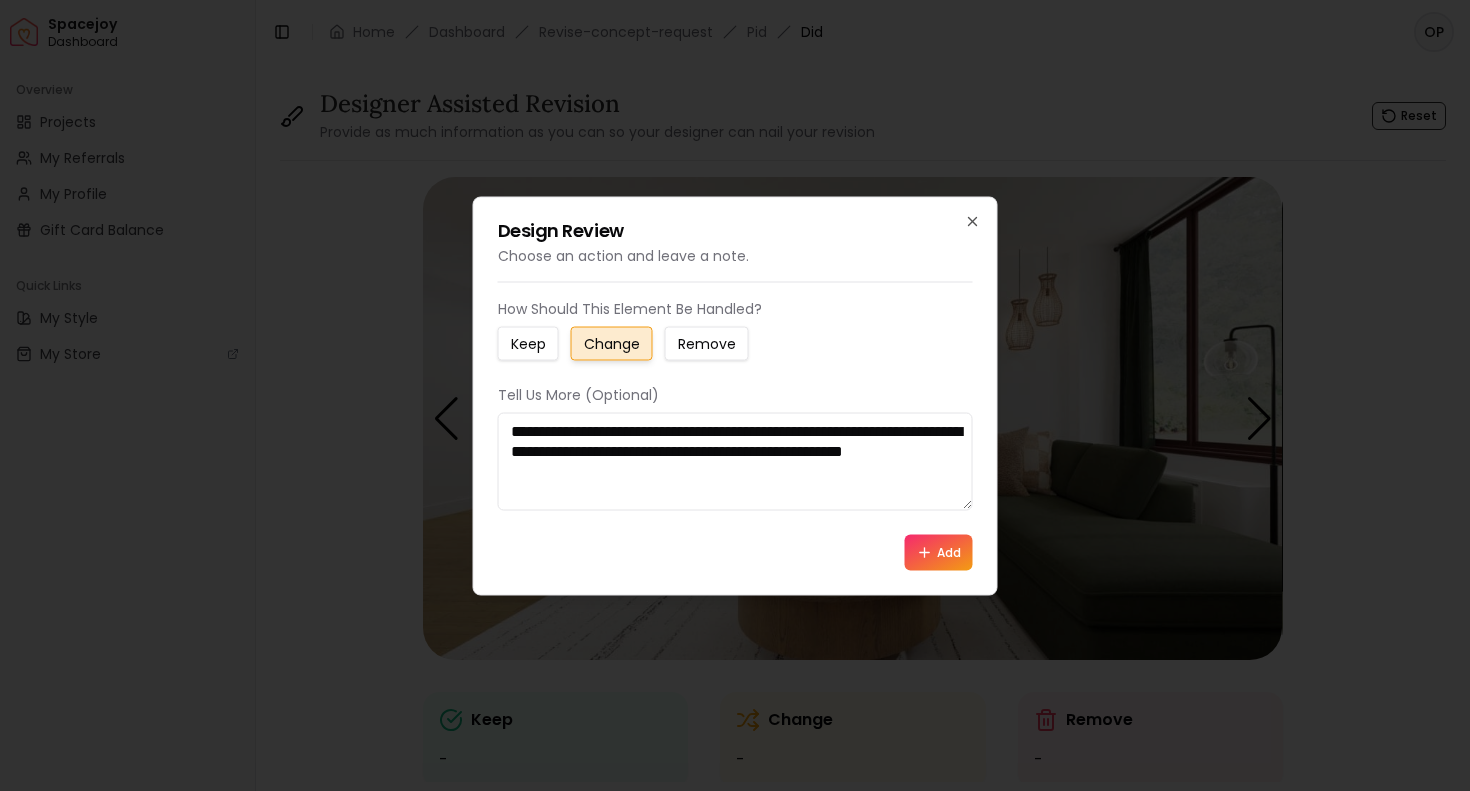 drag, startPoint x: 962, startPoint y: 551, endPoint x: 784, endPoint y: 455, distance: 202.23749 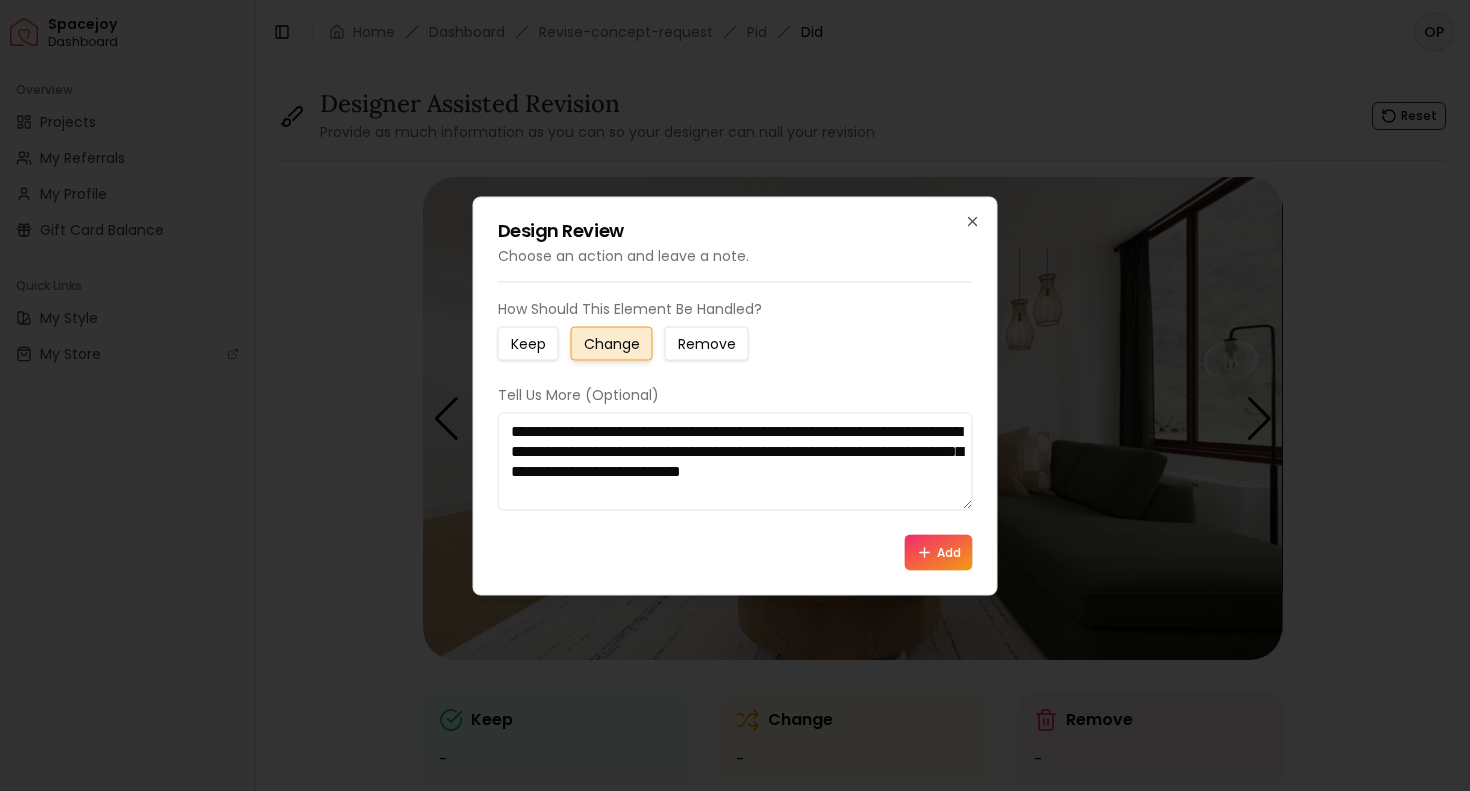 type on "**********" 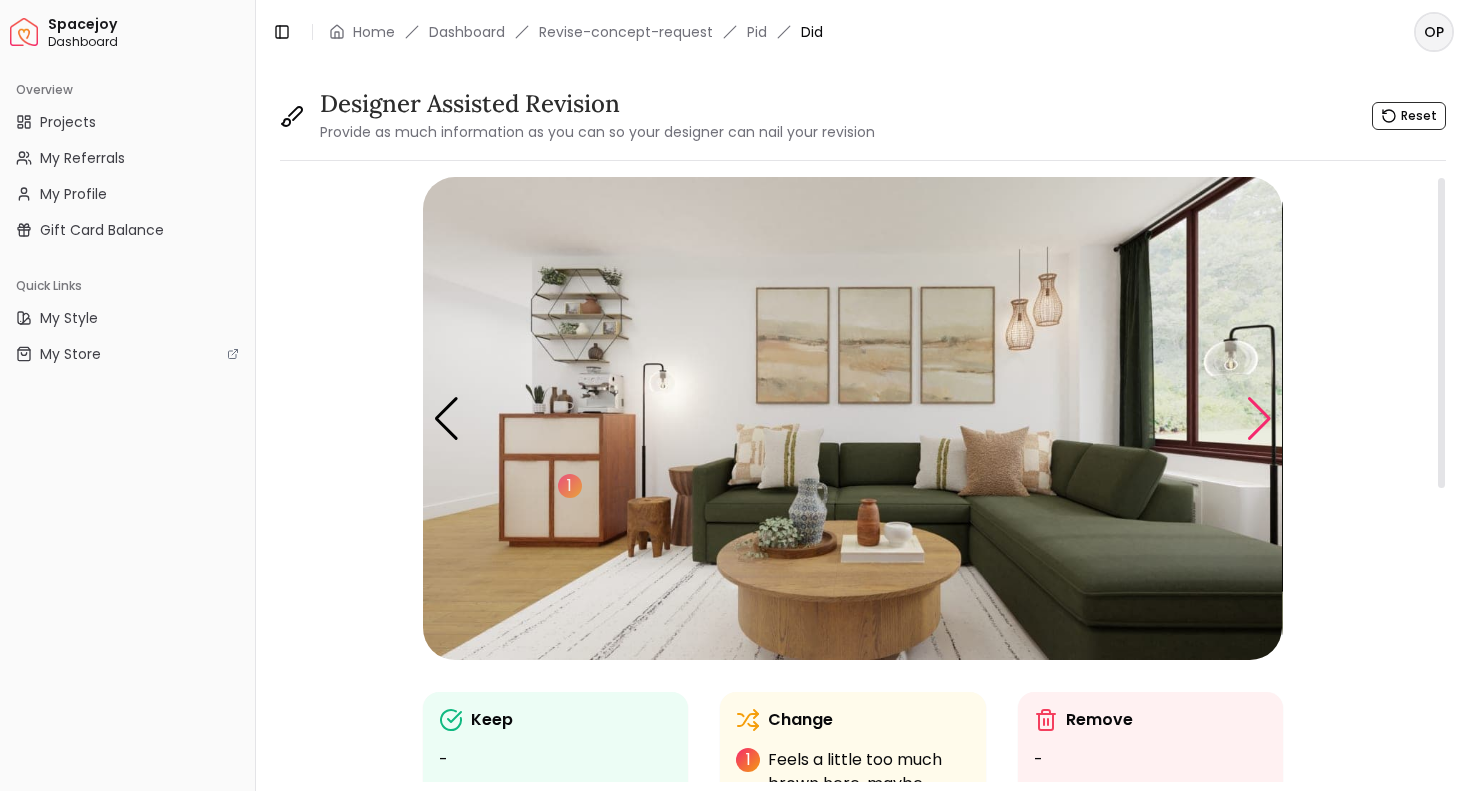 click at bounding box center [1259, 419] 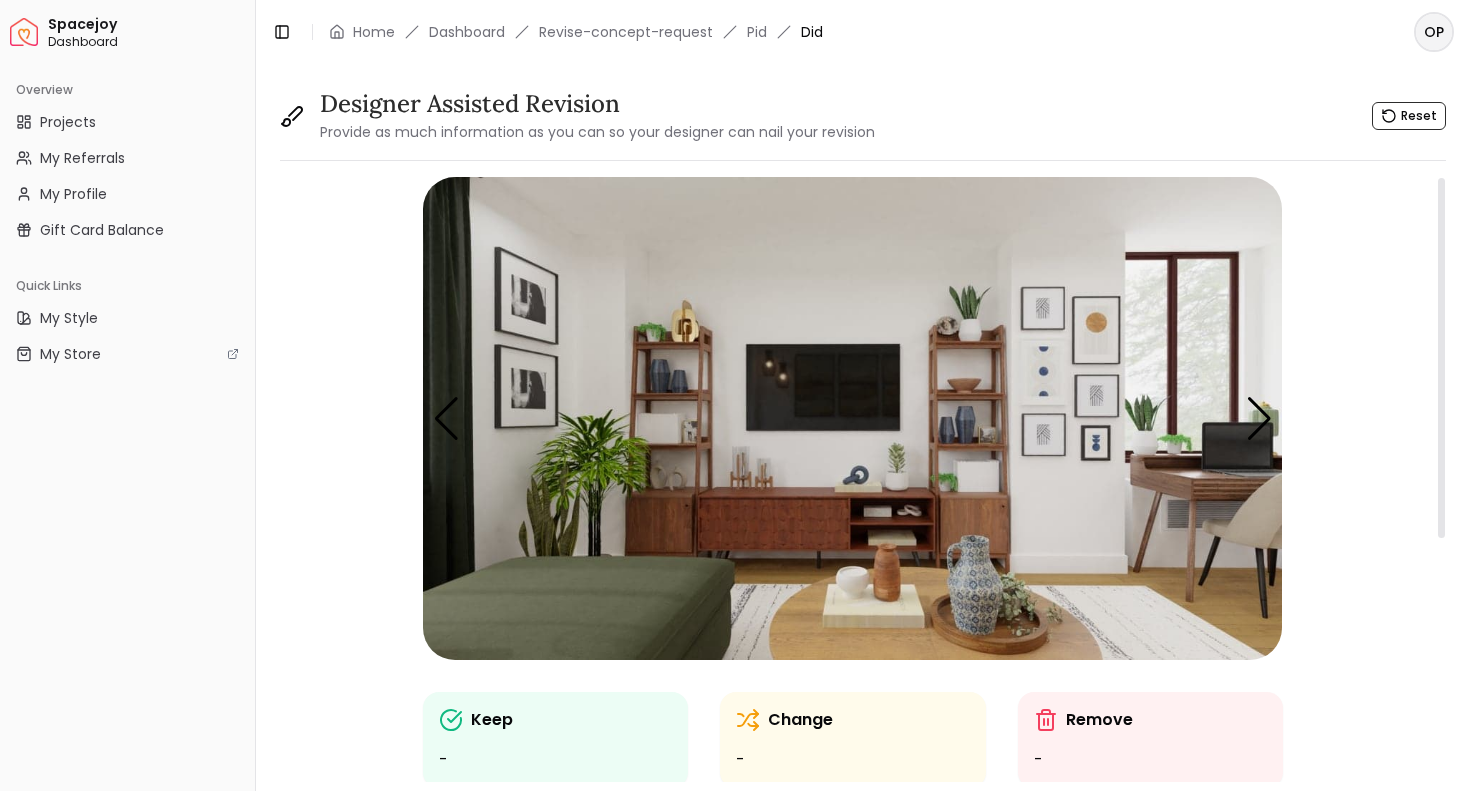 click at bounding box center [852, 418] 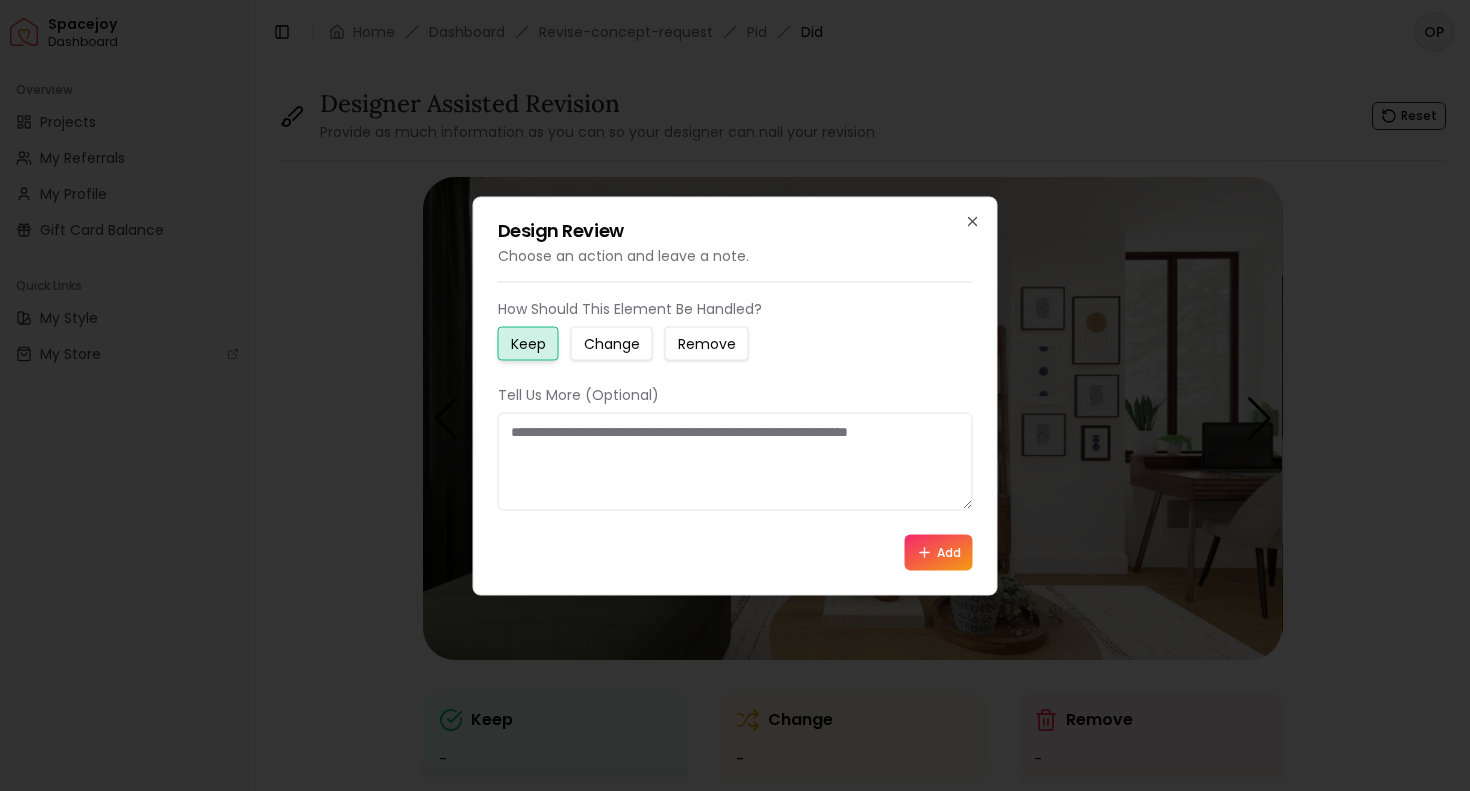 click on "Change" at bounding box center (612, 343) 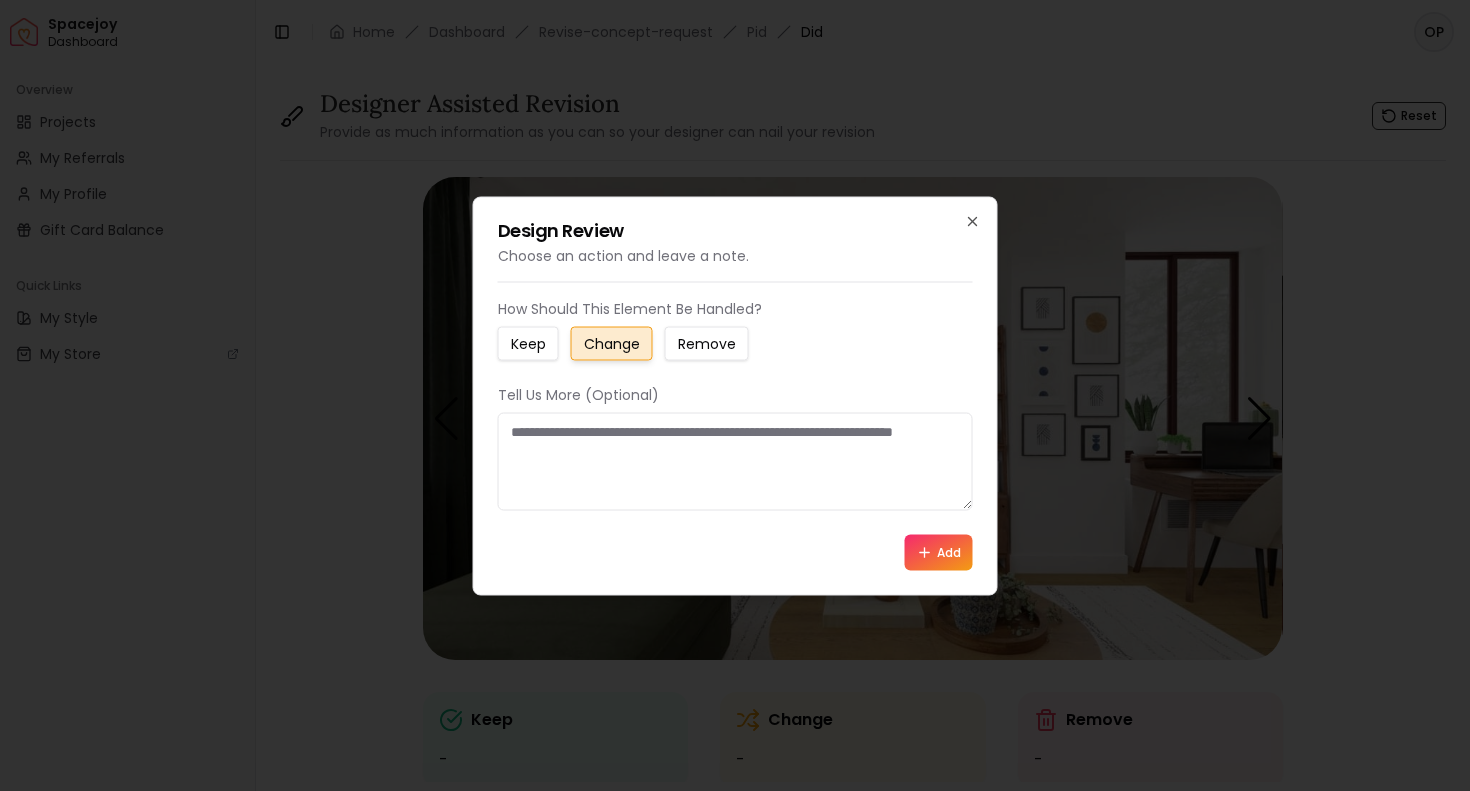 click at bounding box center [735, 461] 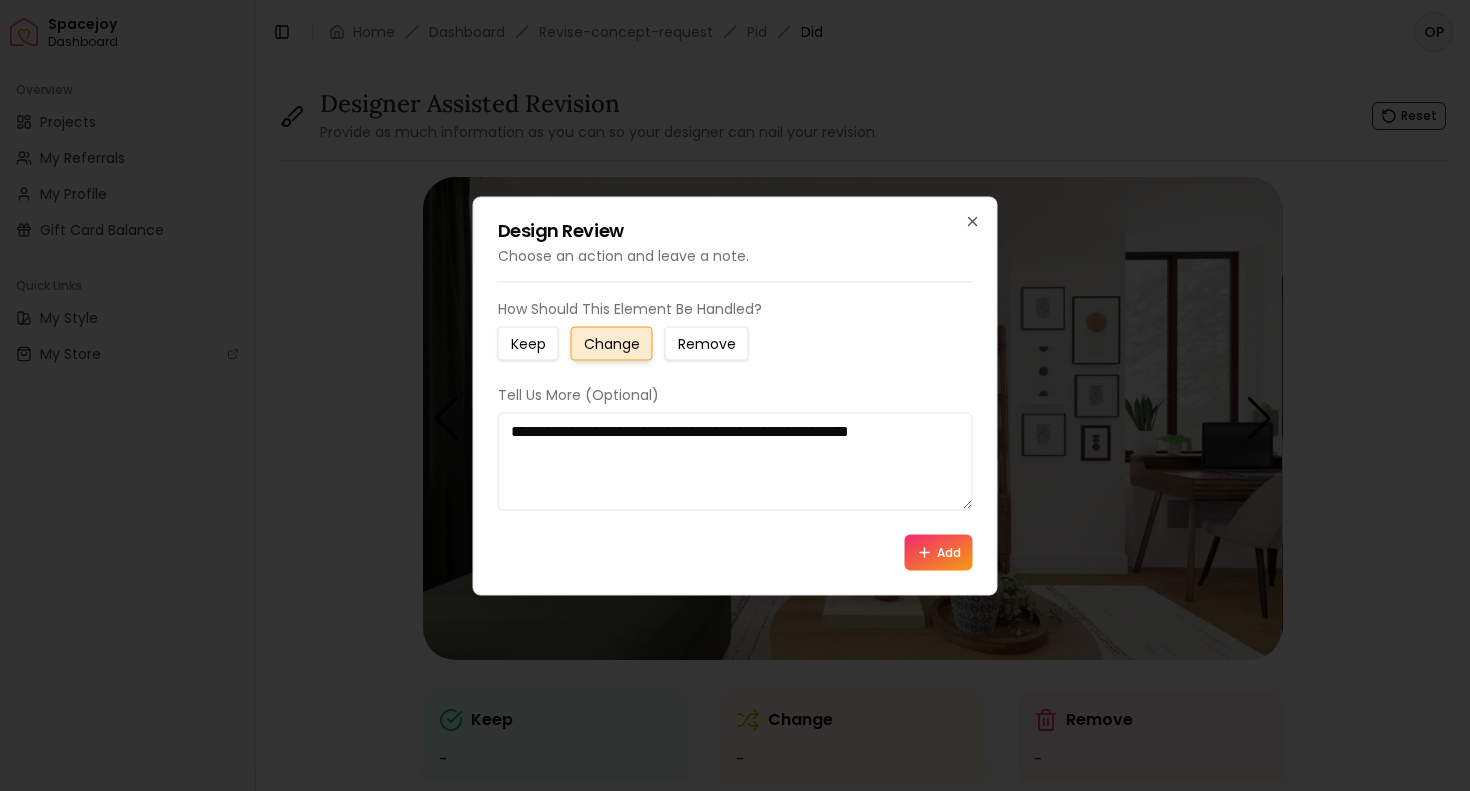 drag, startPoint x: 729, startPoint y: 427, endPoint x: 688, endPoint y: 427, distance: 41 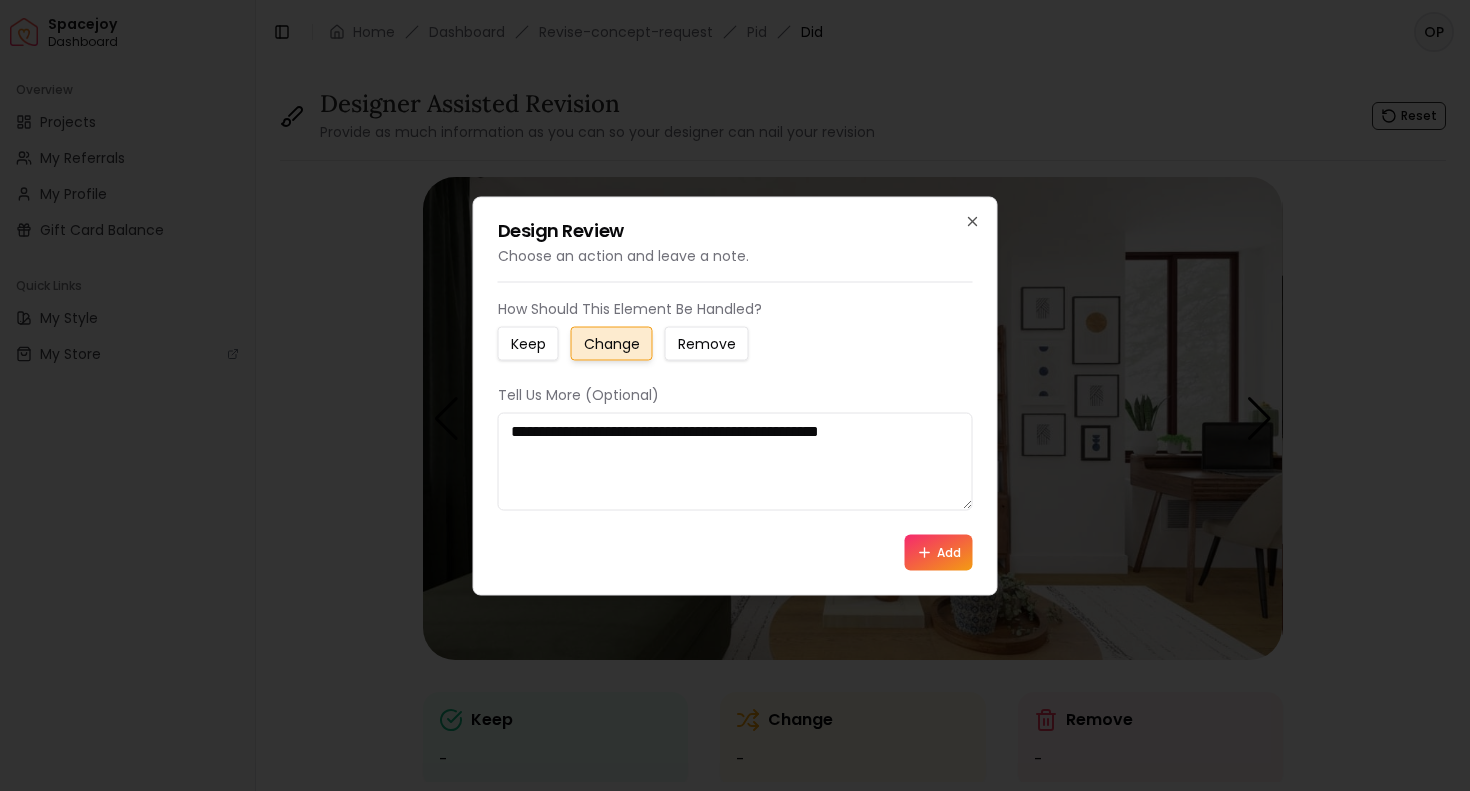 click on "**********" at bounding box center (735, 461) 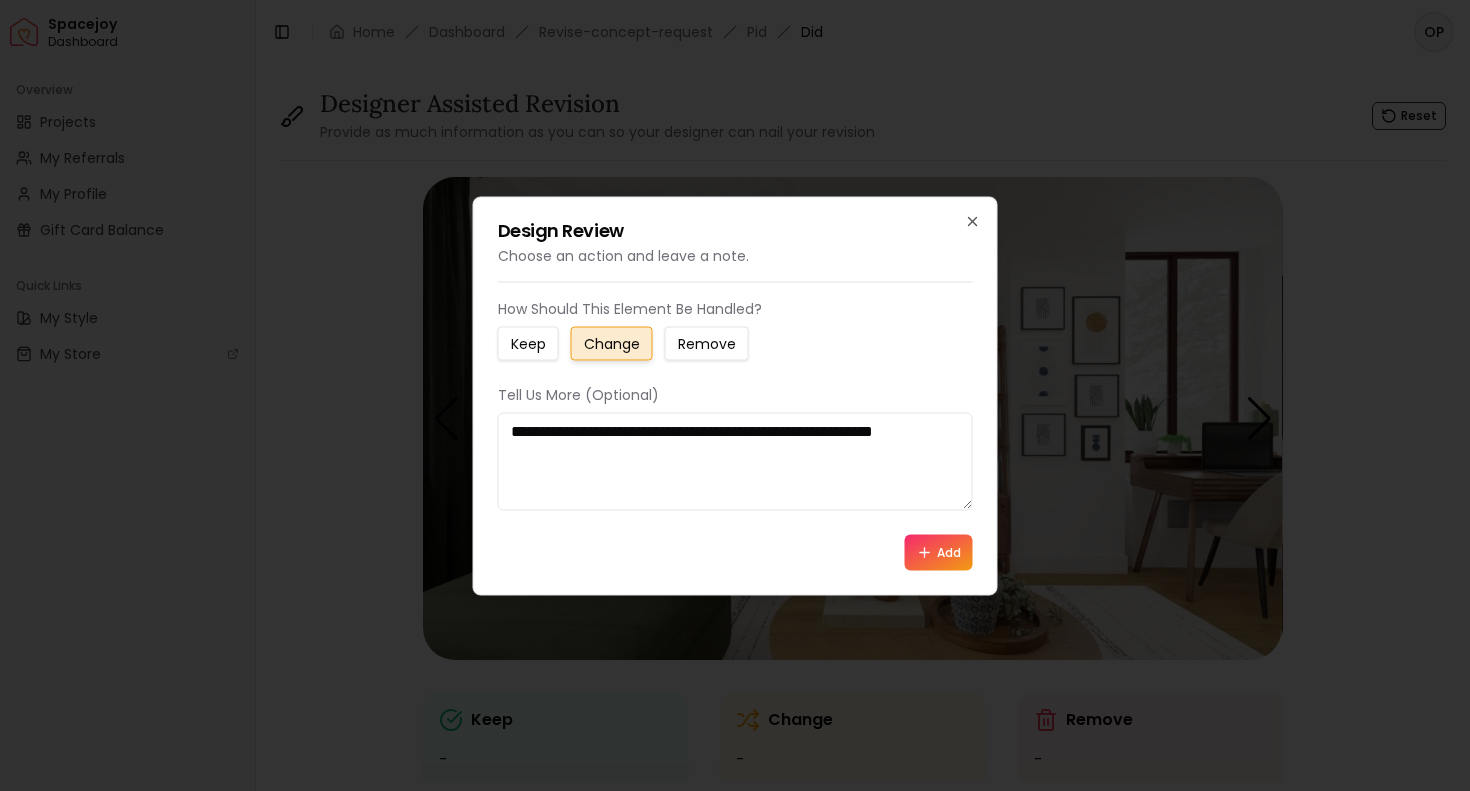 click on "**********" at bounding box center (735, 461) 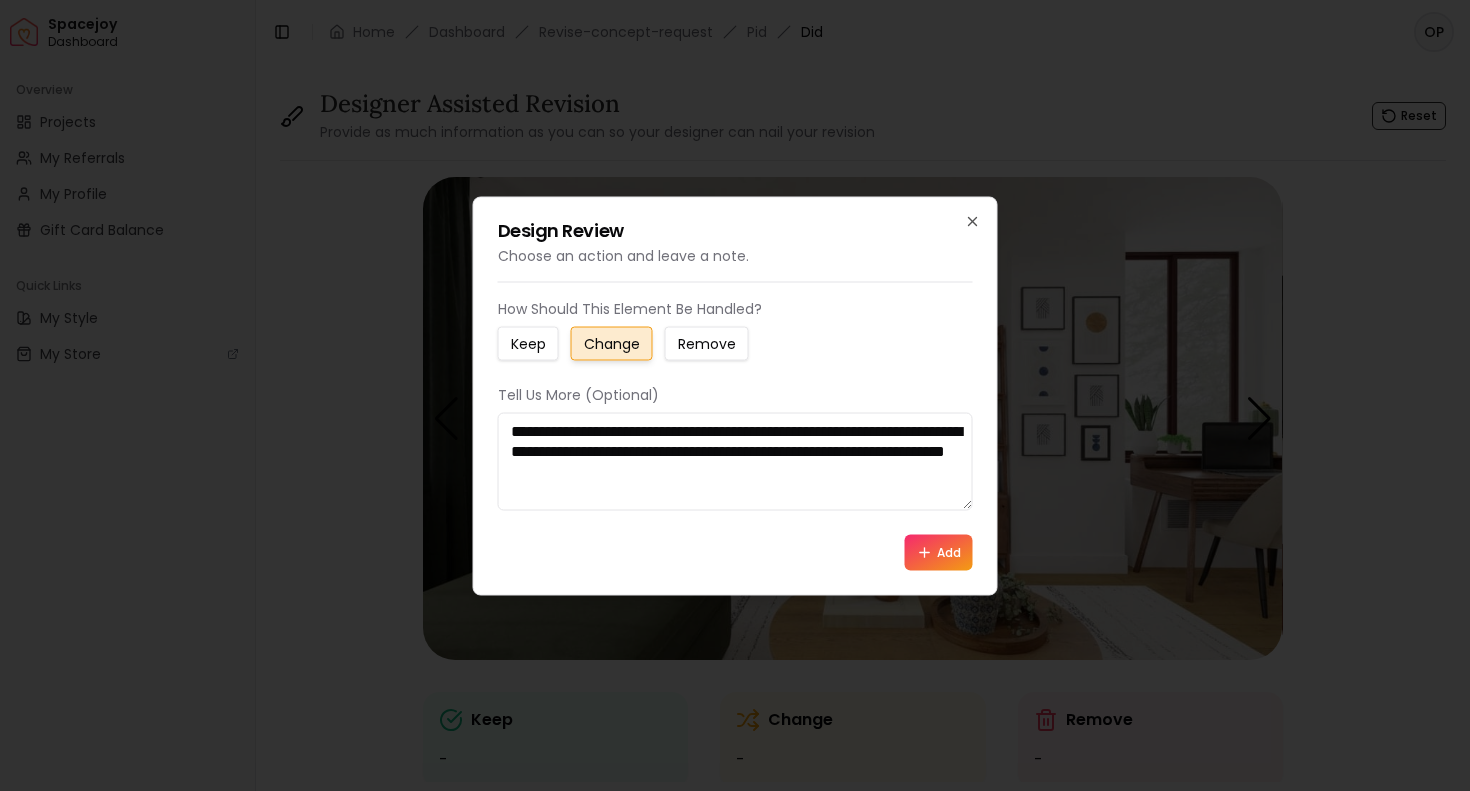 click on "**********" at bounding box center [735, 461] 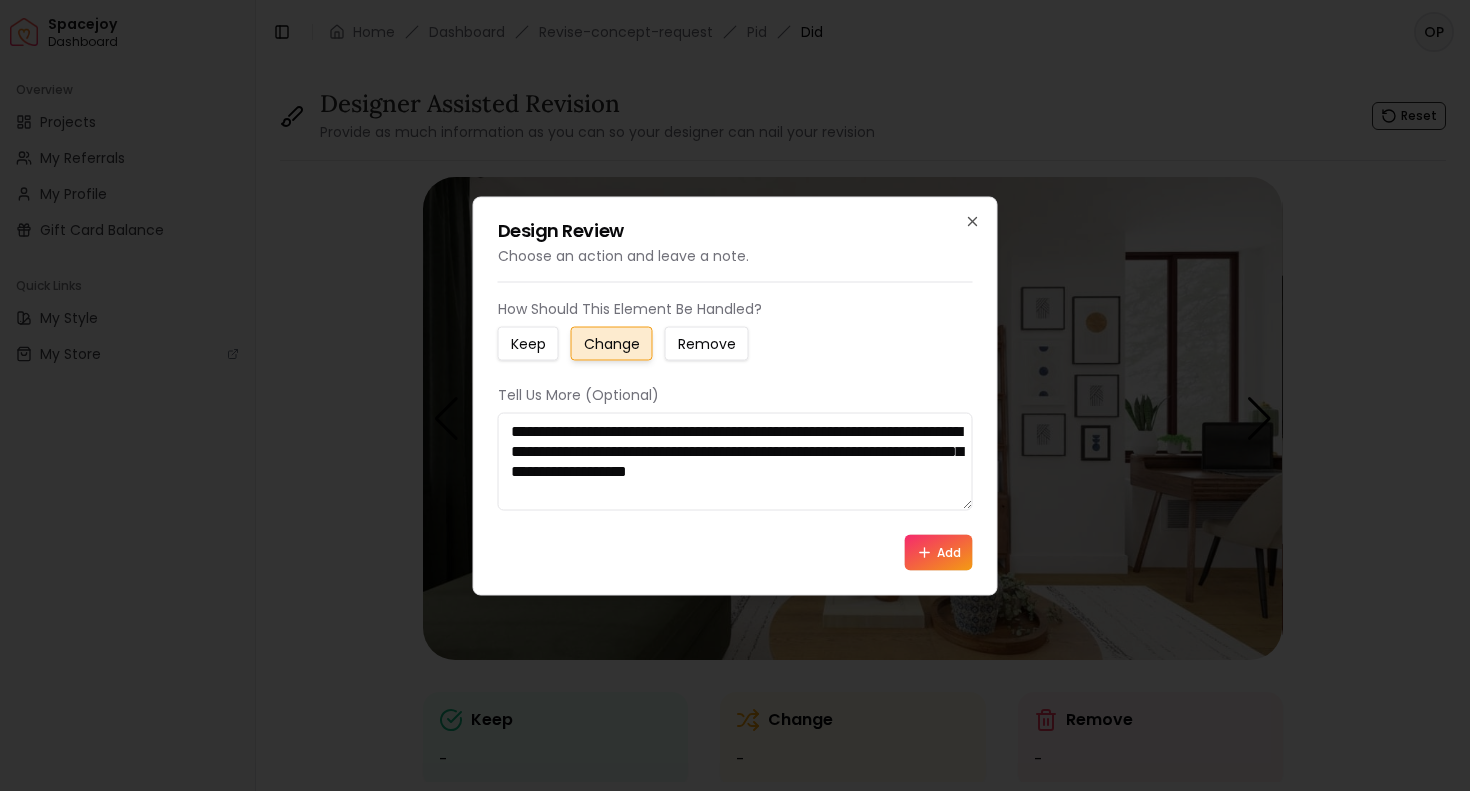 type on "**********" 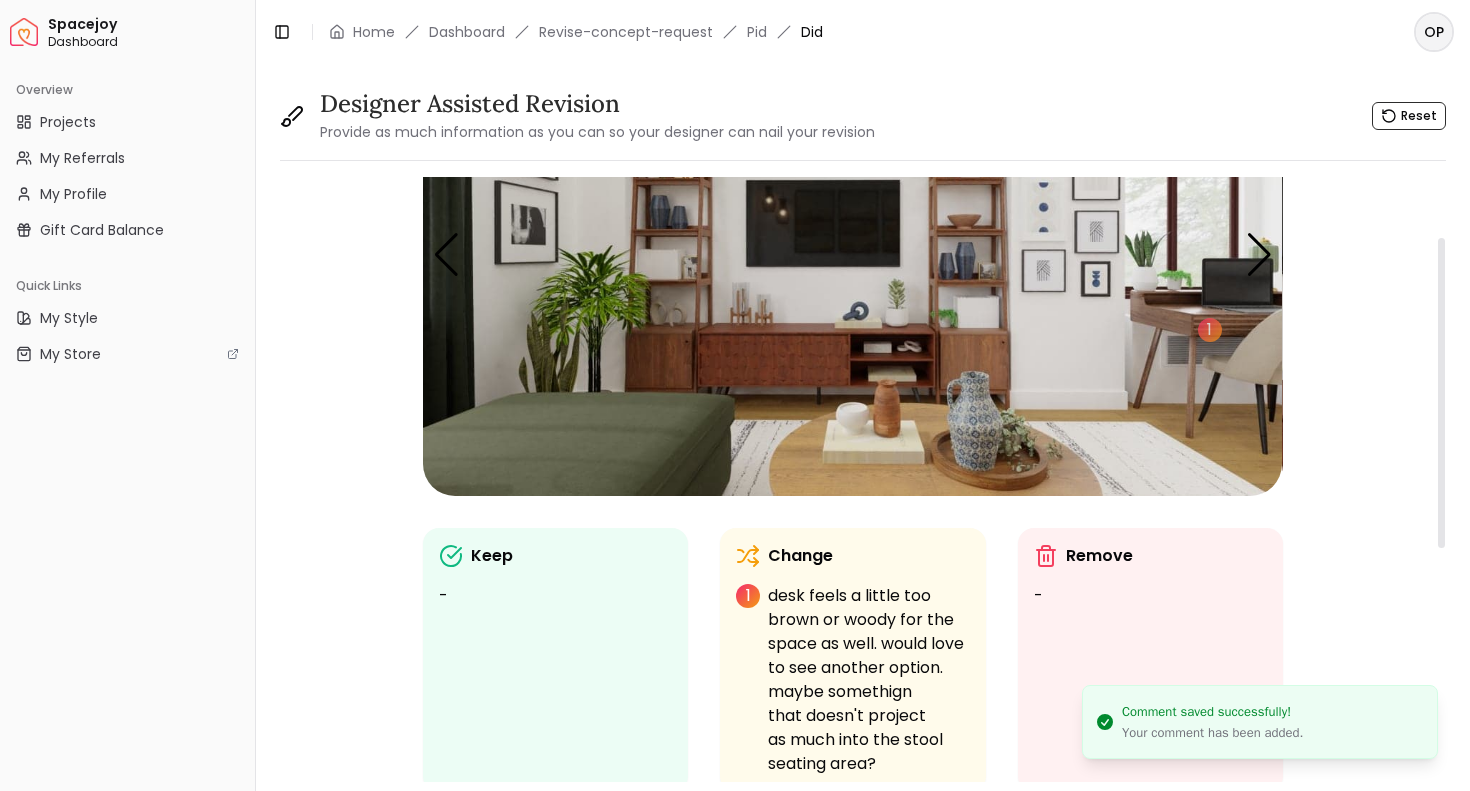 scroll, scrollTop: 0, scrollLeft: 0, axis: both 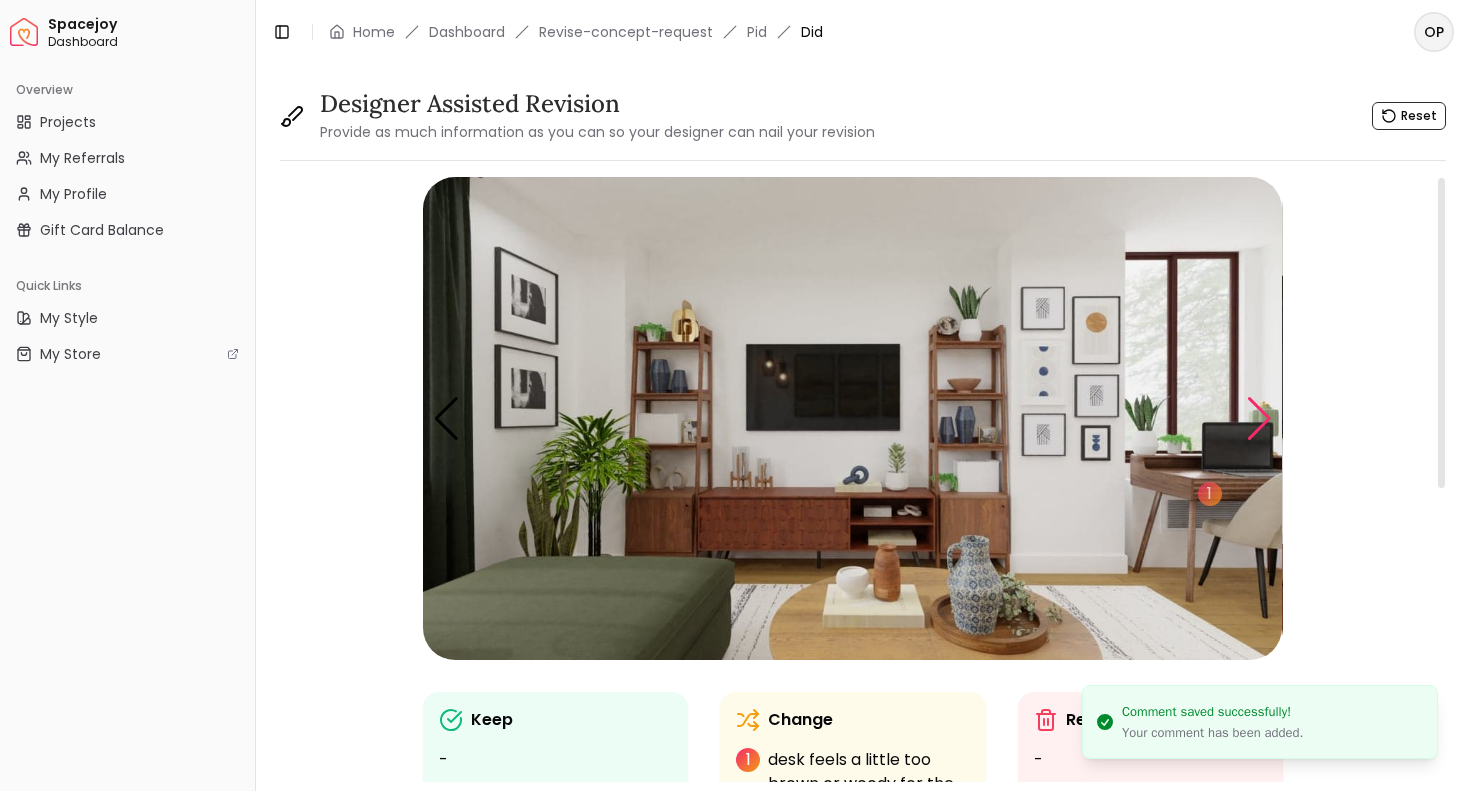 click at bounding box center (1259, 419) 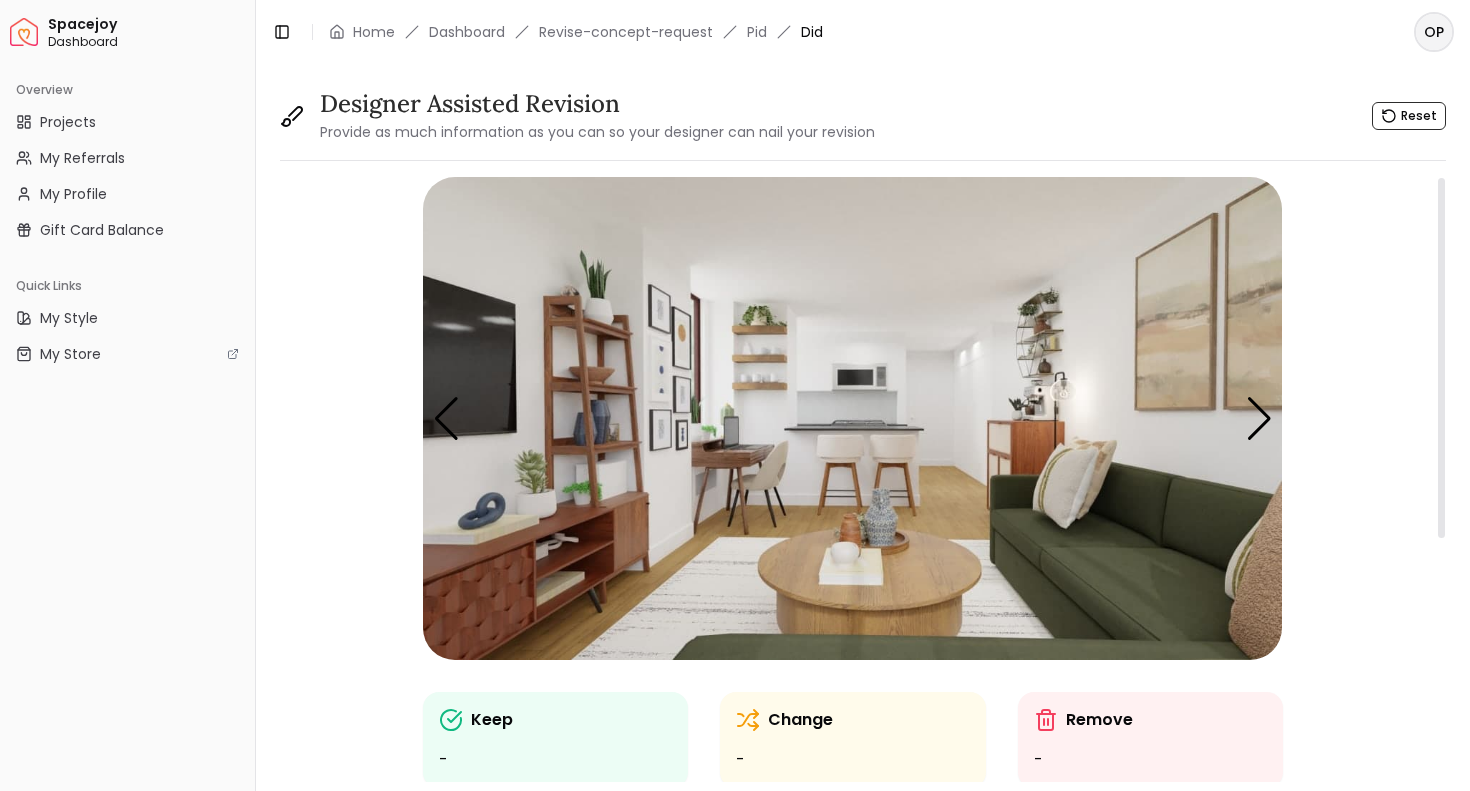 click at bounding box center (852, 418) 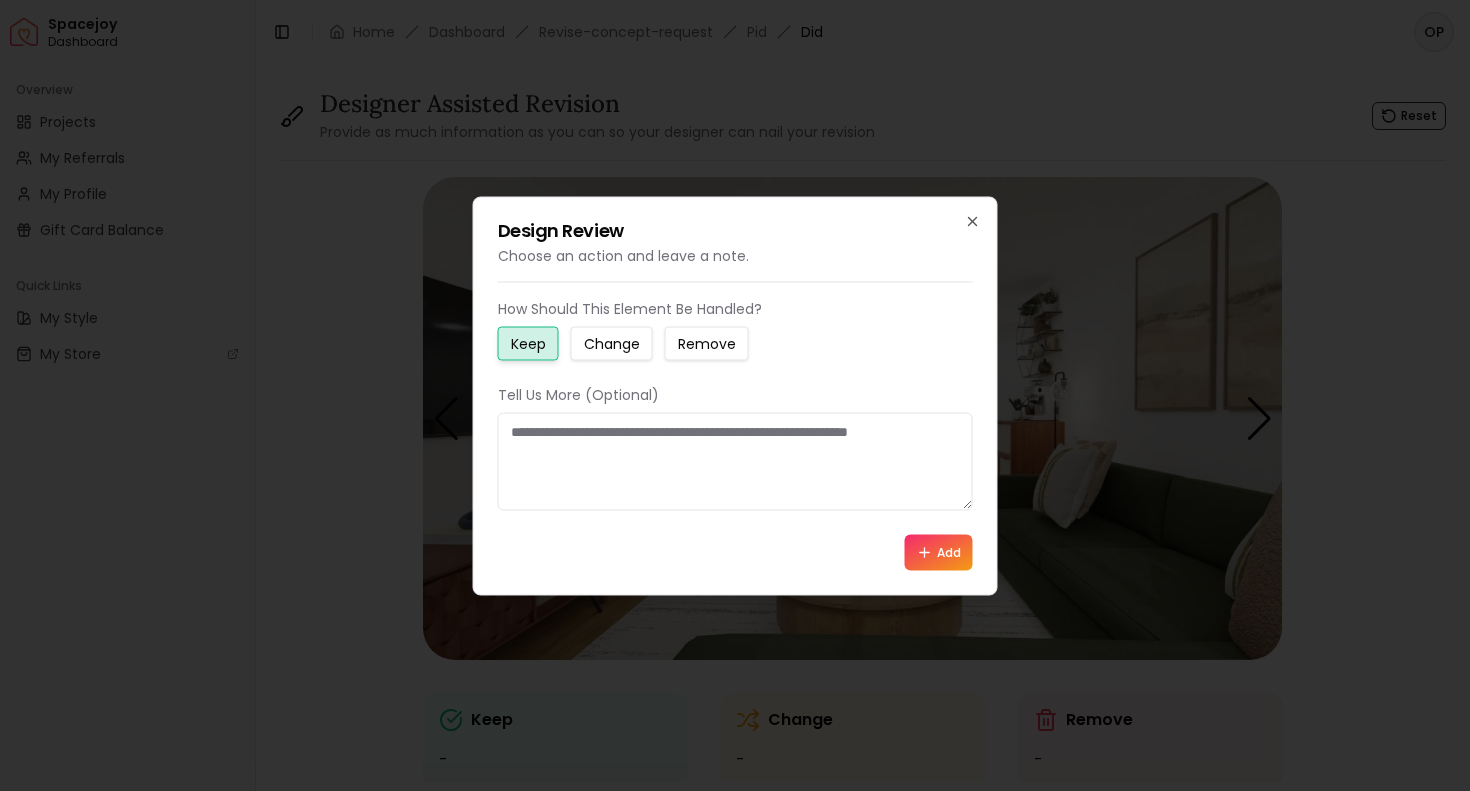click on "Change" at bounding box center [612, 343] 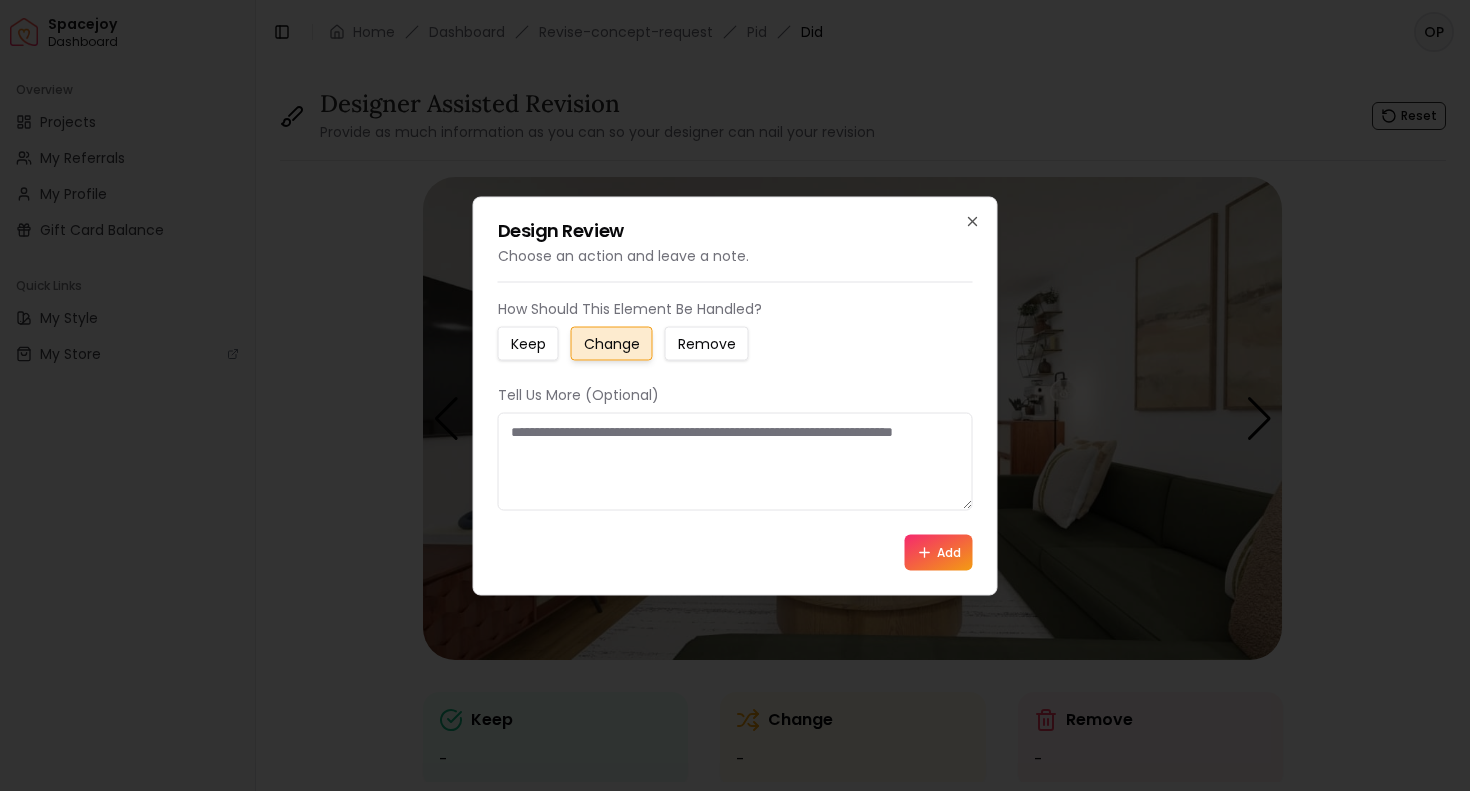 click at bounding box center [735, 461] 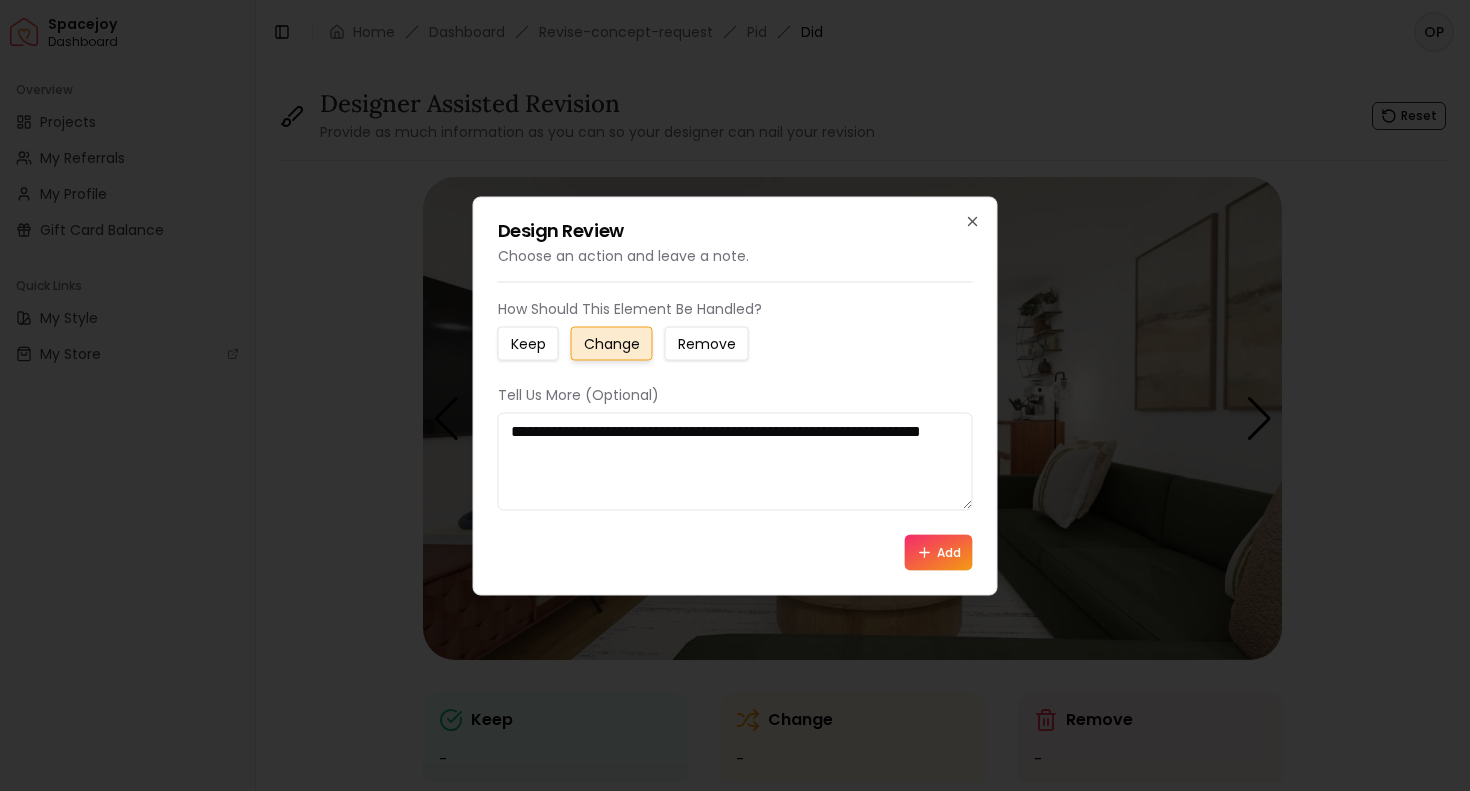 type on "**********" 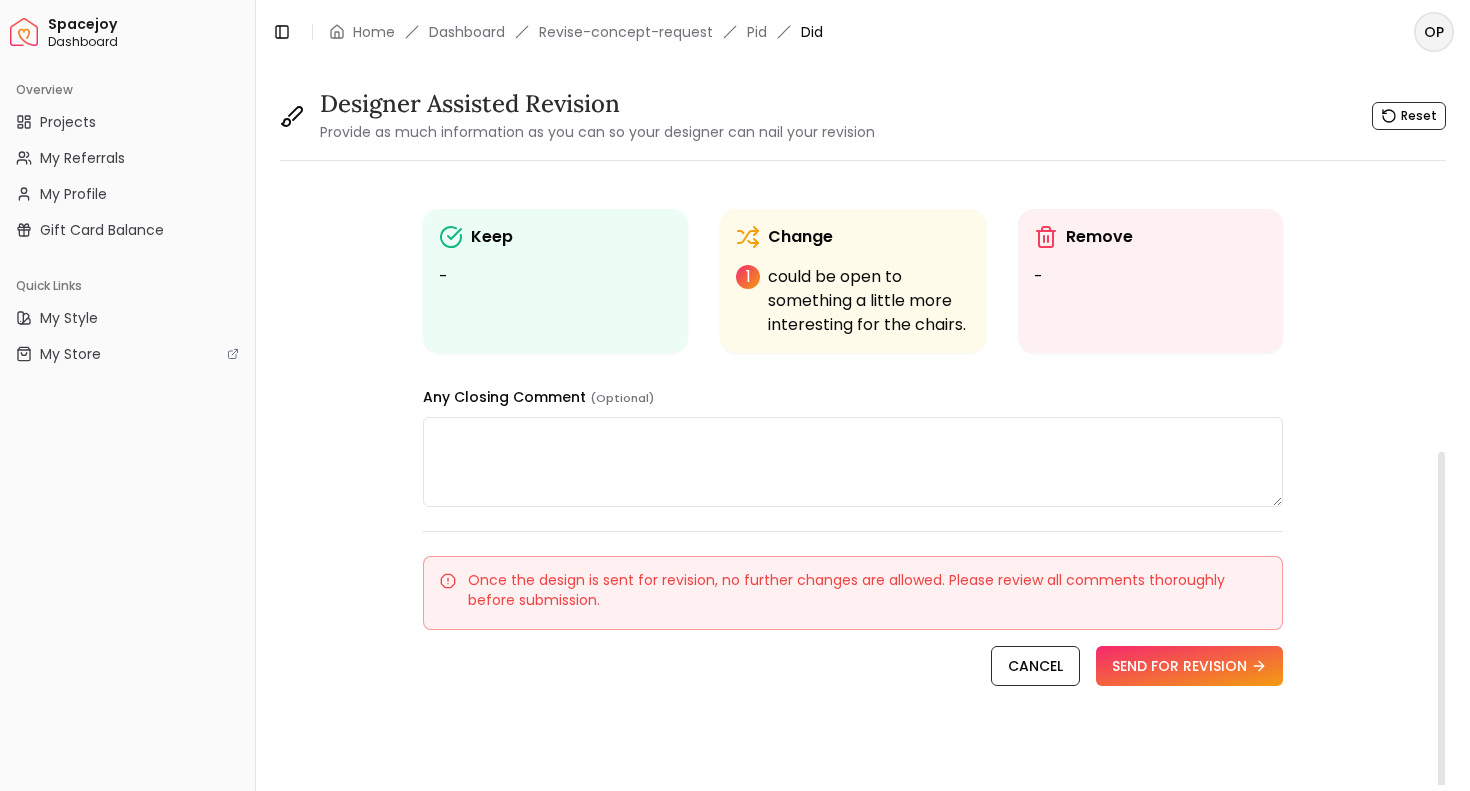 scroll, scrollTop: 481, scrollLeft: 0, axis: vertical 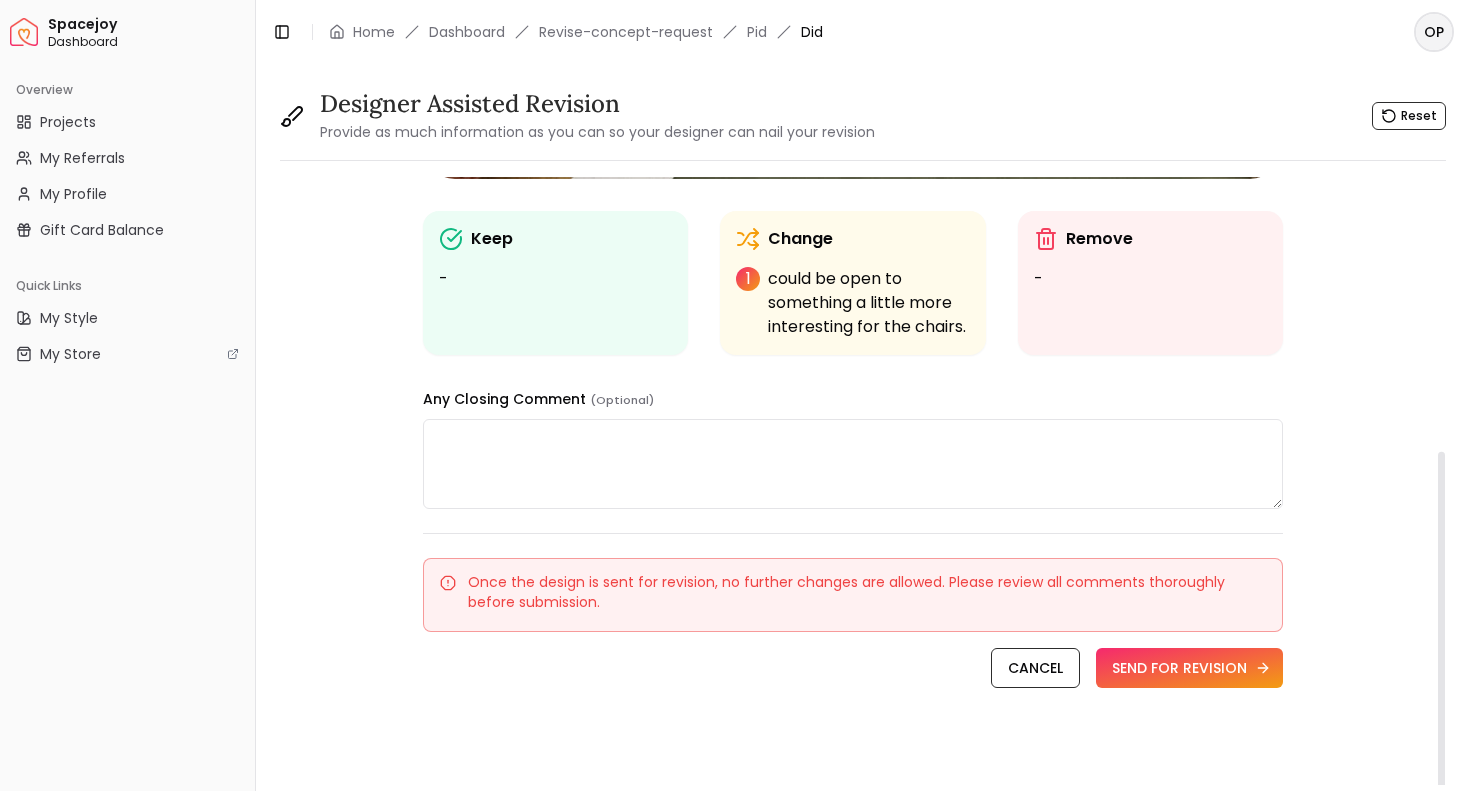 click on "SEND FOR REVISION" at bounding box center [1189, 668] 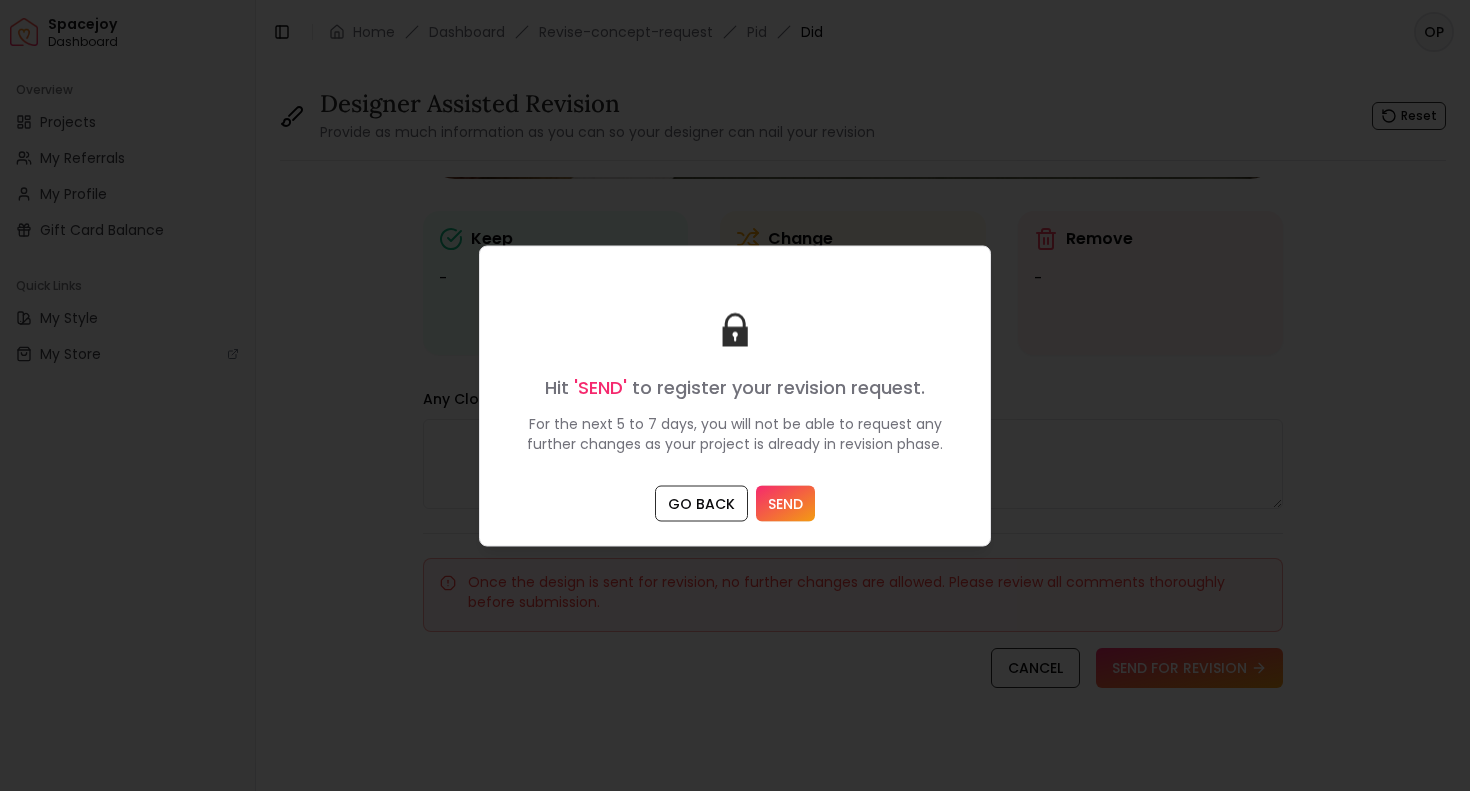 click on "SEND" at bounding box center [785, 503] 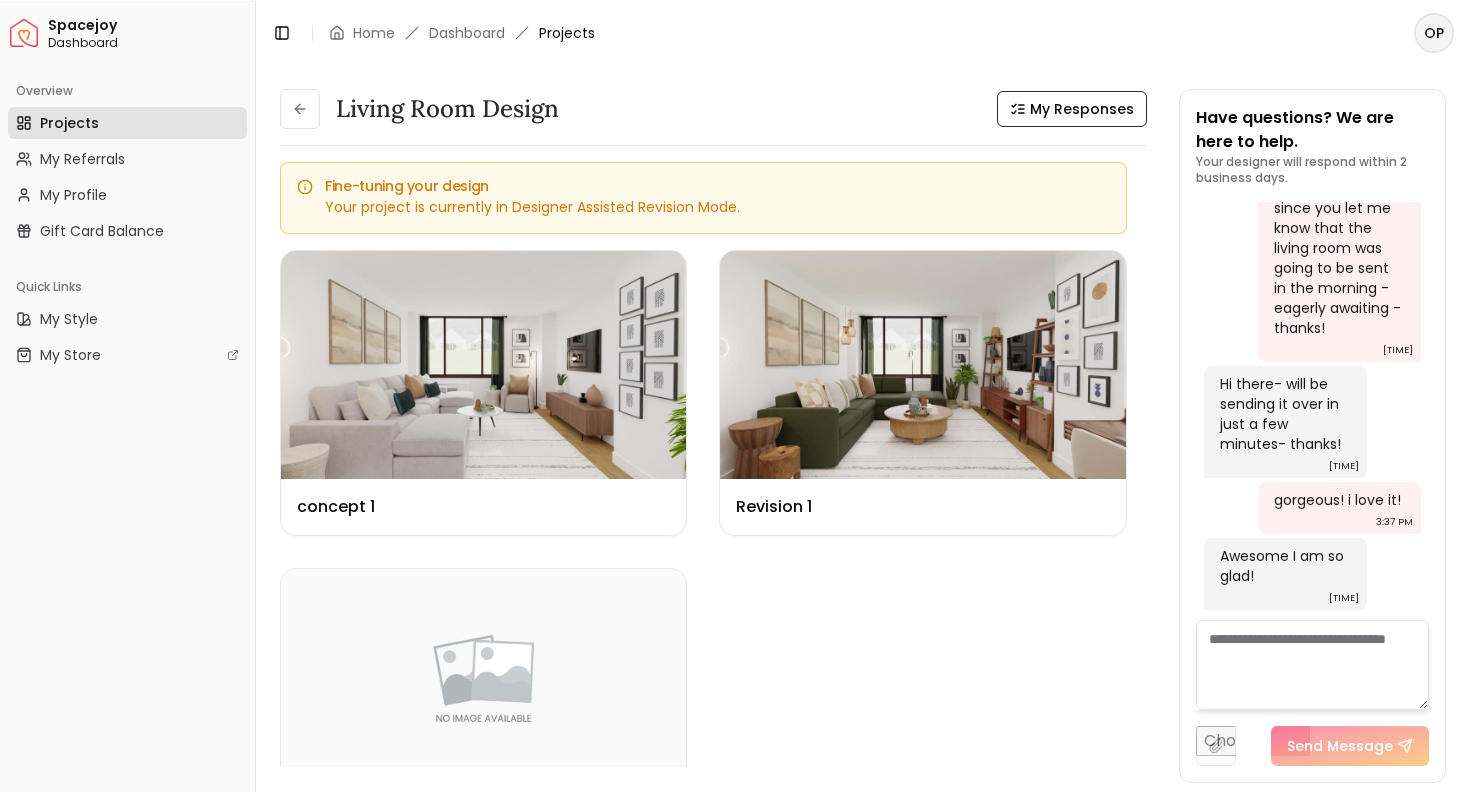 scroll, scrollTop: 4589, scrollLeft: 0, axis: vertical 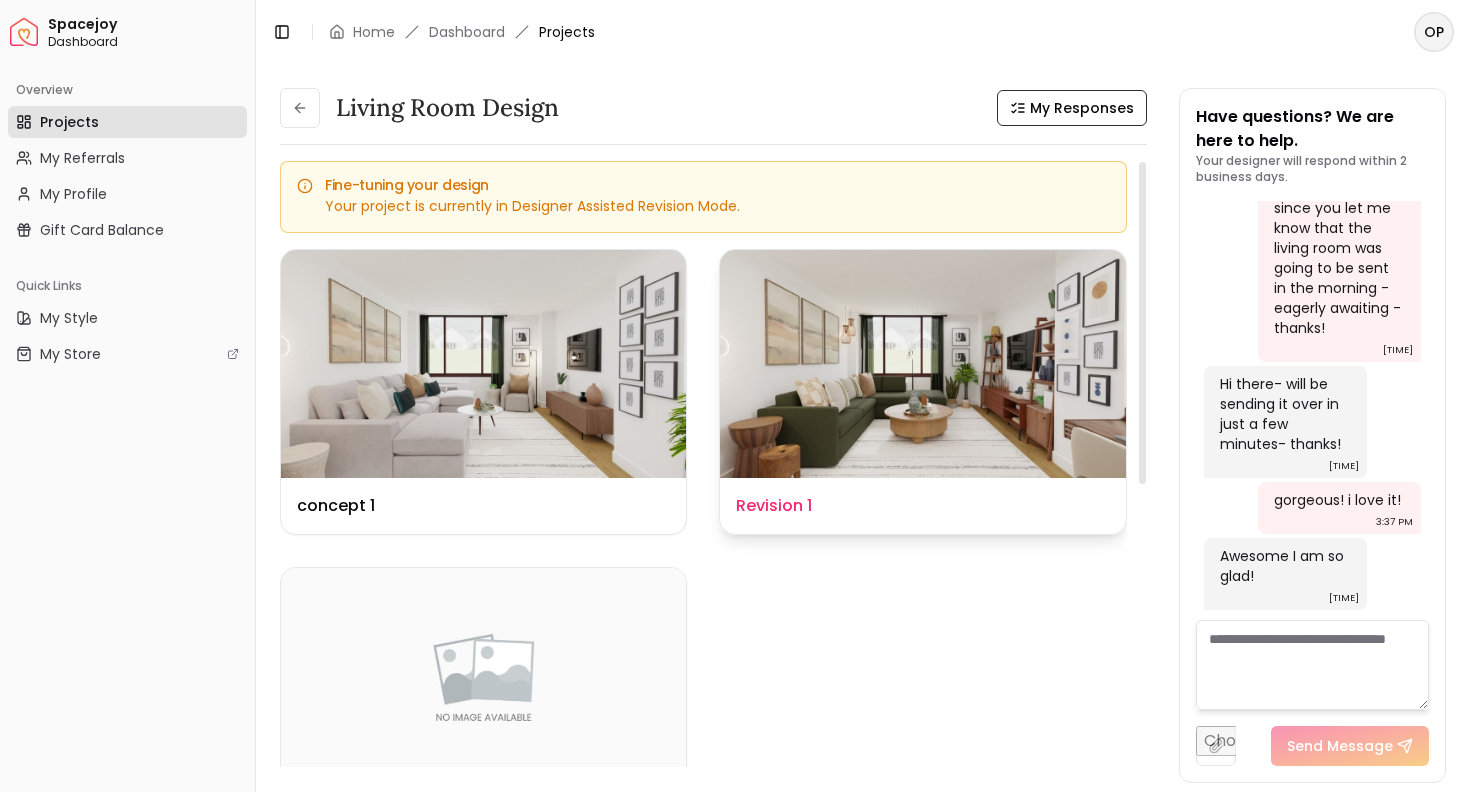 click on "Revision 1" at bounding box center (774, 506) 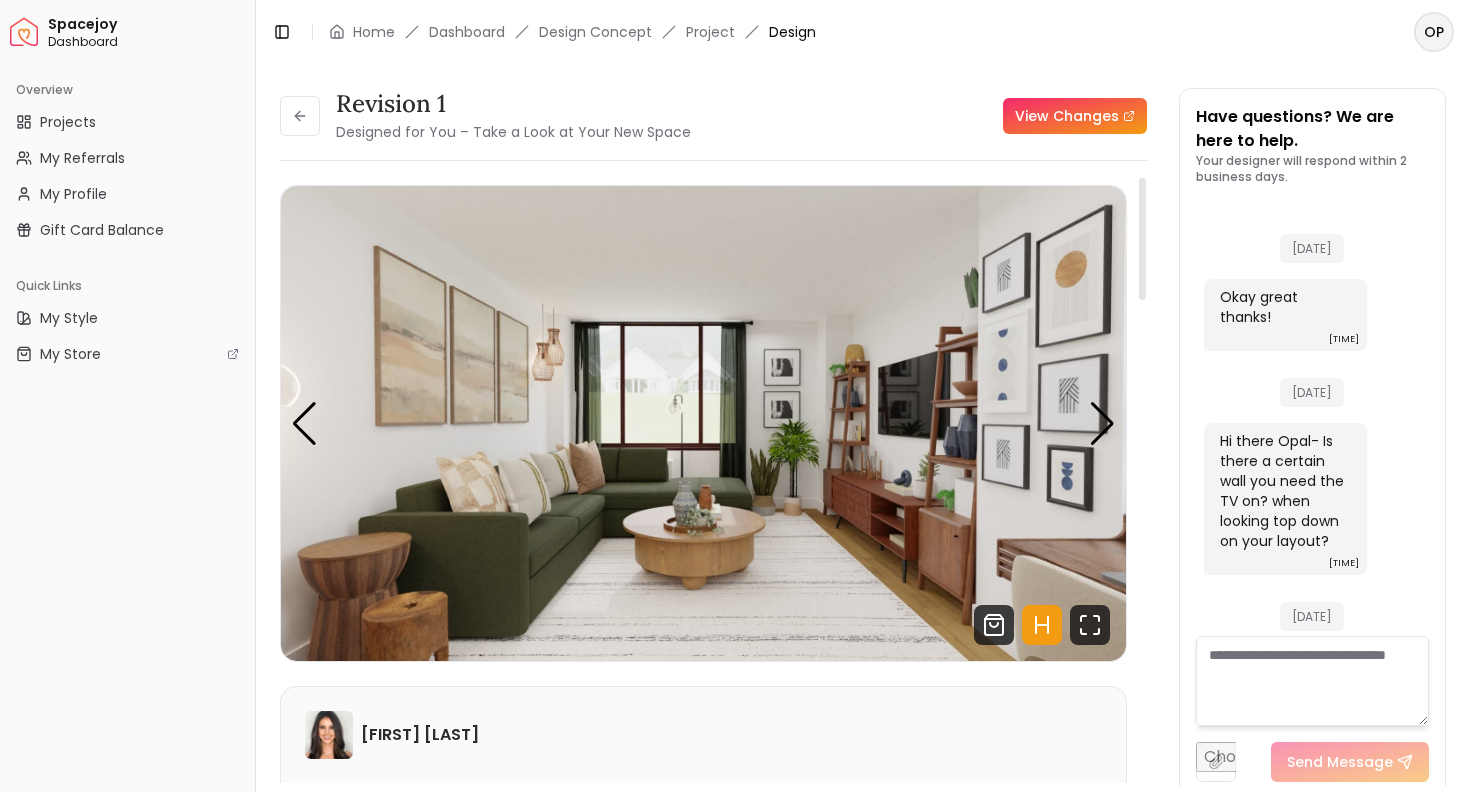 scroll, scrollTop: 4573, scrollLeft: 0, axis: vertical 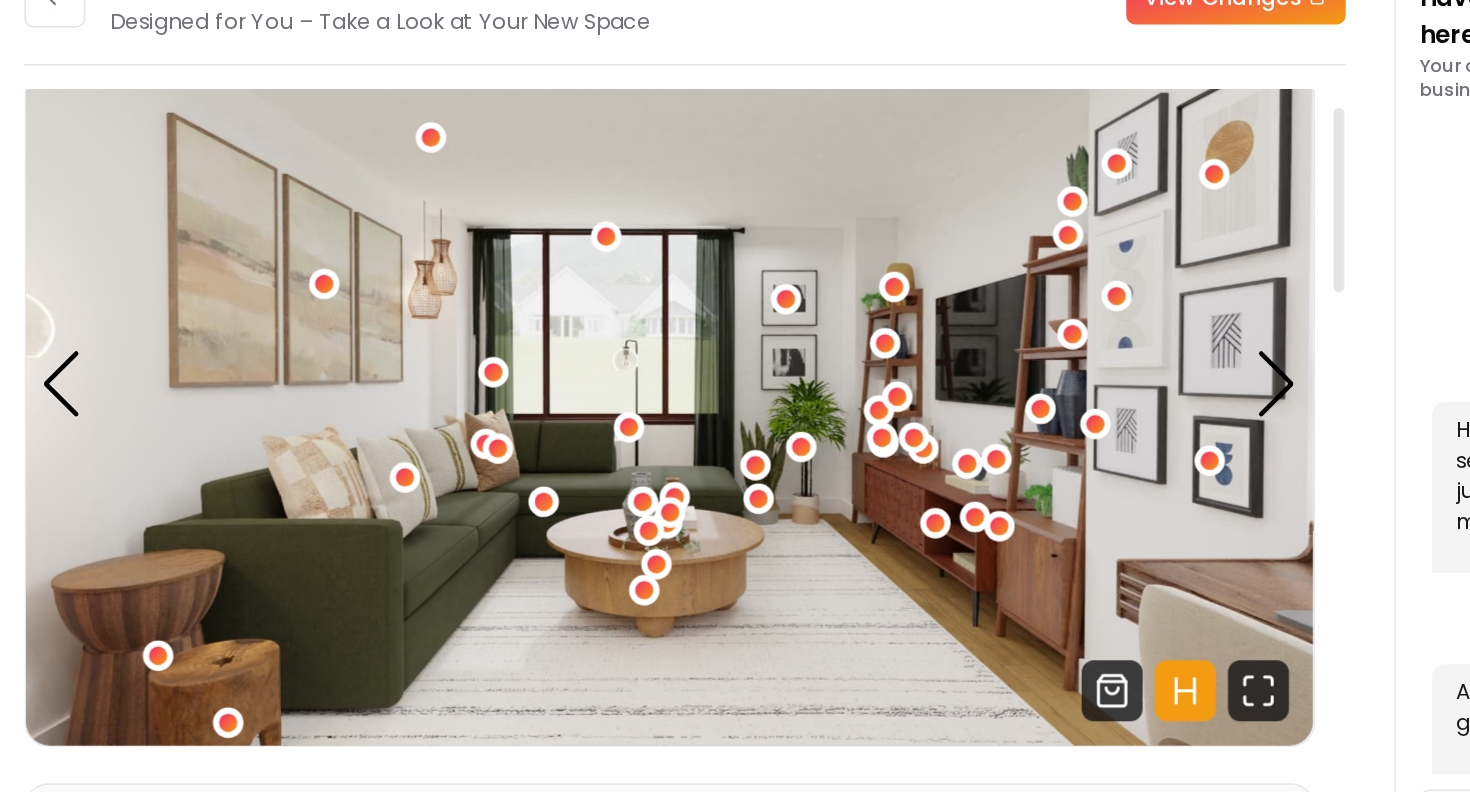 click at bounding box center (780, 314) 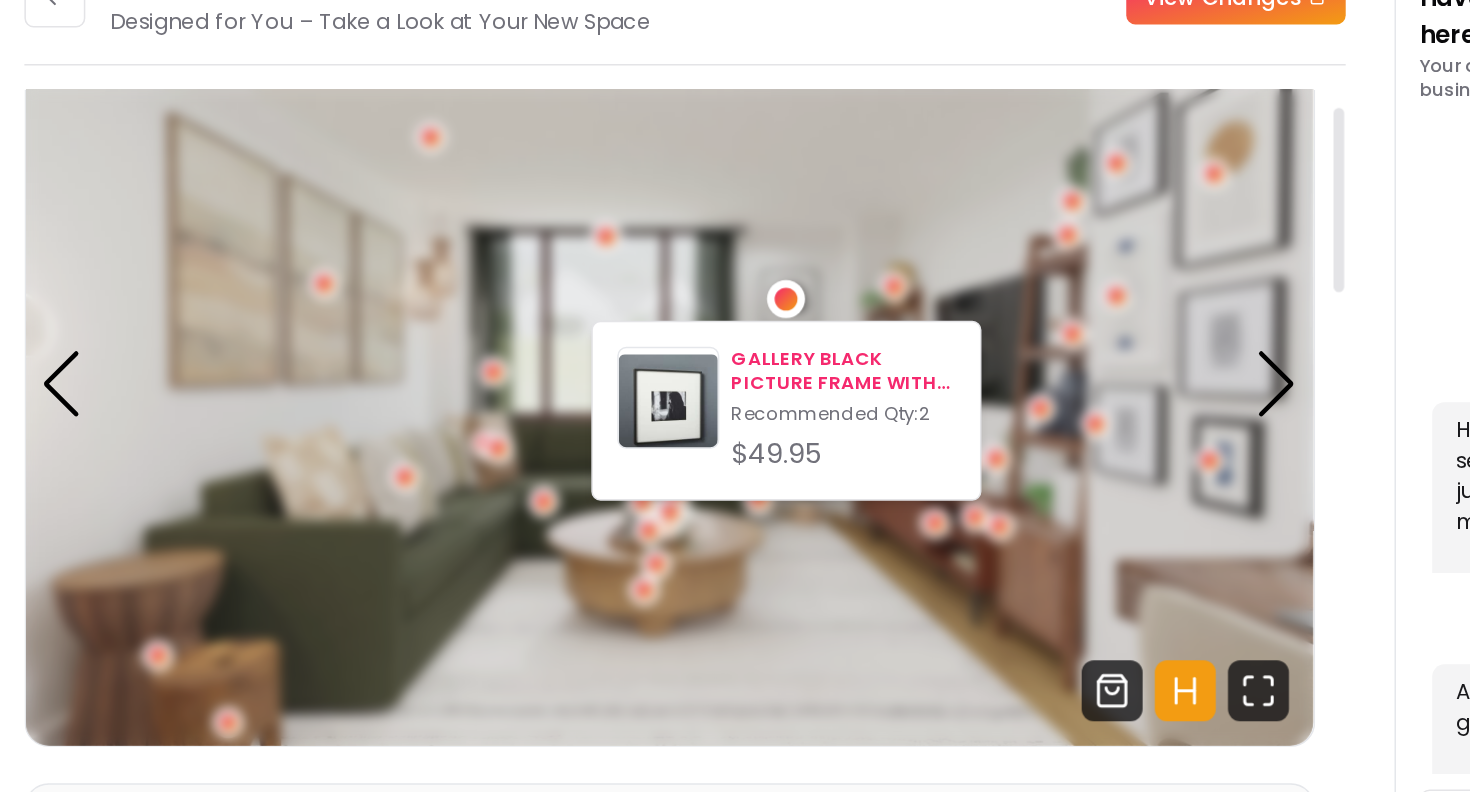 click on "GALLERY BLACK PICTURE FRAME WITH WHITE MAT 8"X10"" at bounding box center (817, 362) 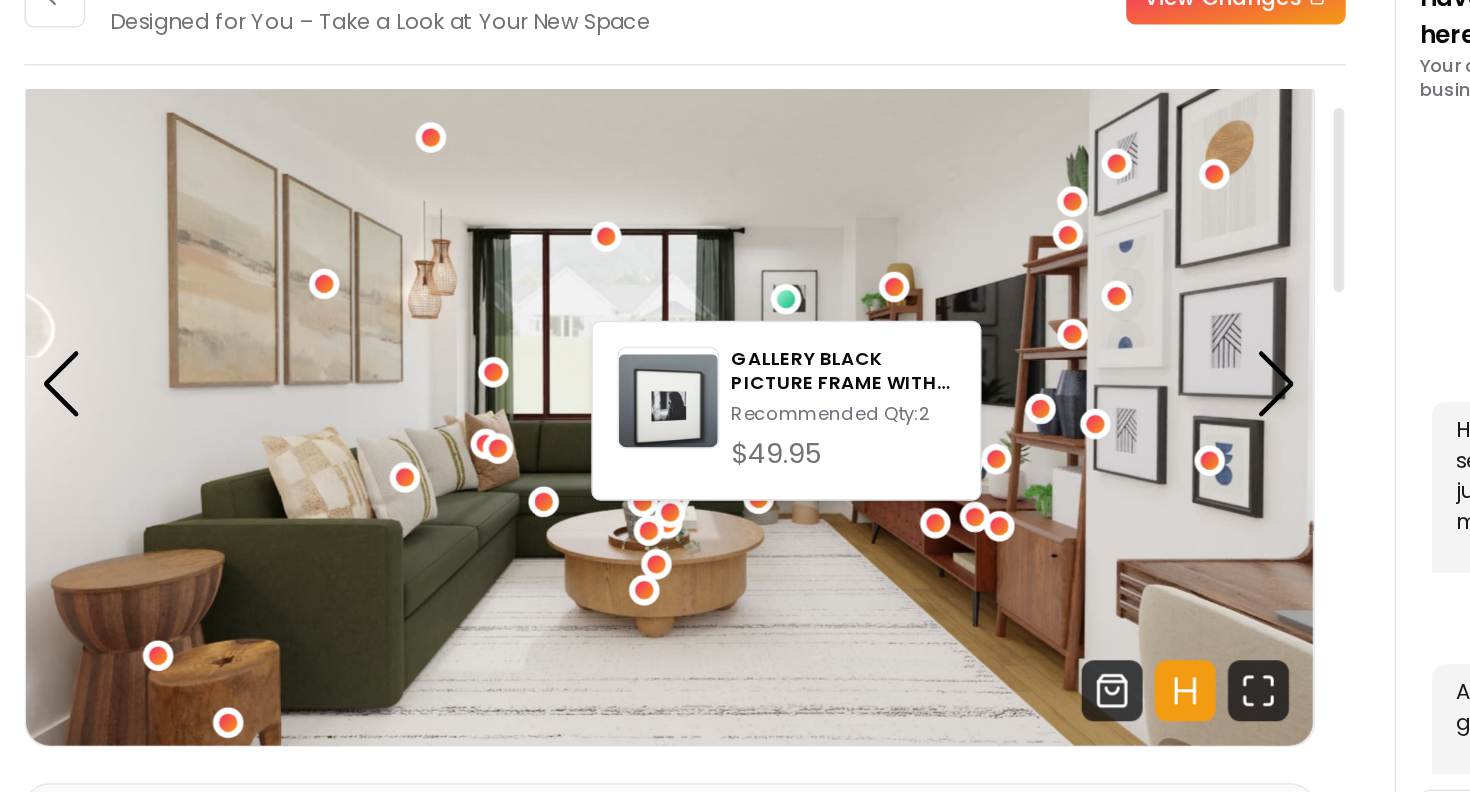 click at bounding box center (703, 369) 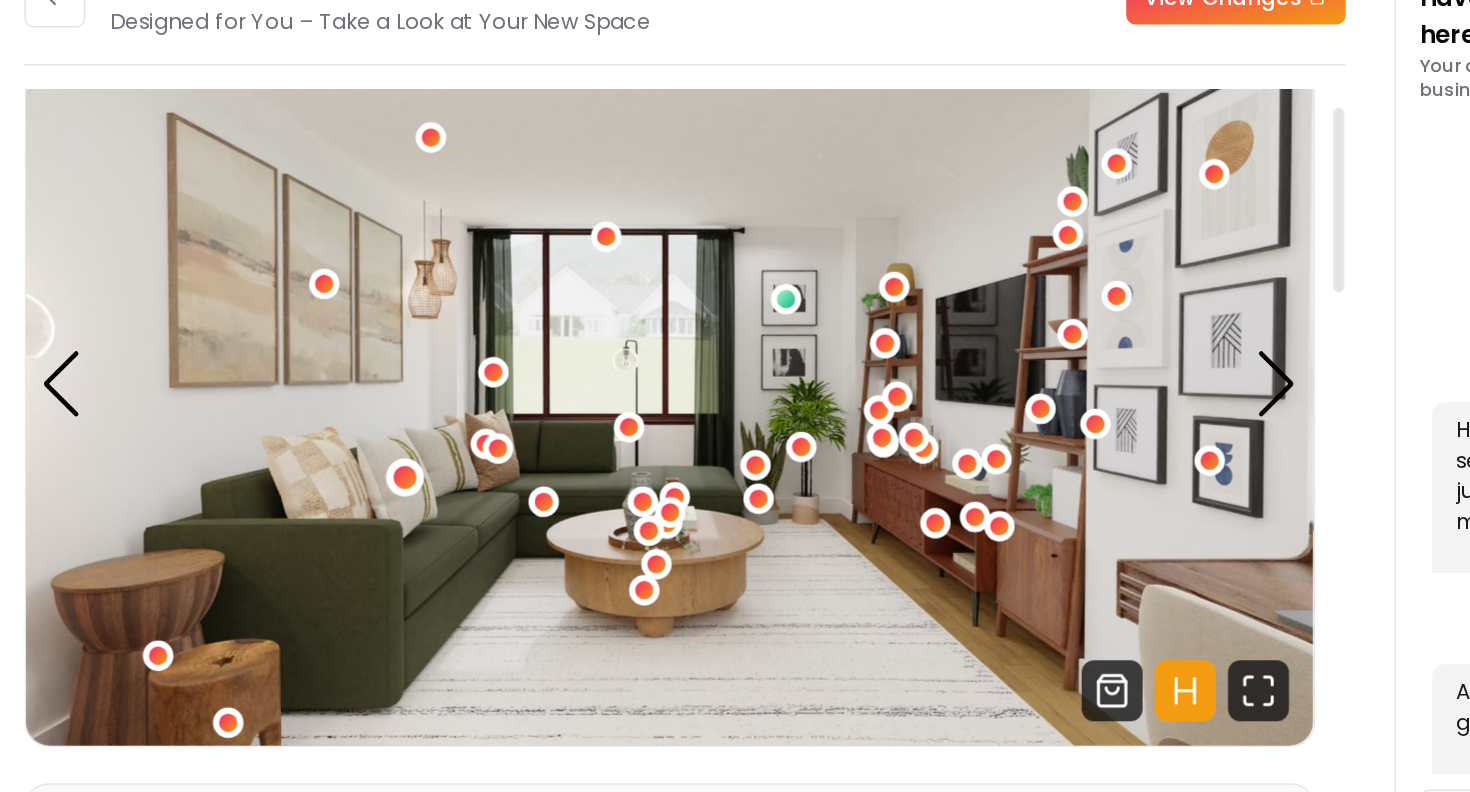 click at bounding box center [530, 430] 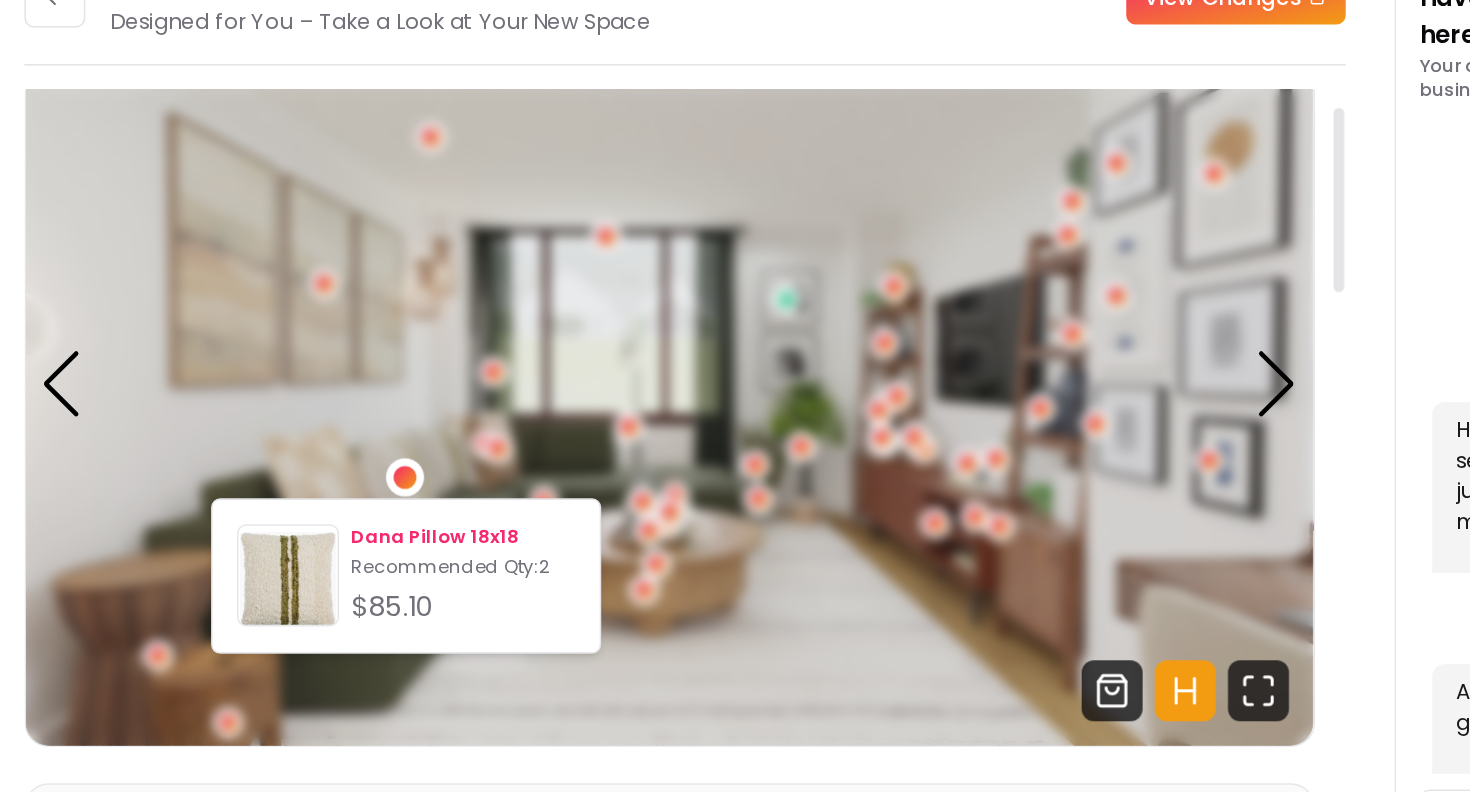 click on "Dana Pillow 18x18" at bounding box center [567, 470] 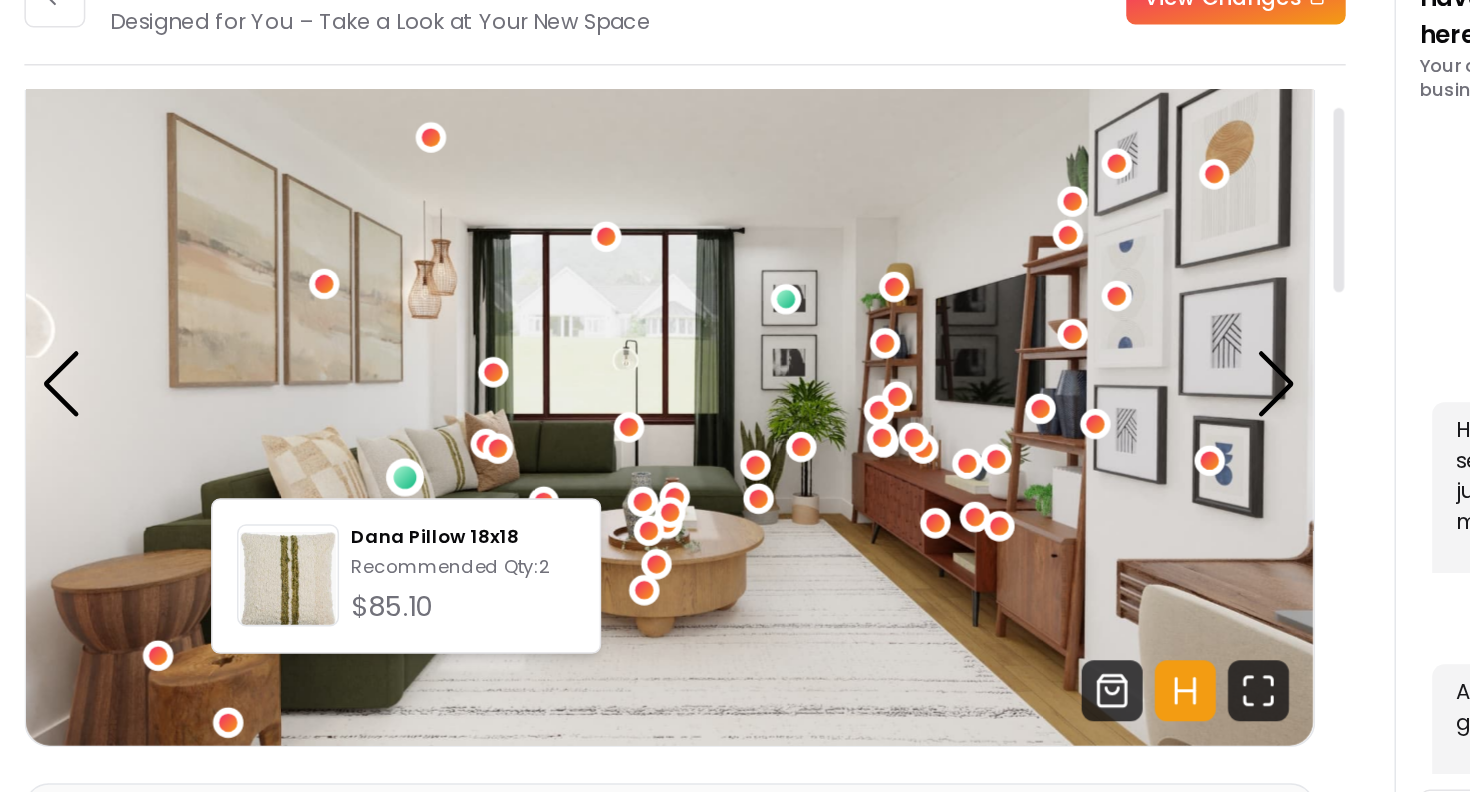 click at bounding box center (703, 369) 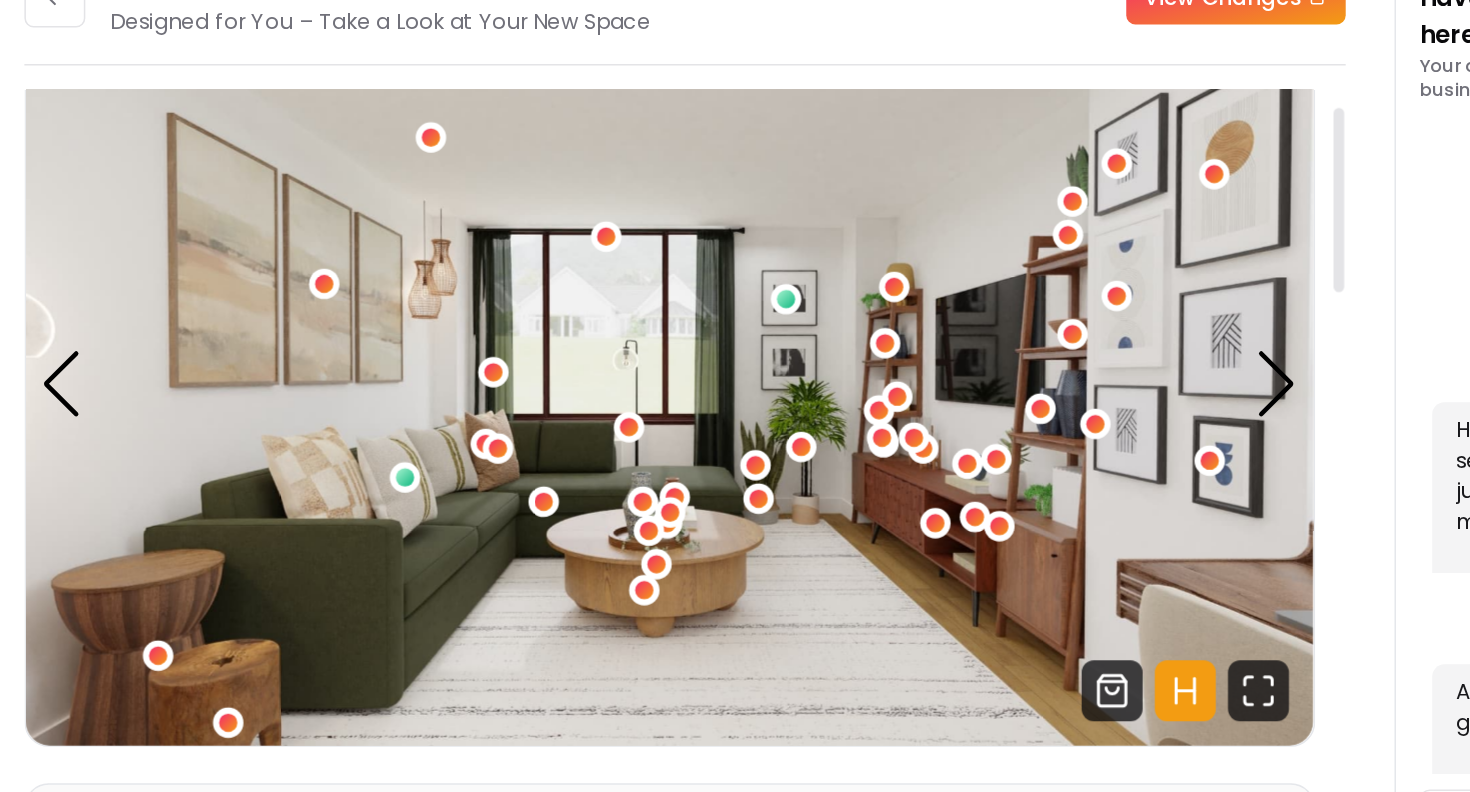 click at bounding box center (703, 369) 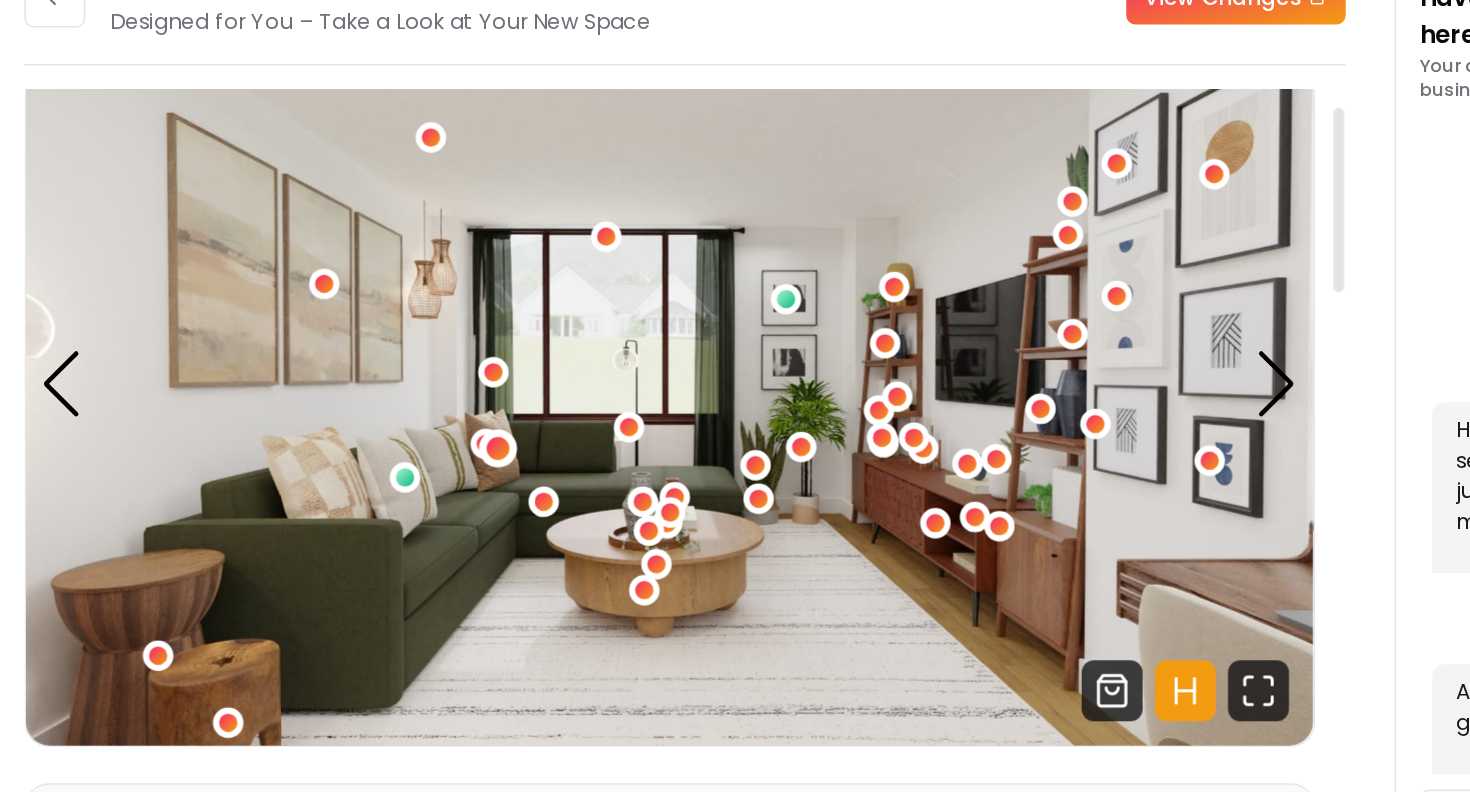 click at bounding box center (590, 411) 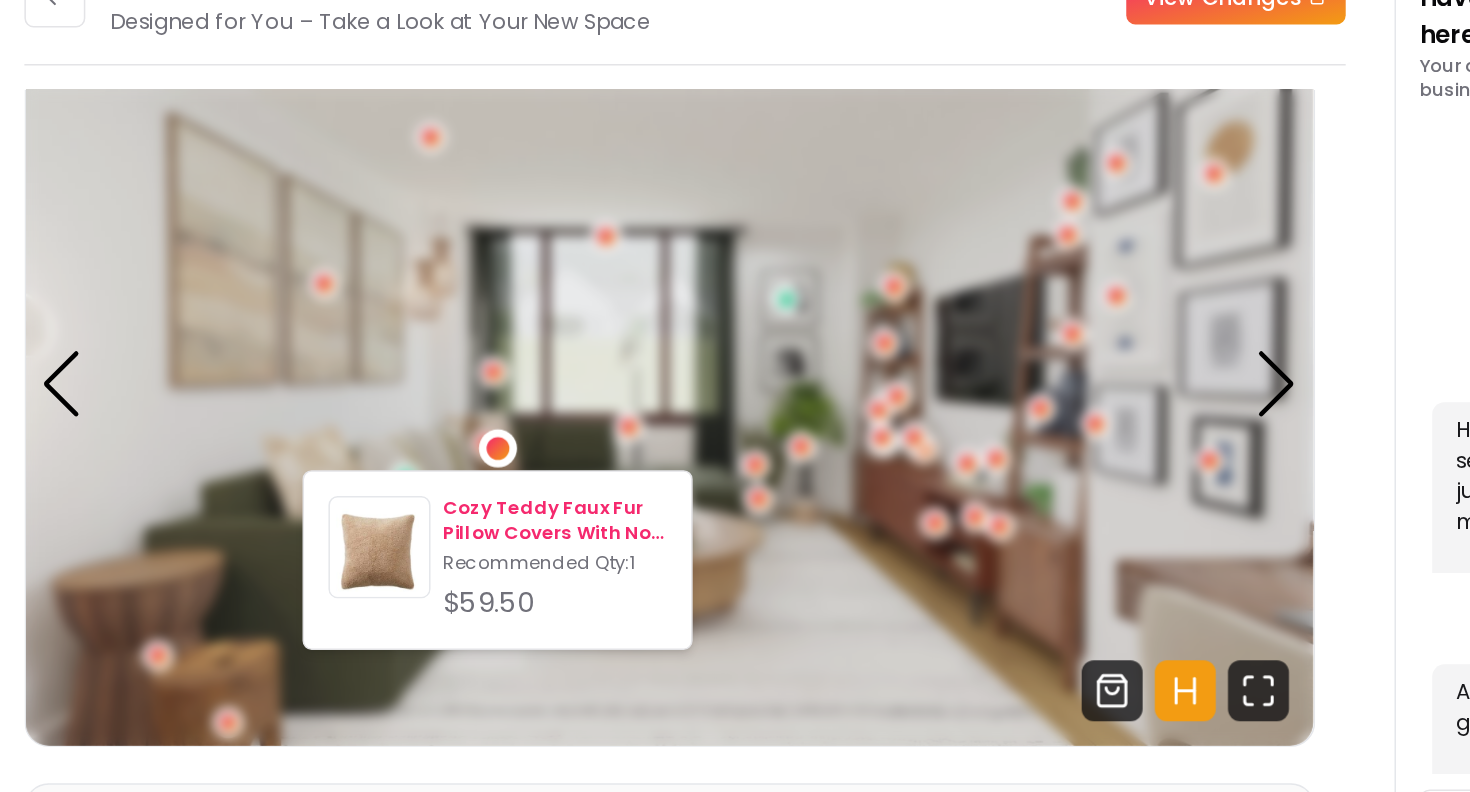 click on "Cozy Teddy Faux Fur Pillow Covers With No Insert-20"x20"" at bounding box center [627, 460] 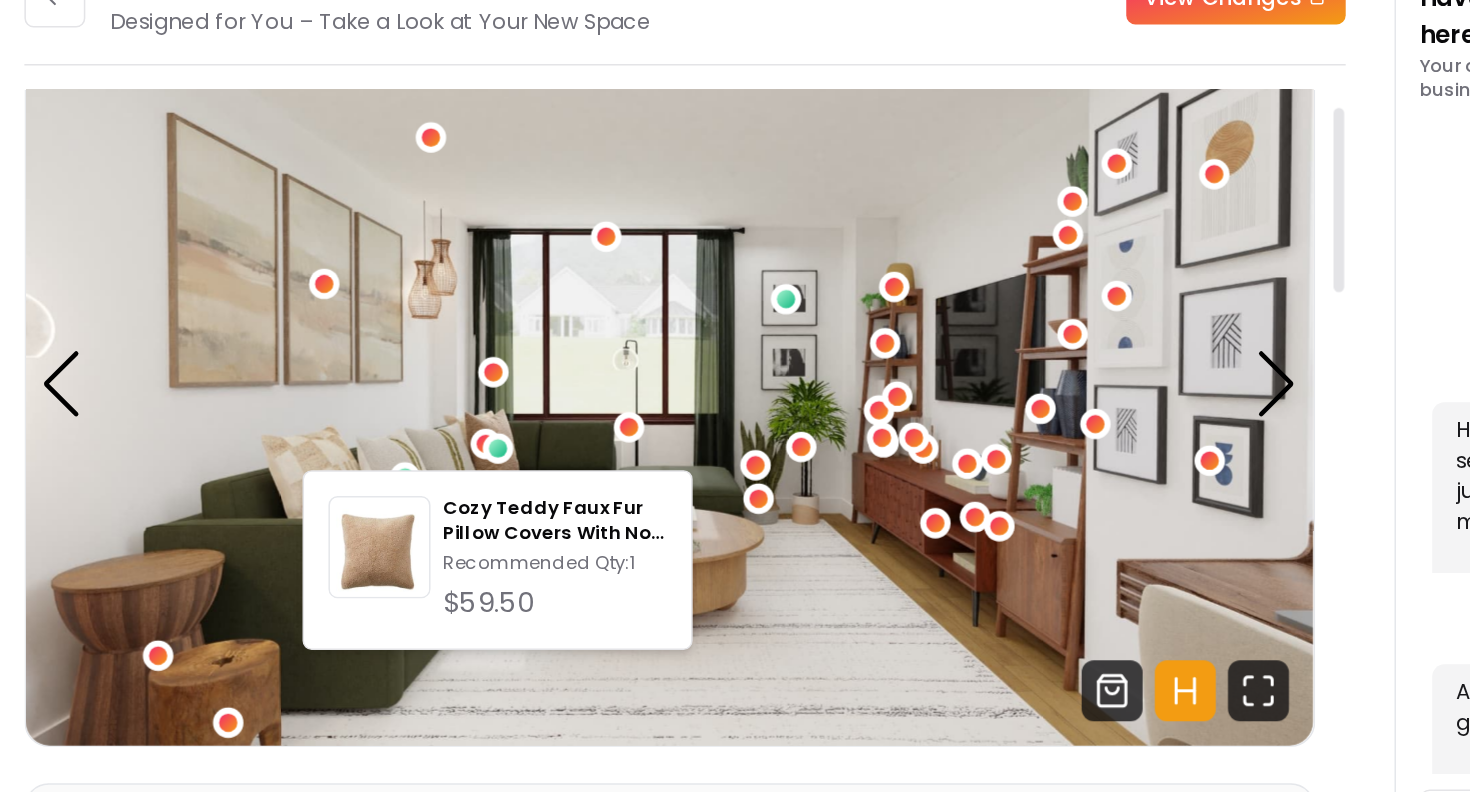 click at bounding box center (703, 369) 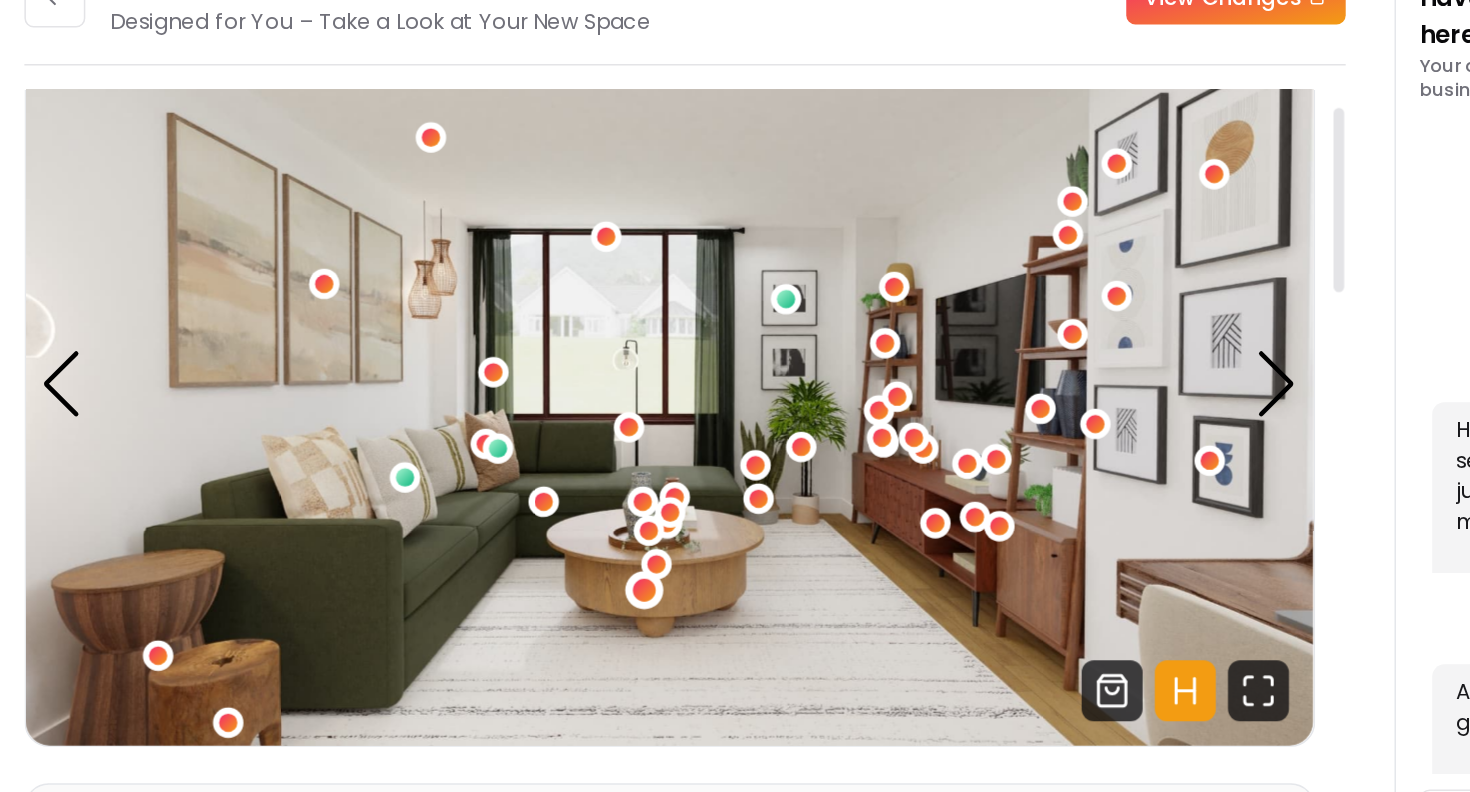 click at bounding box center (687, 505) 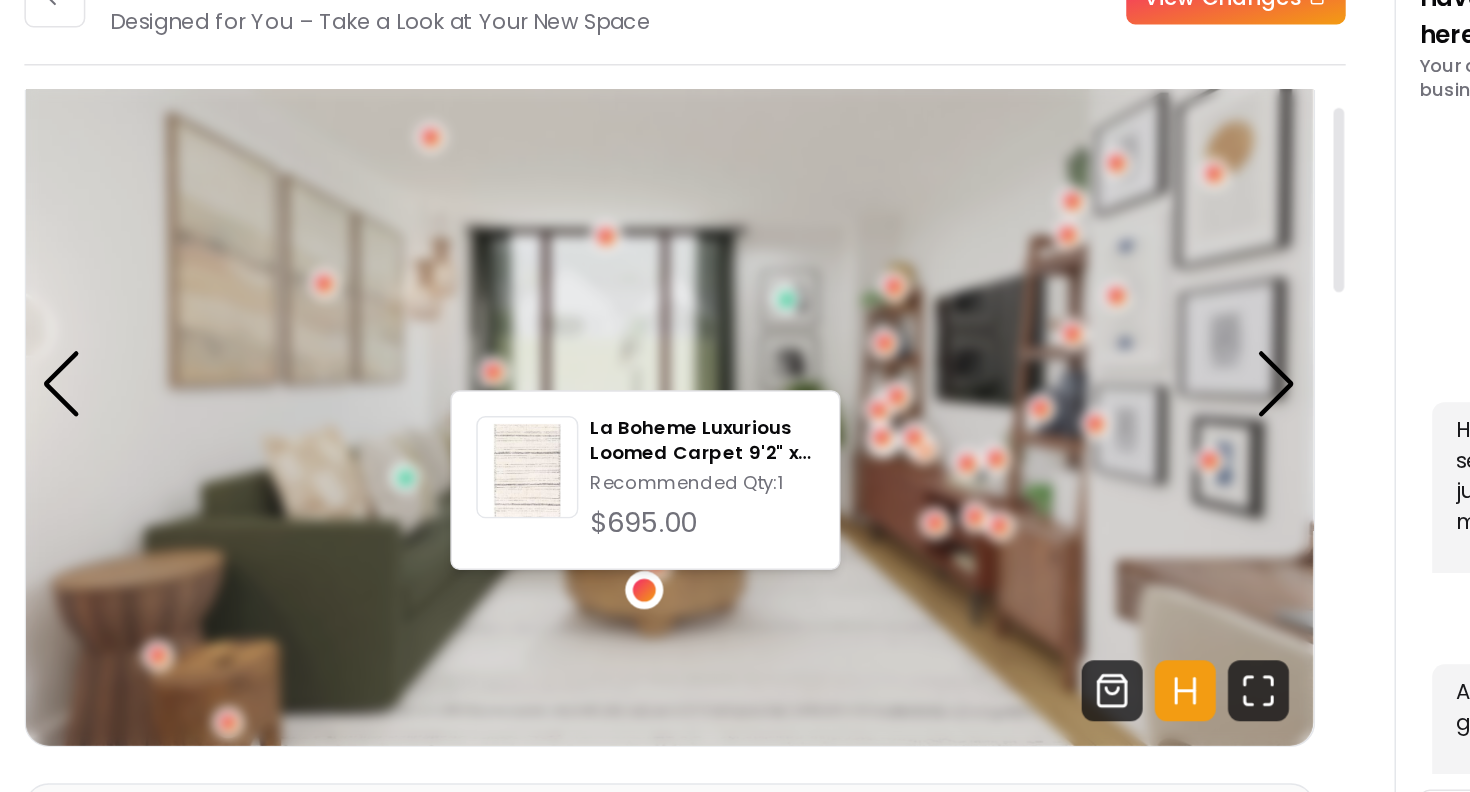 click at bounding box center (687, 505) 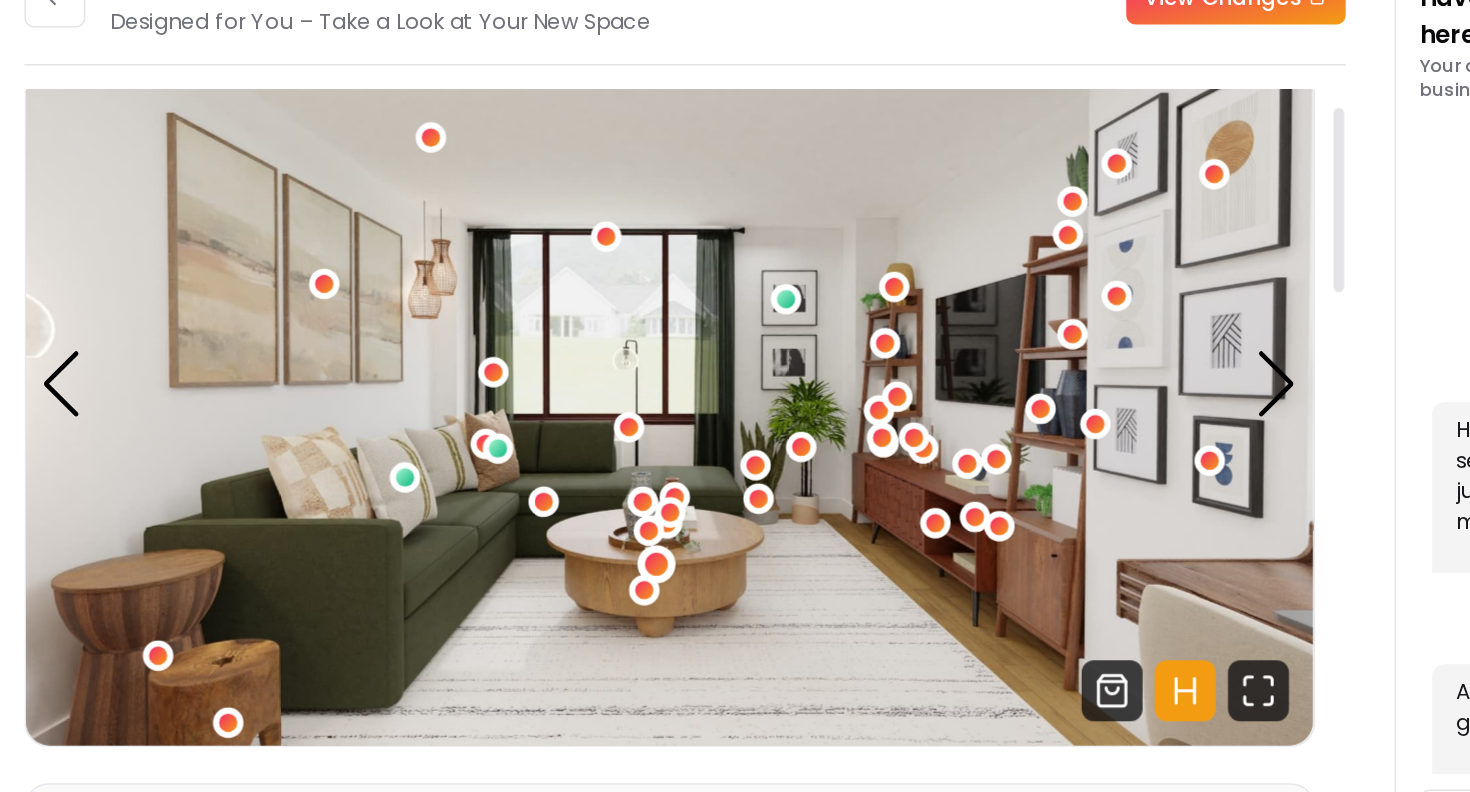 click at bounding box center (694, 487) 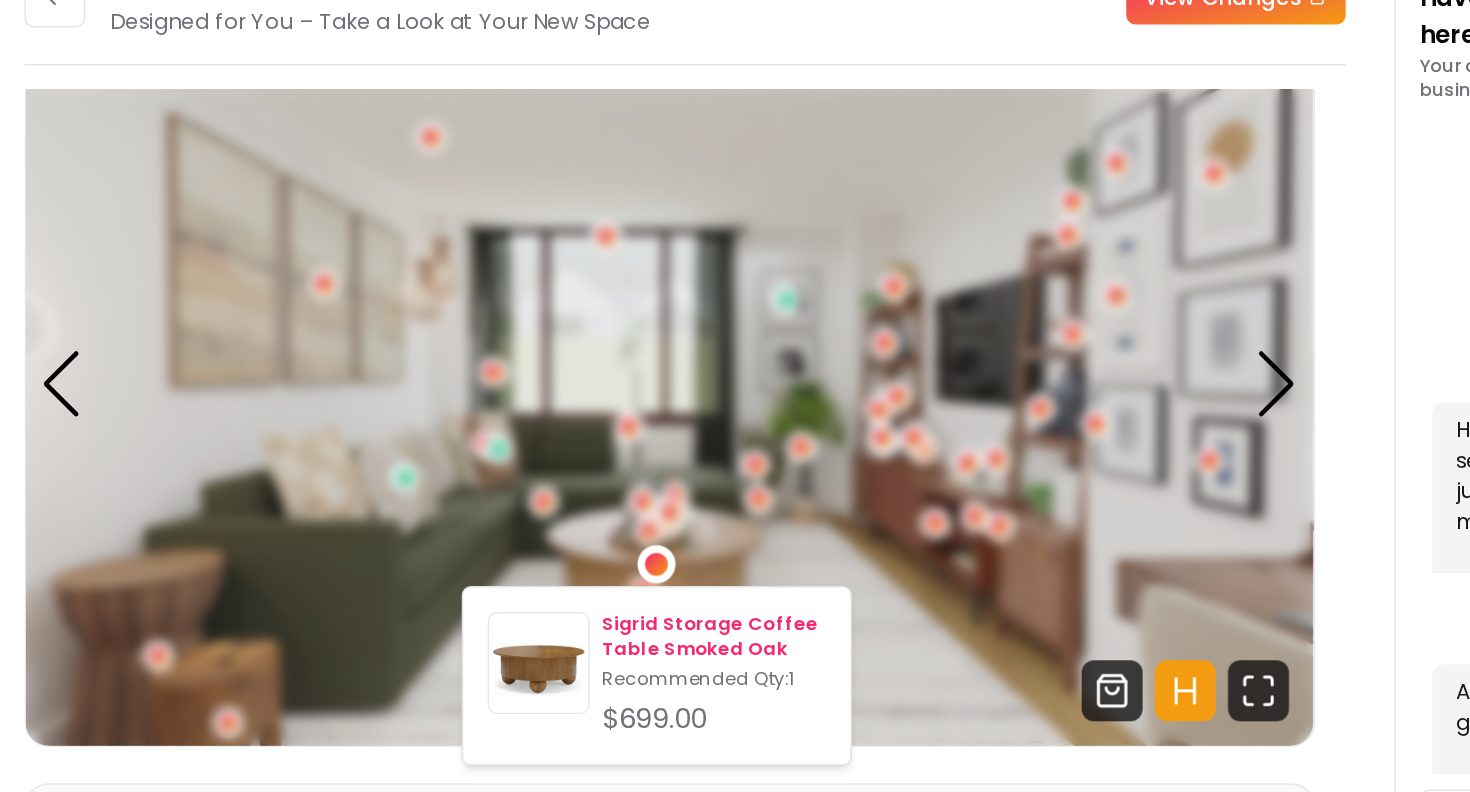 click on "Sigrid Storage Coffee Table Smoked Oak" at bounding box center (732, 536) 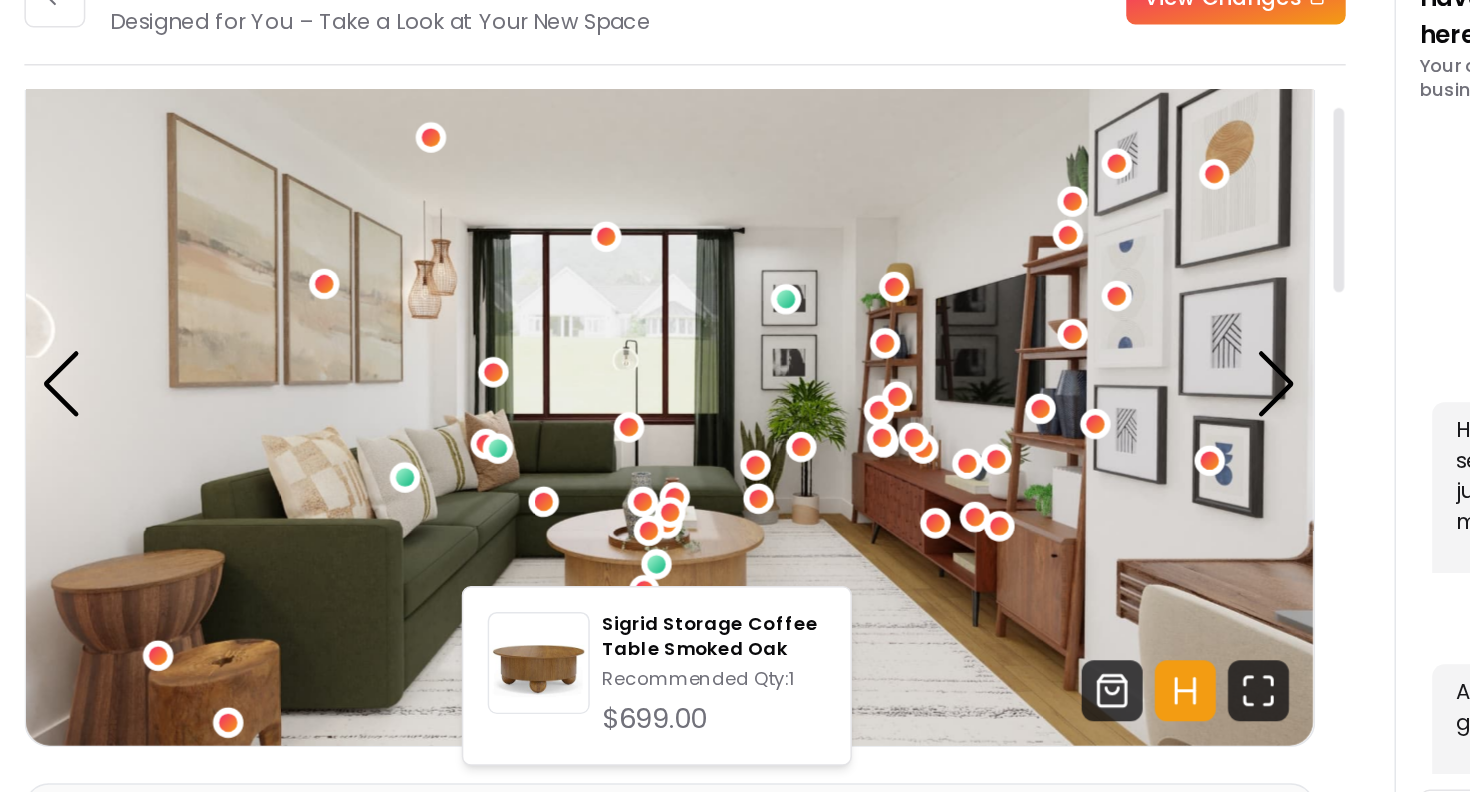 click at bounding box center [703, 369] 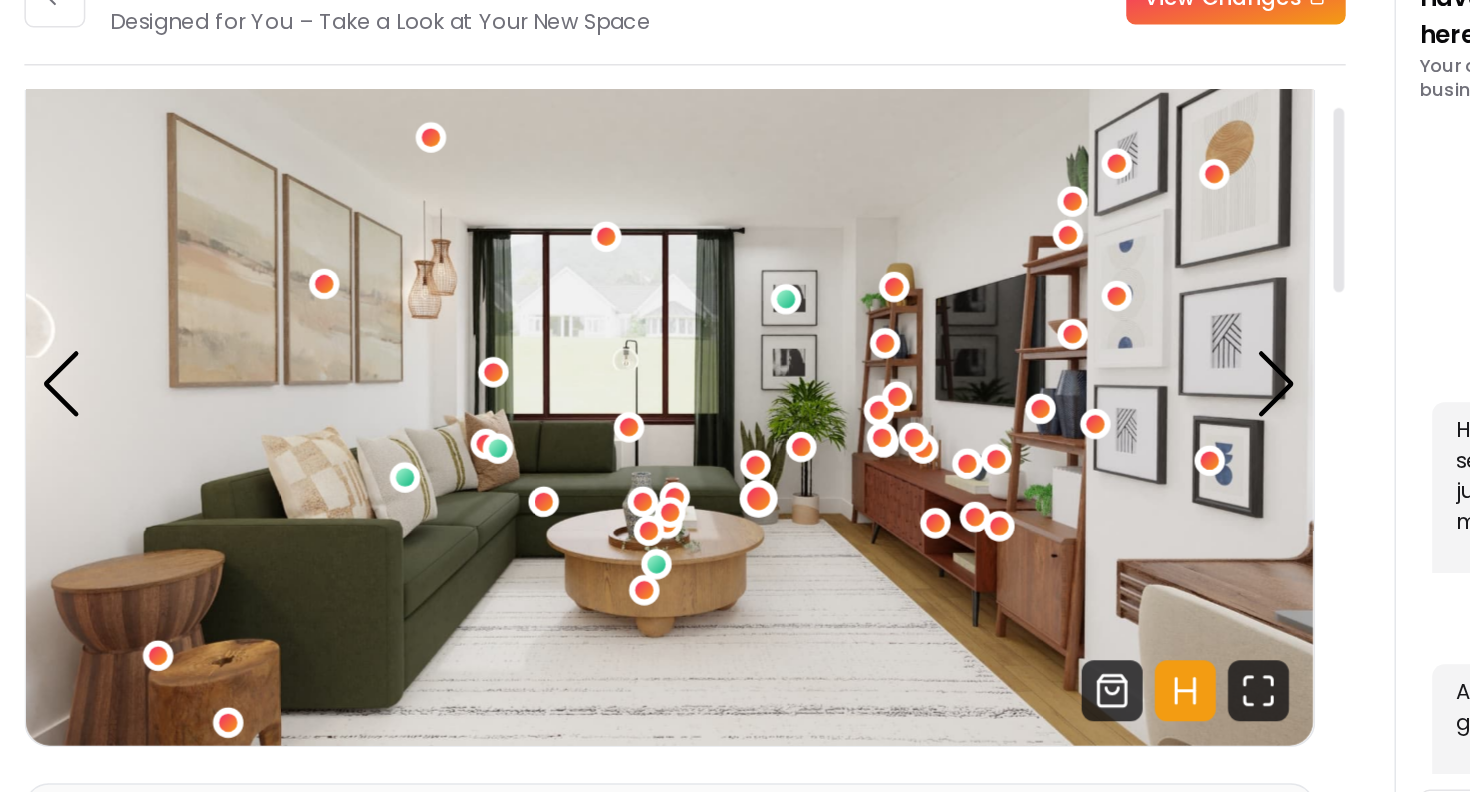 click at bounding box center [761, 445] 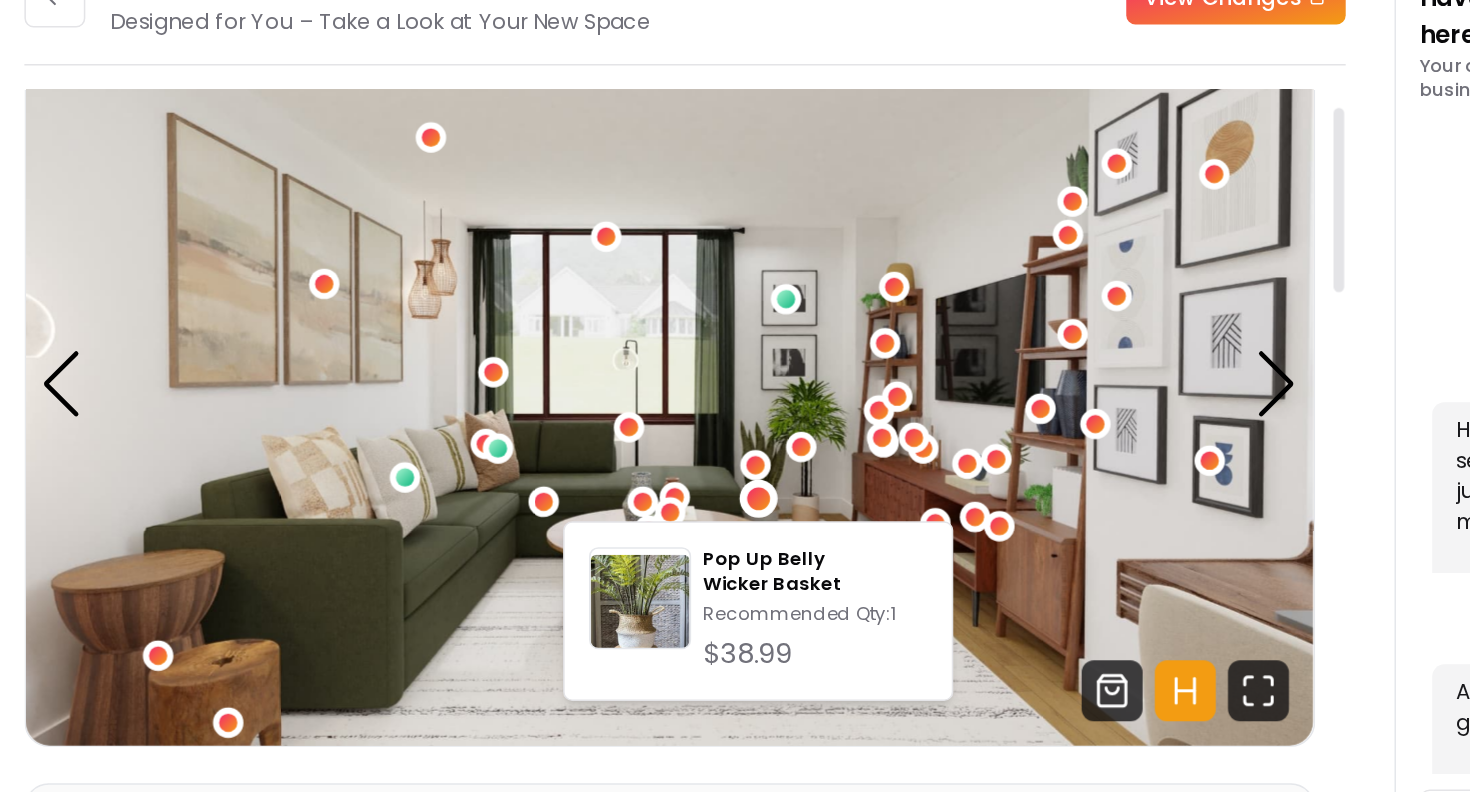 click at bounding box center (703, 369) 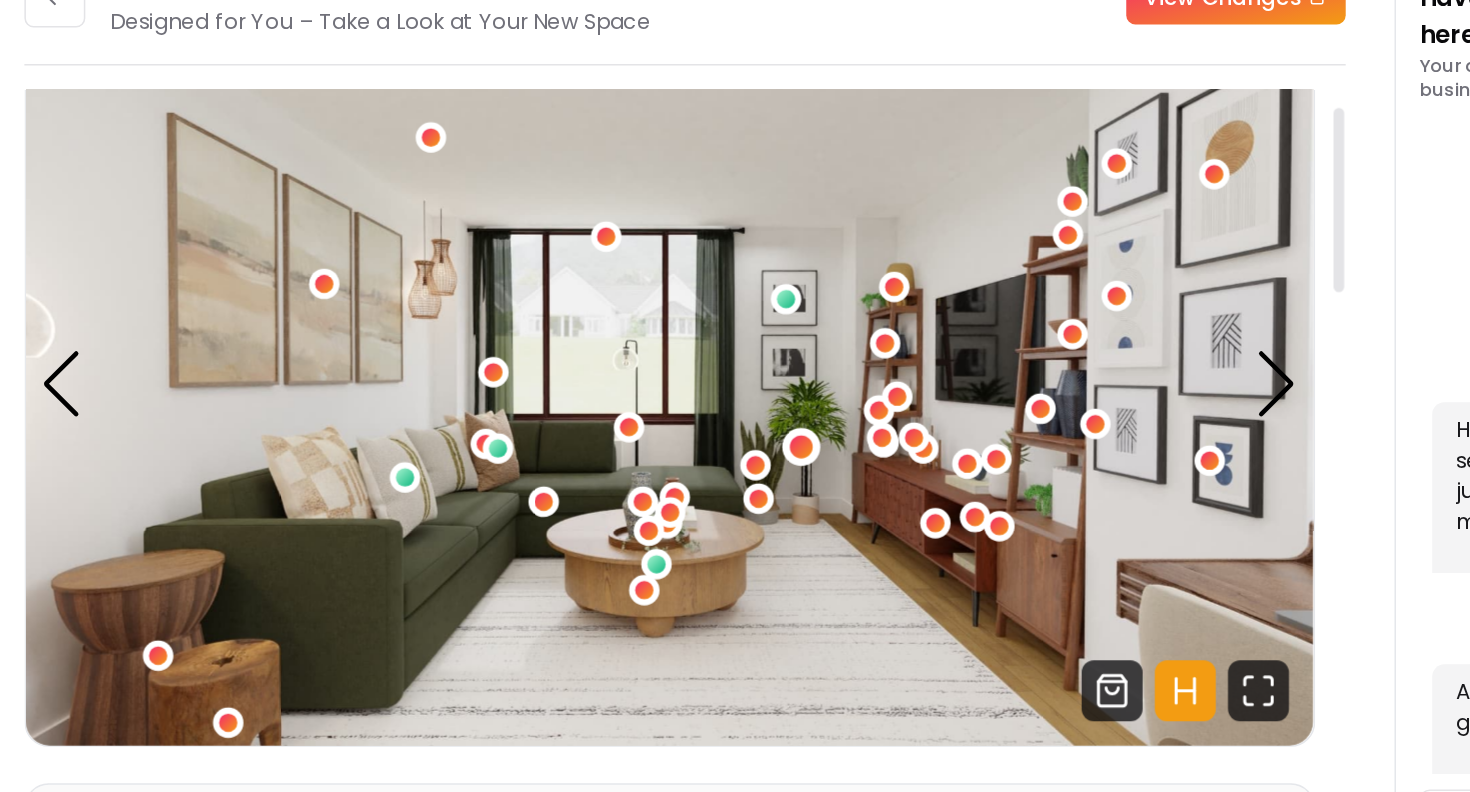 click at bounding box center (789, 411) 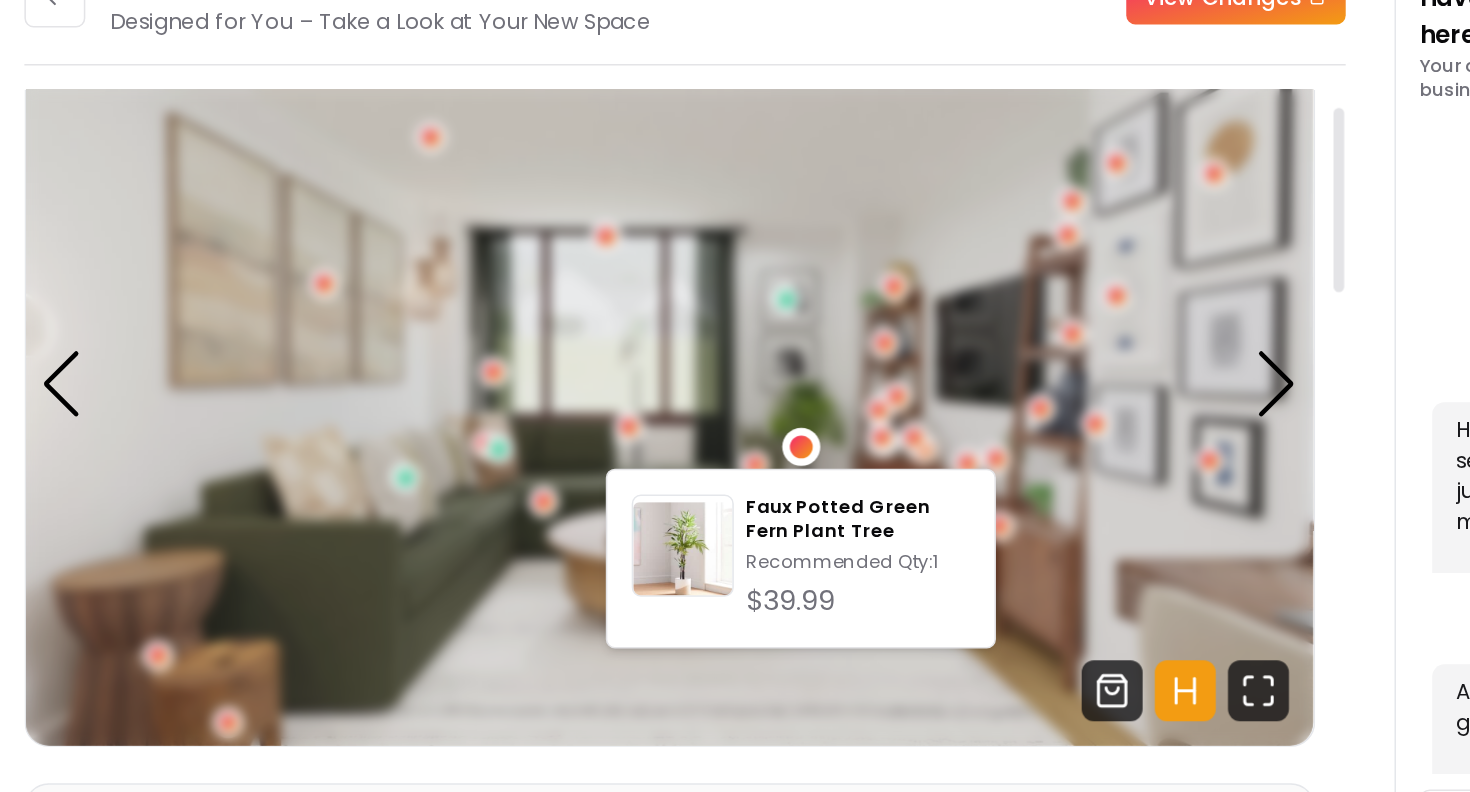click at bounding box center (789, 411) 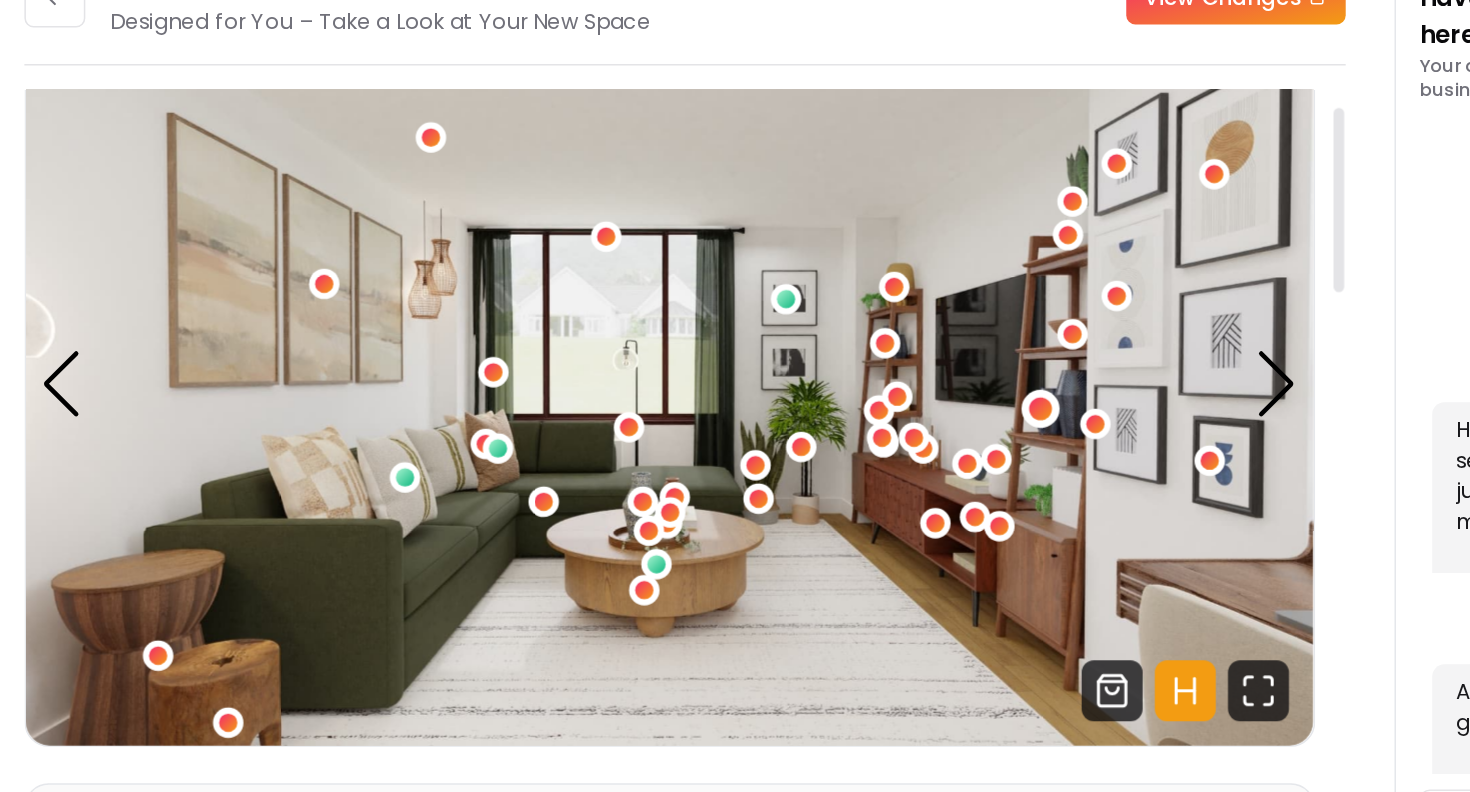 click at bounding box center [947, 386] 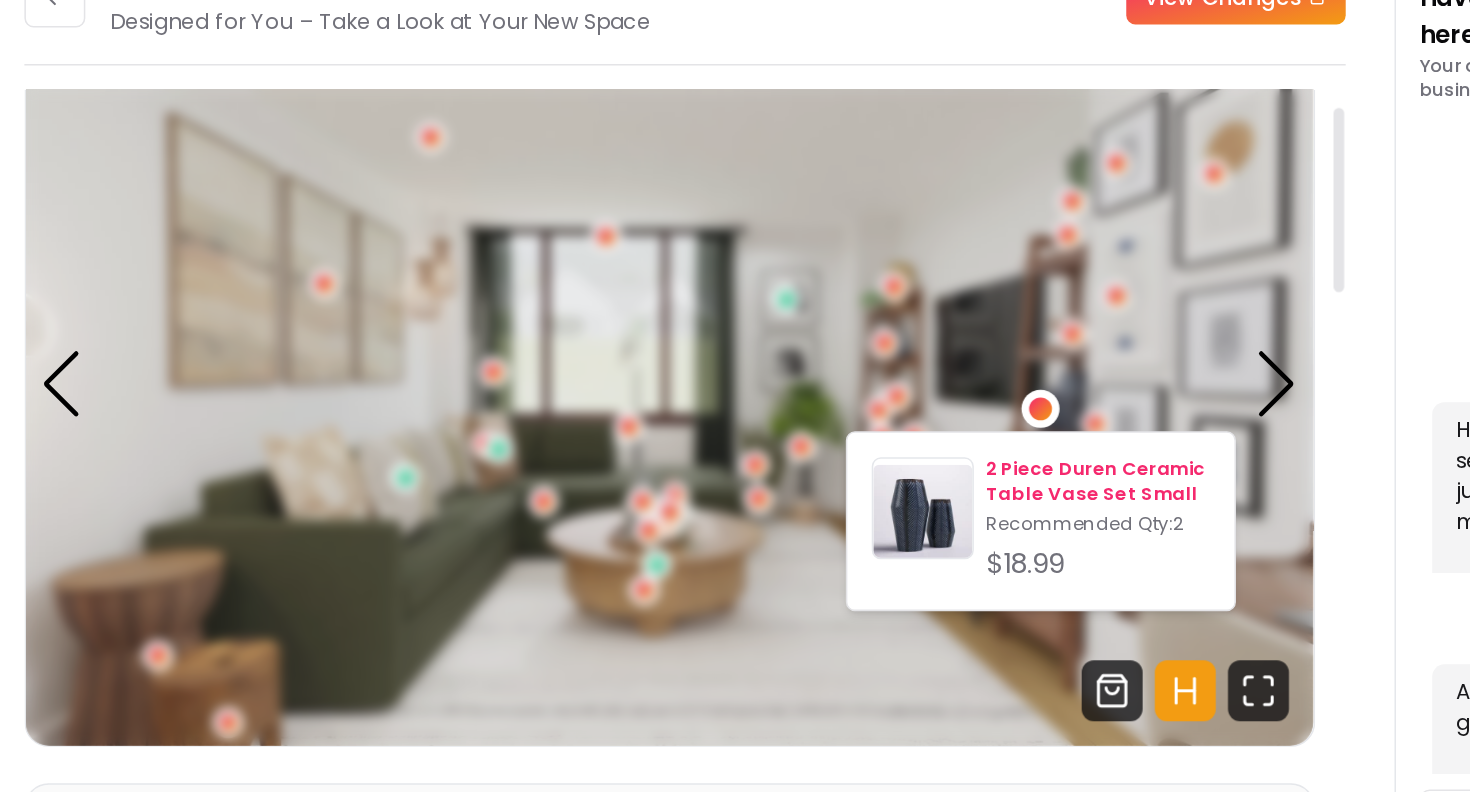 click on "2 Piece Duren Ceramic Table Vase Set Small" at bounding box center [984, 434] 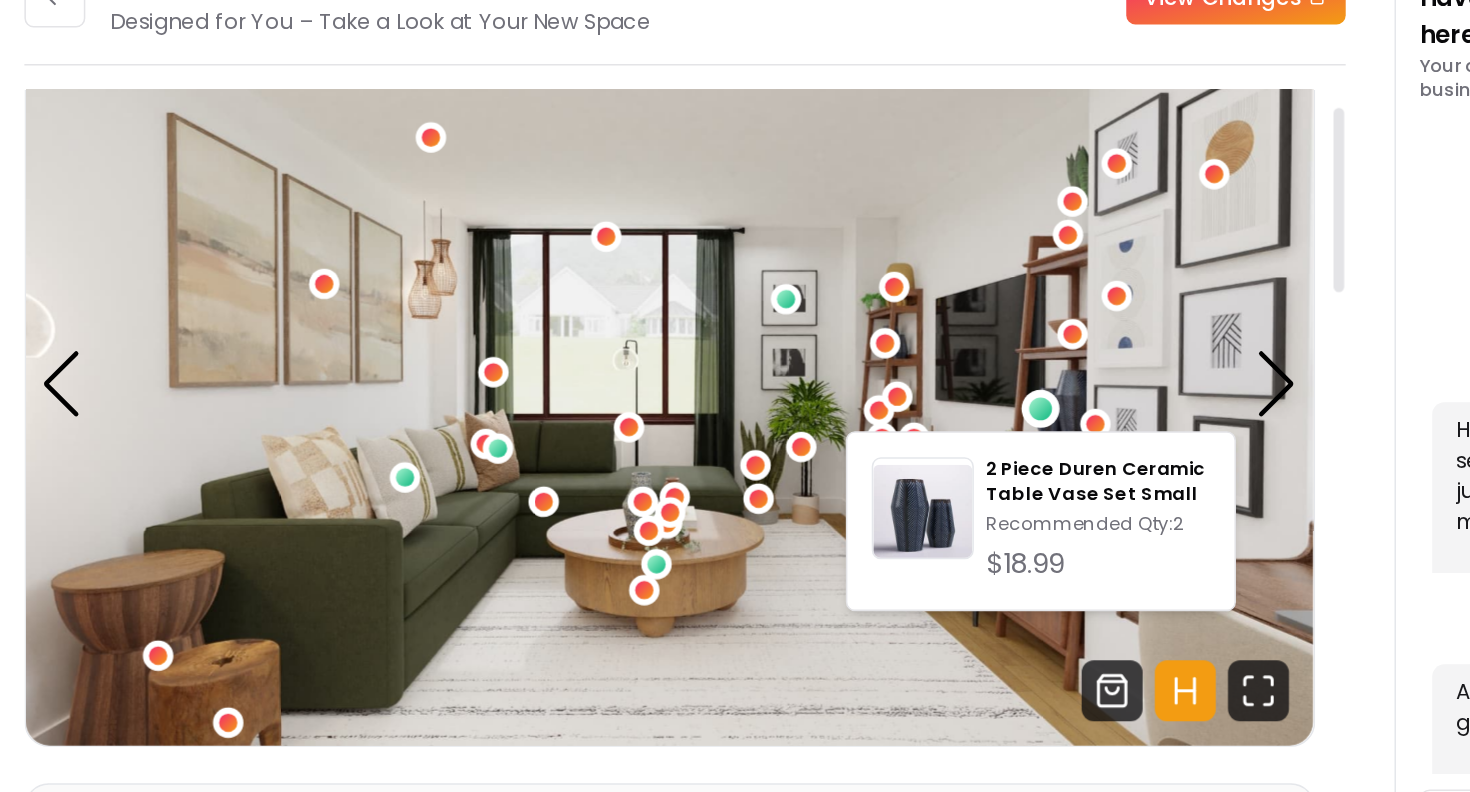 click at bounding box center [703, 369] 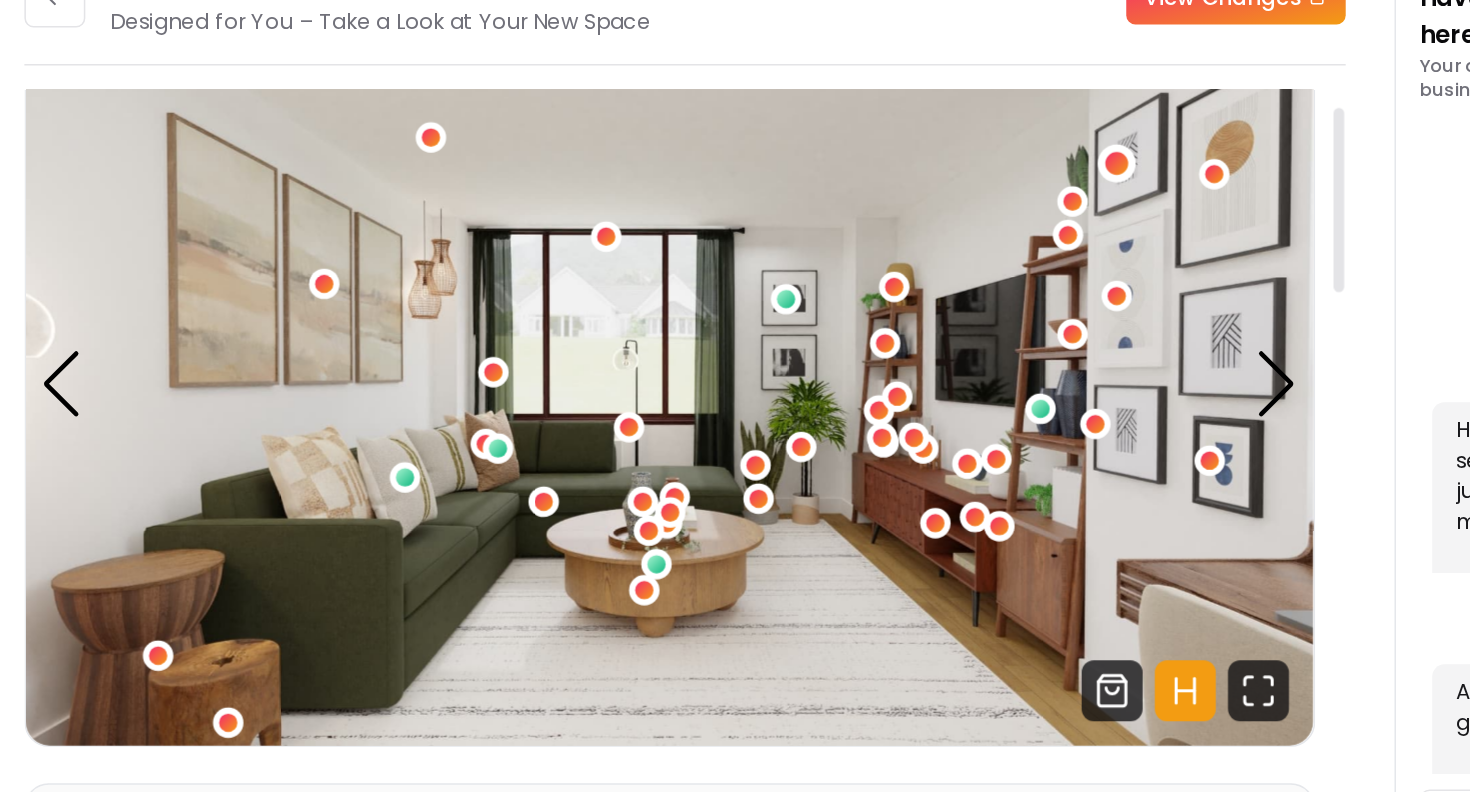 click at bounding box center [996, 224] 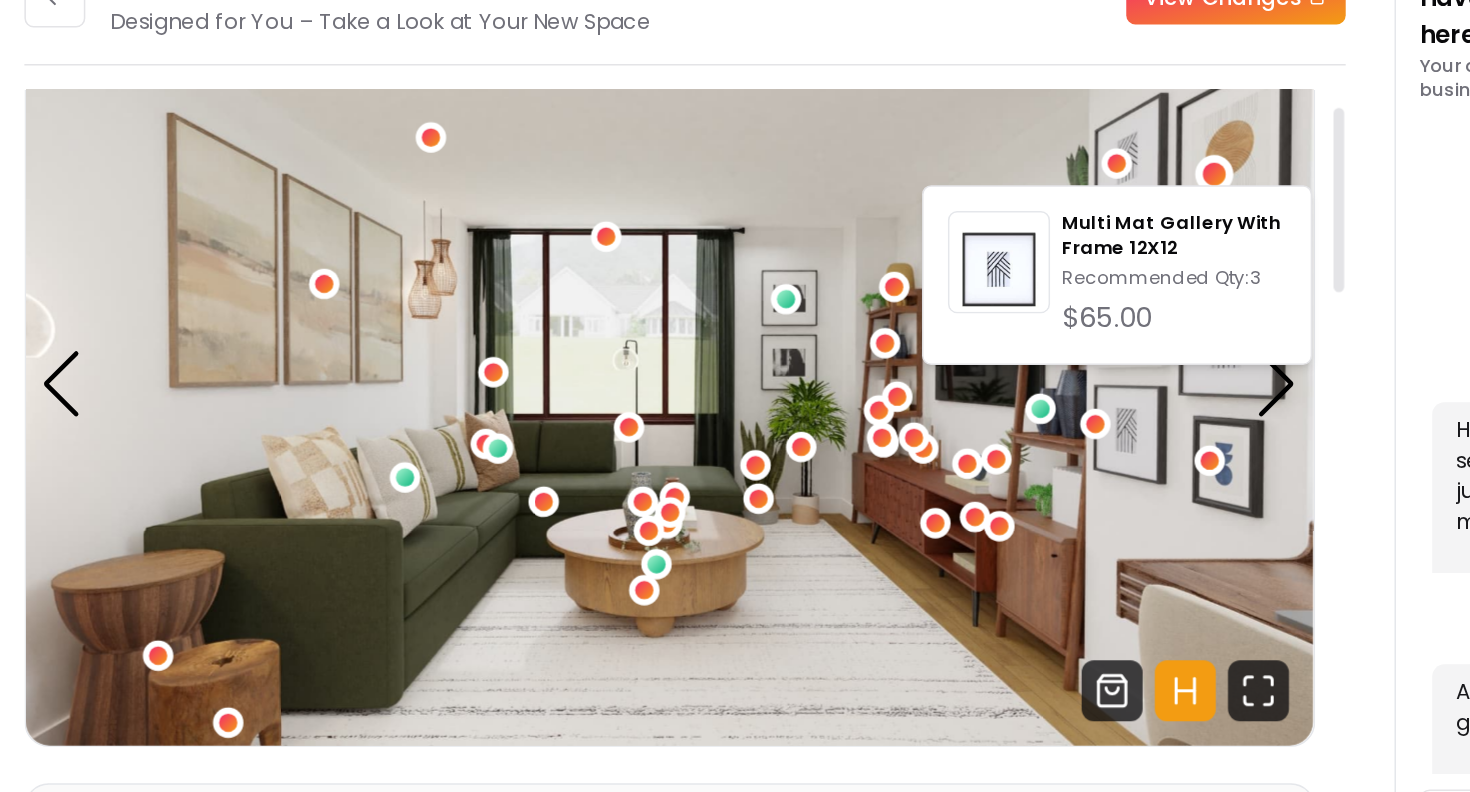 click at bounding box center [1060, 231] 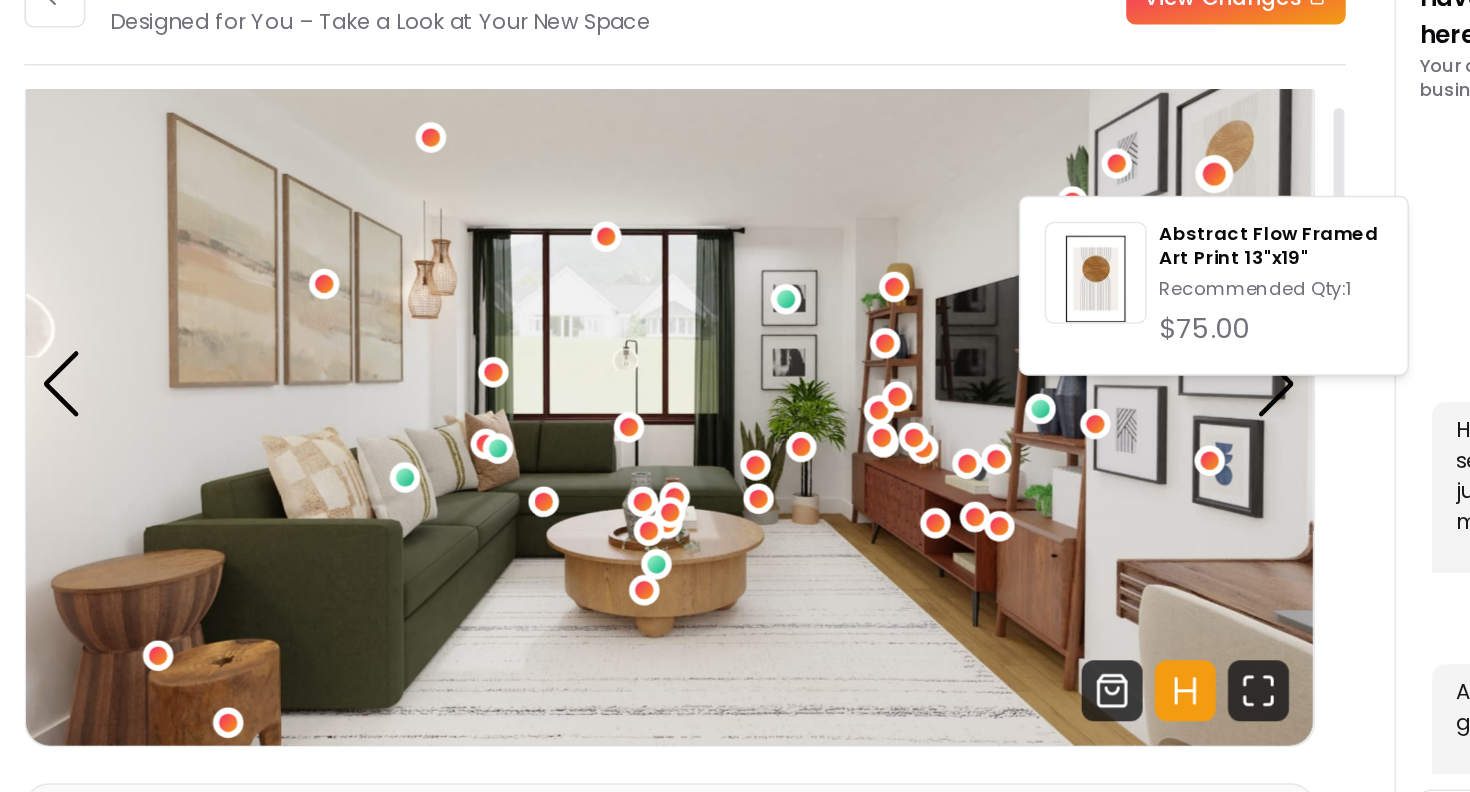 click on "Revision 1 Designed for You – Take a Look at Your New Space View Changes Hotspots On Density Show All Angela Amore Please listen to the voice note from your designer, outlining the details of your design. Audio Note: Audio Note  1 0:00  /  2:00 Transcript:  For your latest revision design on your living room you're gonna see a var... Read more Wall Paints Featured in Your Design - Why Shop with Spacejoy? Shopping through Spacejoy isn’t just convenient — it’s smarter. Here’s why: One Cart, All Brands Our concierge places your orders across all retailers—no juggling multiple accounts. Track Everything, In One Place Monitor all your orders from different brands in your Spacejoy dashboard. Returns? Refunds? Relax. We manage returns and refunds with retailers so you don’t have to. Price Match Guarantee We match the best prices and notify you of drops before placing orders. Deals Done Right We automatically apply the best deals available — no extra work needed. Exclusive Discounts Your Shopping List" at bounding box center (713, 488) 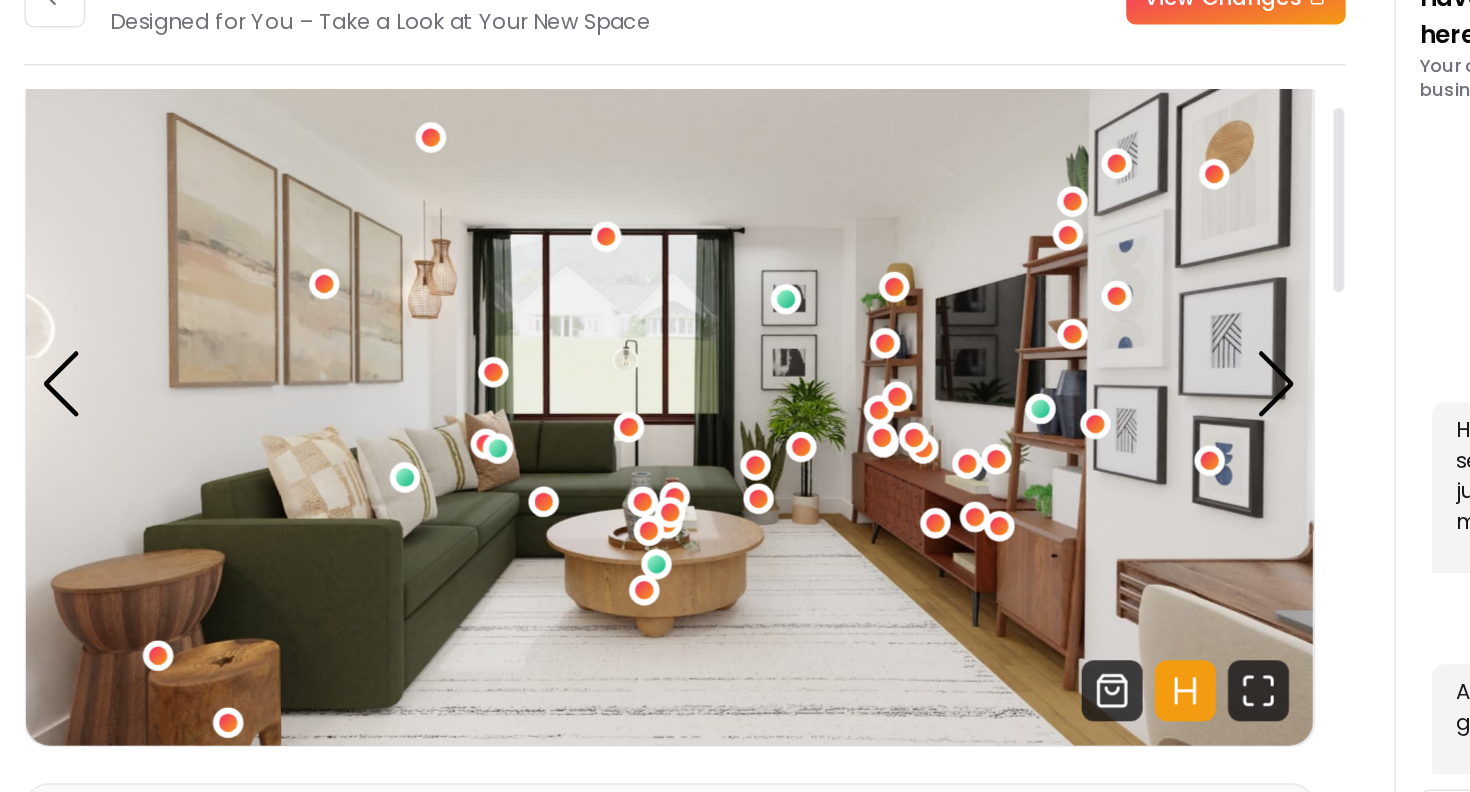 click at bounding box center (703, 369) 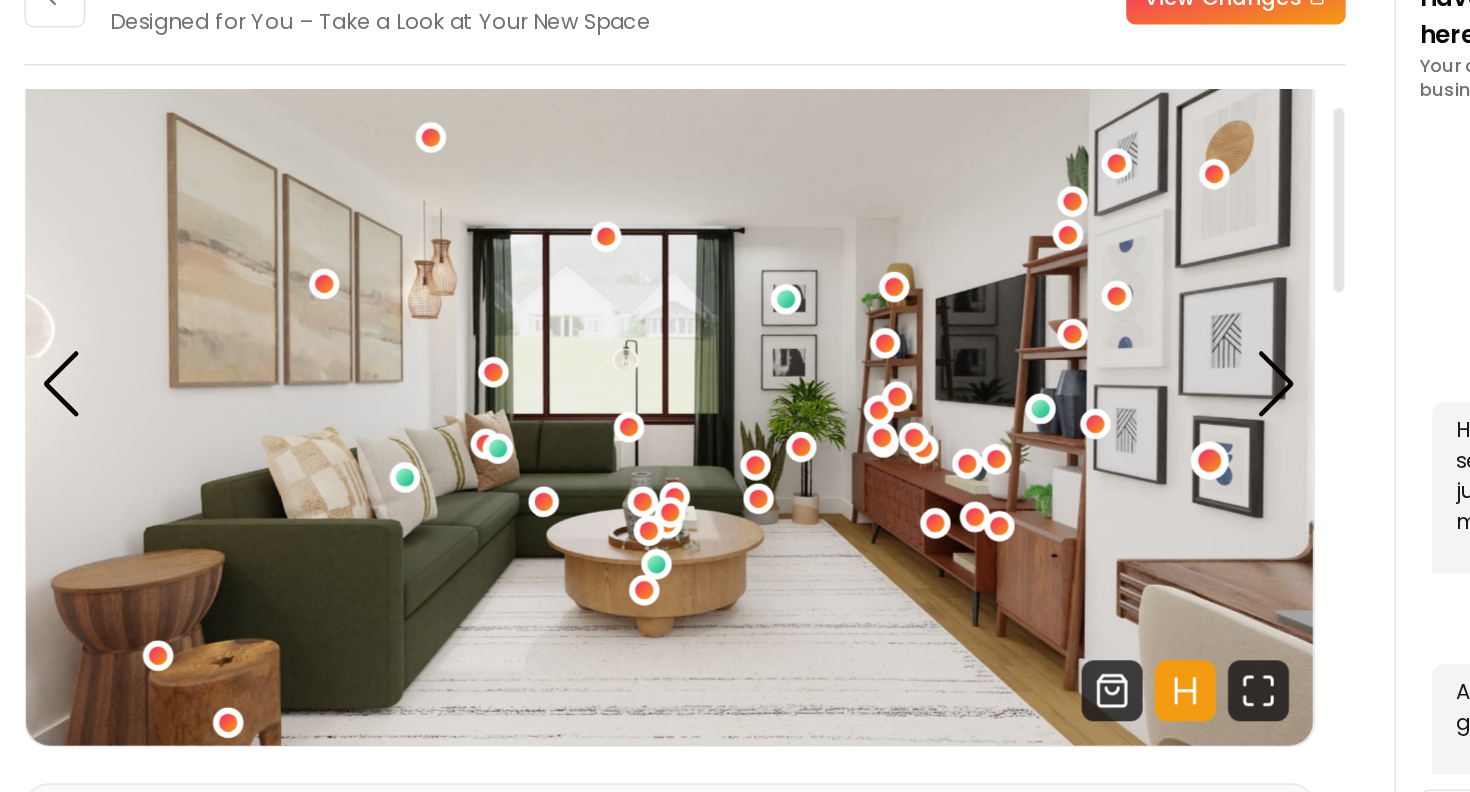 click at bounding box center [1057, 419] 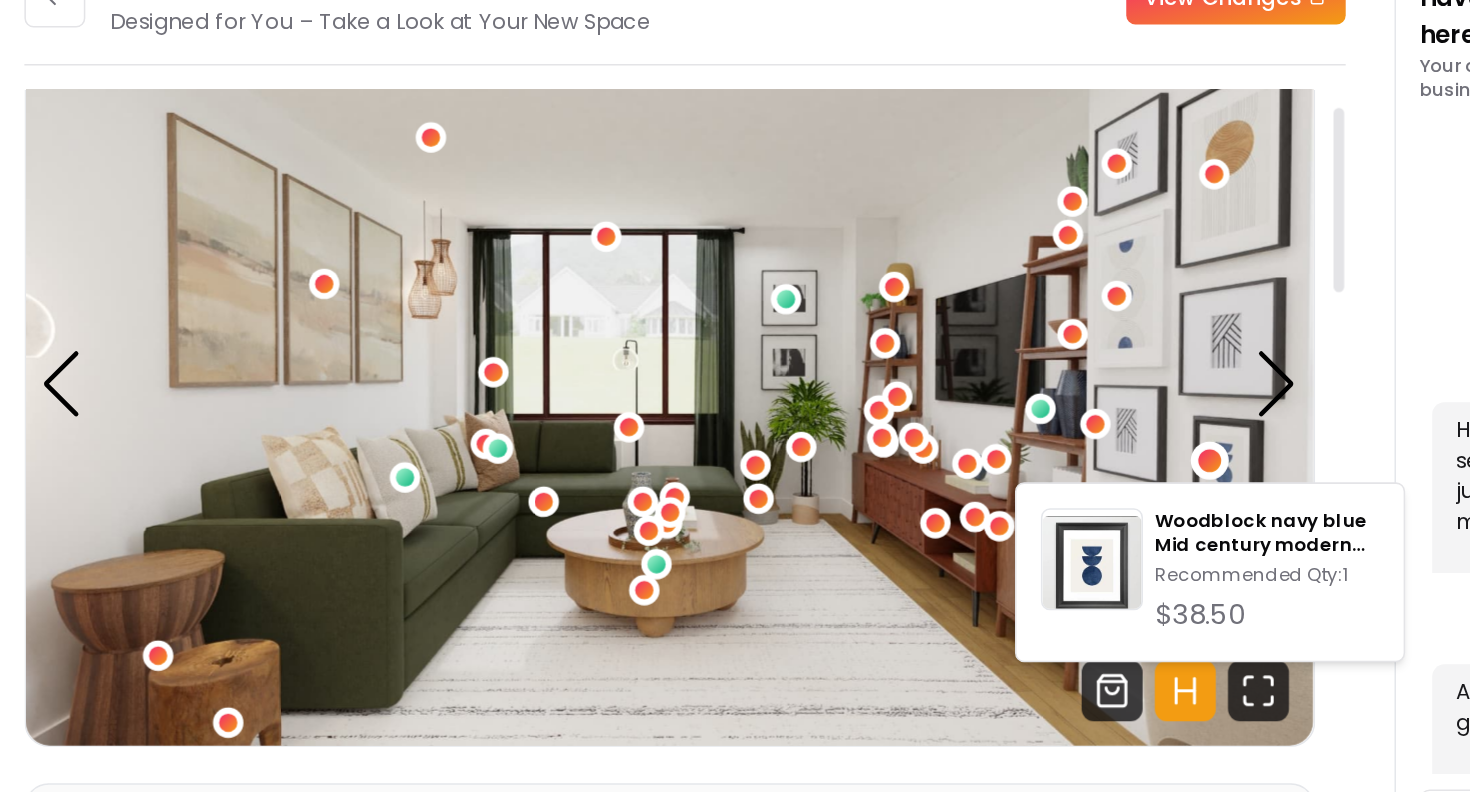 click at bounding box center (703, 369) 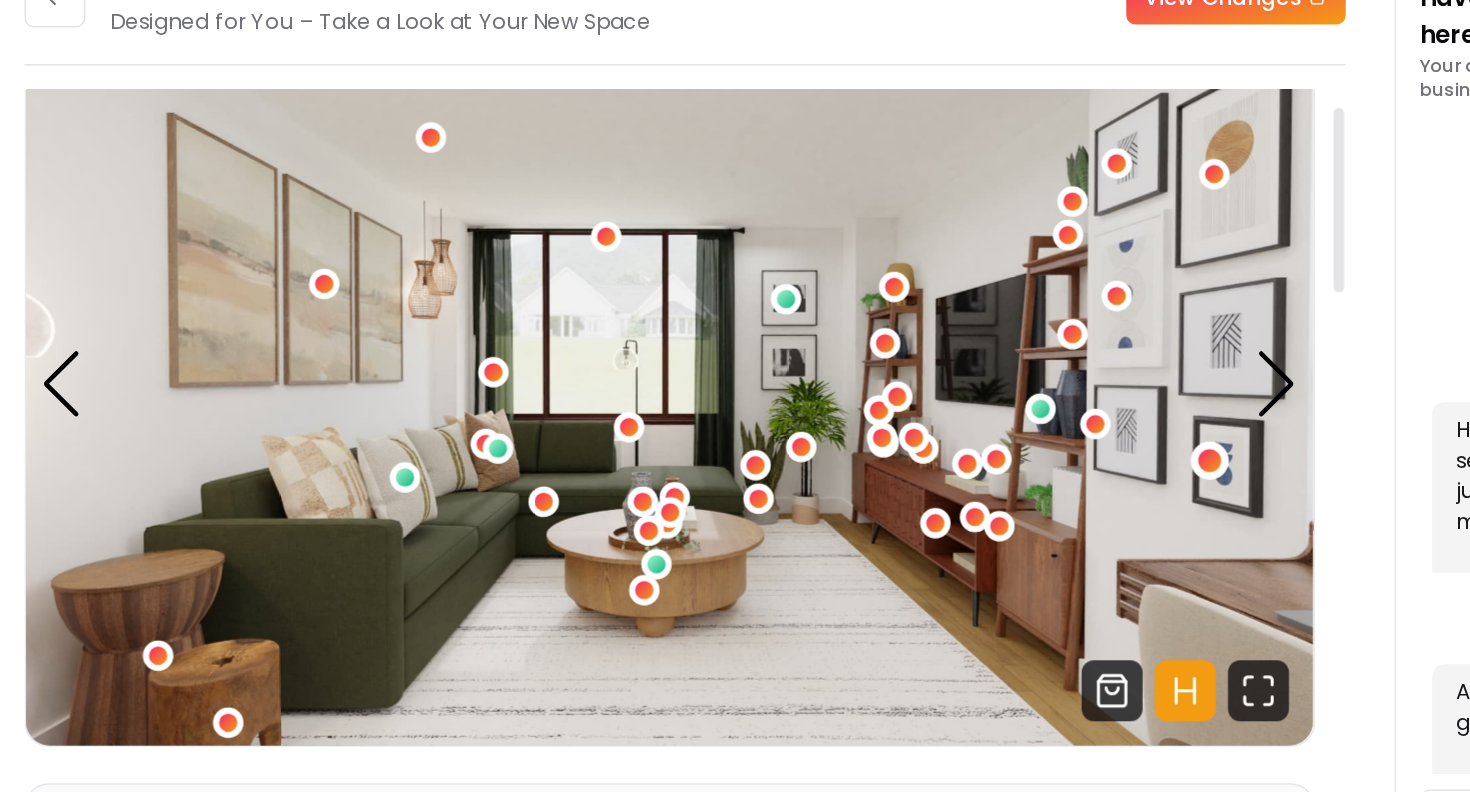 click at bounding box center [1057, 419] 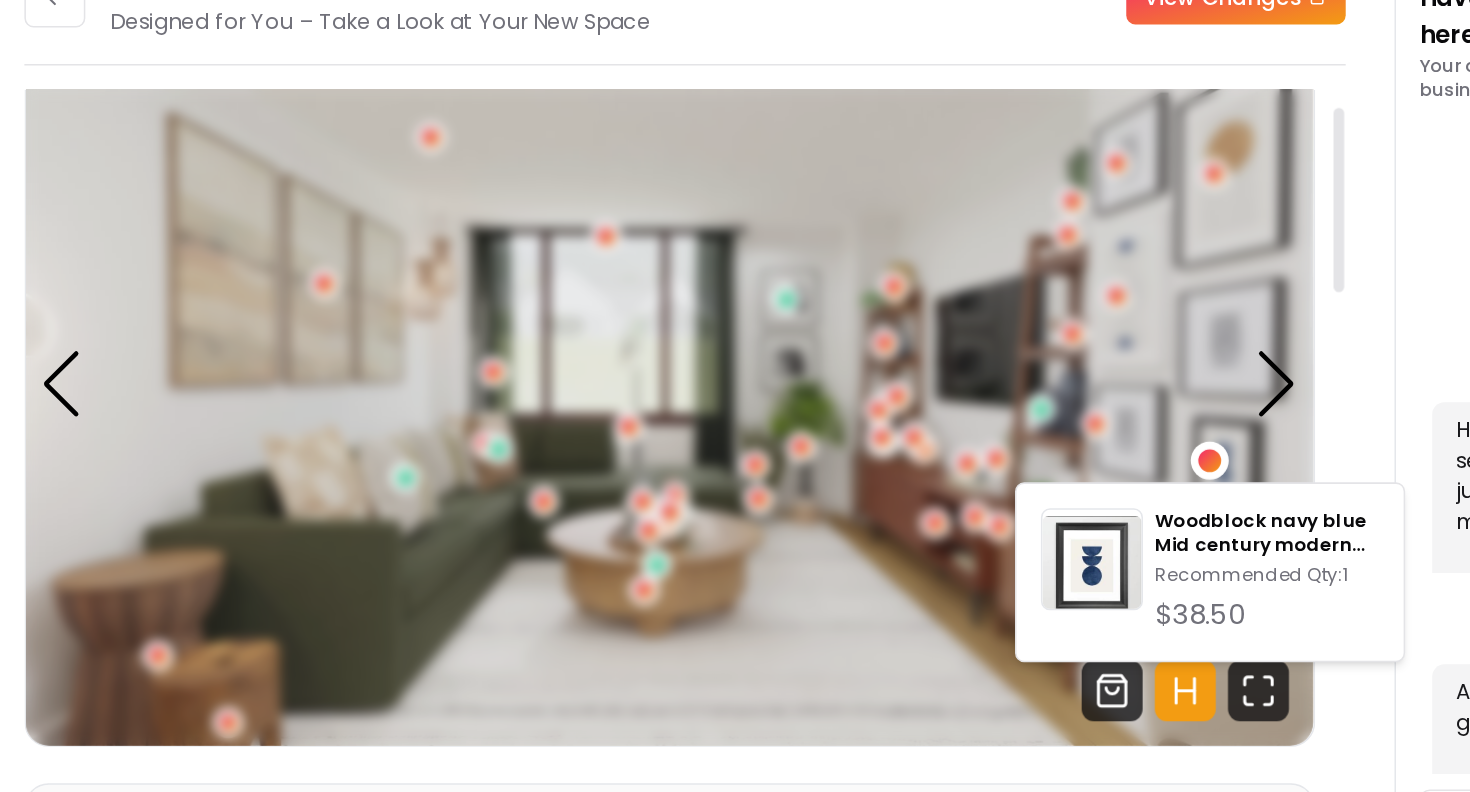 click on "Woodblock navy blue Mid century modern Framed Art Print Recommended Qty:  1 $38.50" at bounding box center [1058, 494] 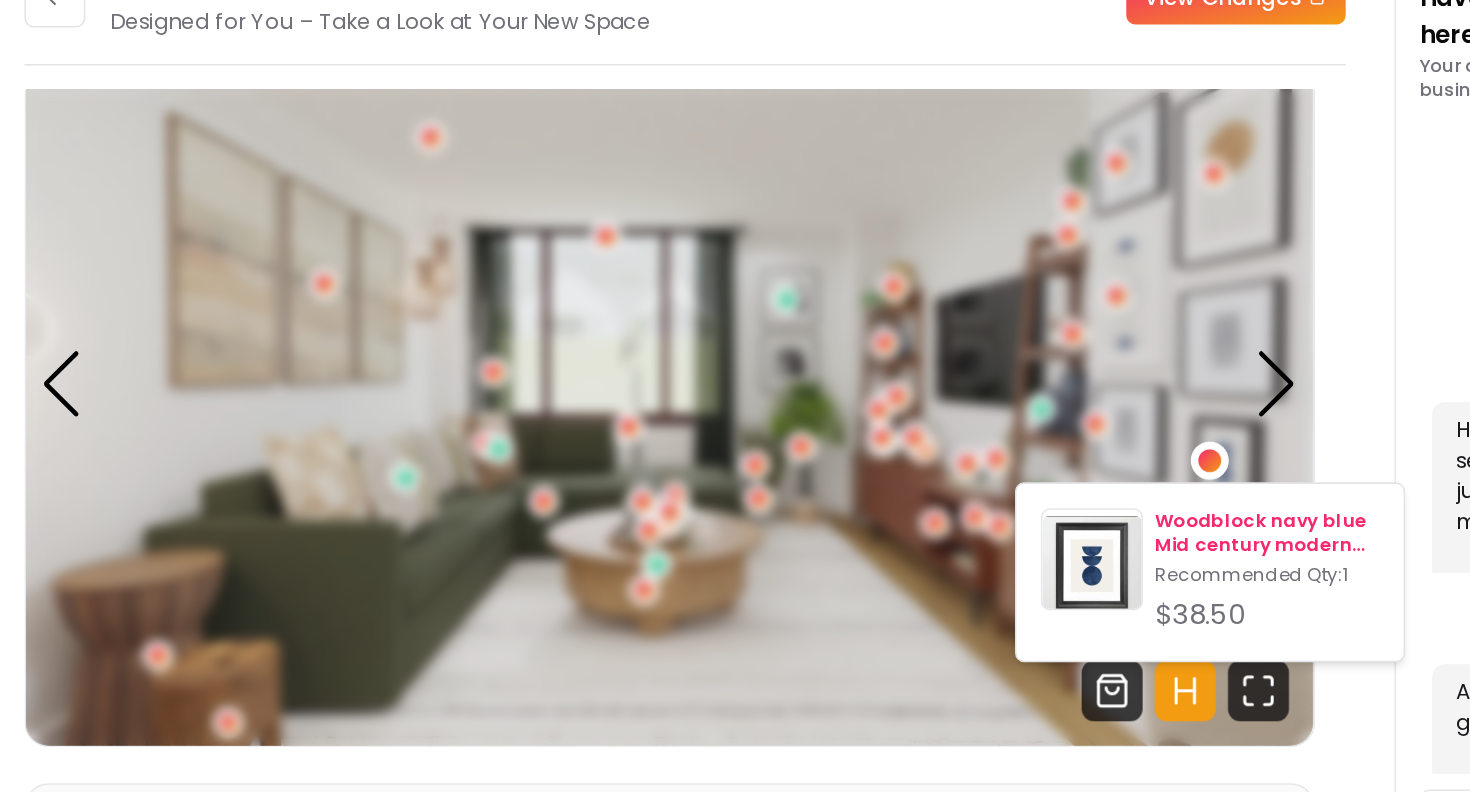 click on "Woodblock navy blue Mid century modern Framed Art Print" at bounding box center (1095, 468) 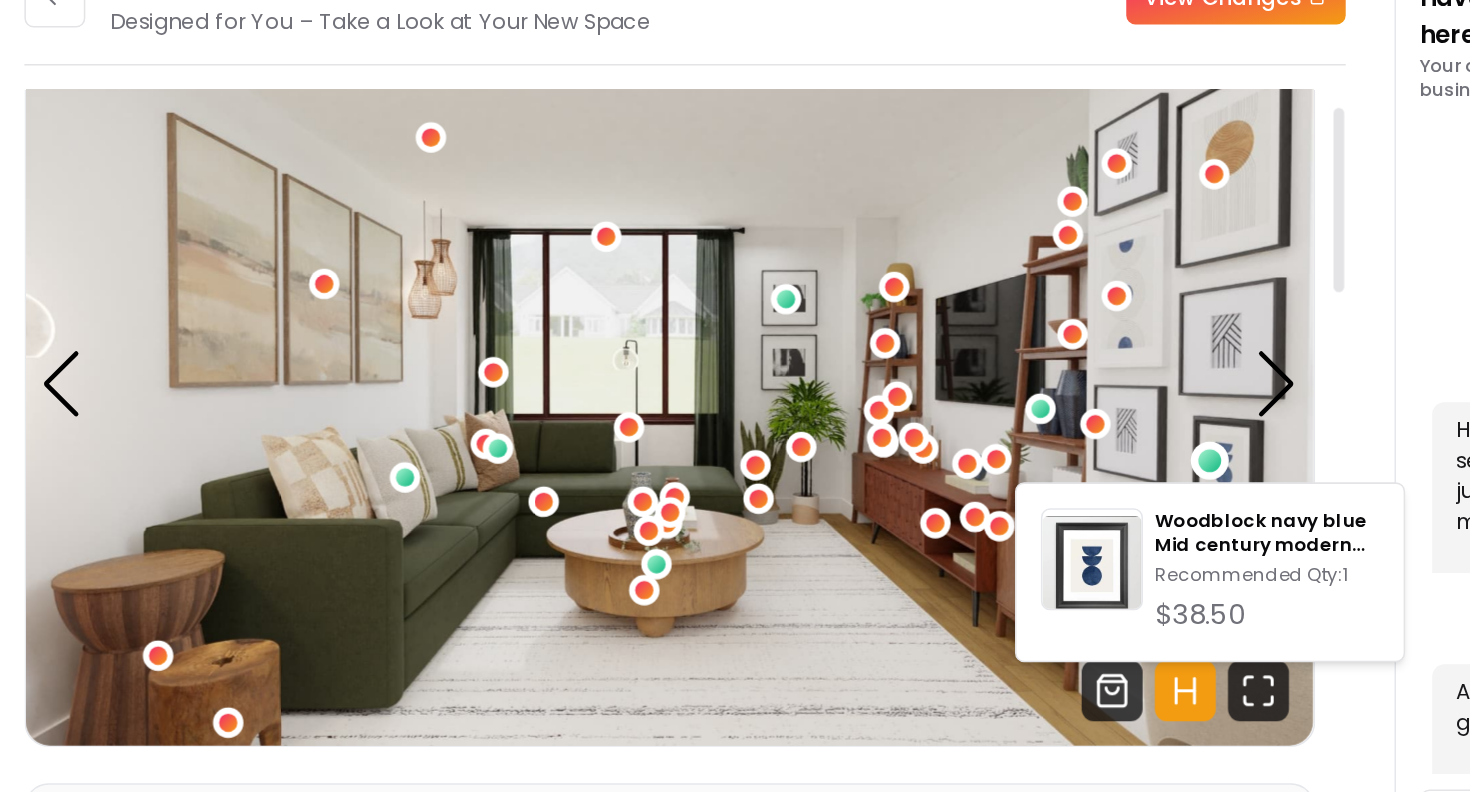 click at bounding box center [703, 369] 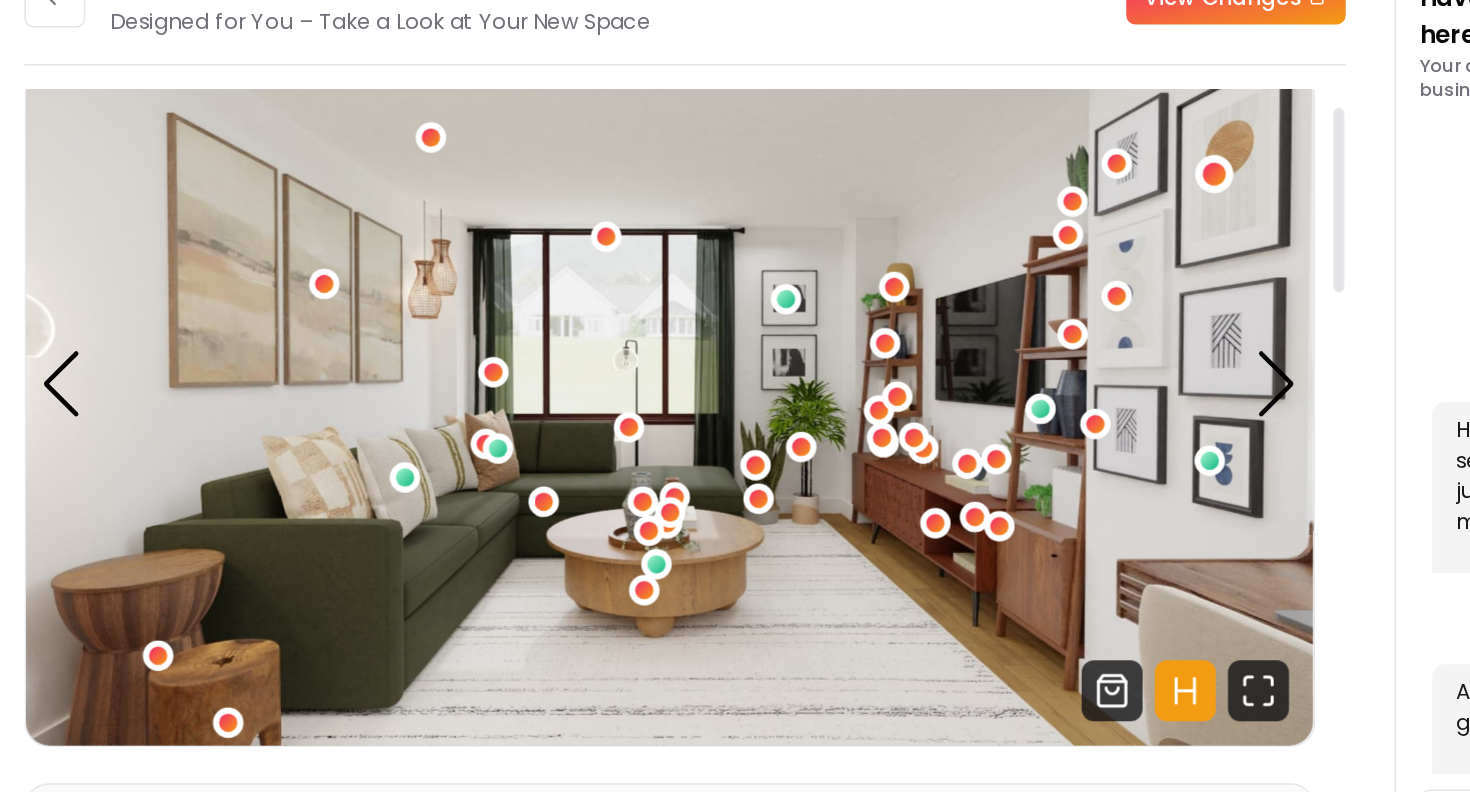 click at bounding box center [1060, 231] 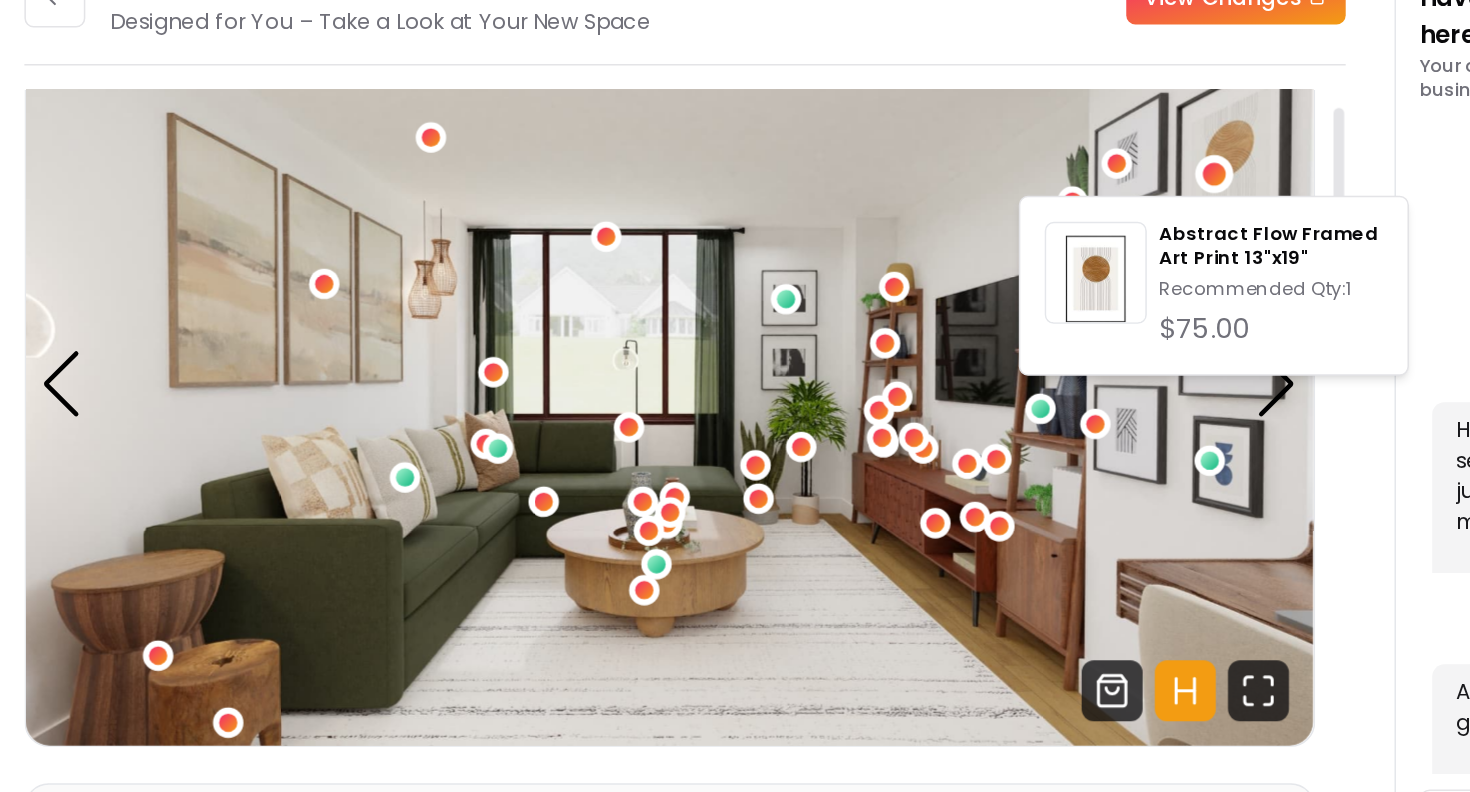 click at bounding box center (703, 369) 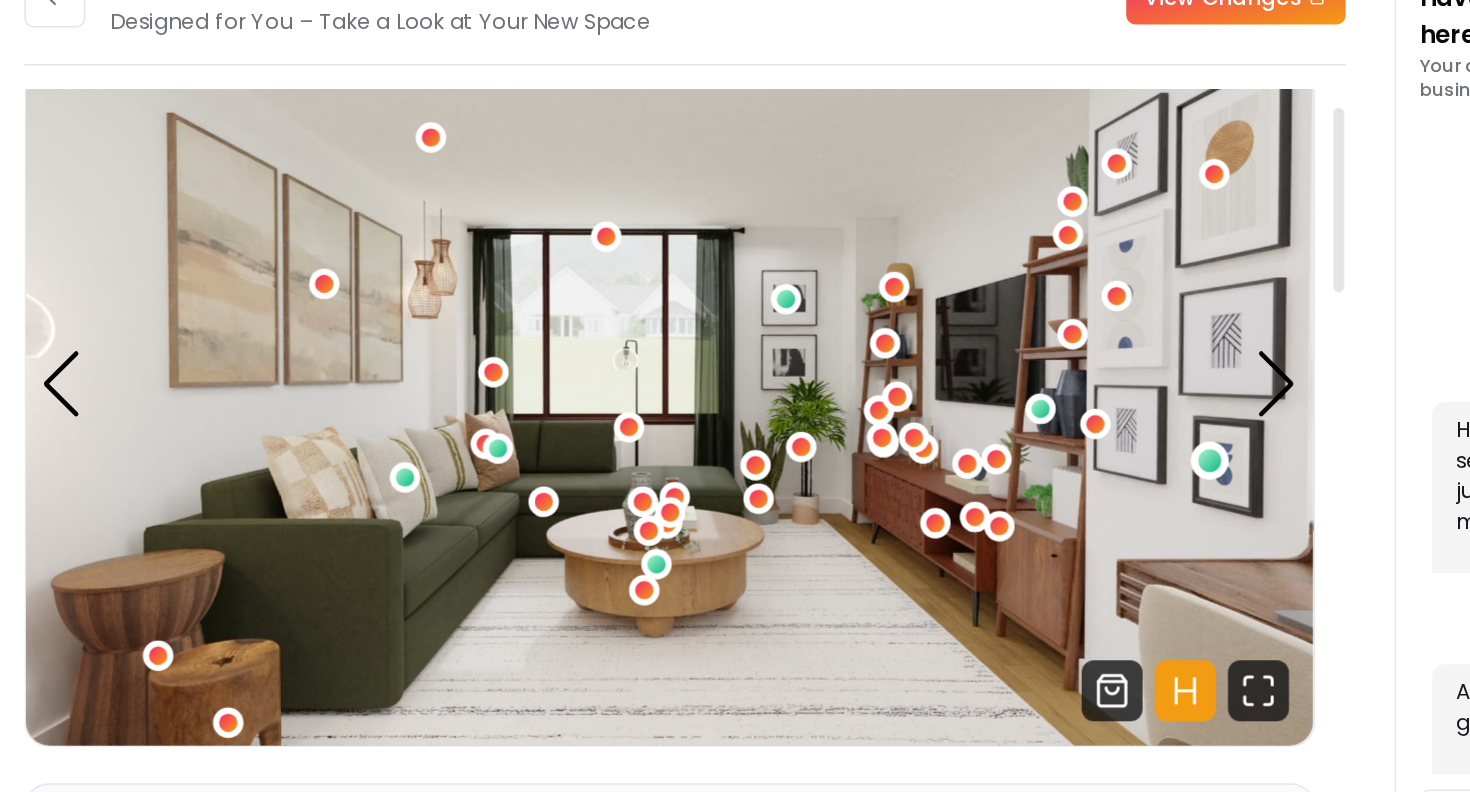 click at bounding box center (1057, 419) 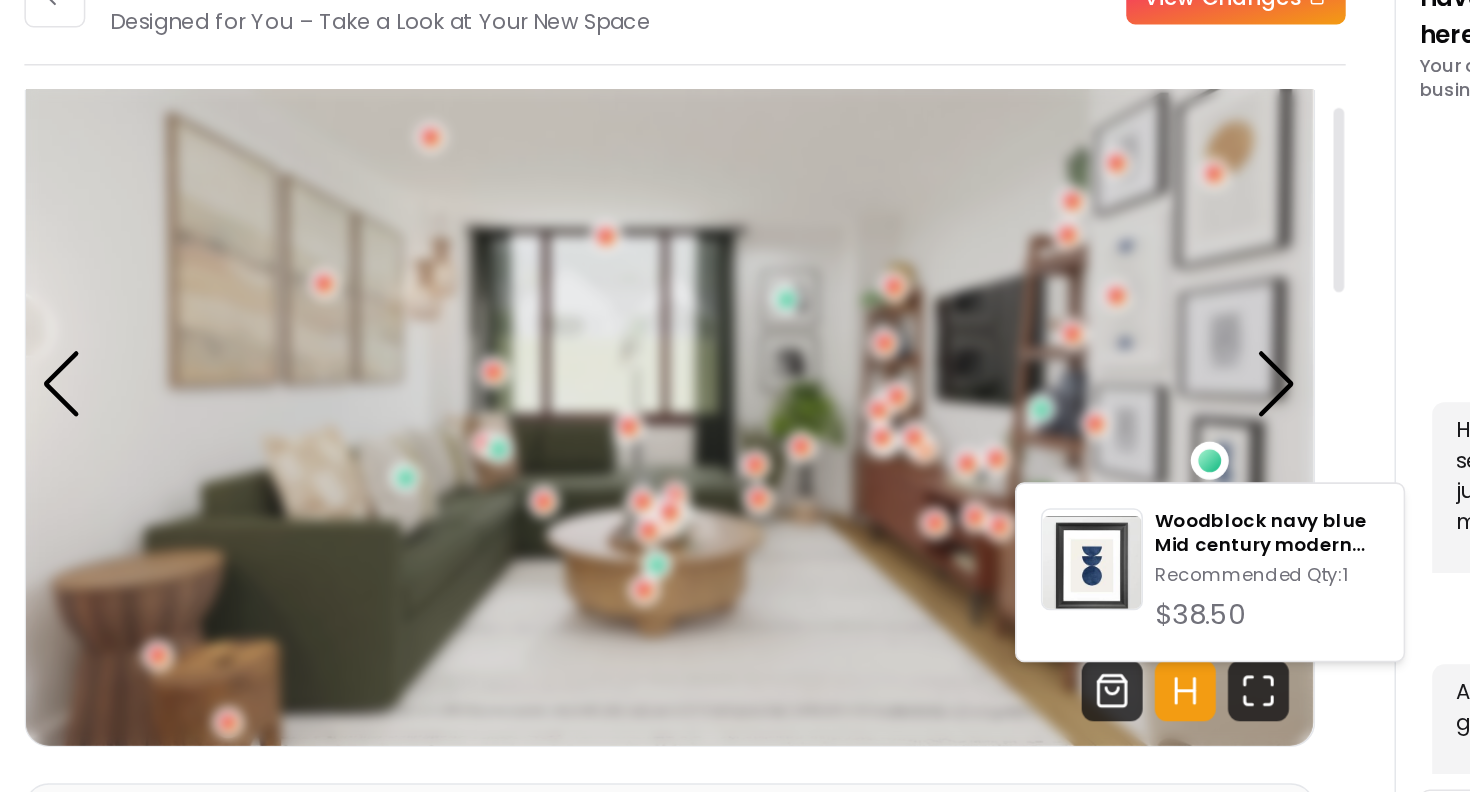 click at bounding box center [1057, 419] 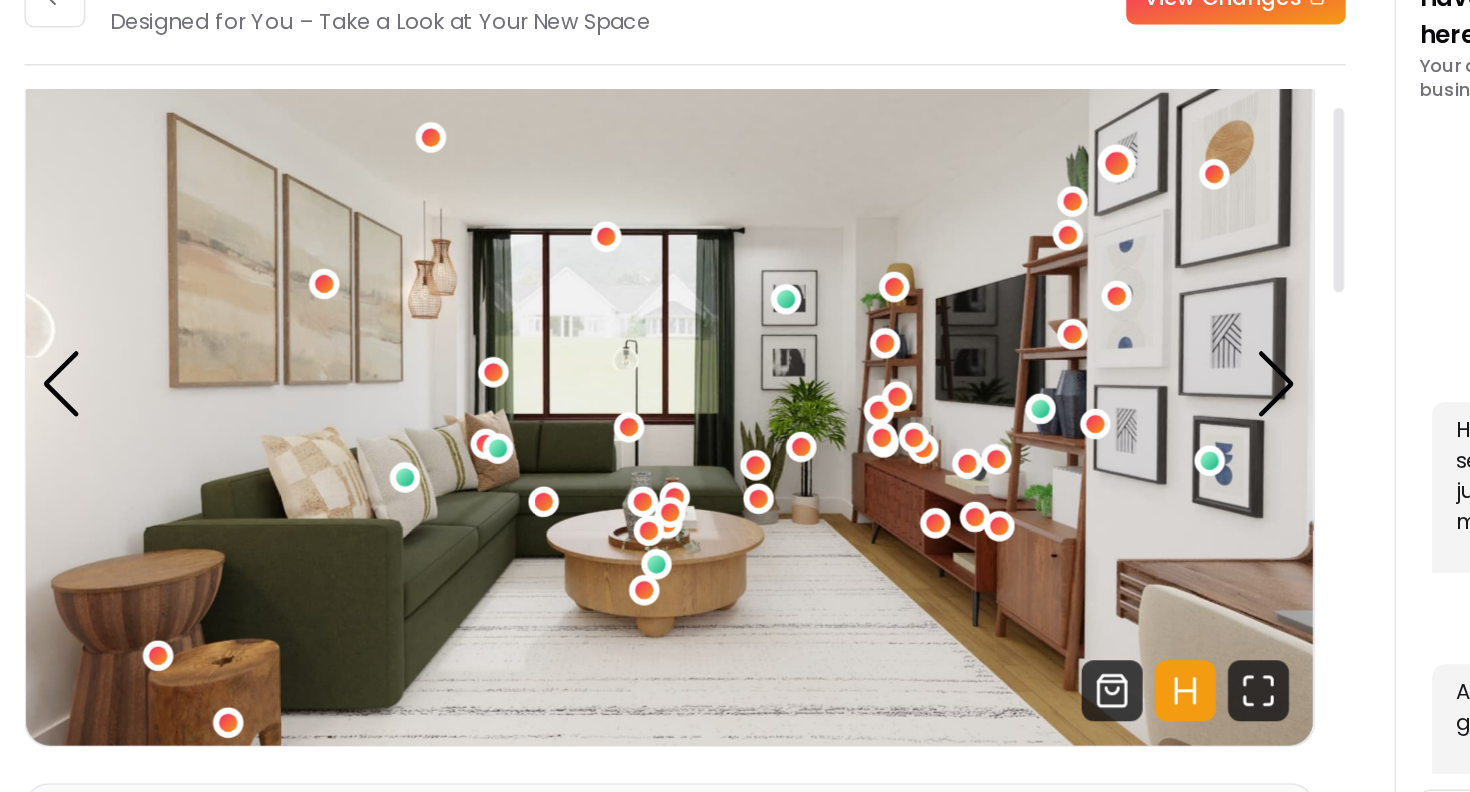 click at bounding box center (996, 224) 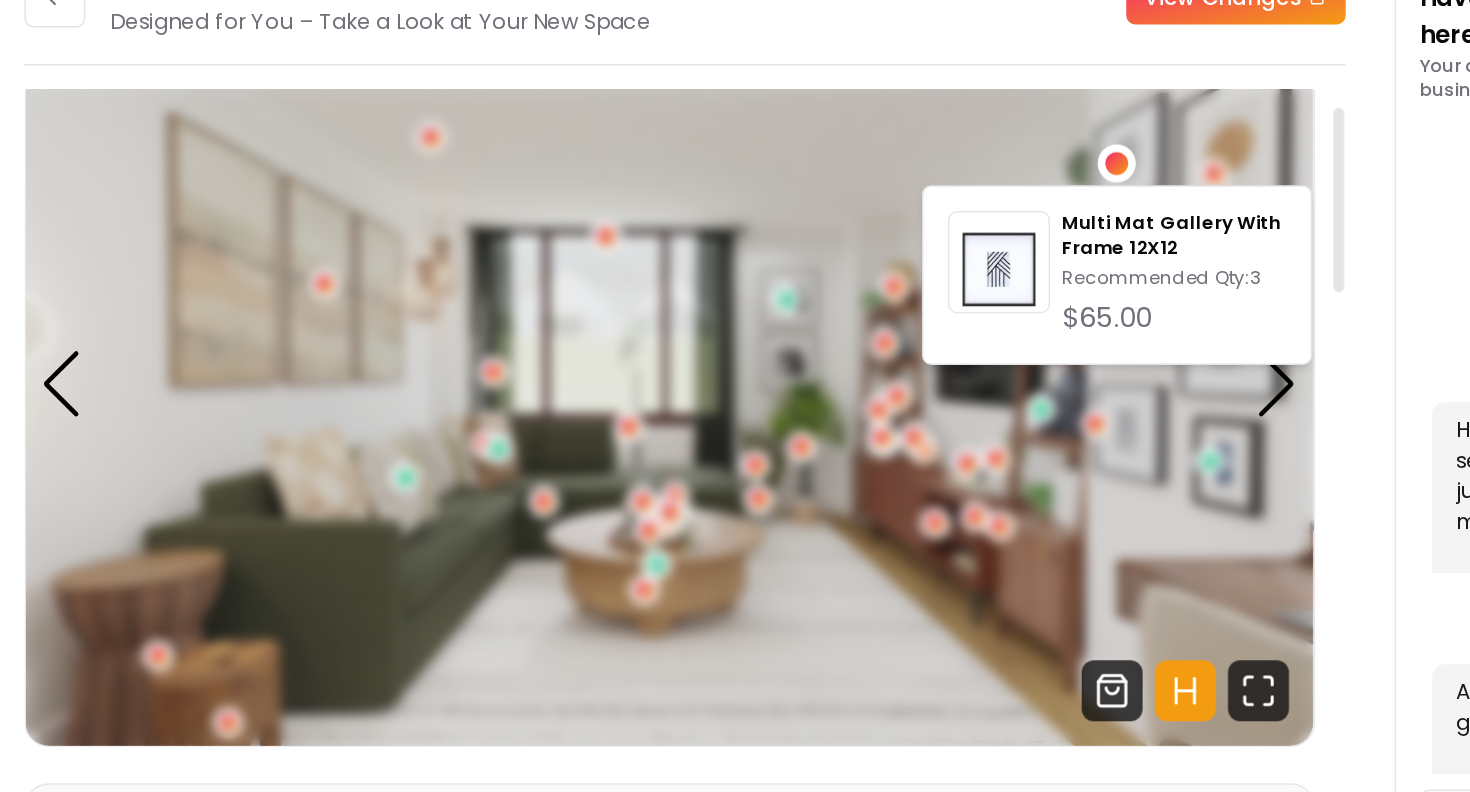 click at bounding box center [996, 224] 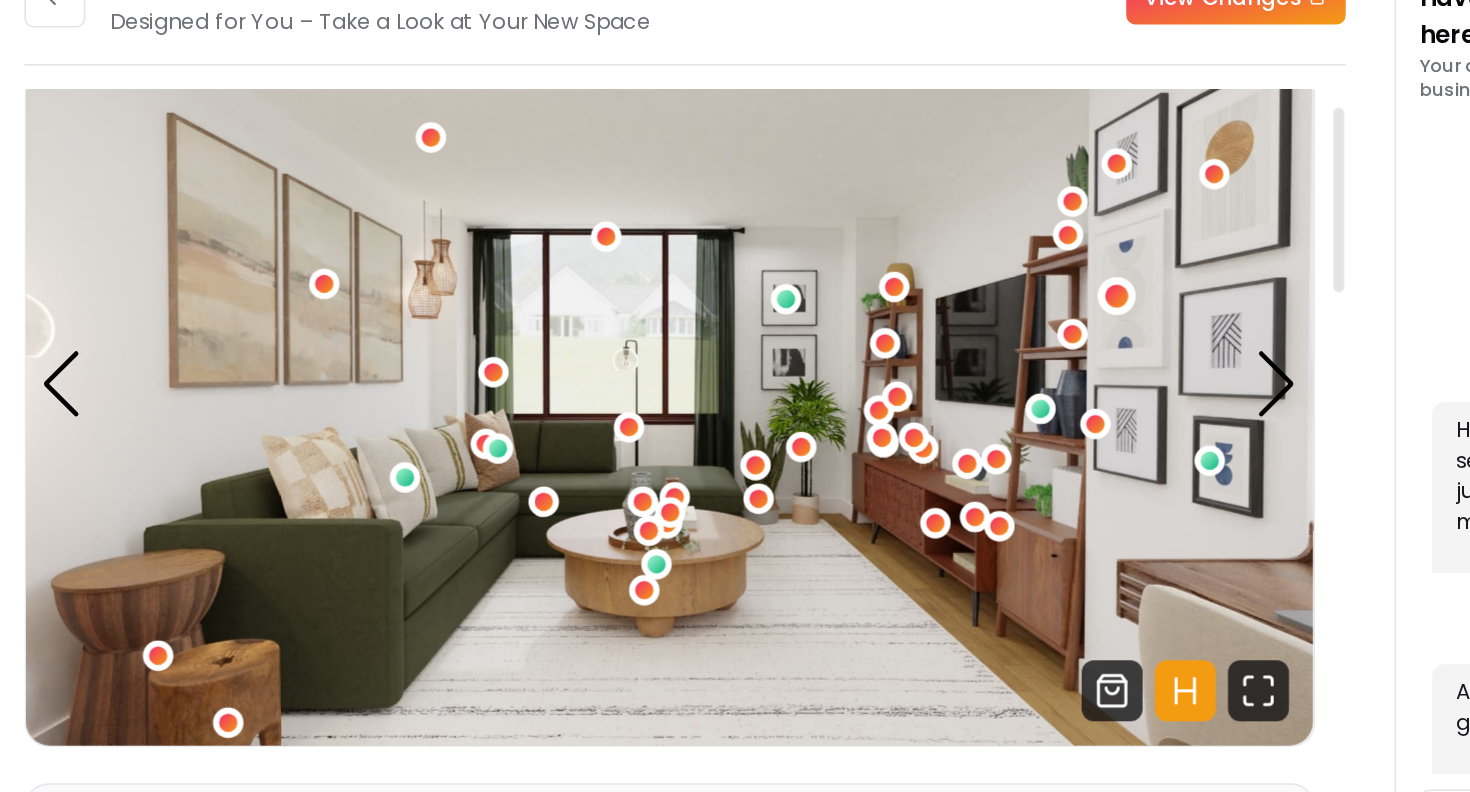 click at bounding box center (996, 311) 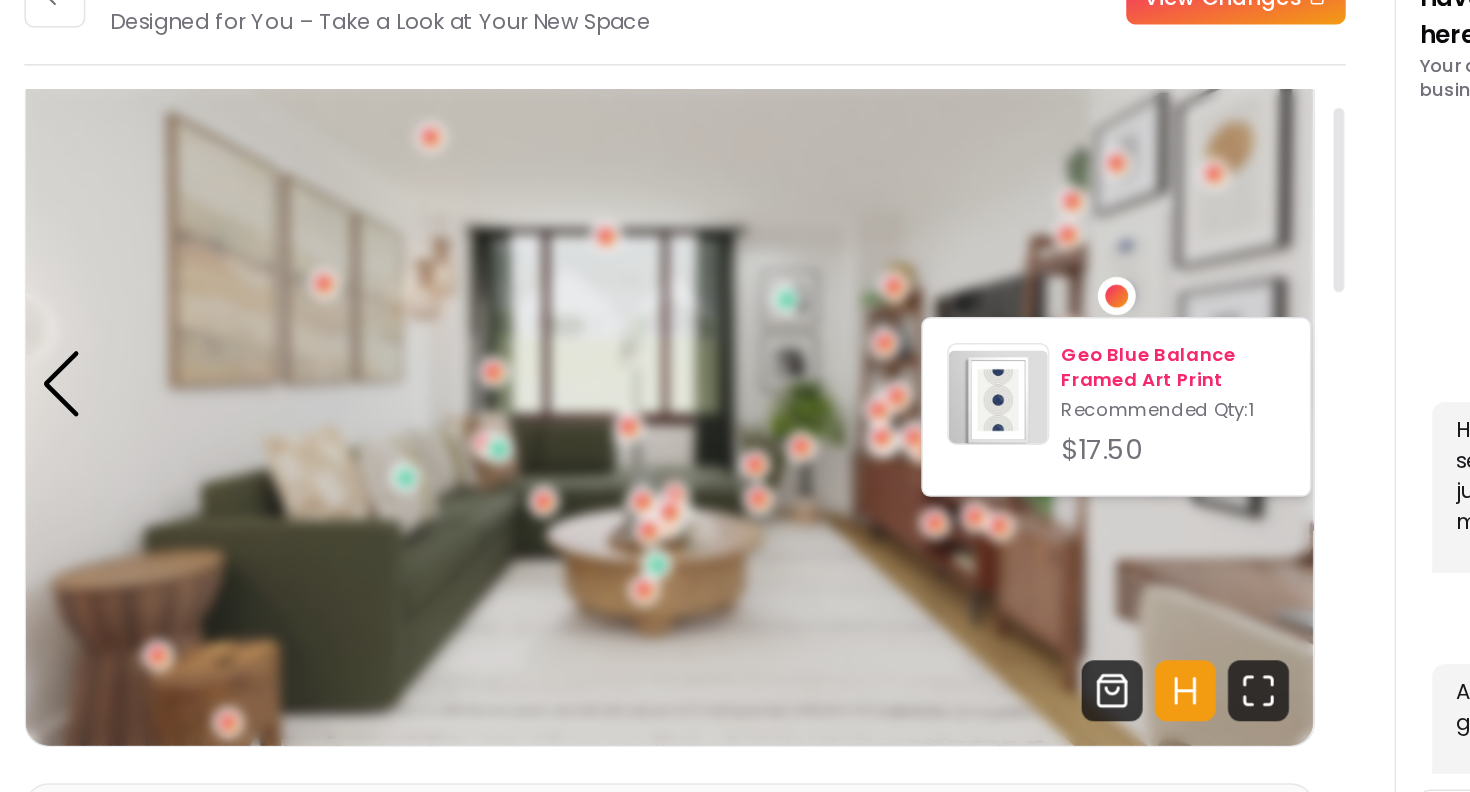 click on "Geo Blue Balance Framed Art Print" at bounding box center (1033, 359) 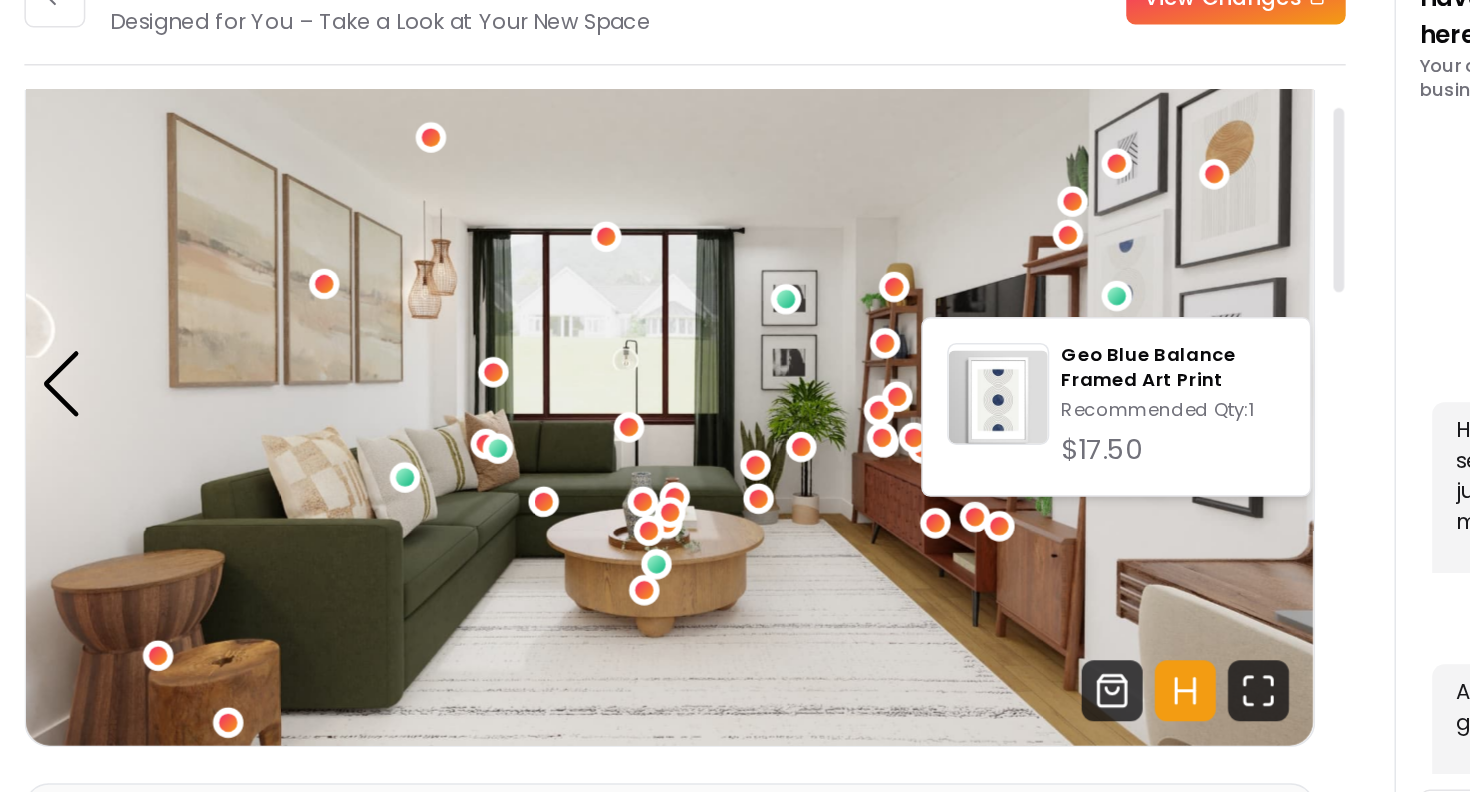 click at bounding box center (703, 369) 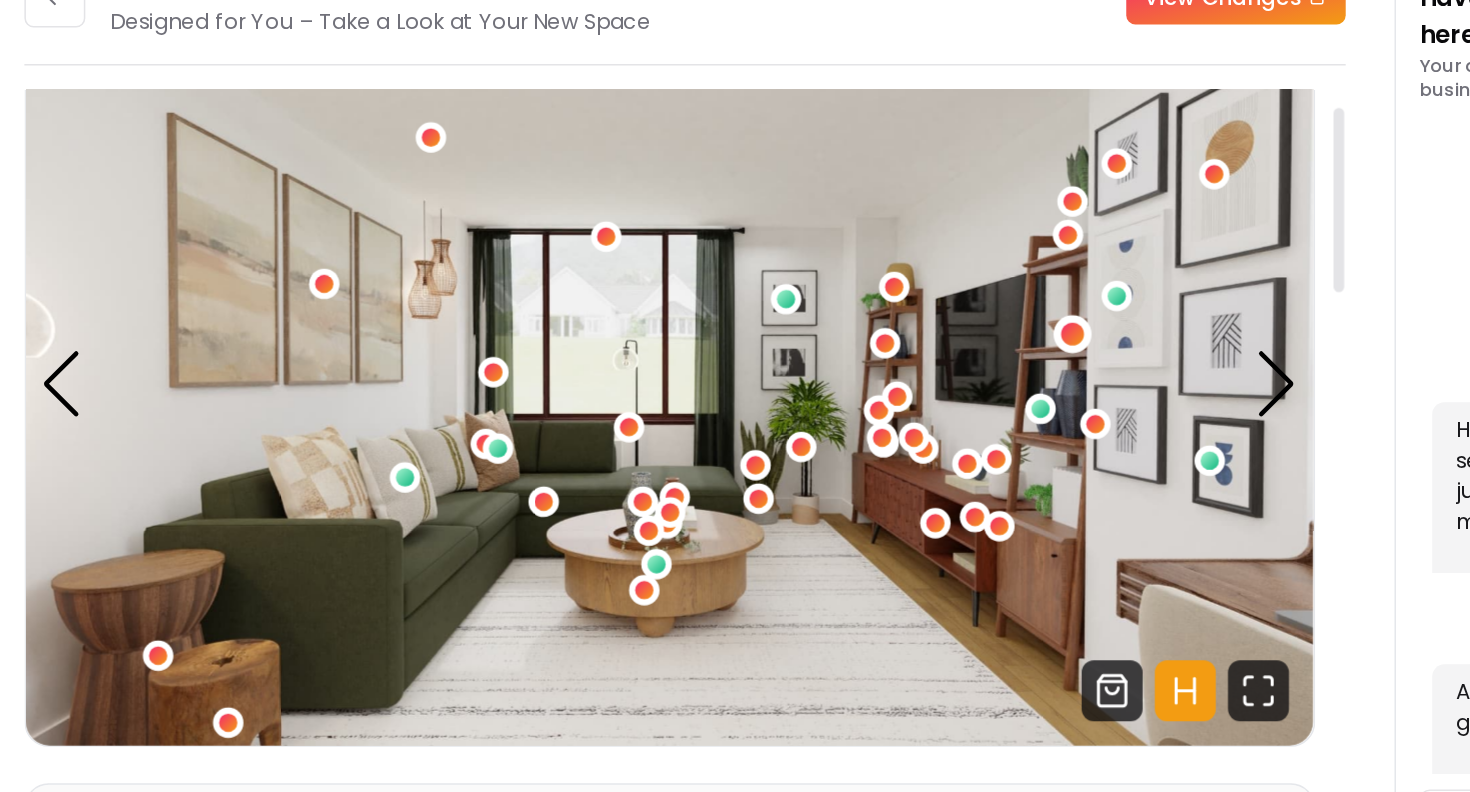 click at bounding box center (968, 337) 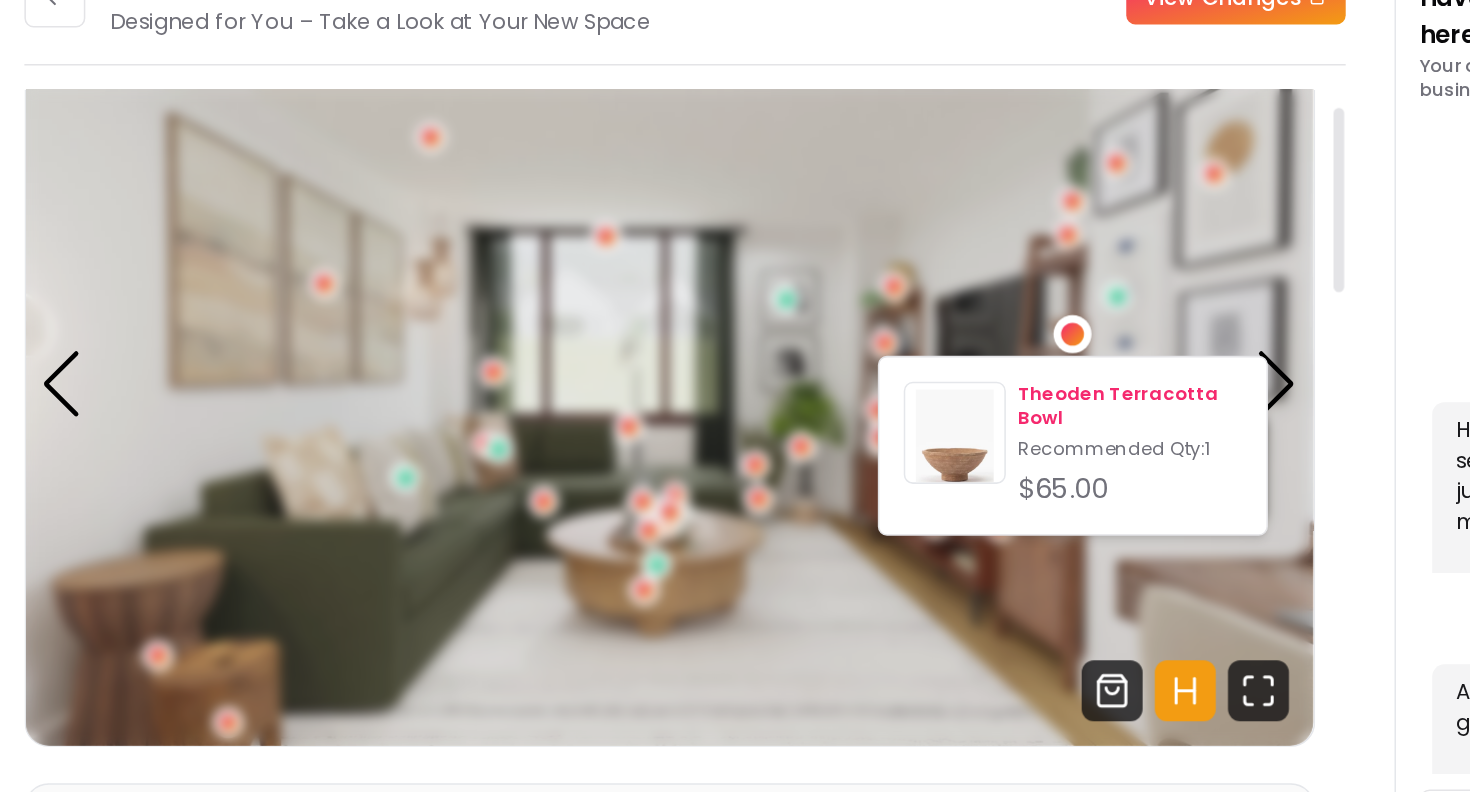 click on "Theoden Terracotta Bowl" at bounding box center [1005, 385] 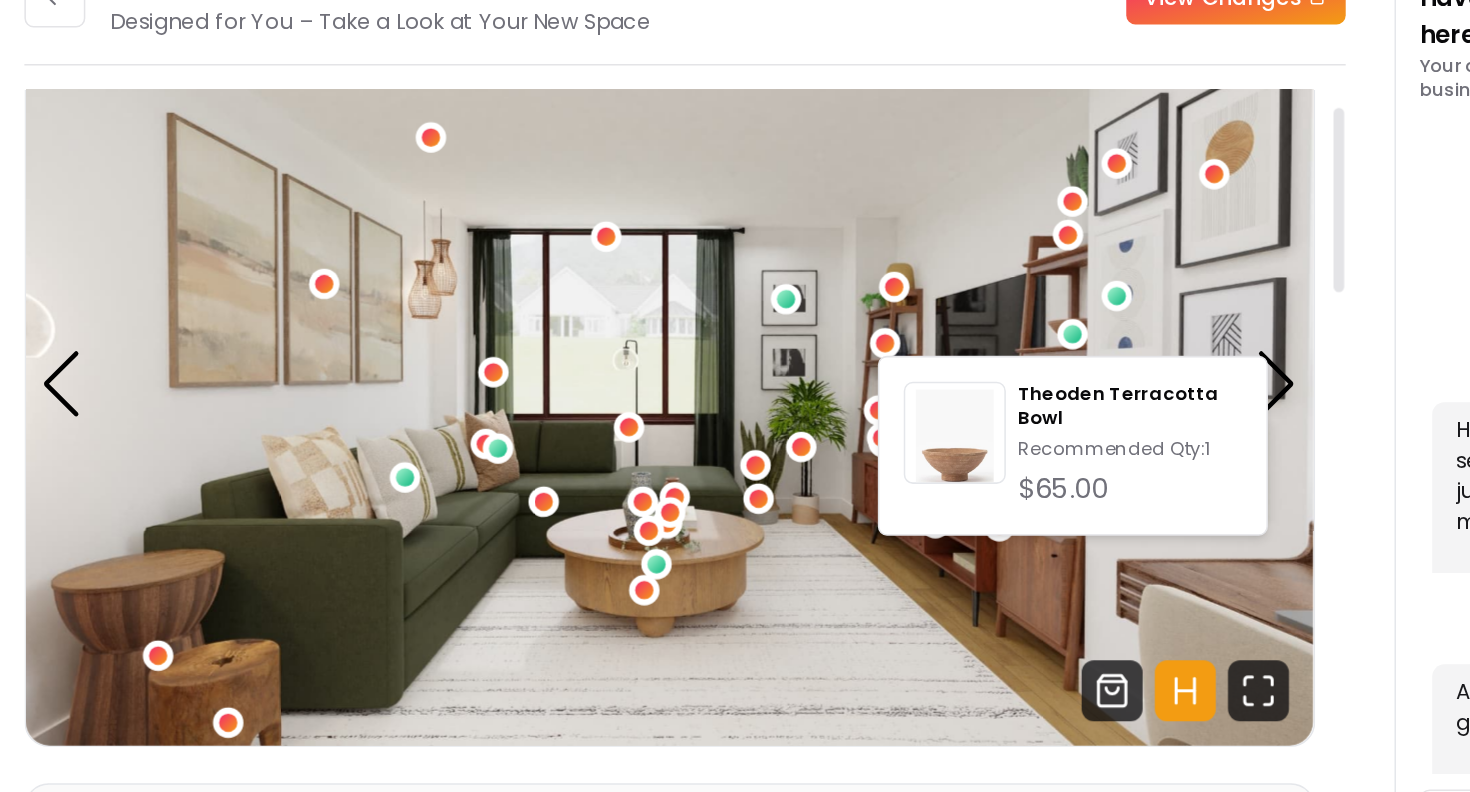 click at bounding box center (703, 369) 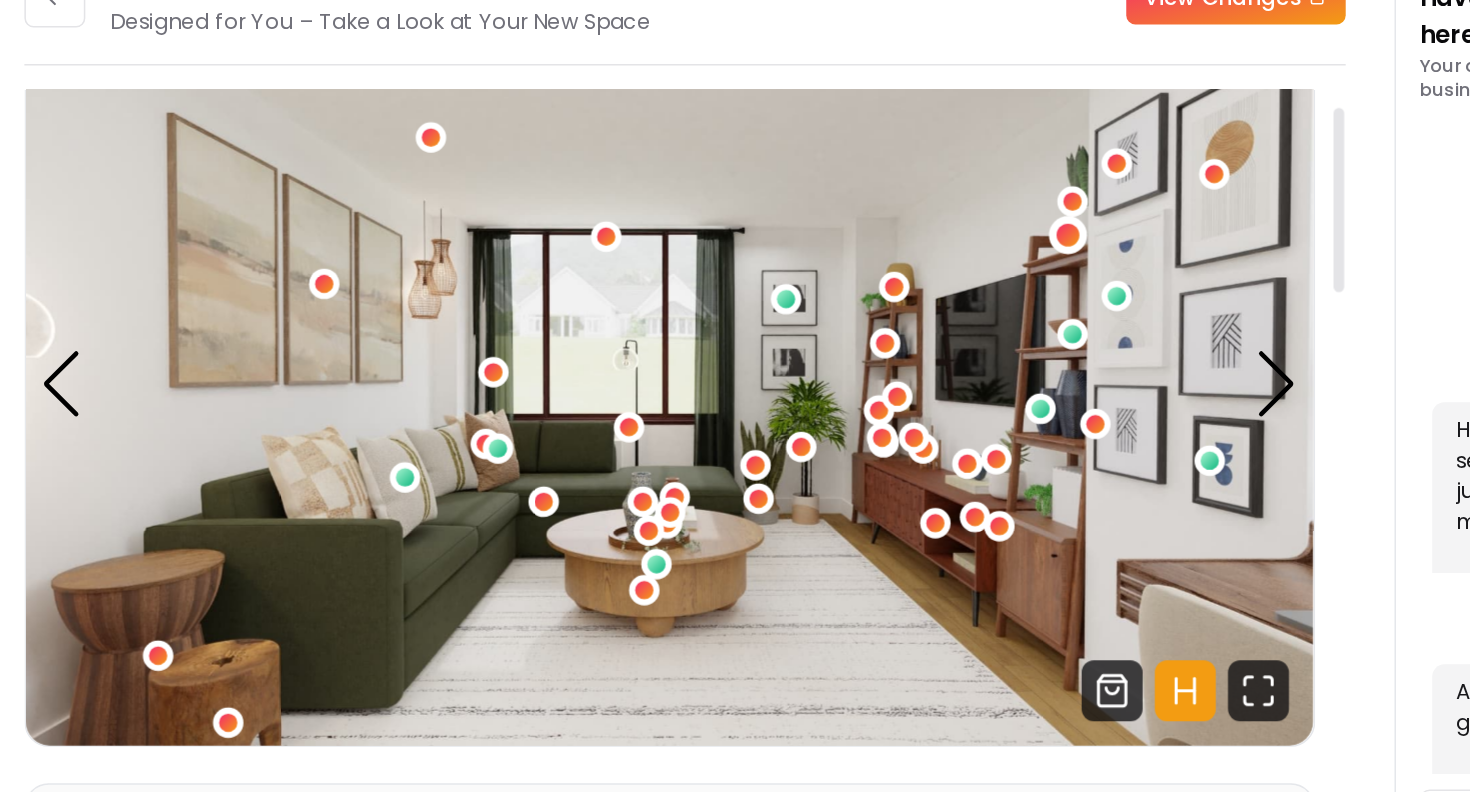 click at bounding box center [965, 272] 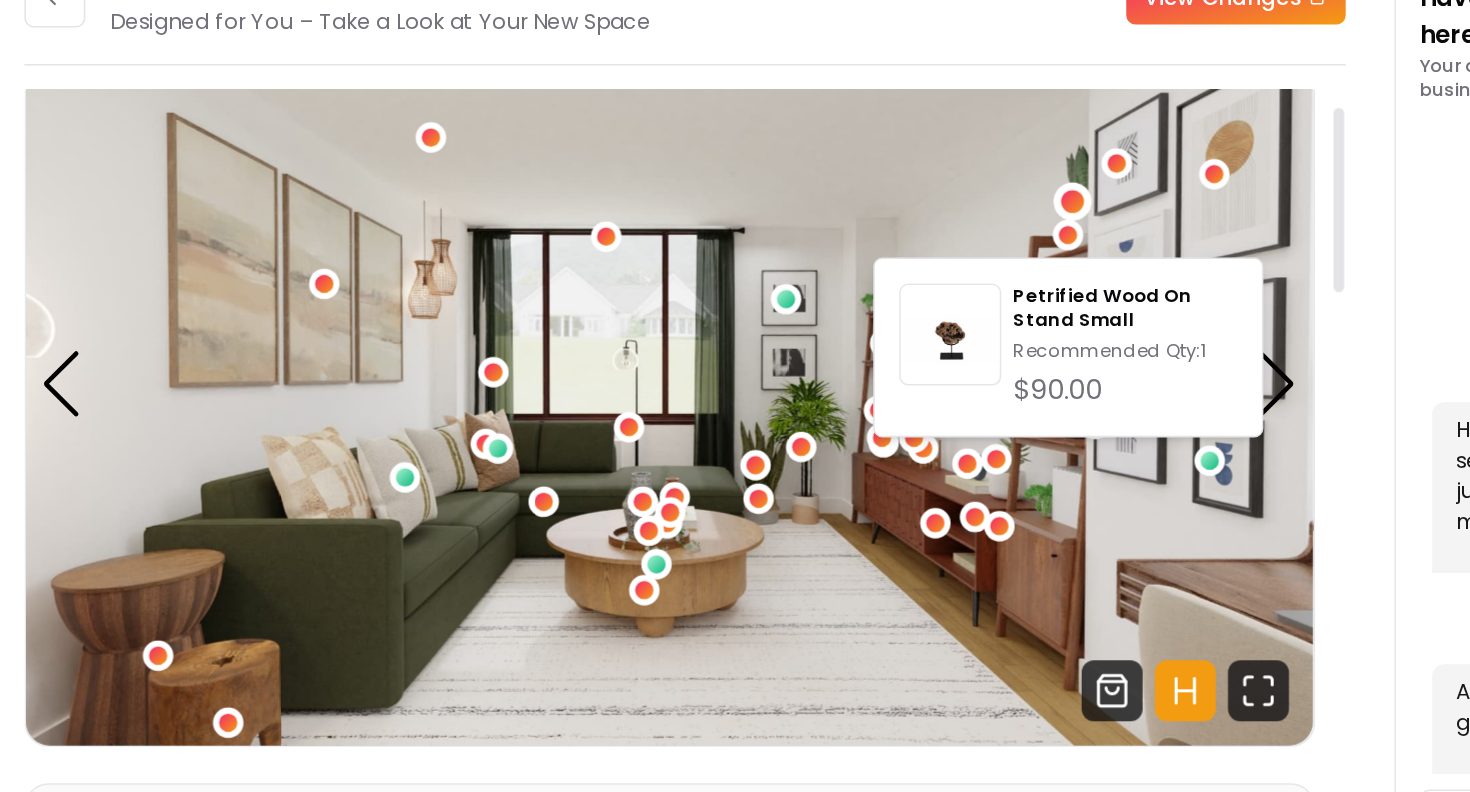 click at bounding box center [967, 250] 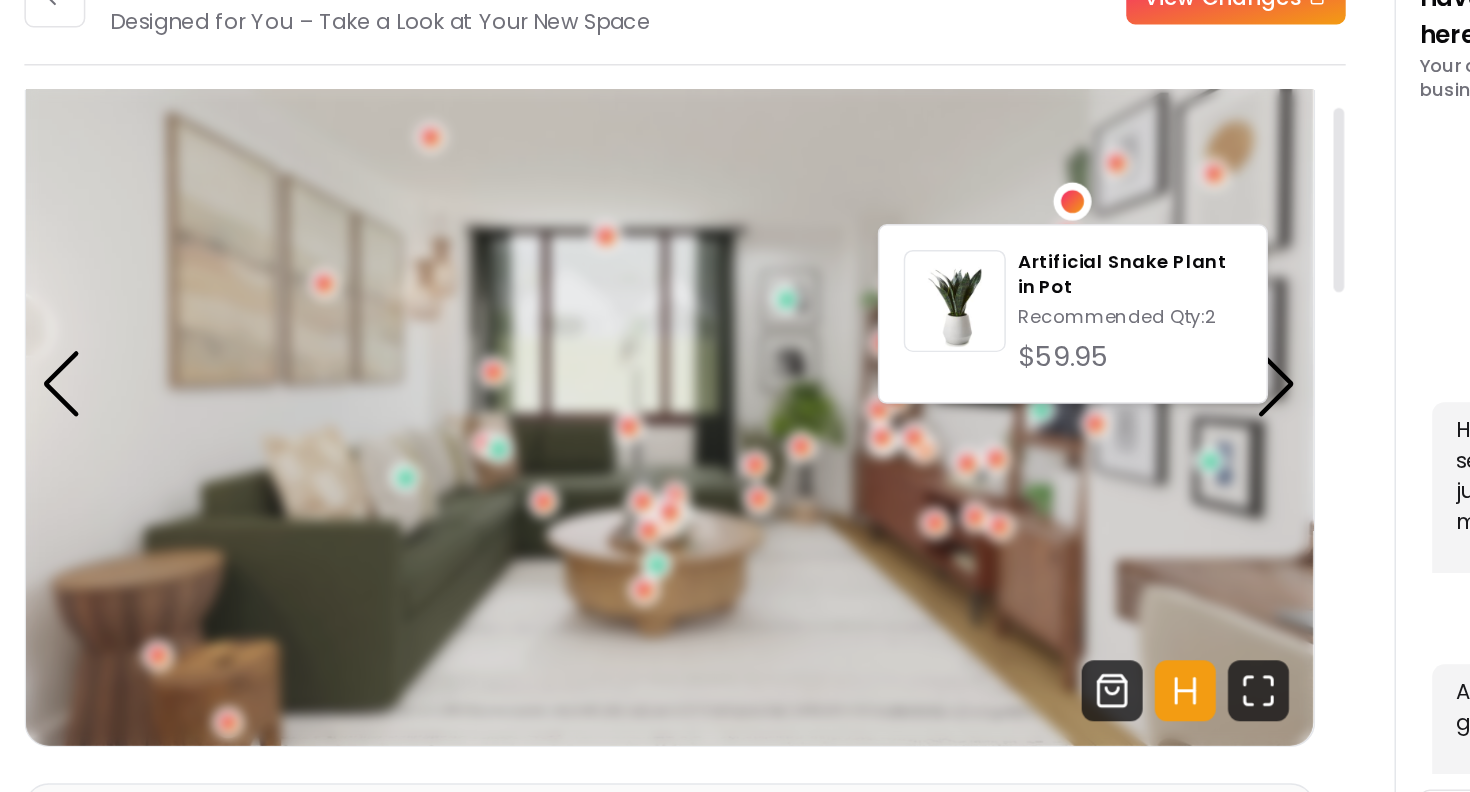 click at bounding box center [967, 250] 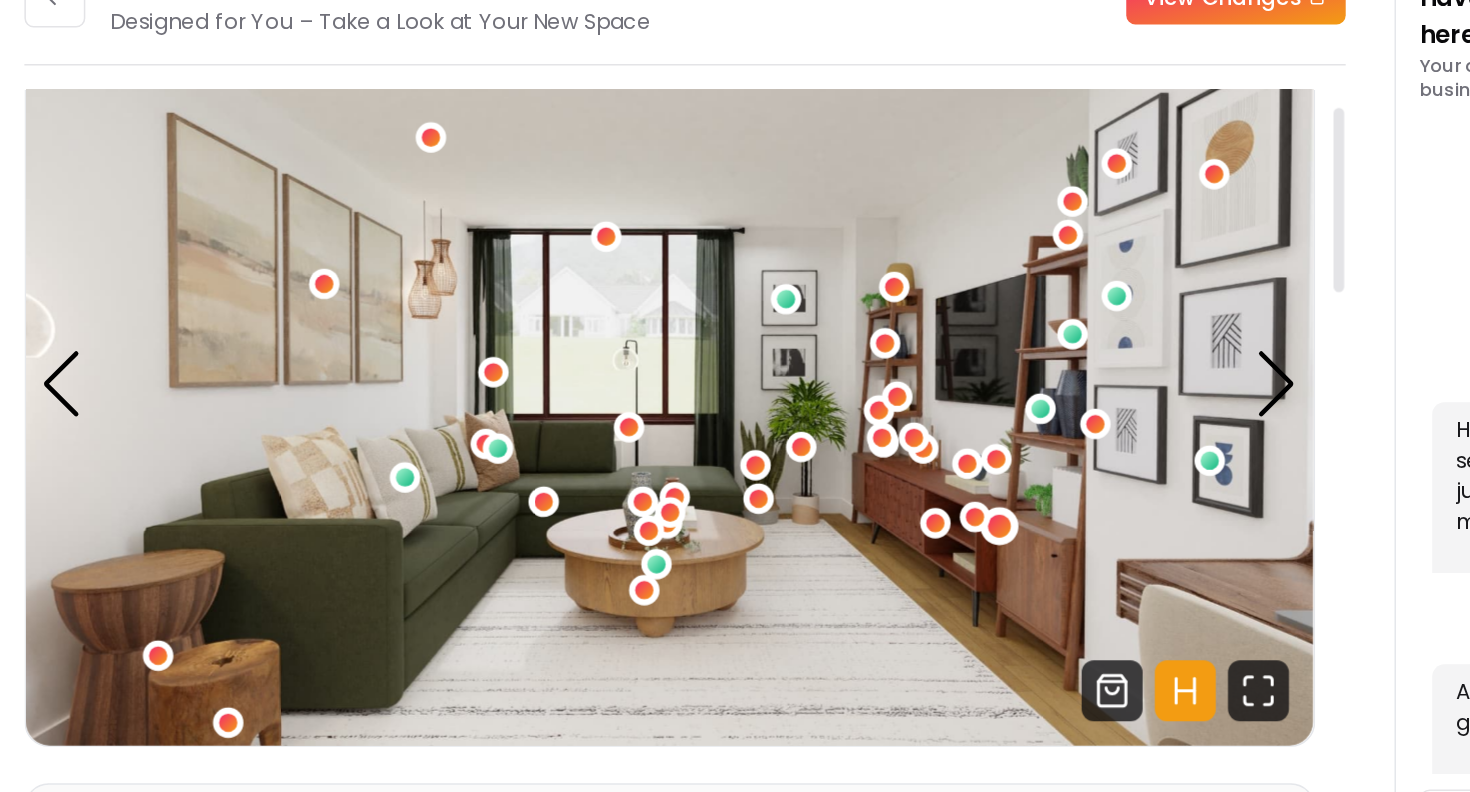click at bounding box center (919, 462) 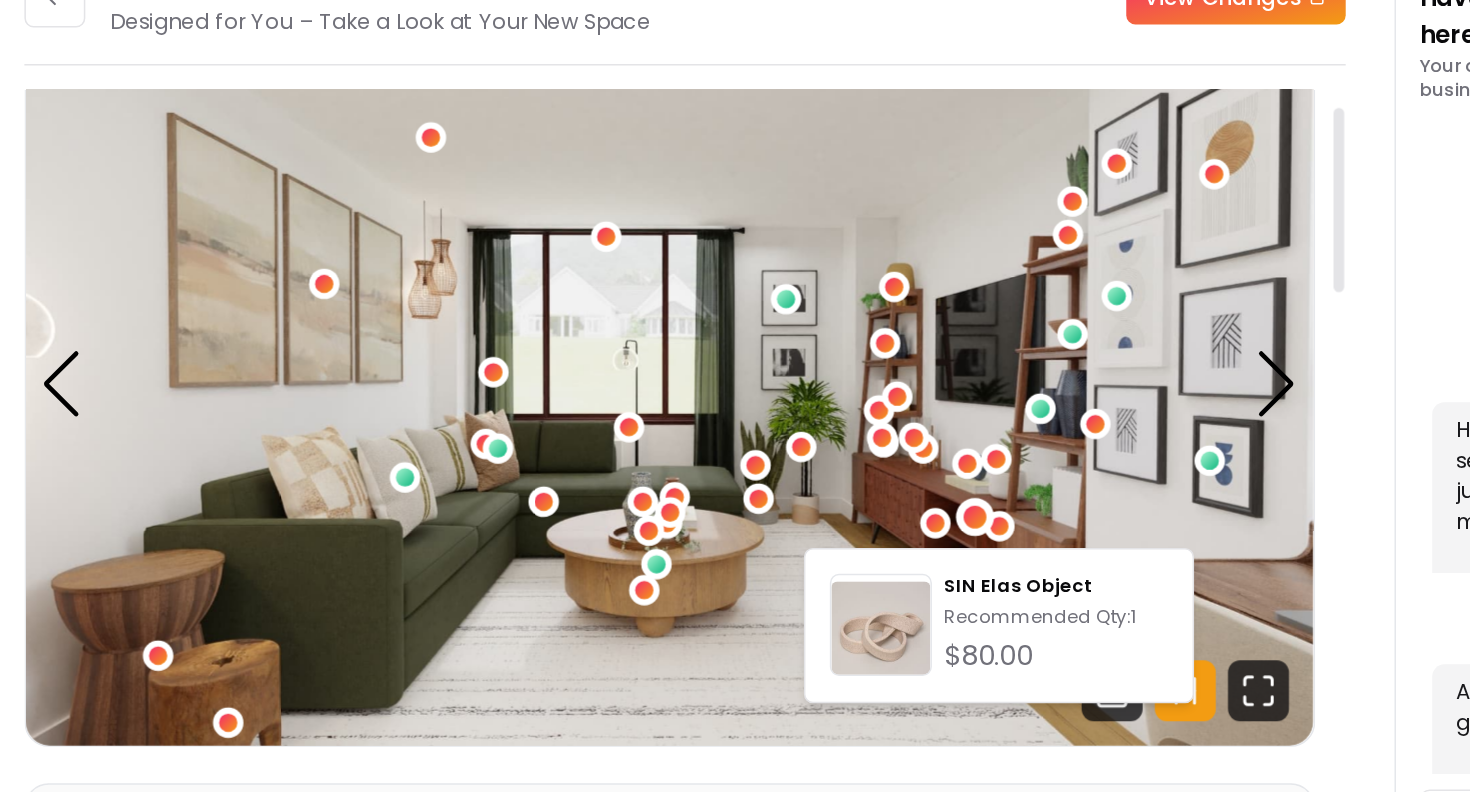 click at bounding box center (904, 457) 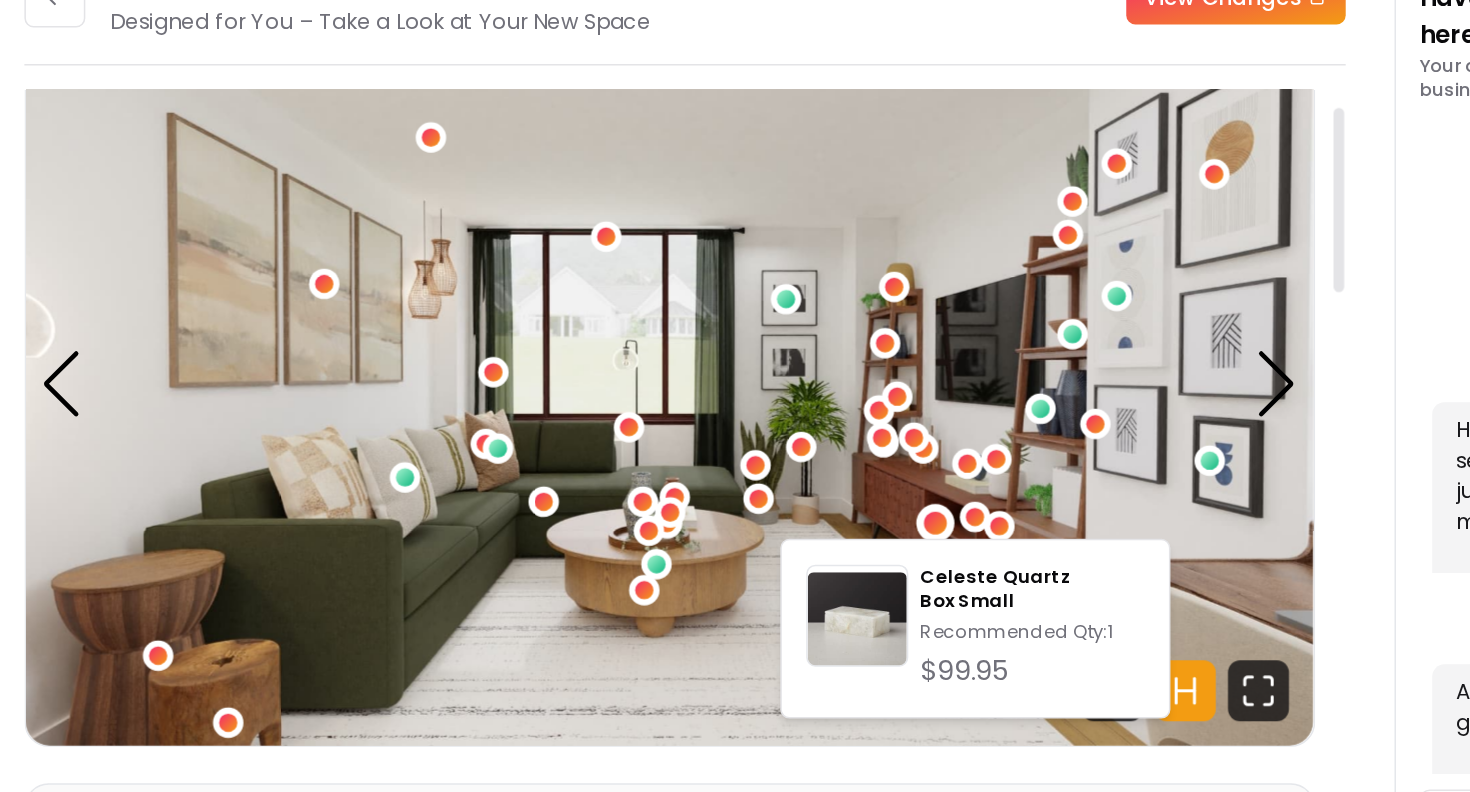click at bounding box center (877, 461) 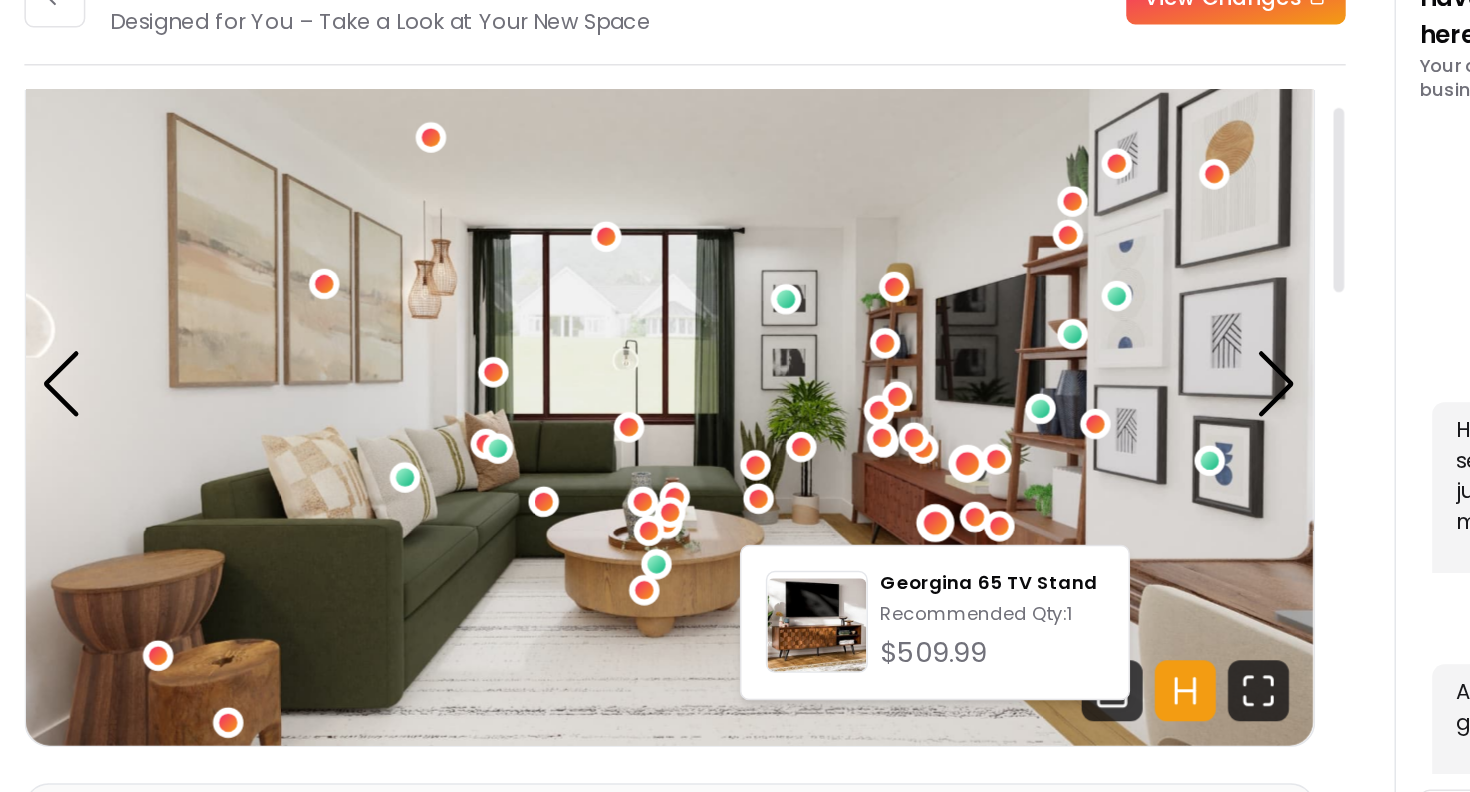 click at bounding box center (899, 421) 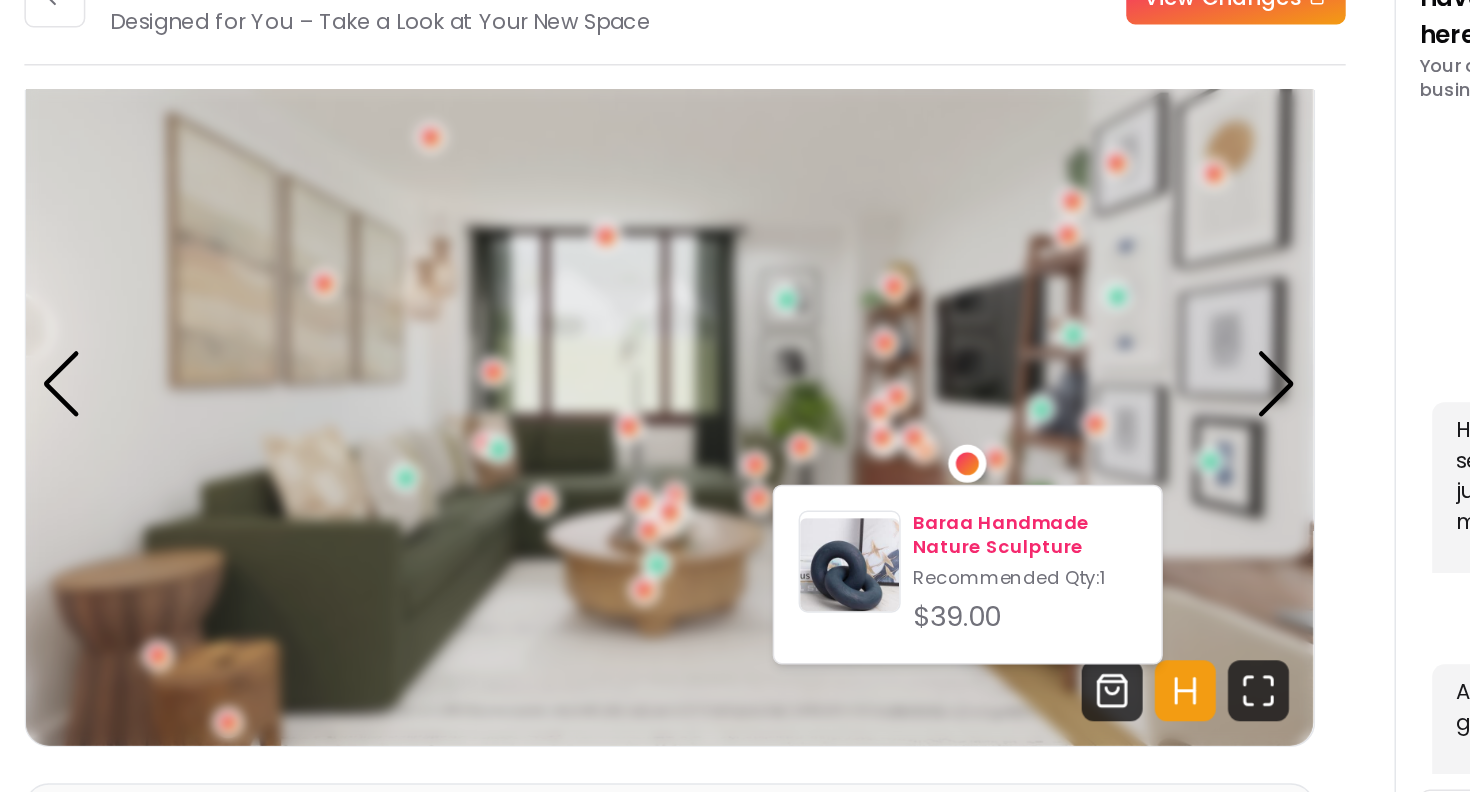 click on "Baraa Handmade Nature Sculpture Recommended Qty:  1 $39.00" at bounding box center (936, 495) 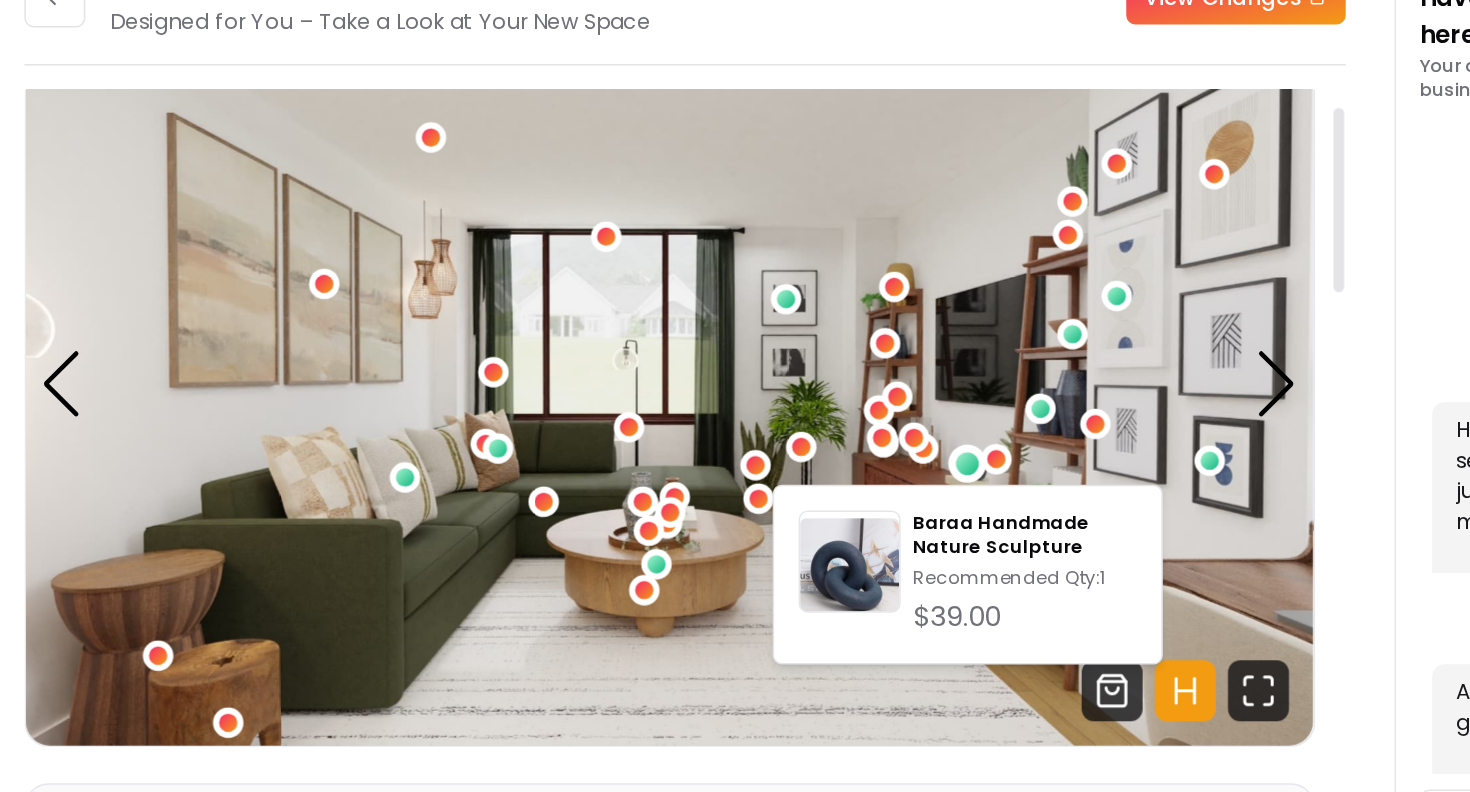 click at bounding box center [703, 369] 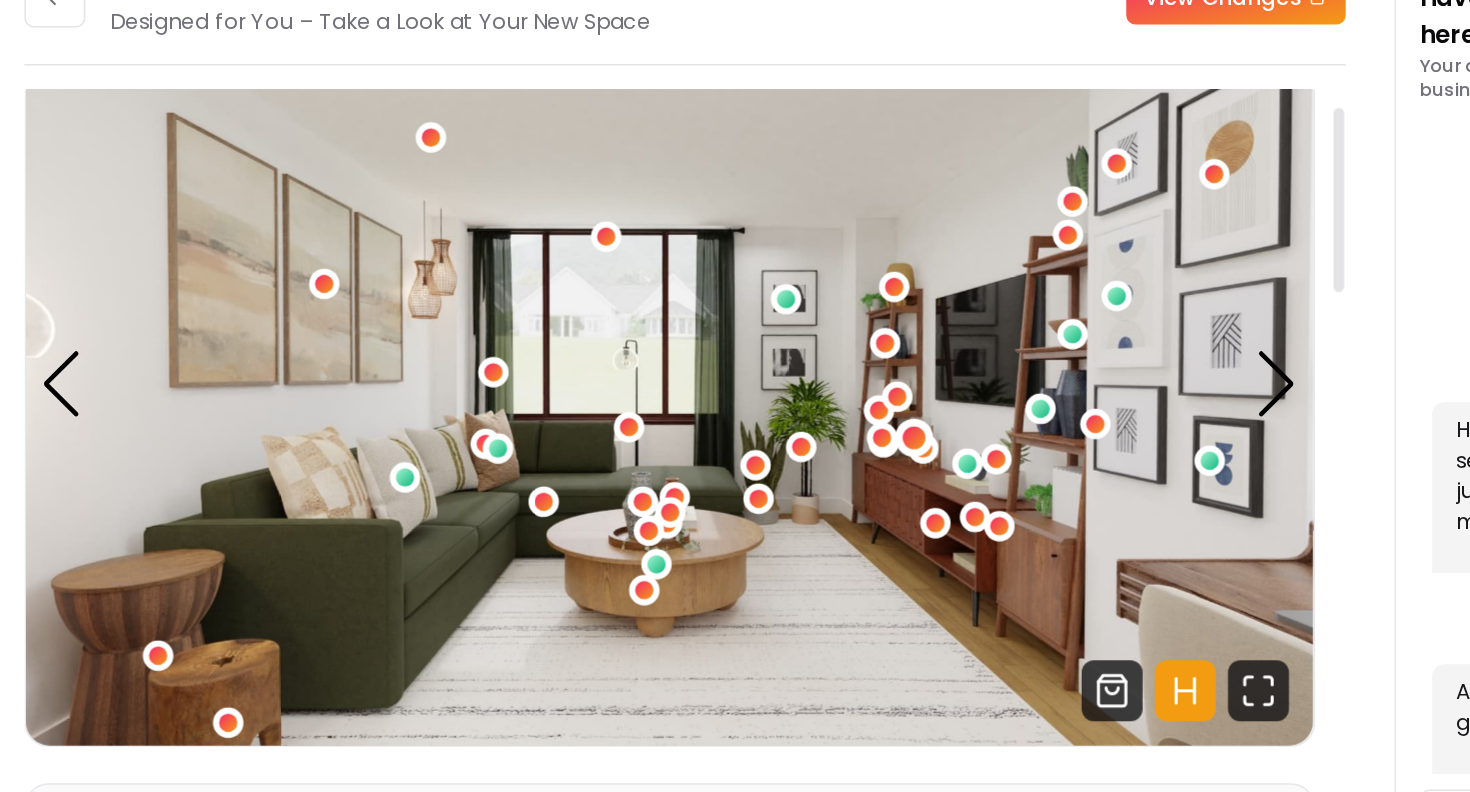 click at bounding box center [864, 405] 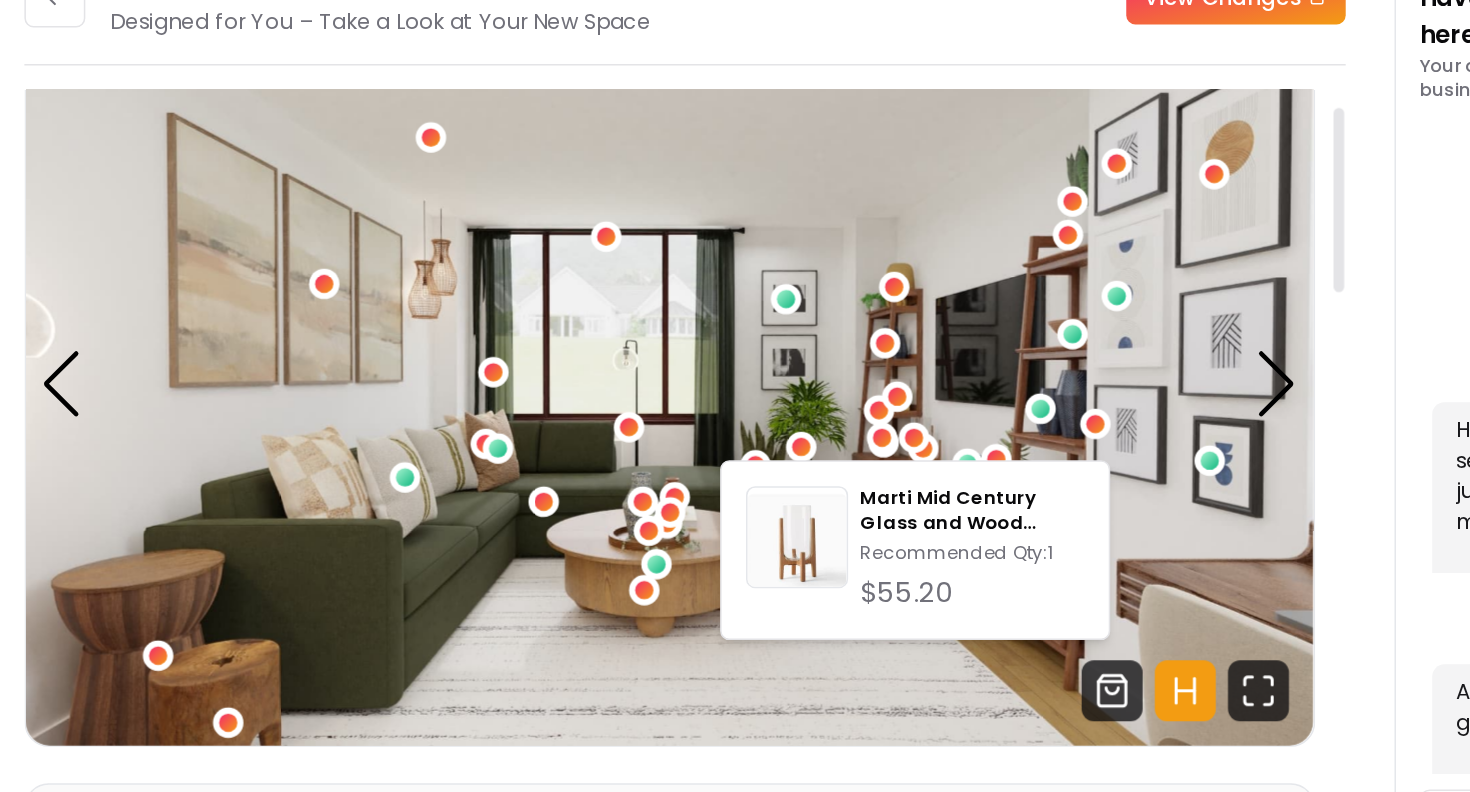click at bounding box center [703, 369] 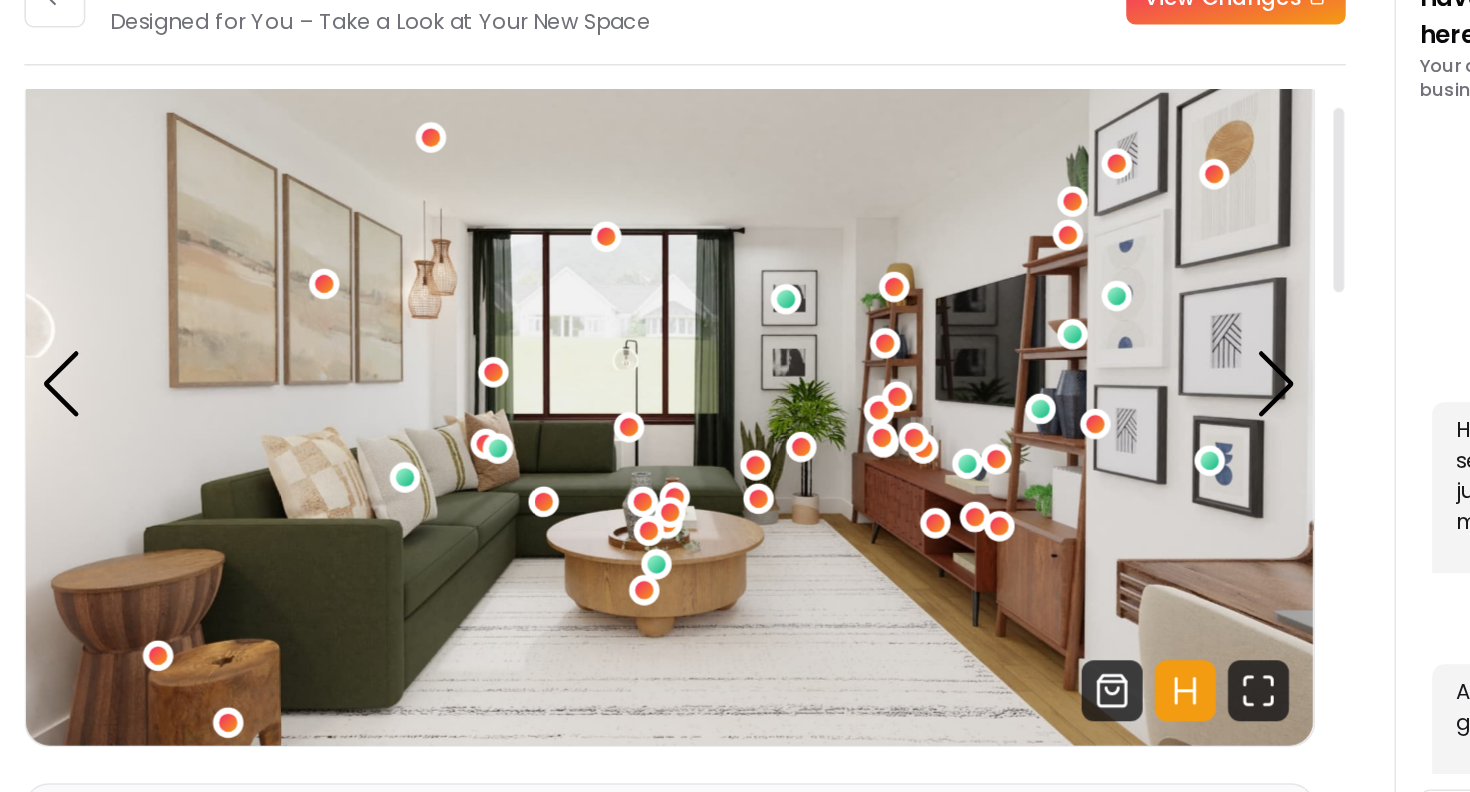 click at bounding box center [864, 405] 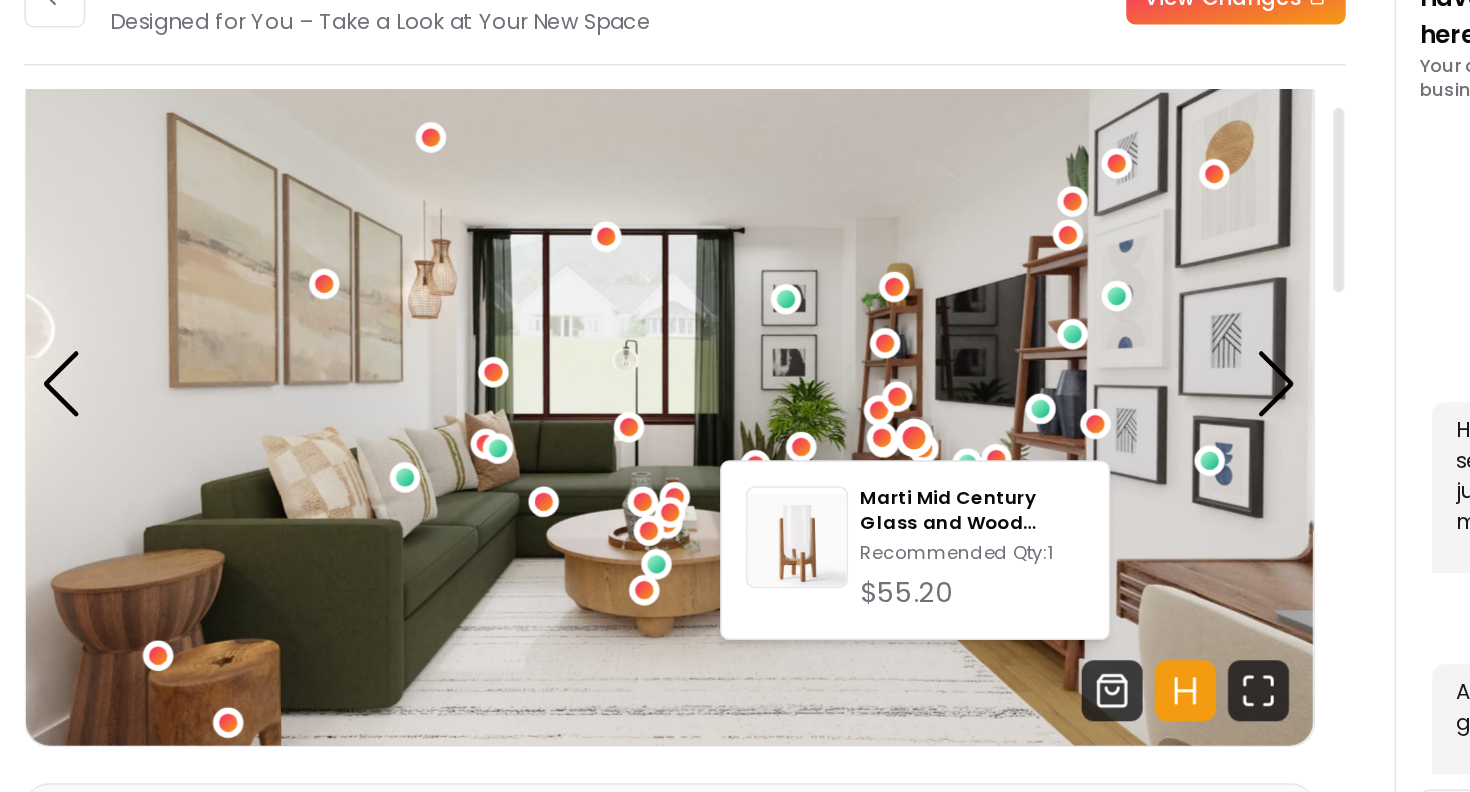 click at bounding box center (703, 369) 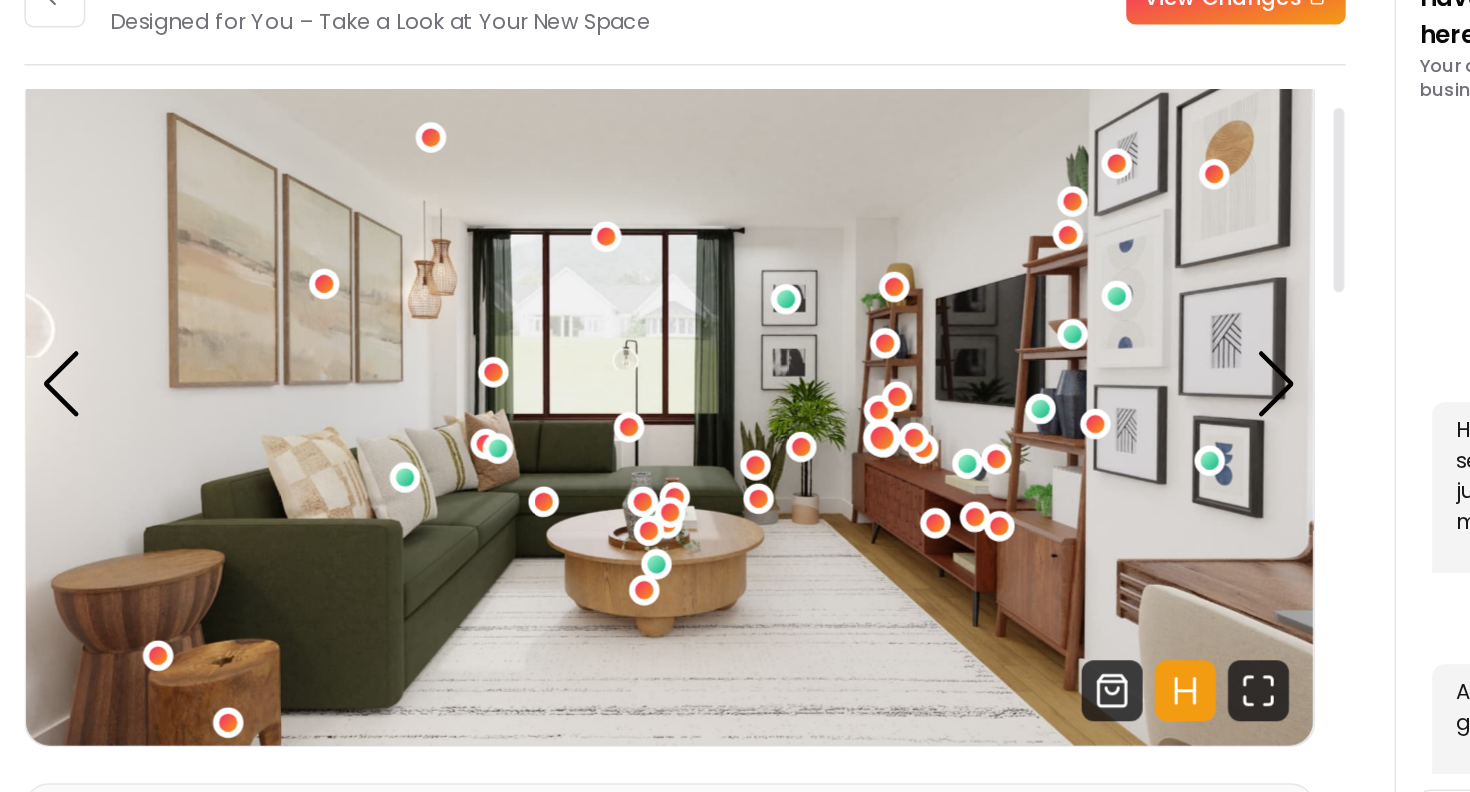 click at bounding box center (842, 404) 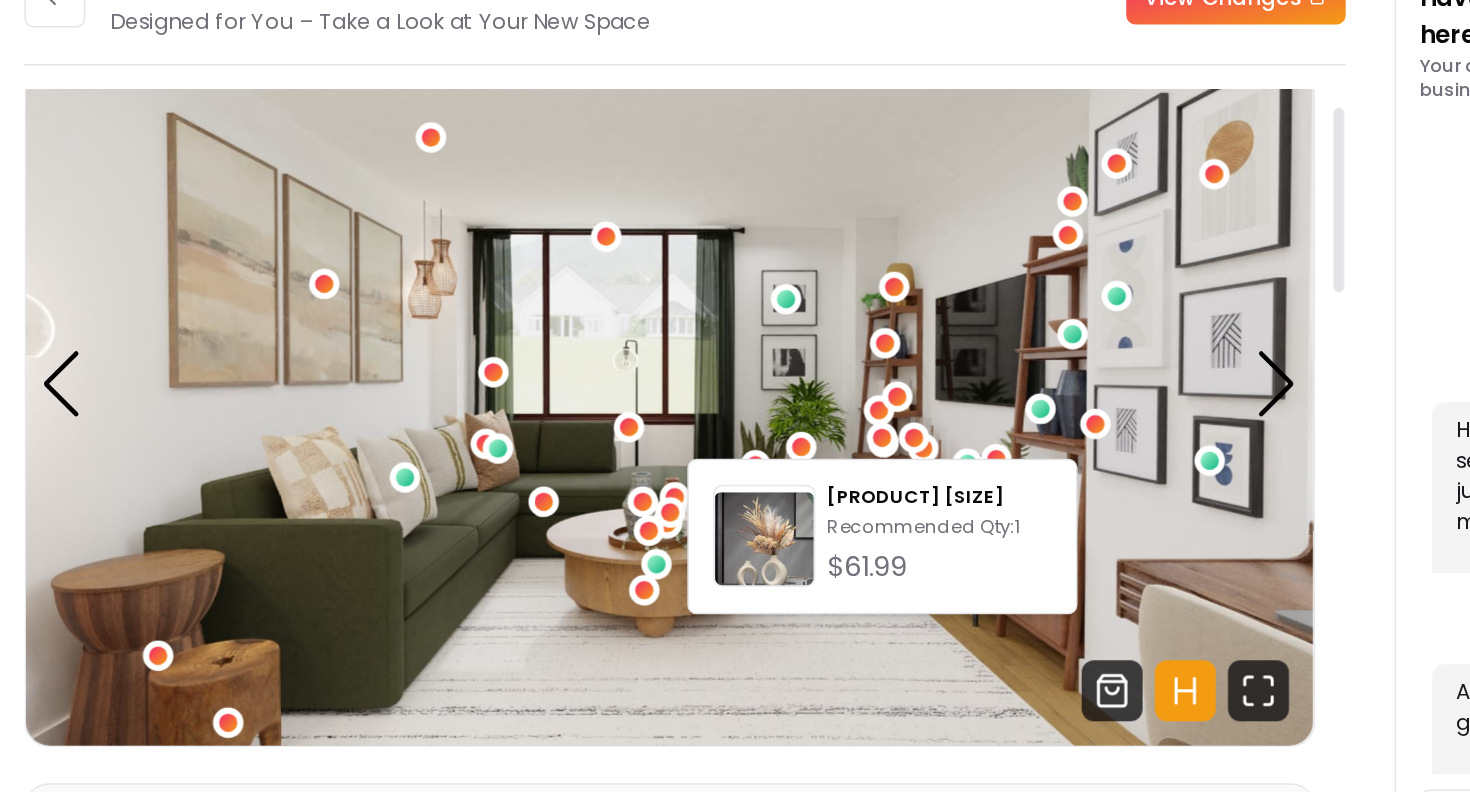 click at bounding box center (703, 369) 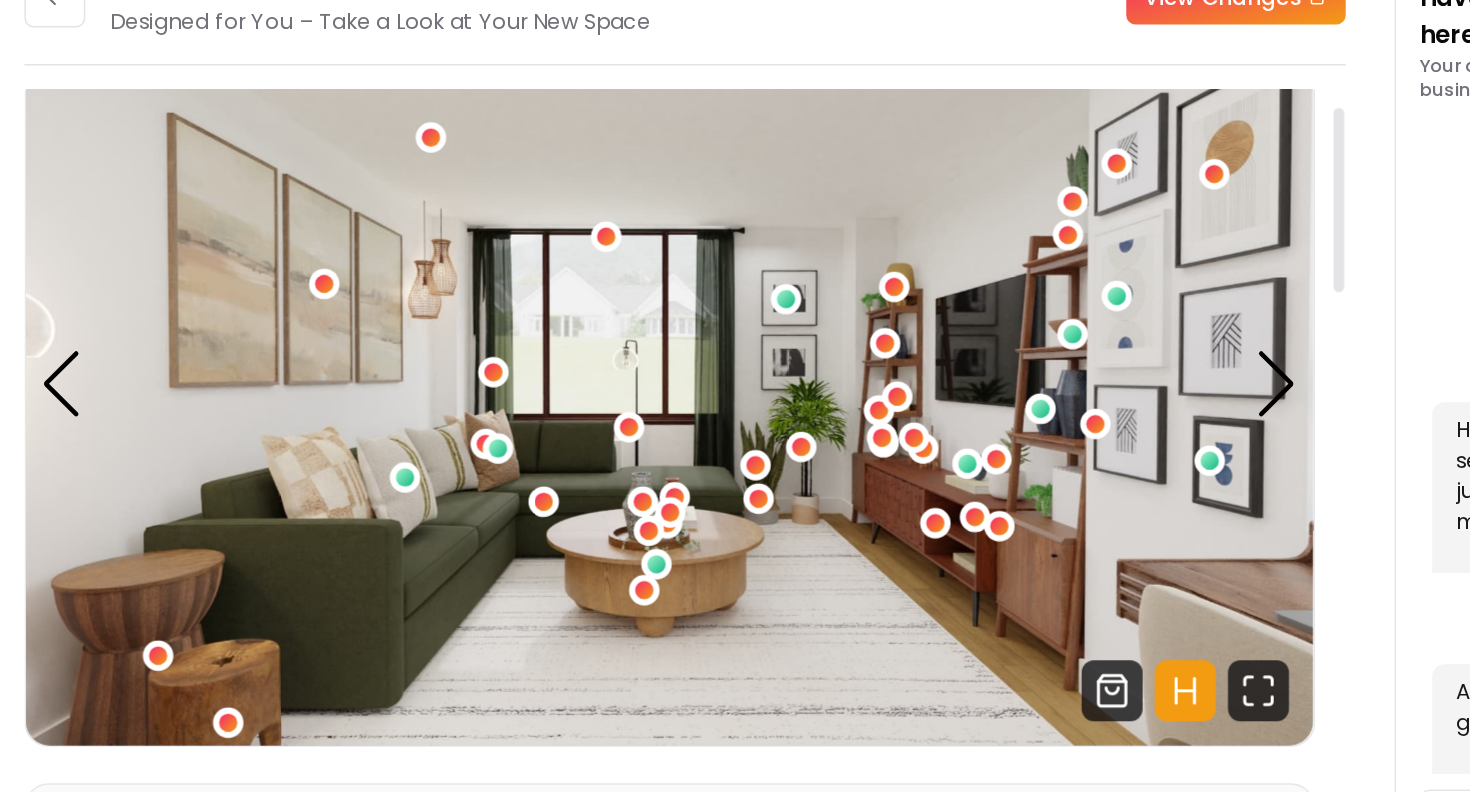 click at bounding box center (703, 369) 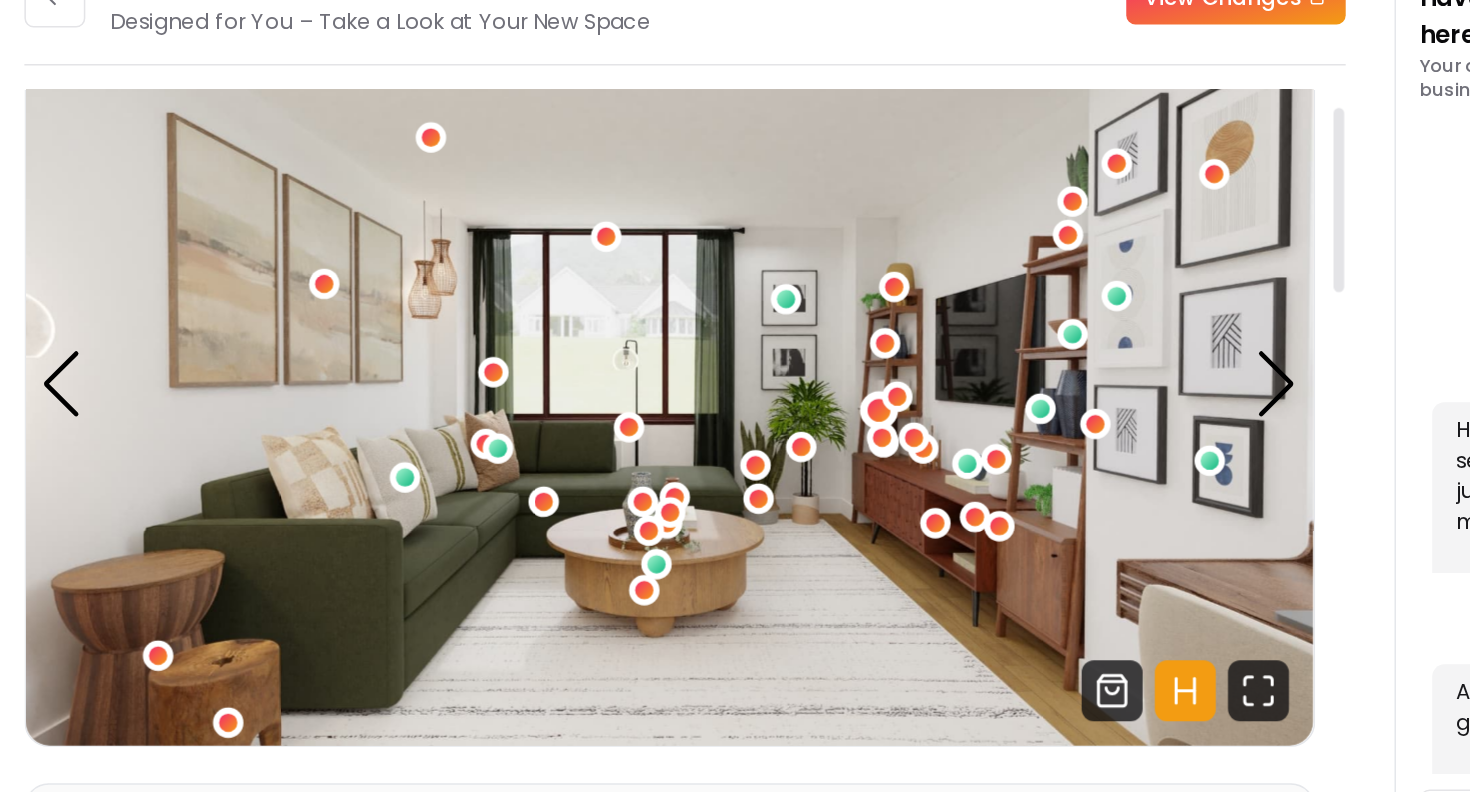 click at bounding box center [841, 386] 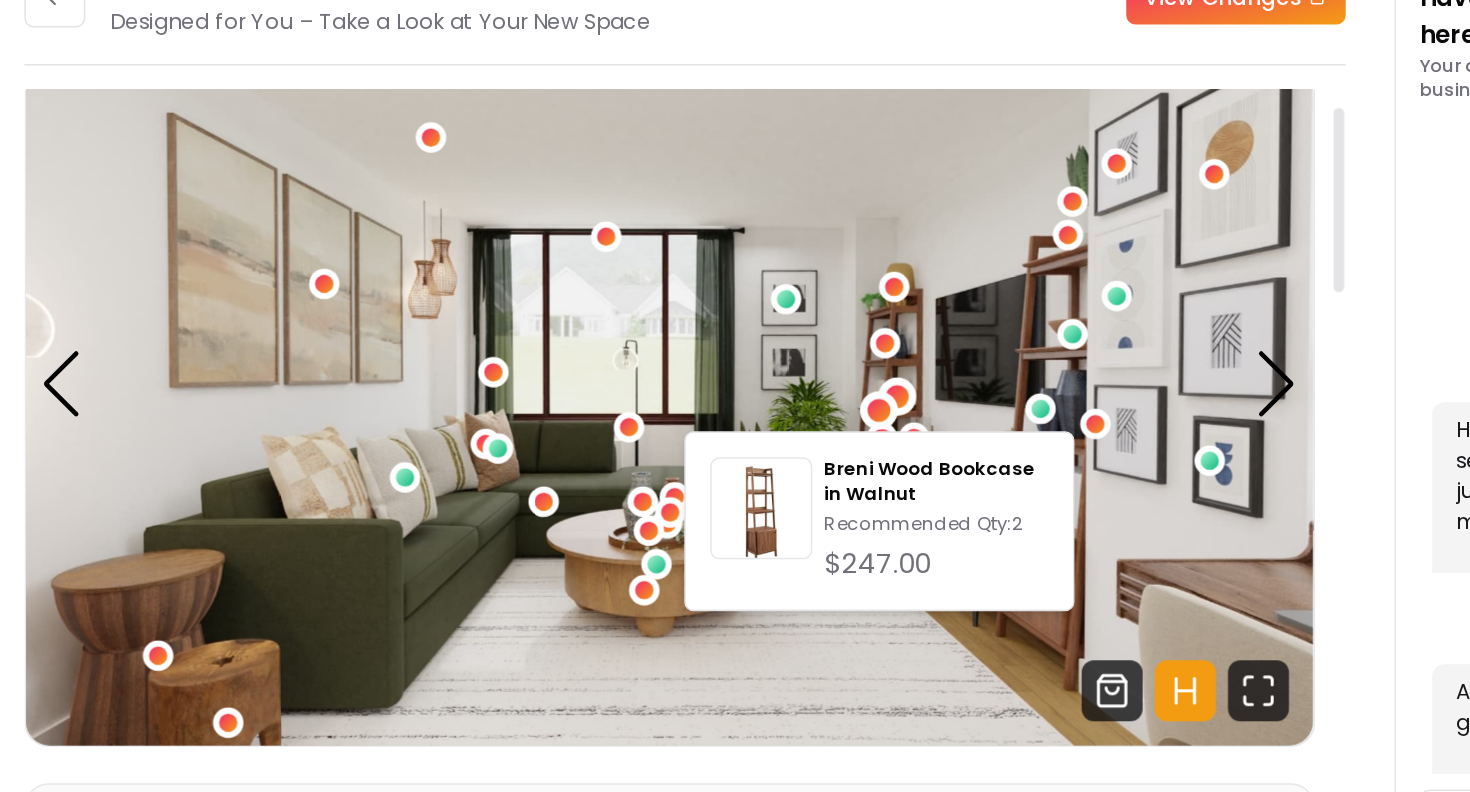click at bounding box center (853, 378) 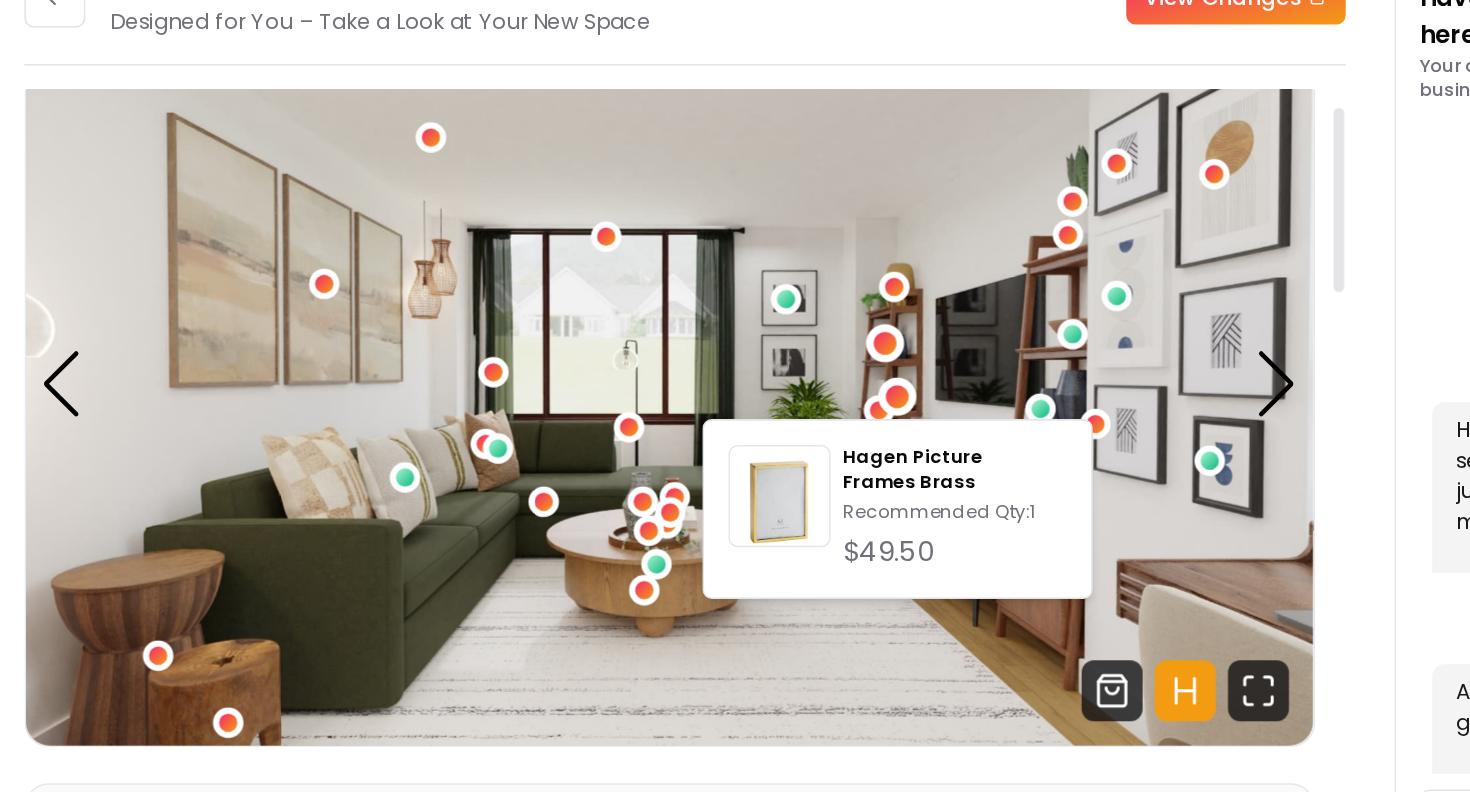 click at bounding box center (844, 343) 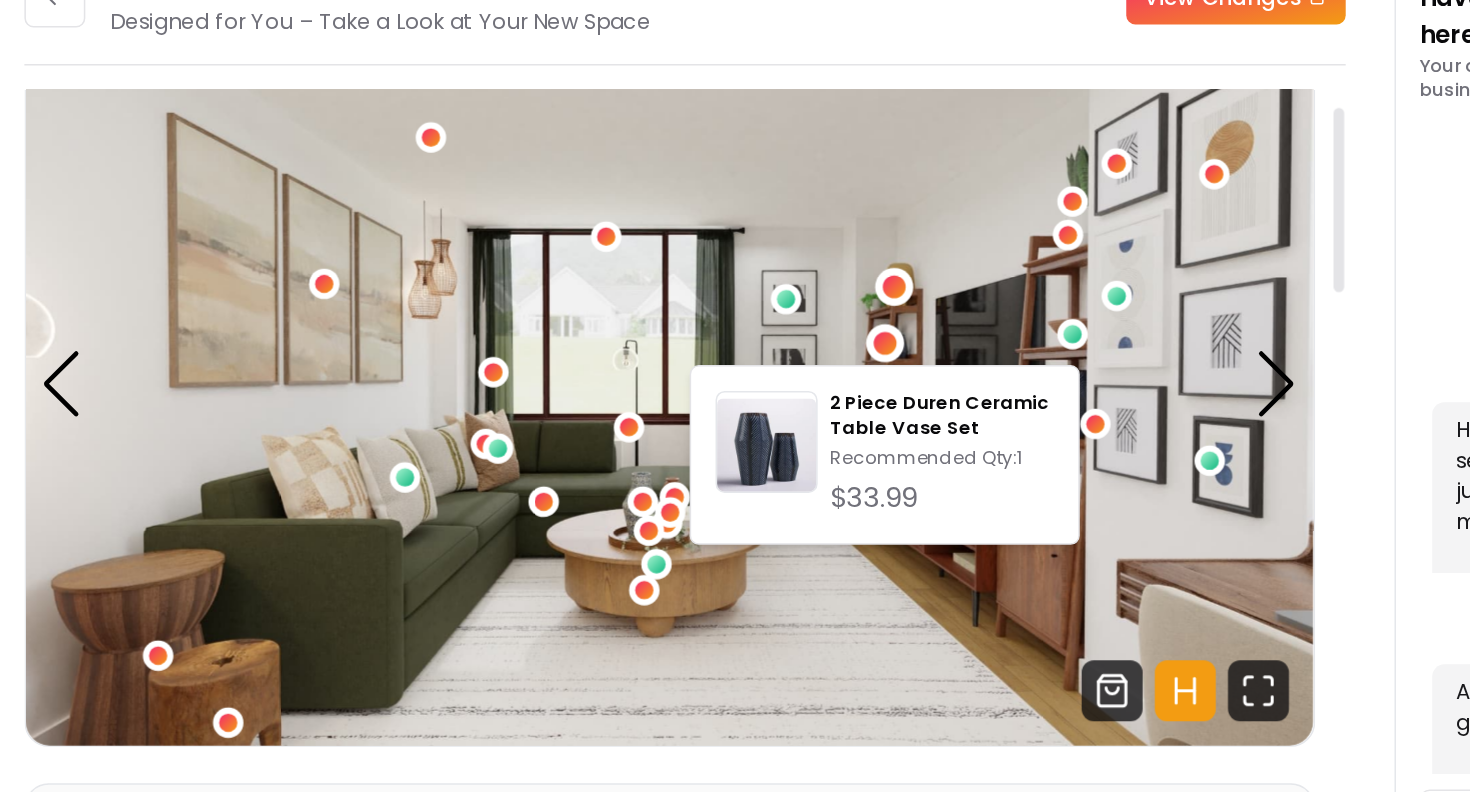click at bounding box center [850, 306] 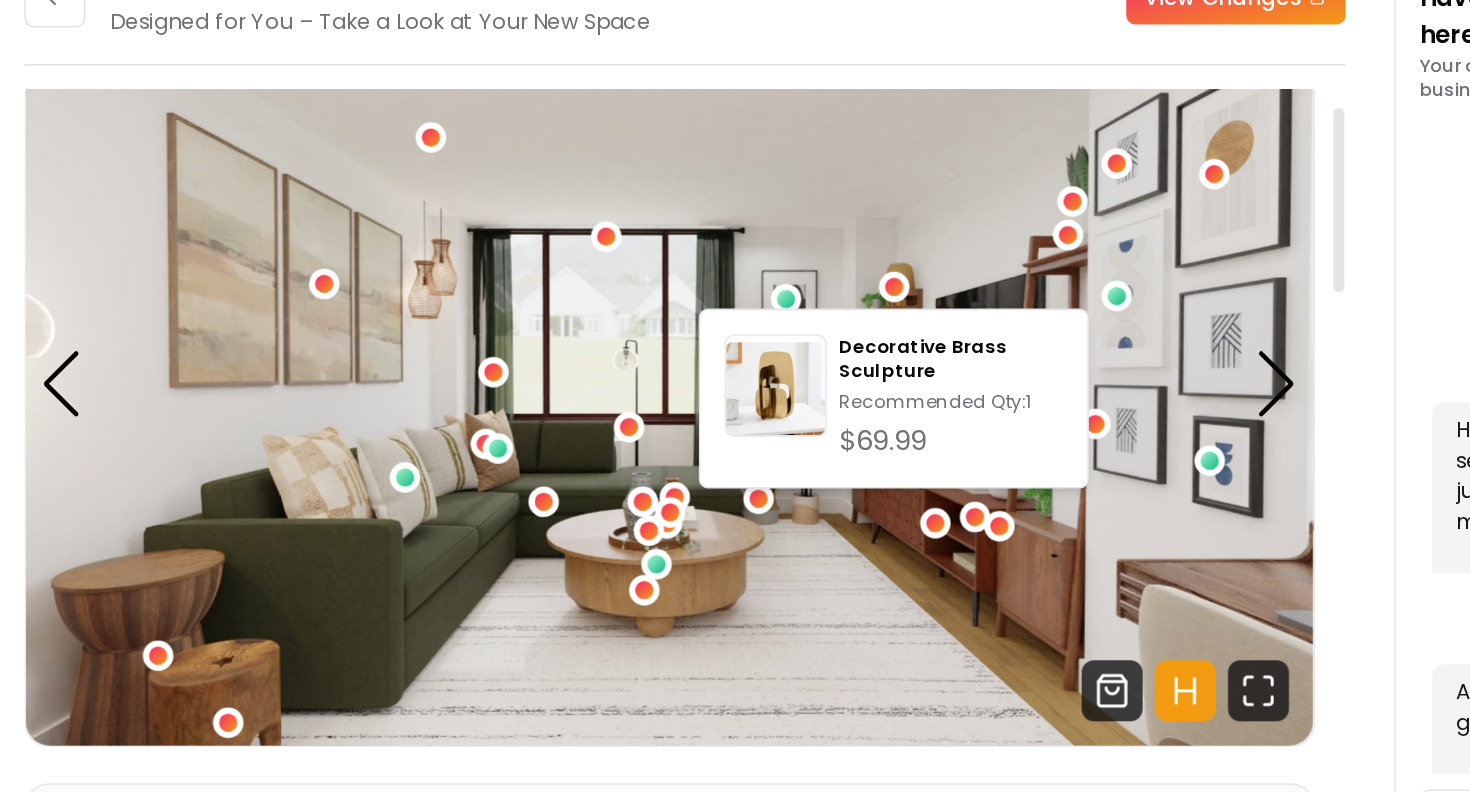 click at bounding box center [703, 369] 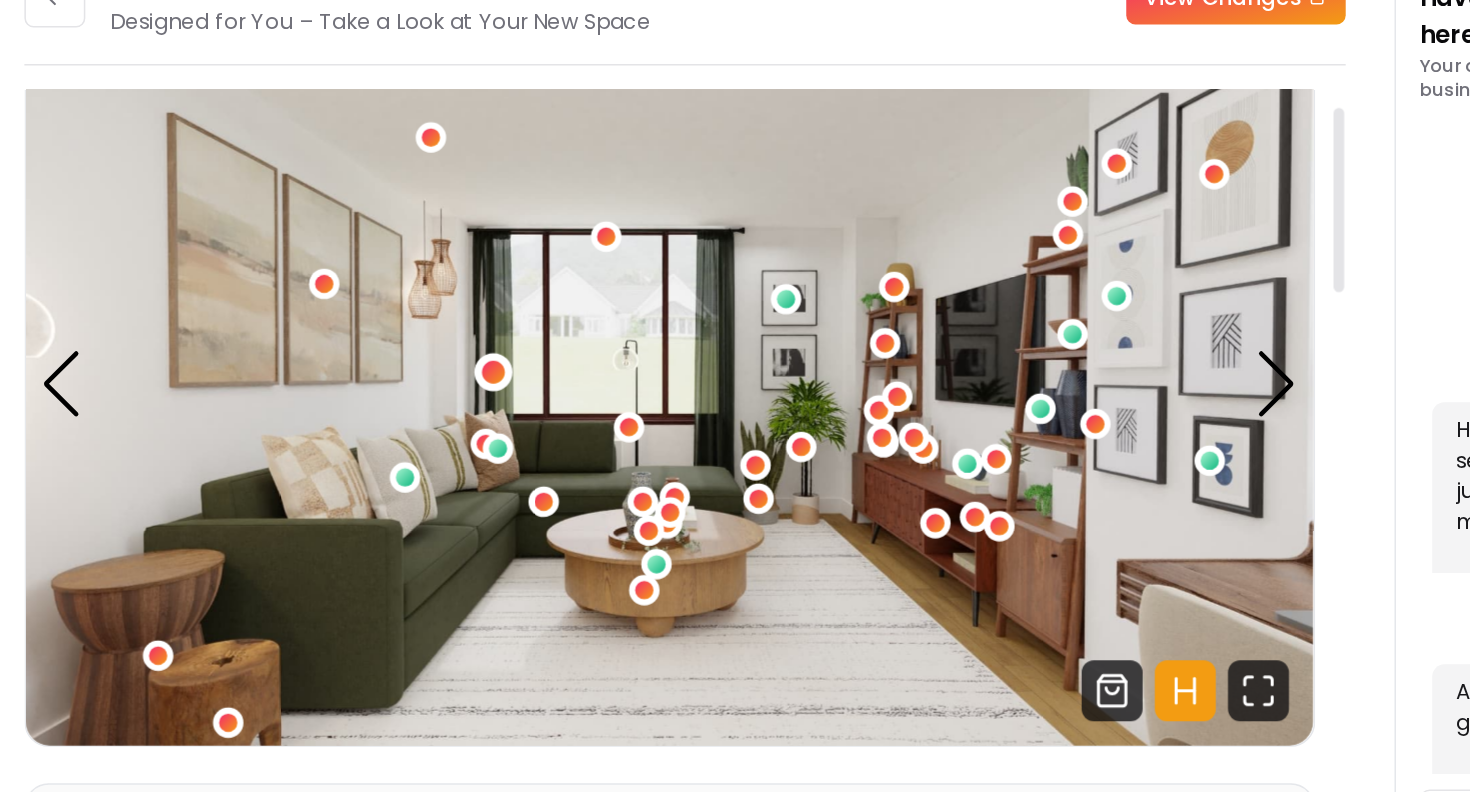 click at bounding box center [588, 362] 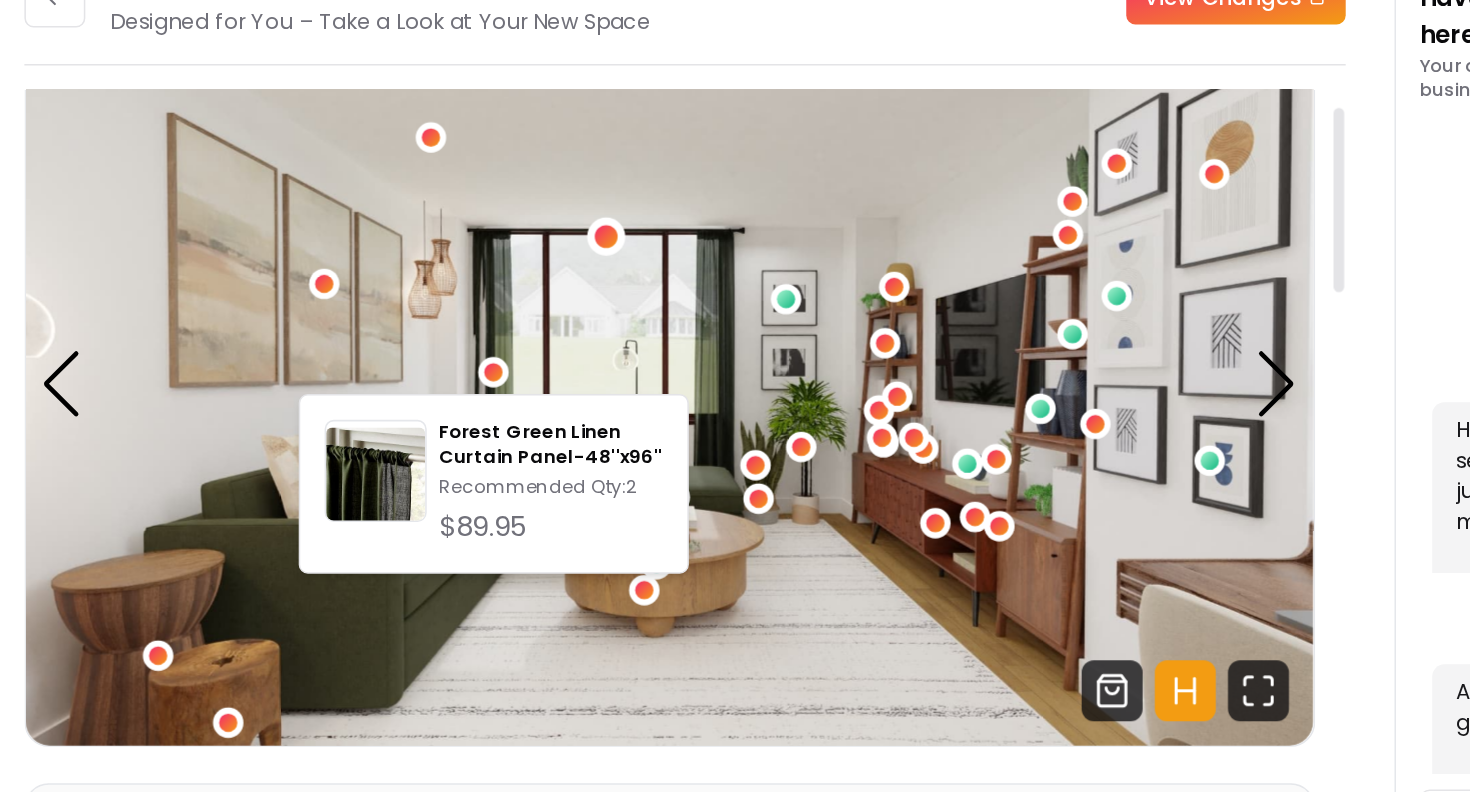 click at bounding box center [661, 273] 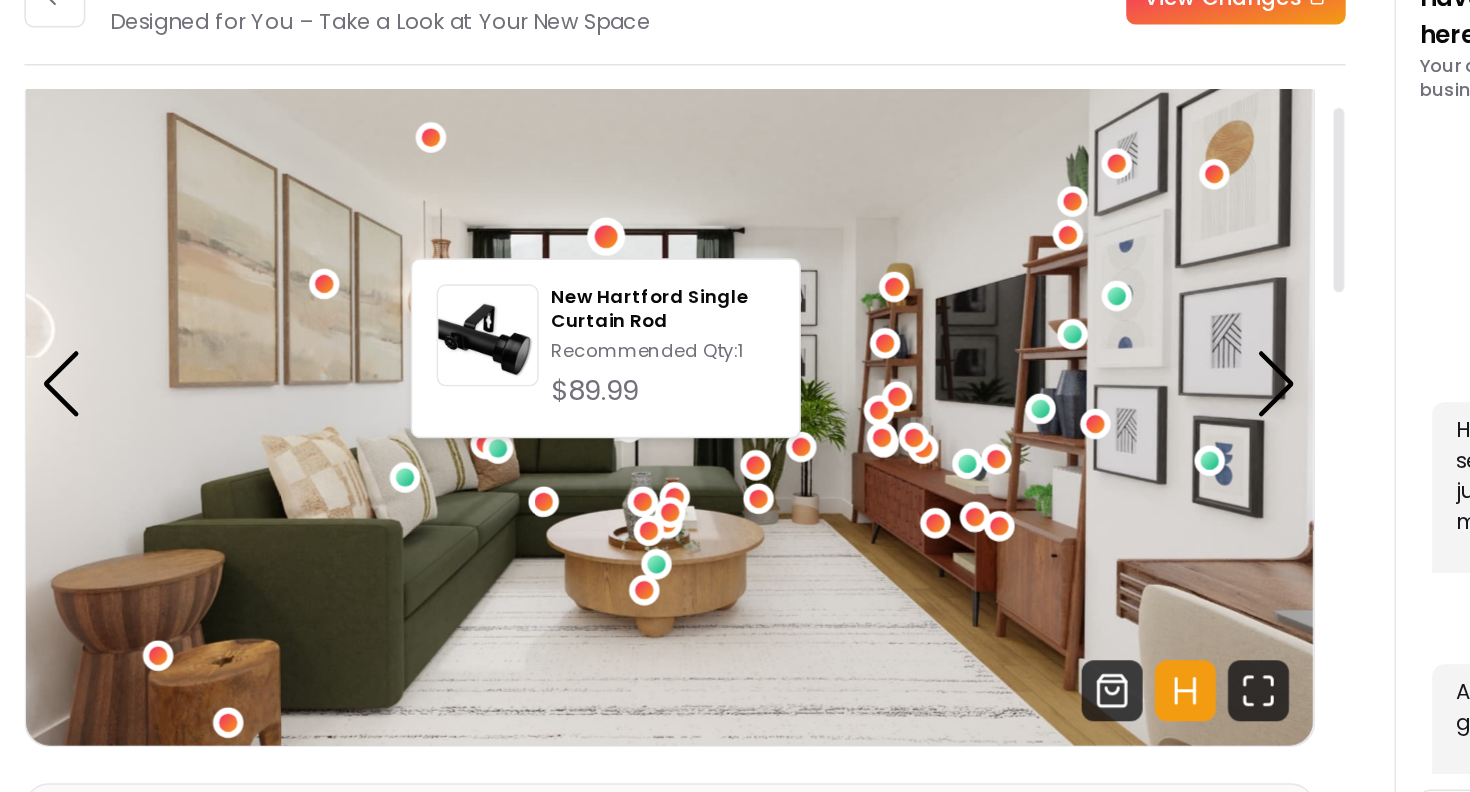 click at bounding box center (703, 369) 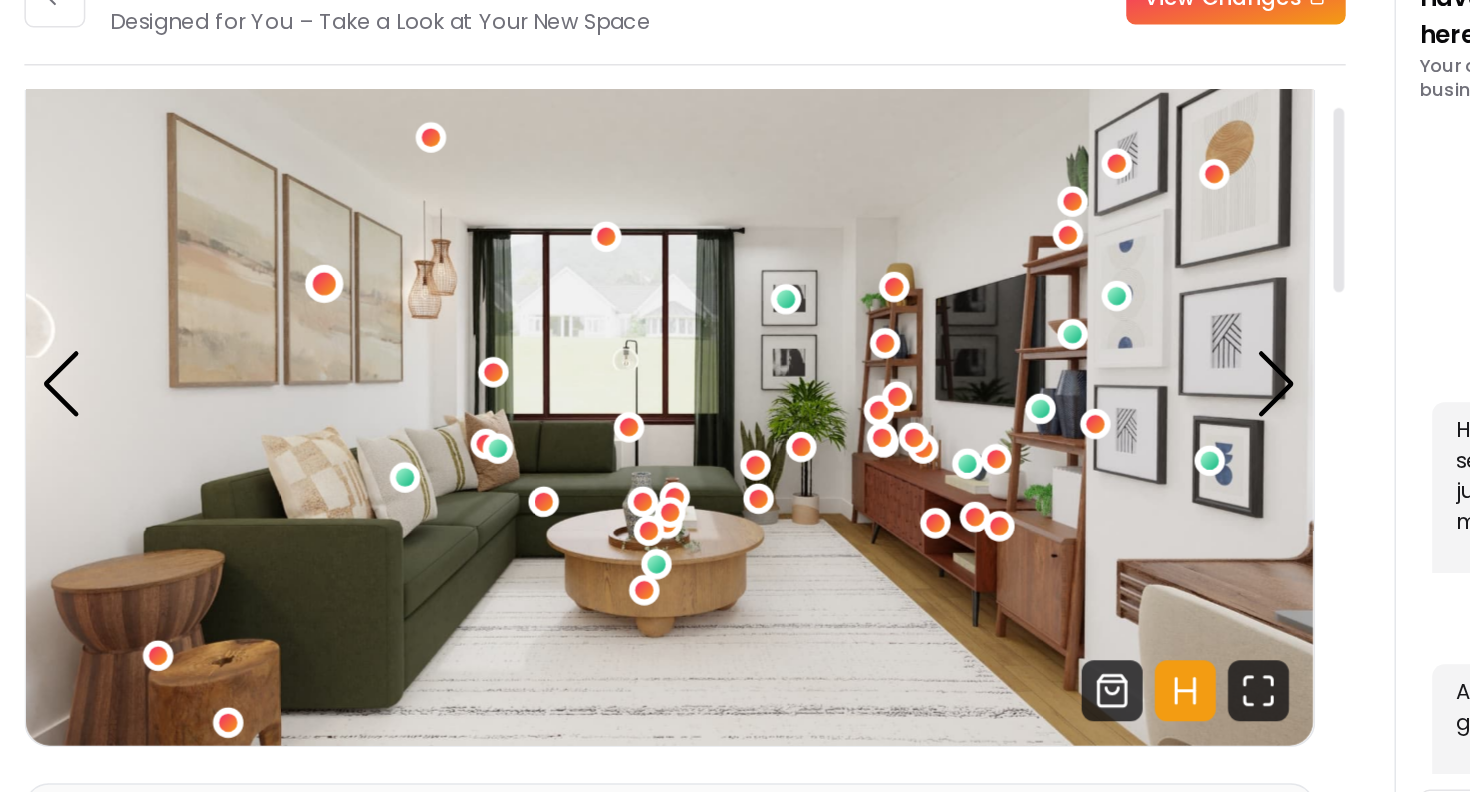 click at bounding box center [477, 303] 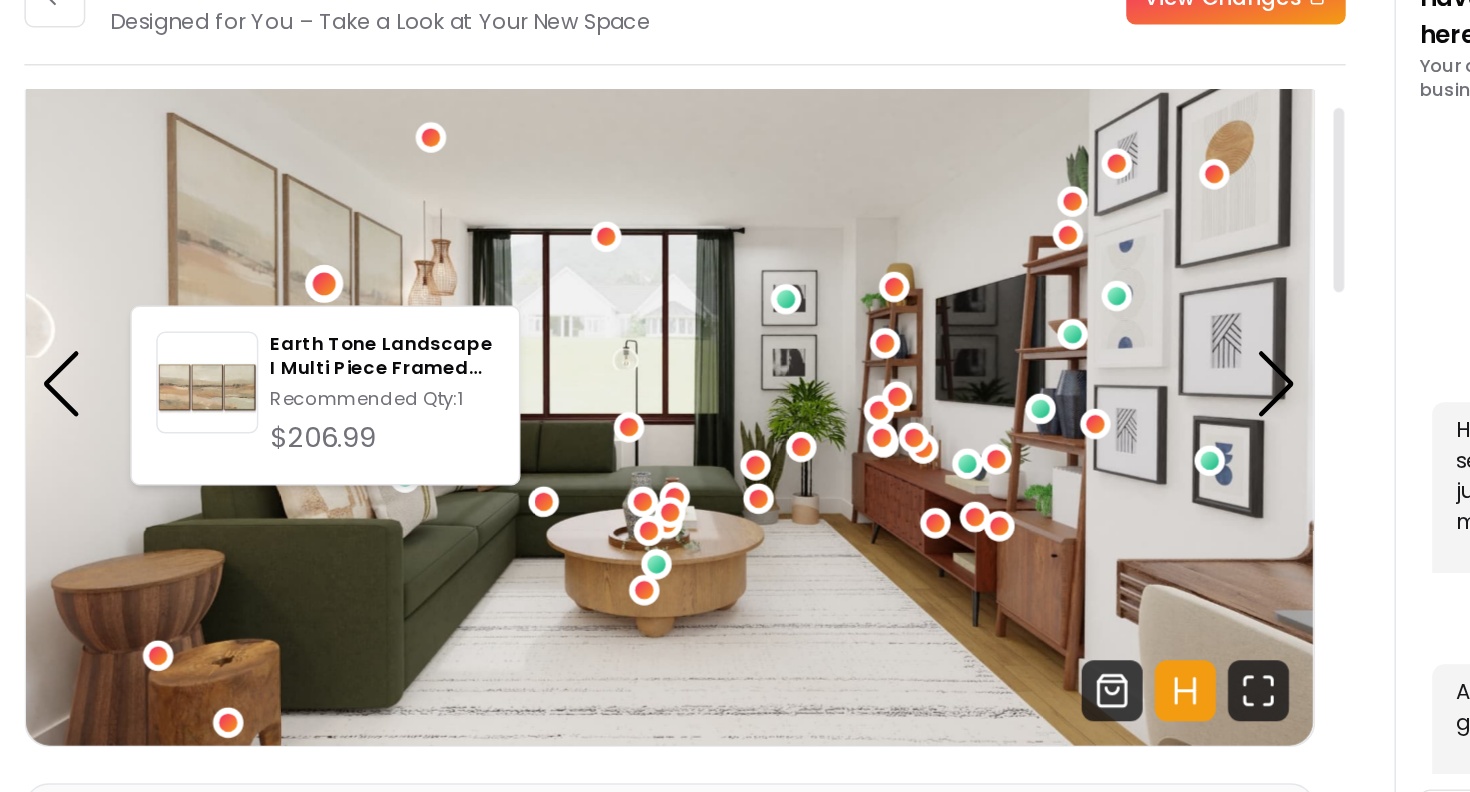 click at bounding box center [703, 369] 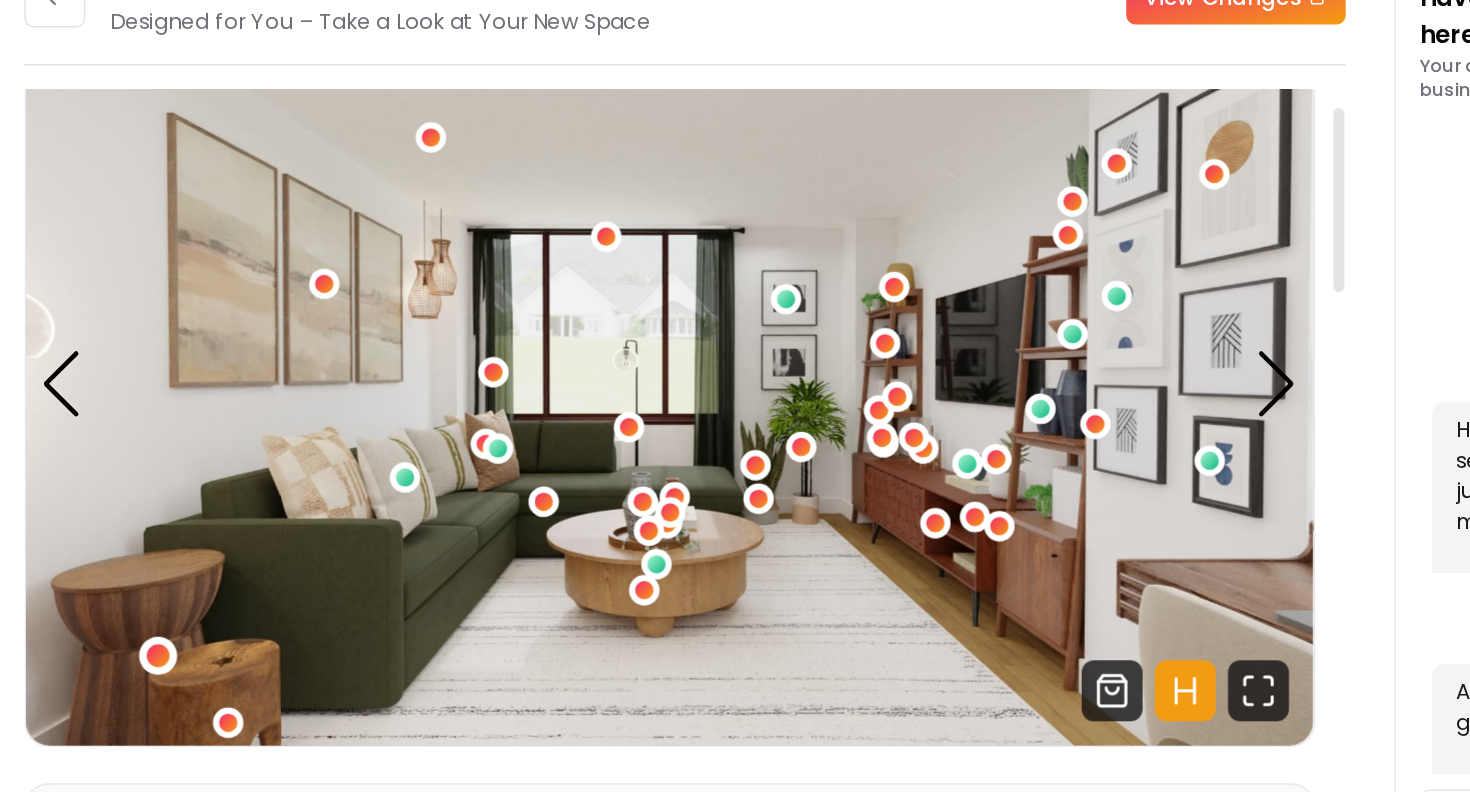 click at bounding box center (367, 548) 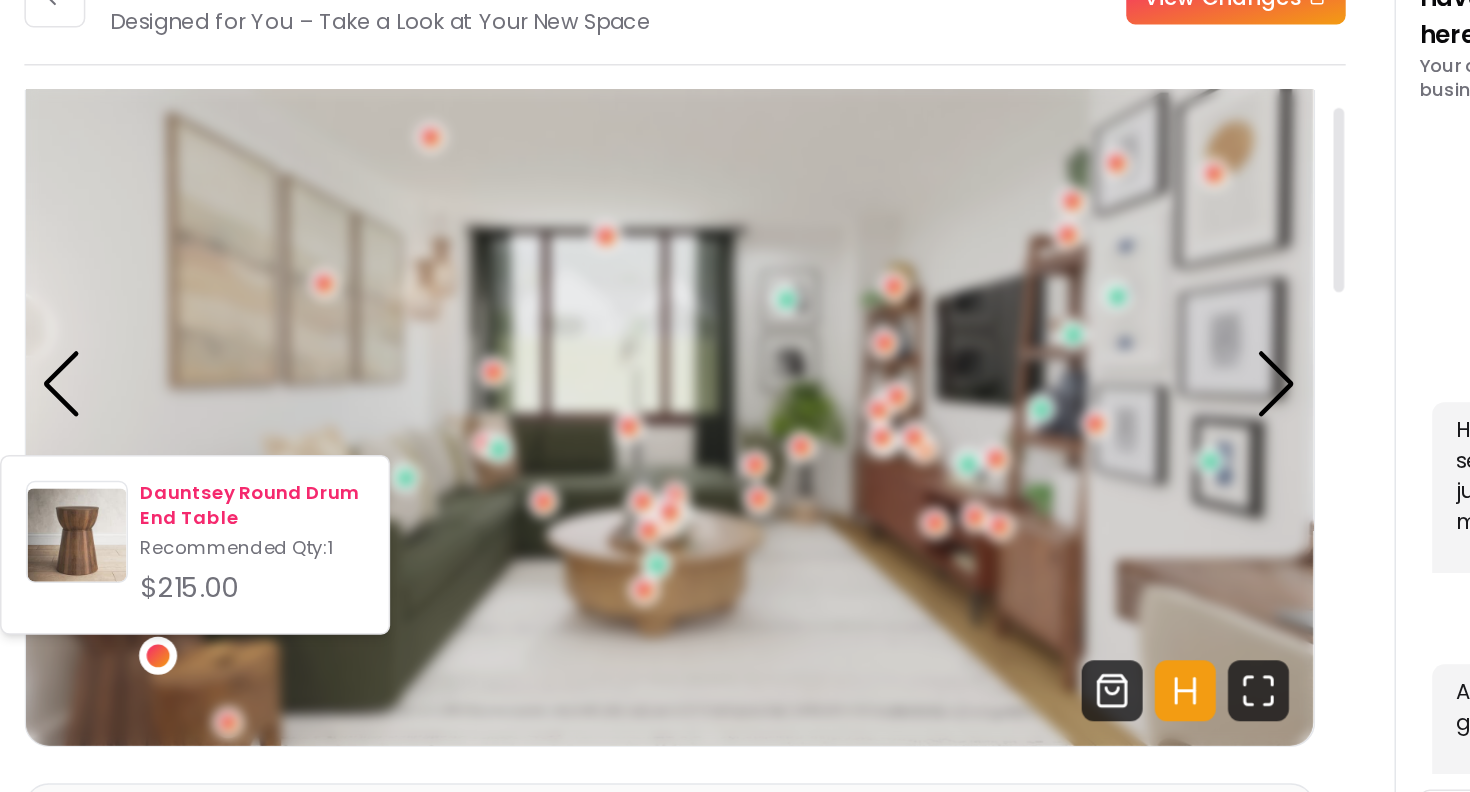 click on "Dauntsey Round Drum End Table" at bounding box center (429, 450) 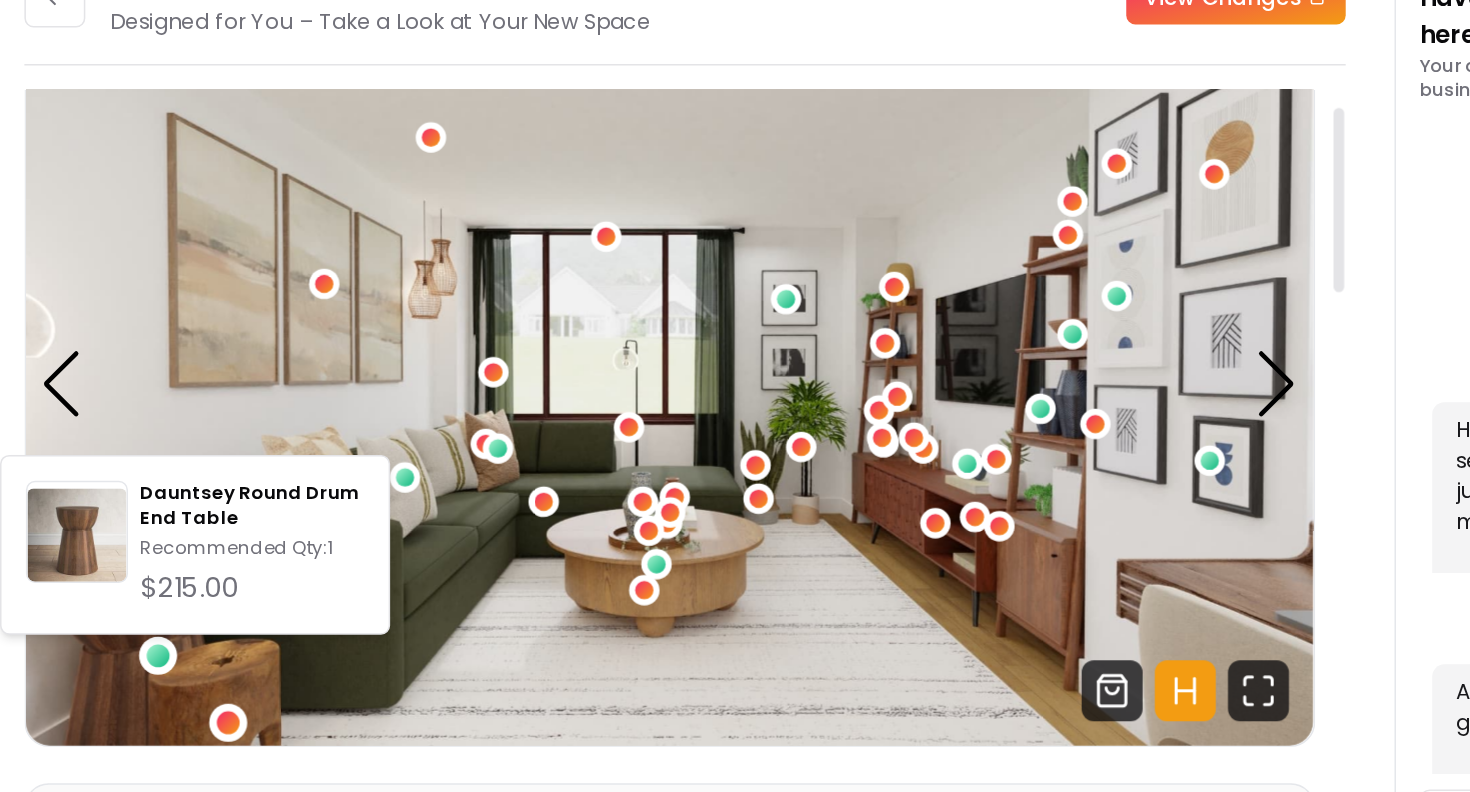 click at bounding box center (413, 591) 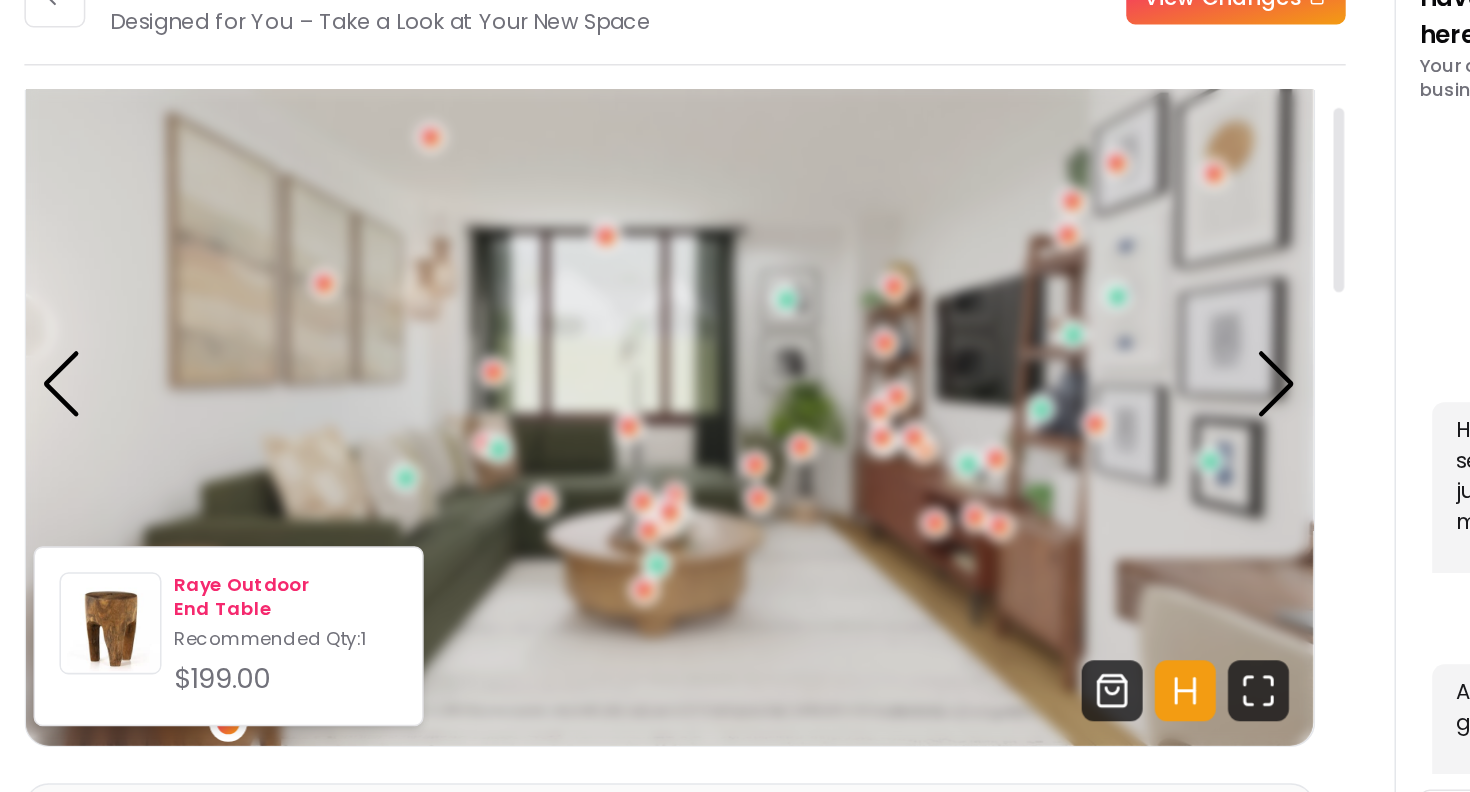 click on "Raye Outdoor End Table" at bounding box center (451, 510) 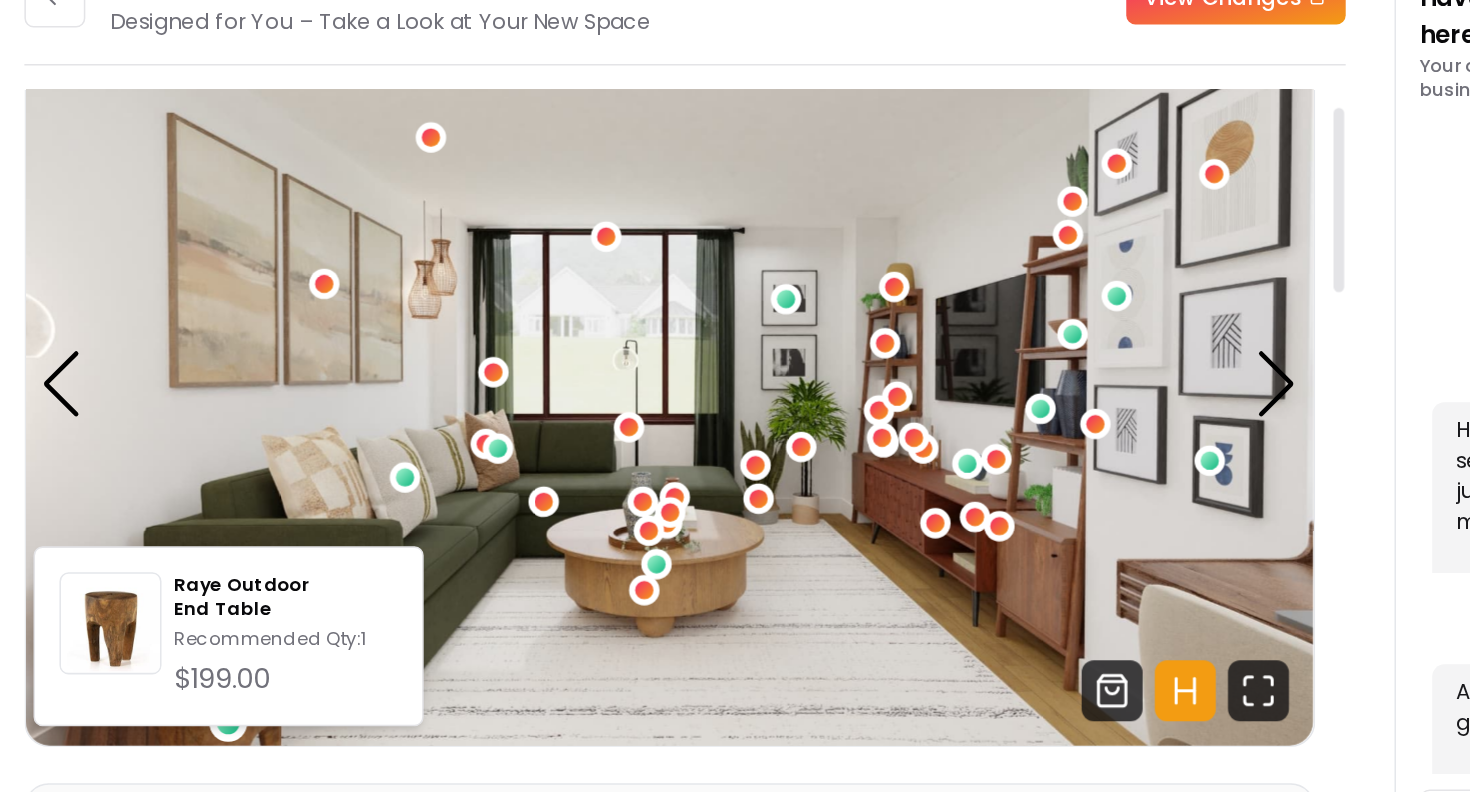 click at bounding box center [703, 369] 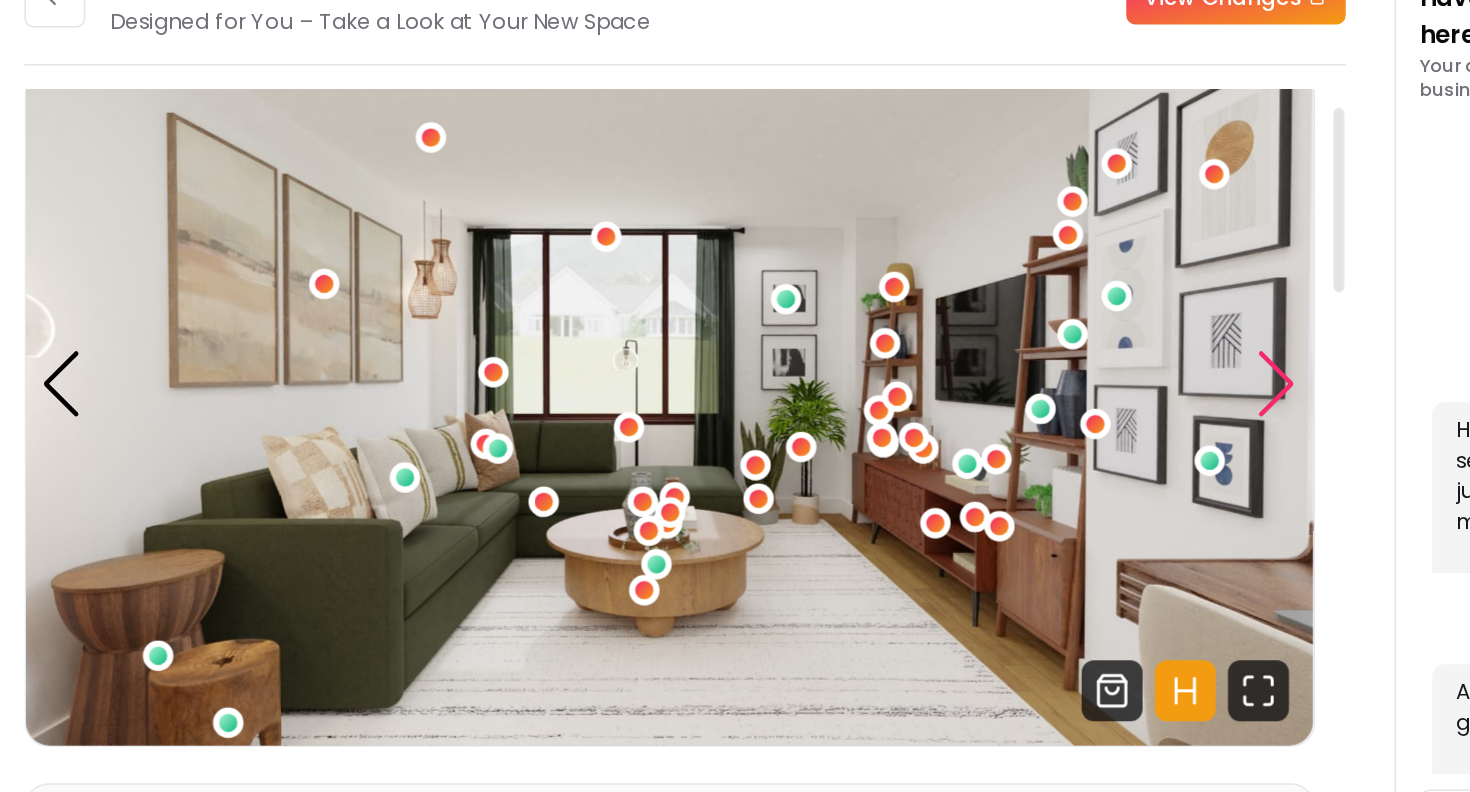 click at bounding box center (1102, 370) 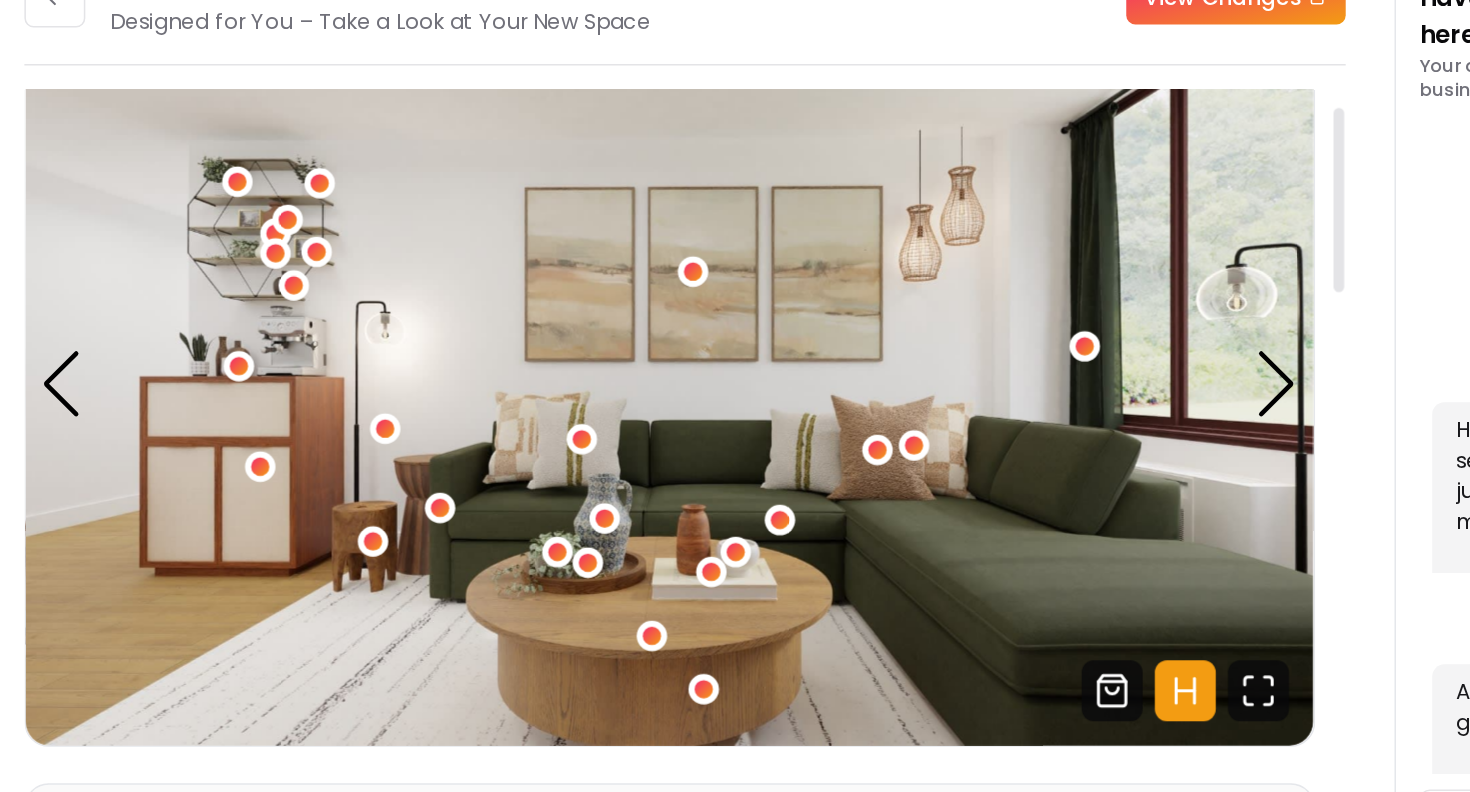 click at bounding box center (703, 369) 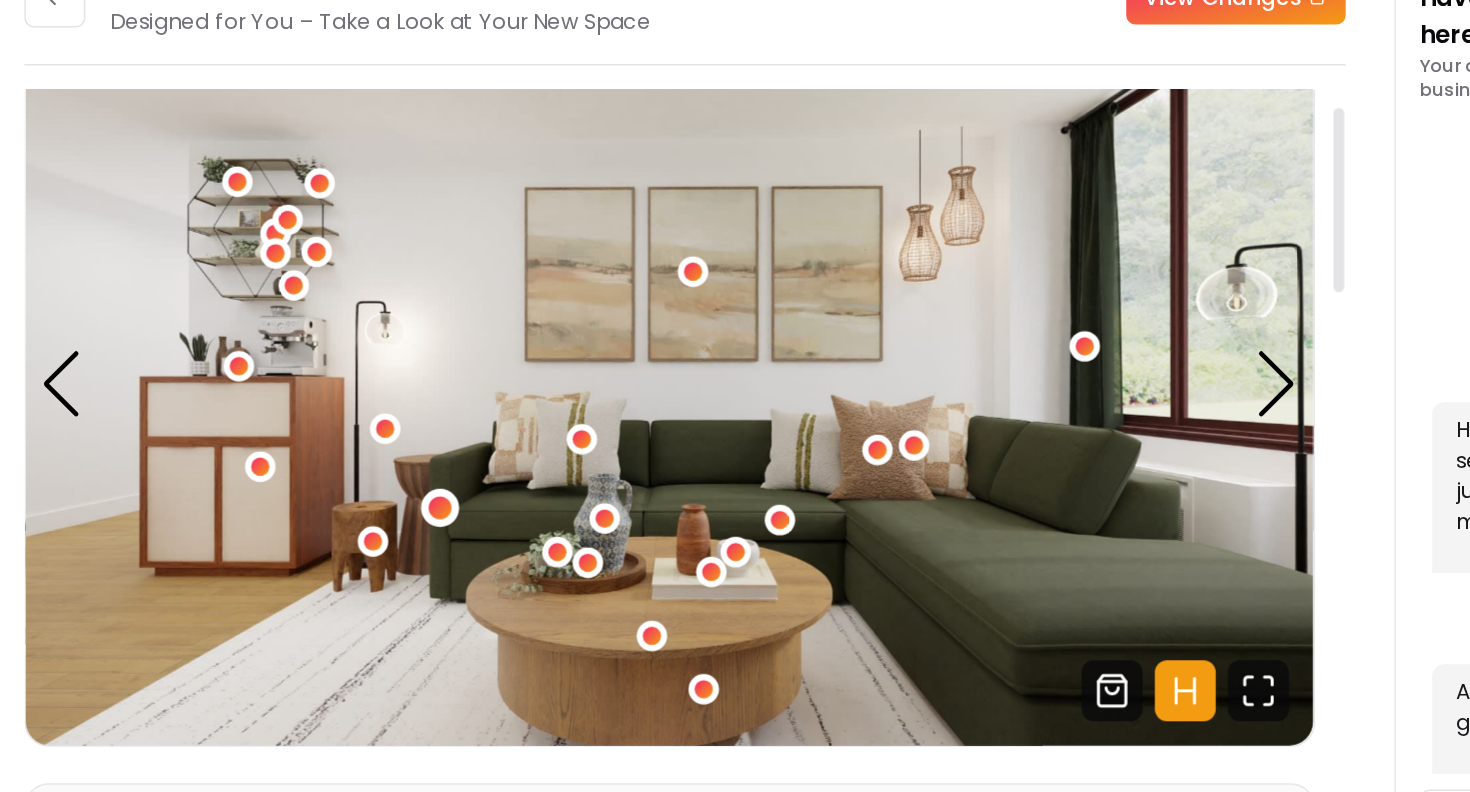 click at bounding box center [552, 450] 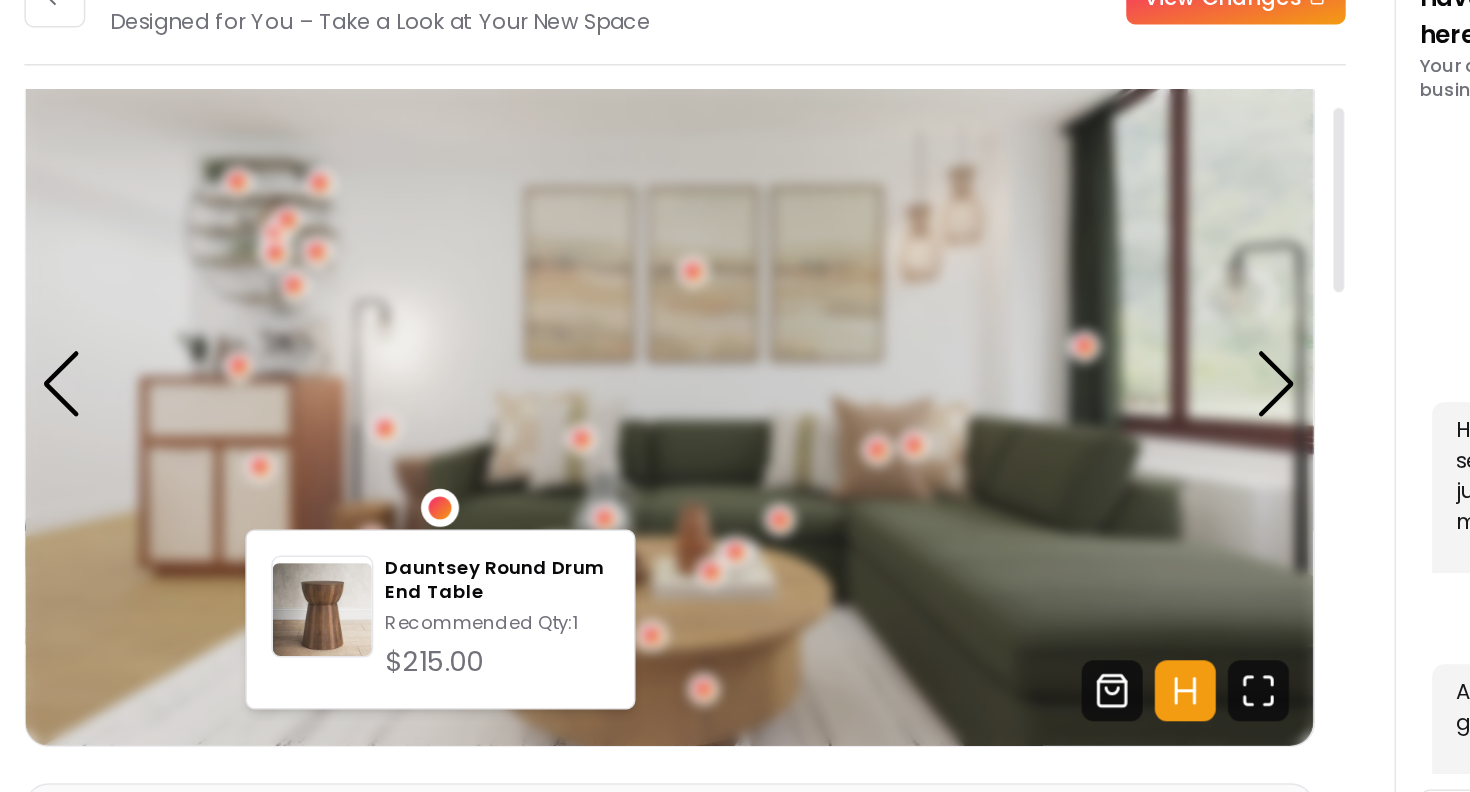 click at bounding box center [552, 450] 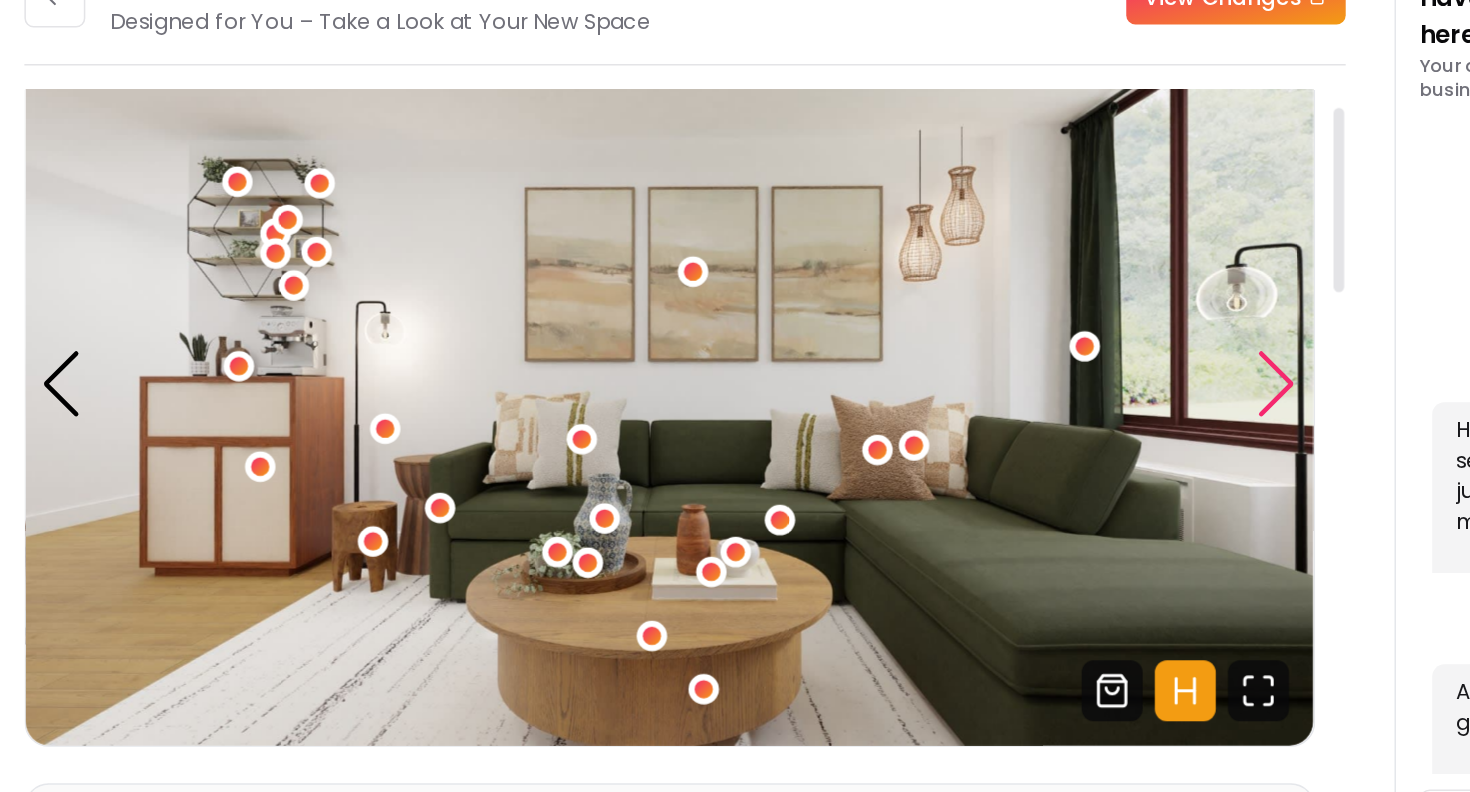 click at bounding box center (1102, 370) 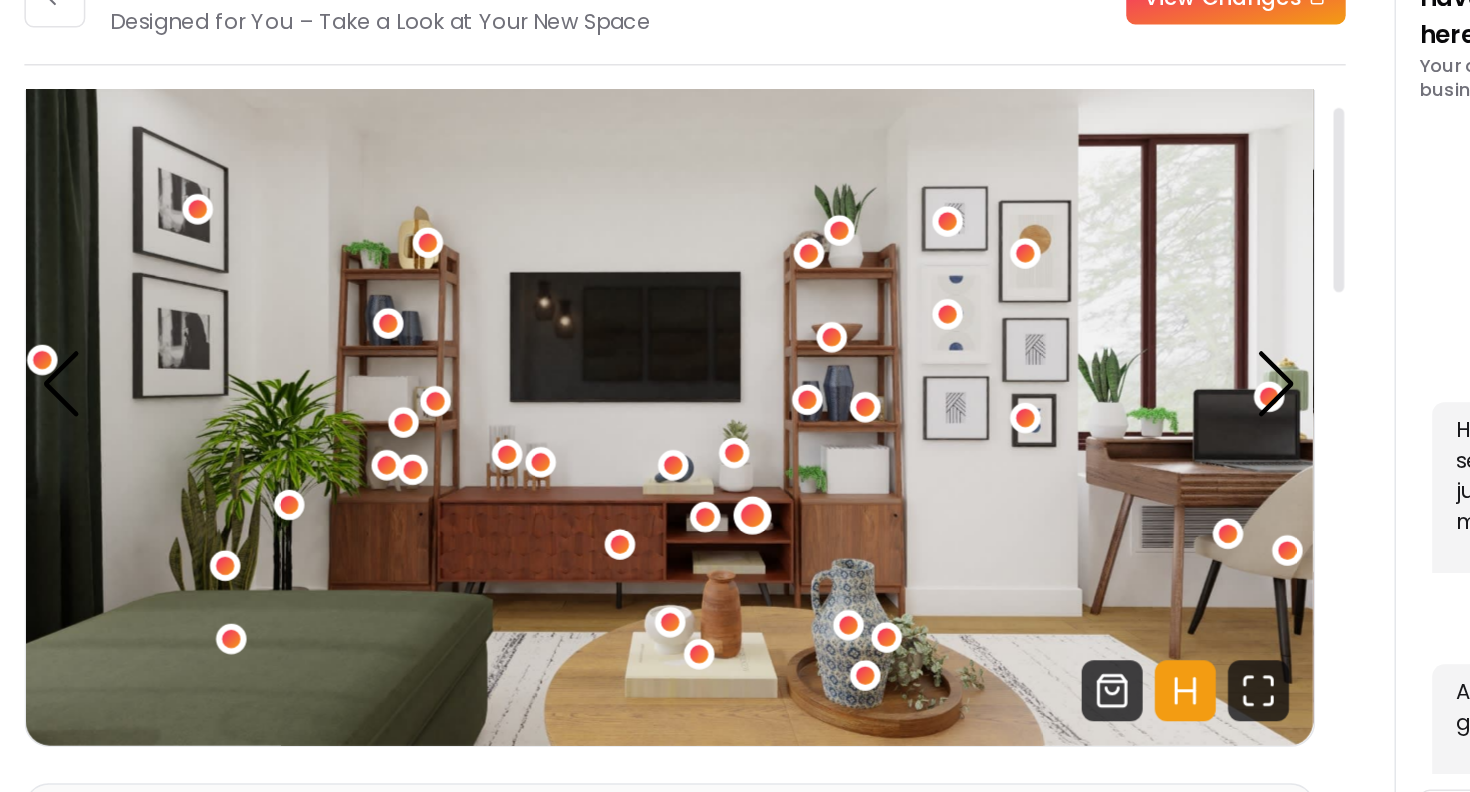 click at bounding box center [758, 455] 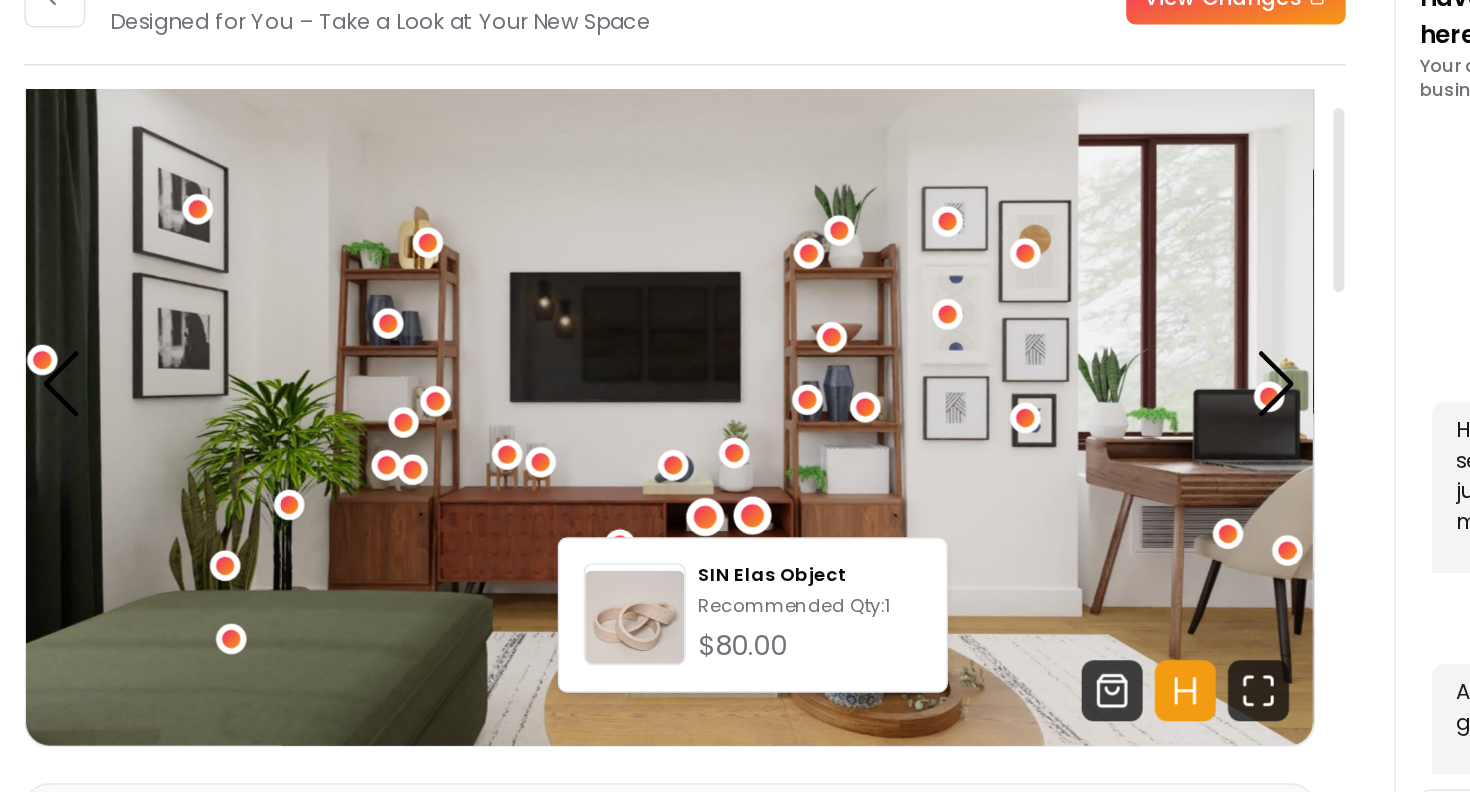 click at bounding box center [727, 457] 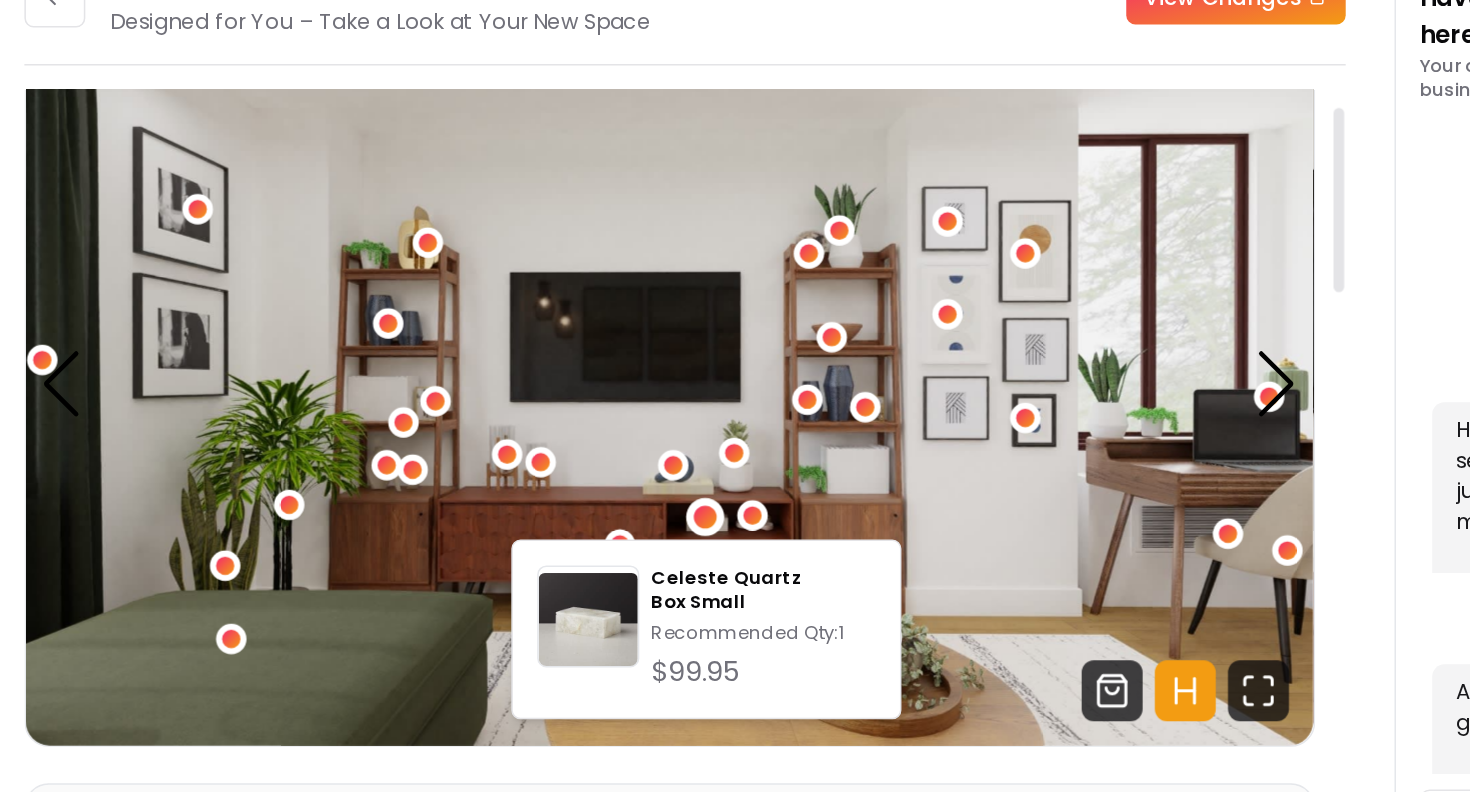 click at bounding box center [703, 369] 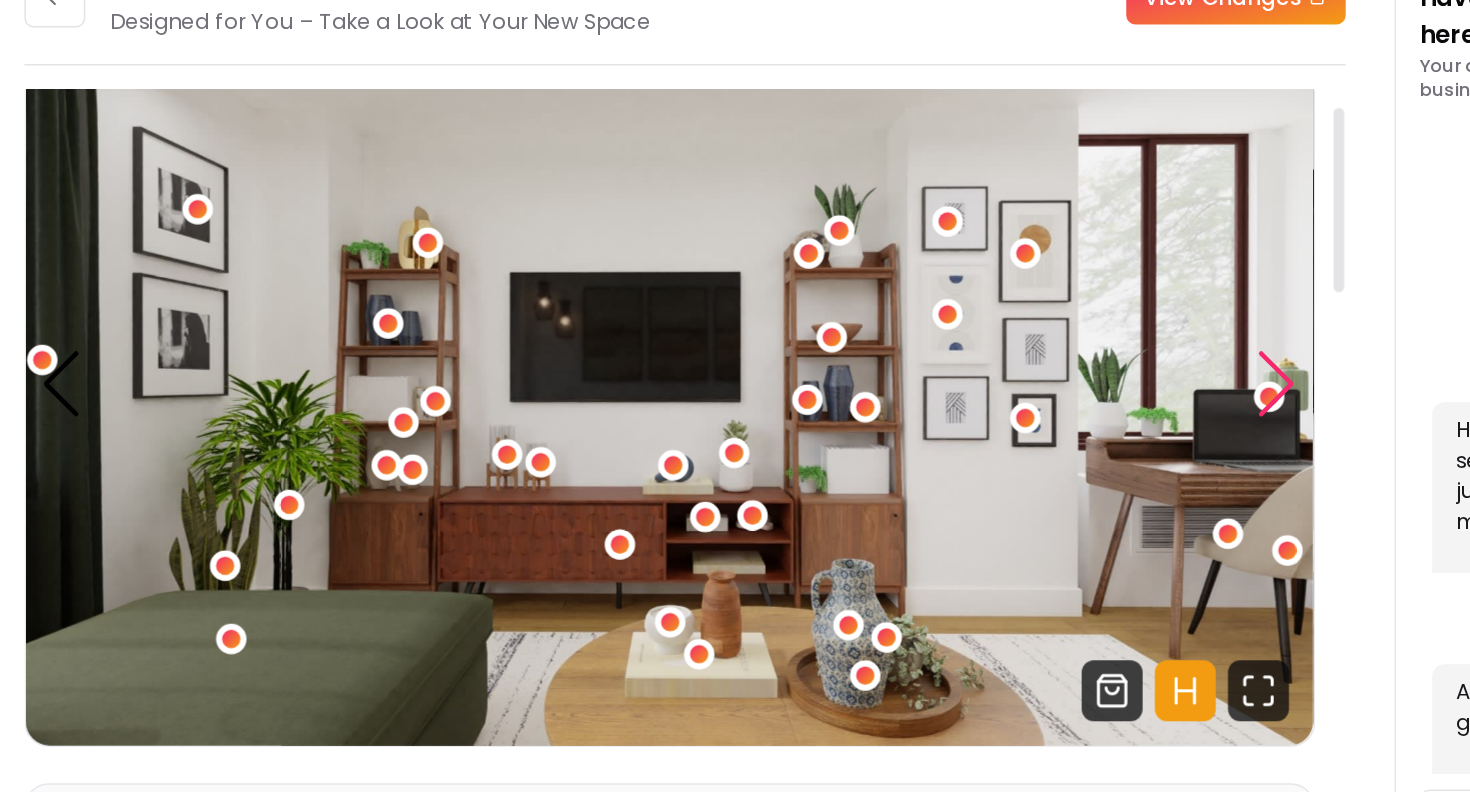 click at bounding box center (1102, 370) 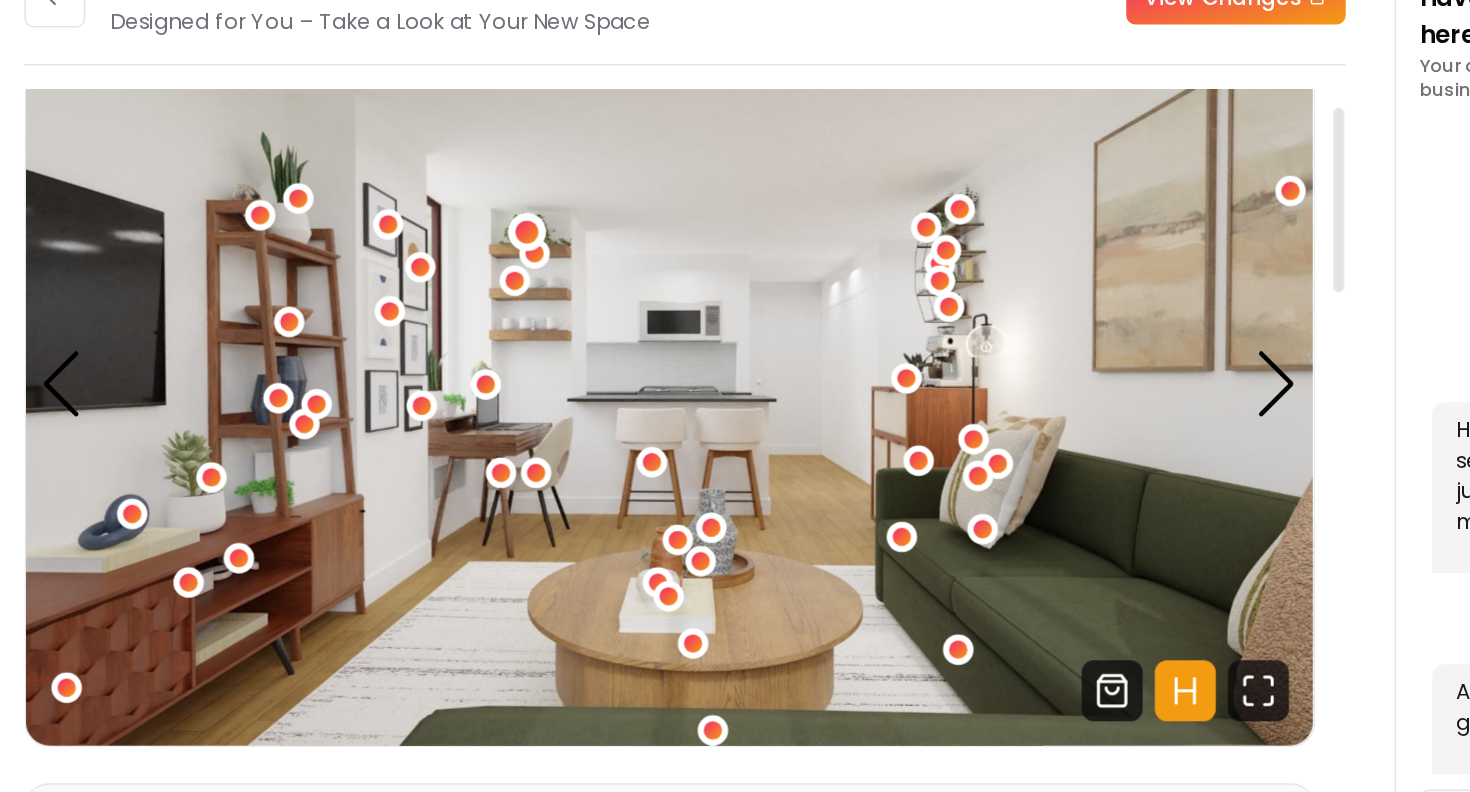 click at bounding box center (610, 270) 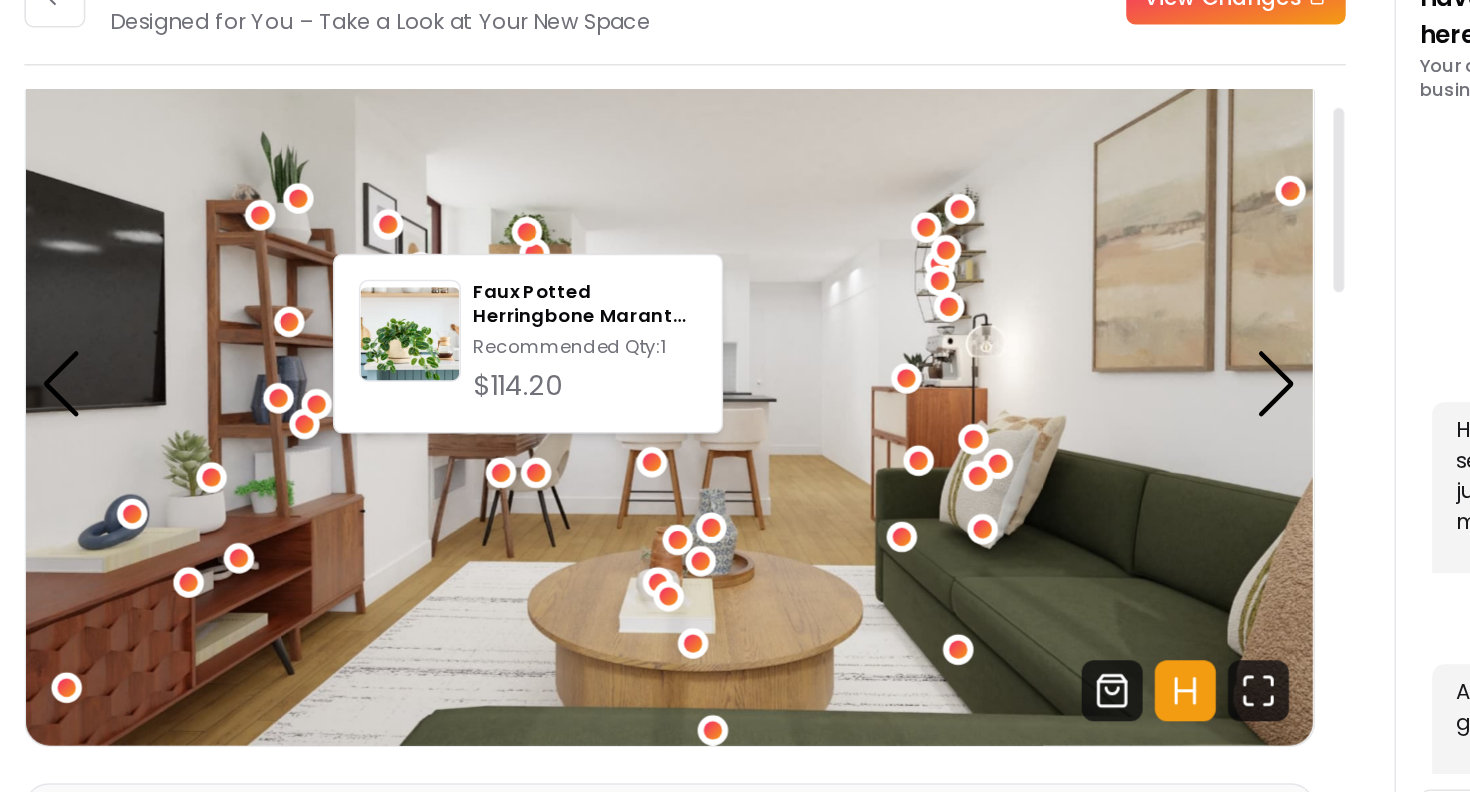 click at bounding box center (703, 369) 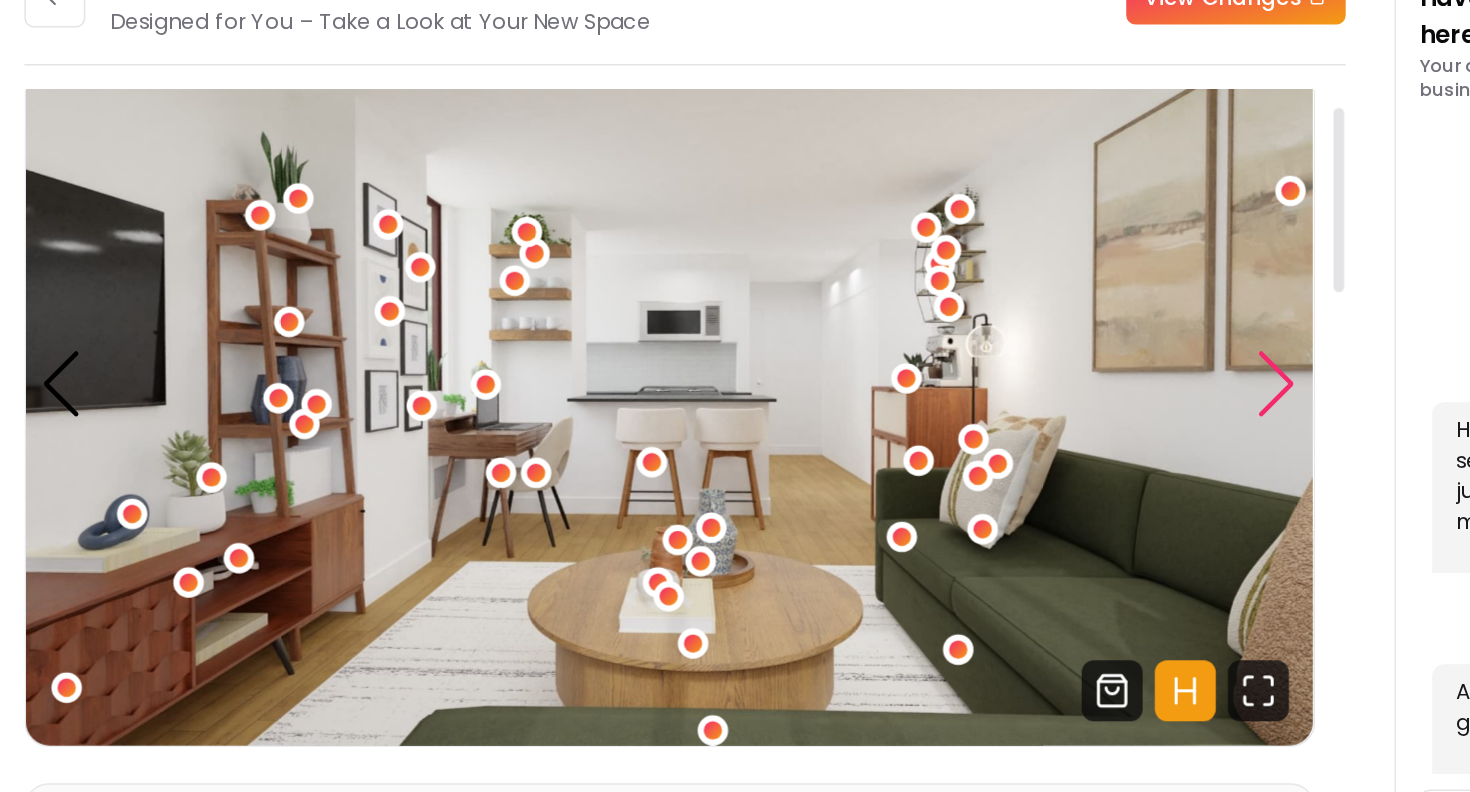 click at bounding box center (1102, 370) 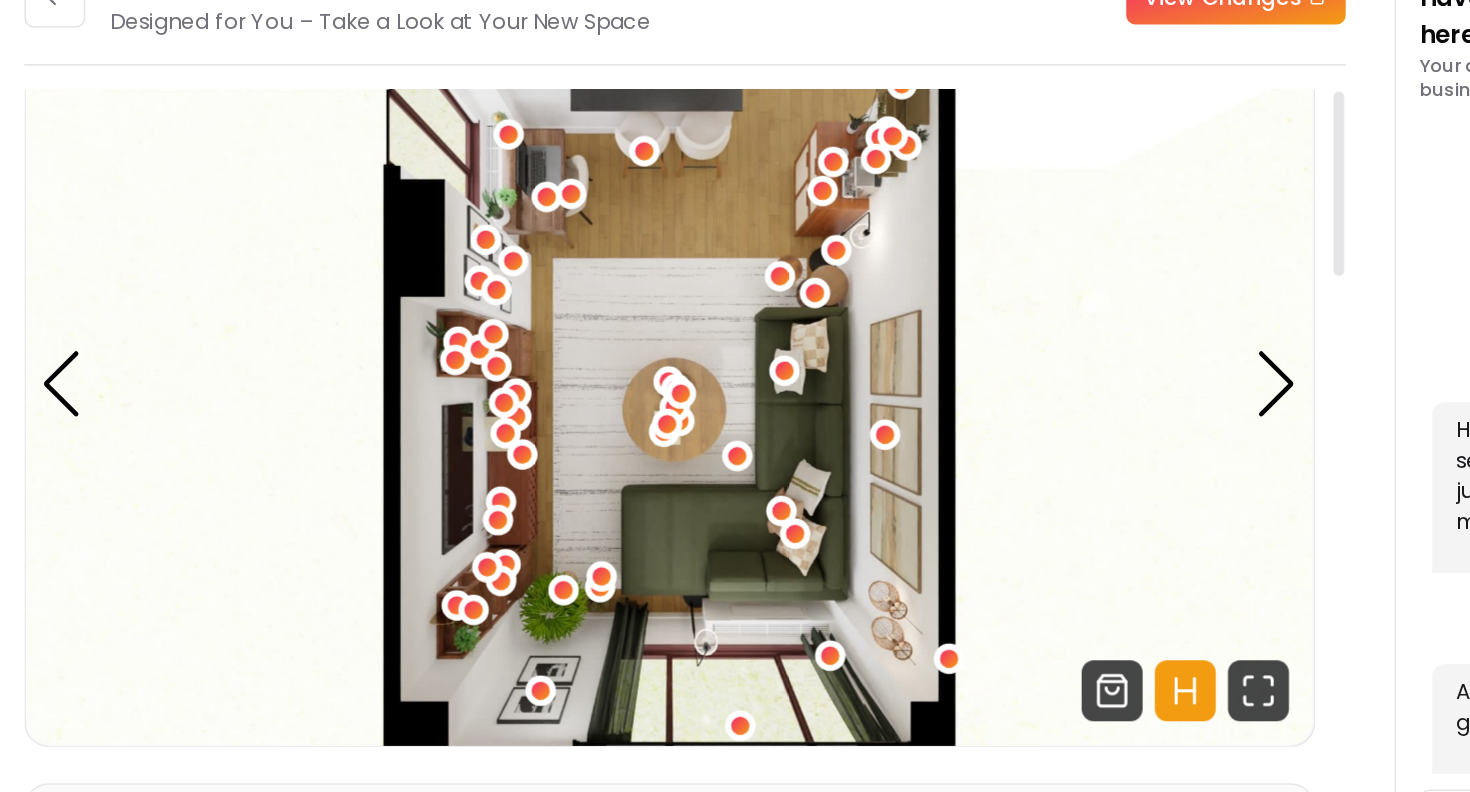 scroll, scrollTop: 0, scrollLeft: 0, axis: both 